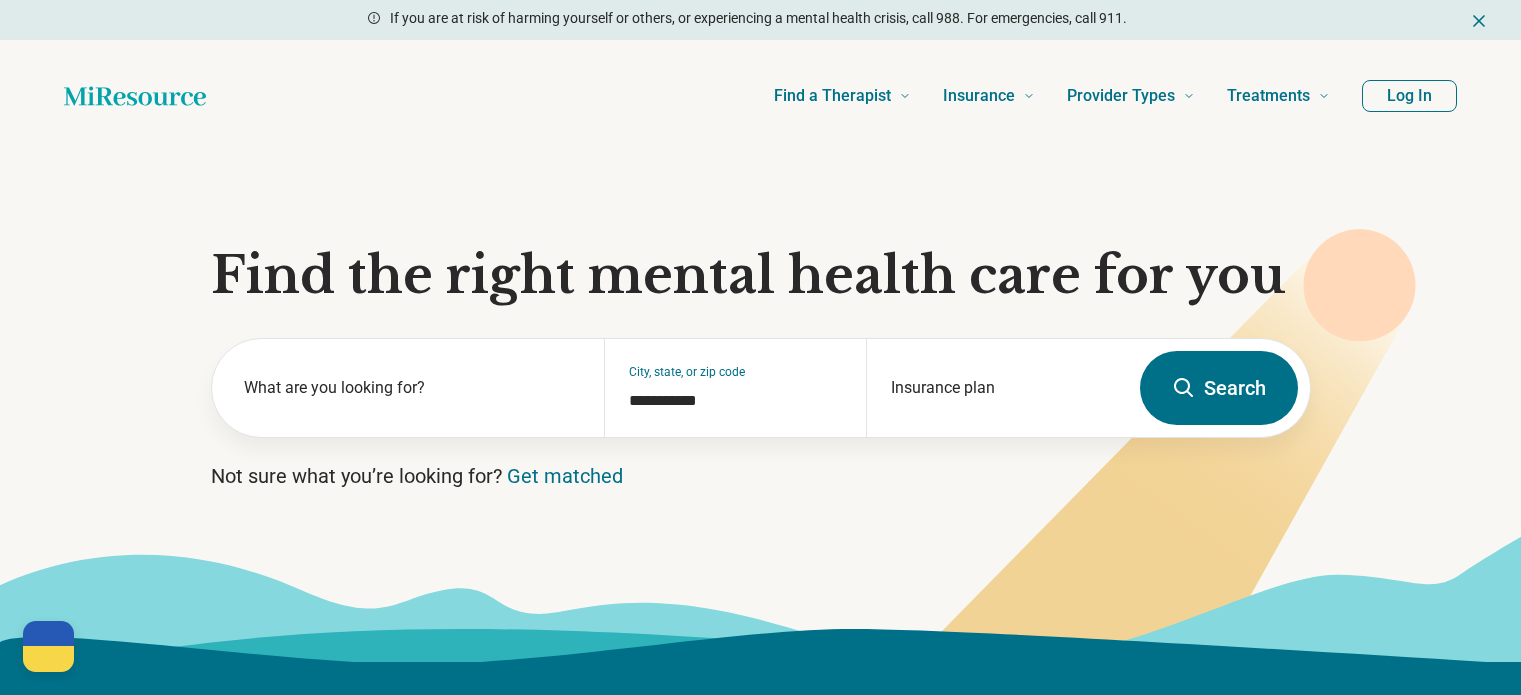 scroll, scrollTop: 0, scrollLeft: 0, axis: both 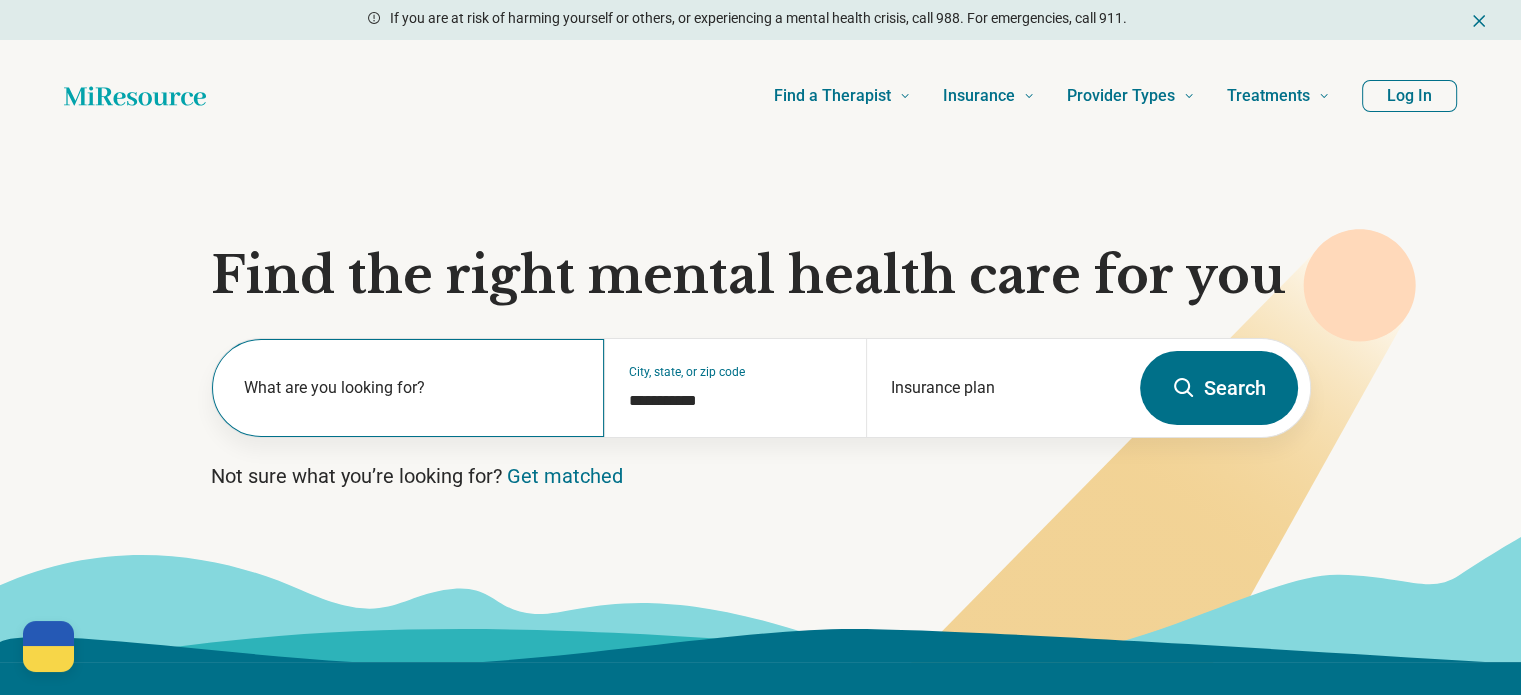 click on "What are you looking for?" at bounding box center (408, 388) 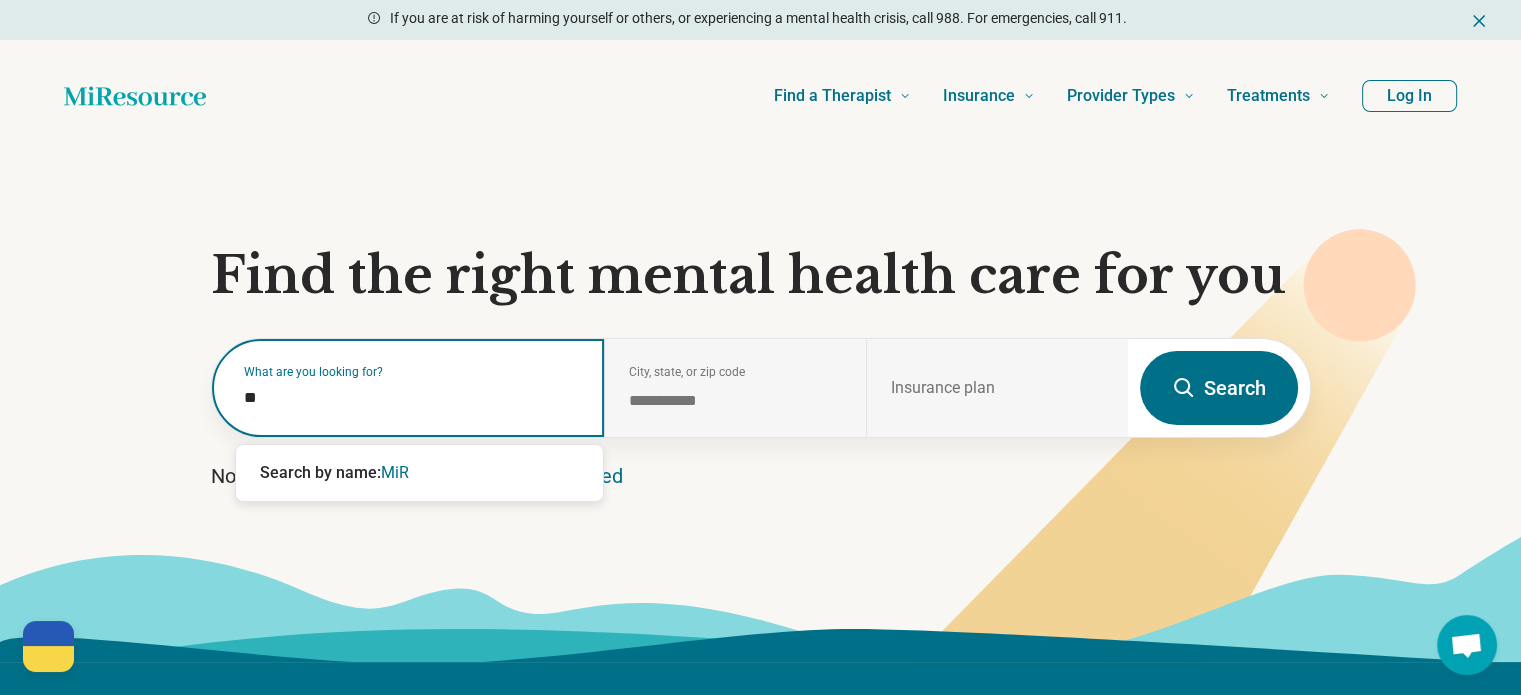 type on "*" 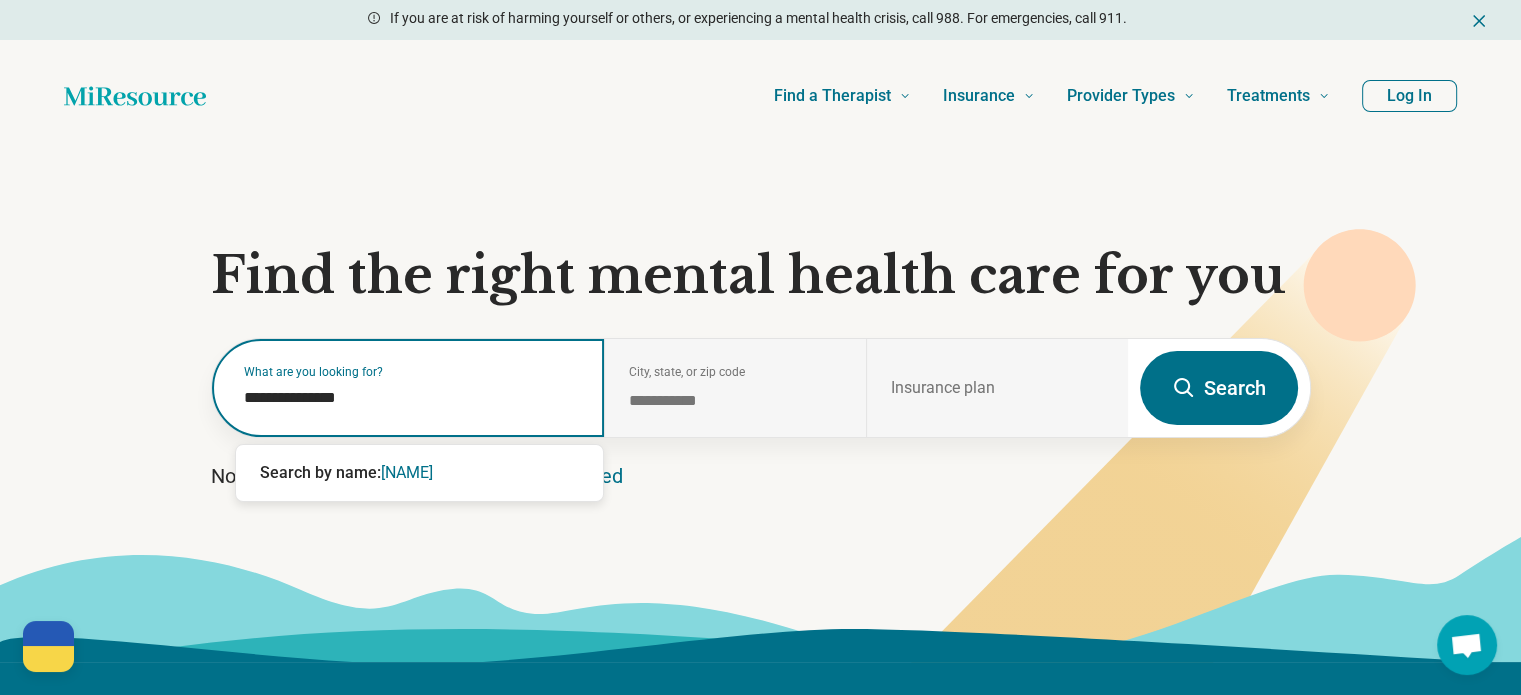 type on "**********" 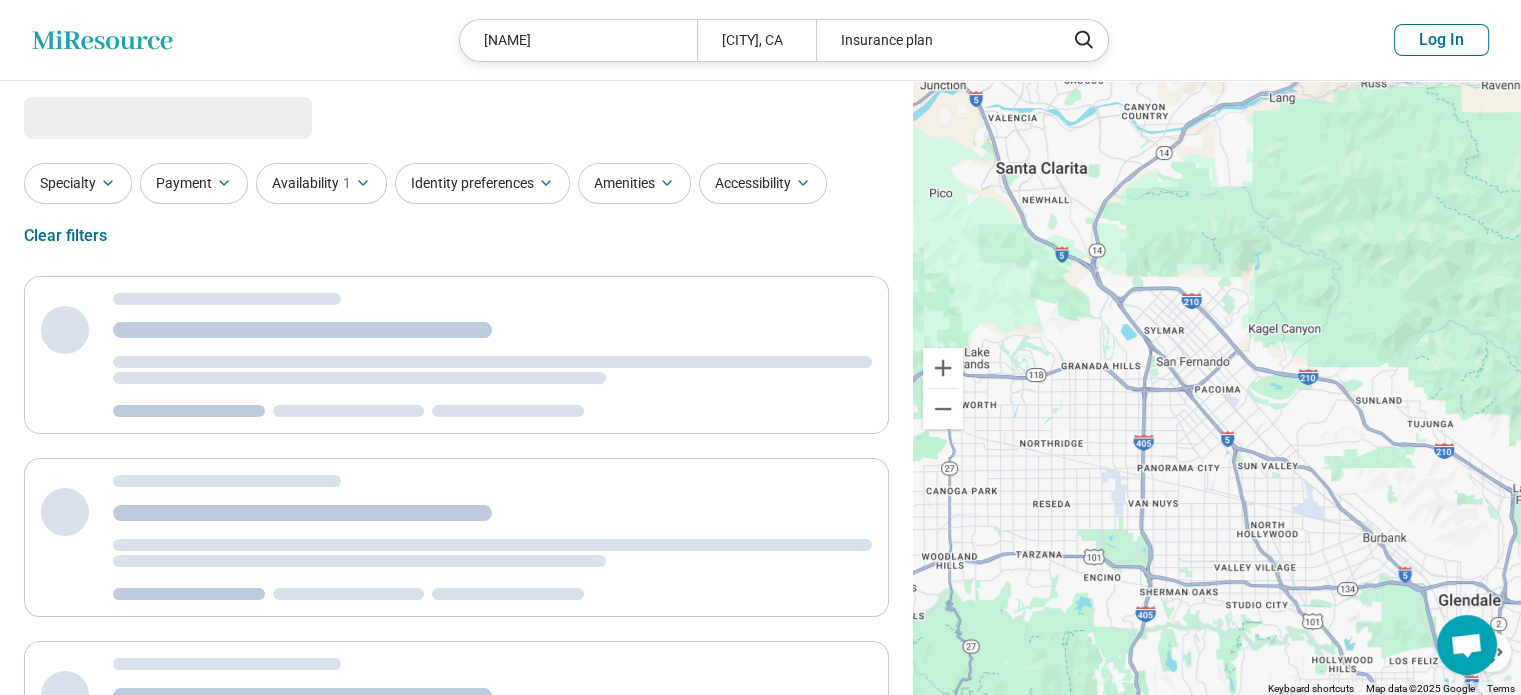 select on "***" 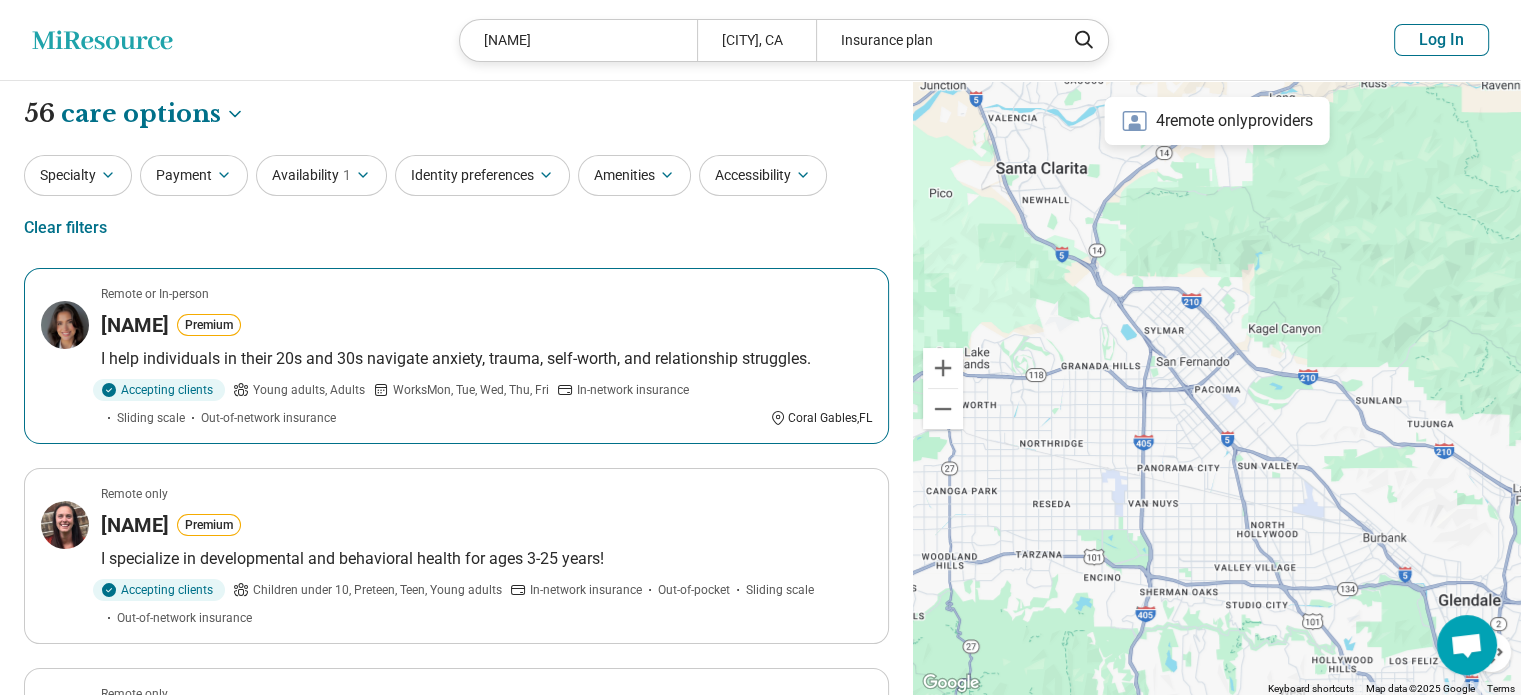 click on "Danielle Handal Premium" at bounding box center [486, 325] 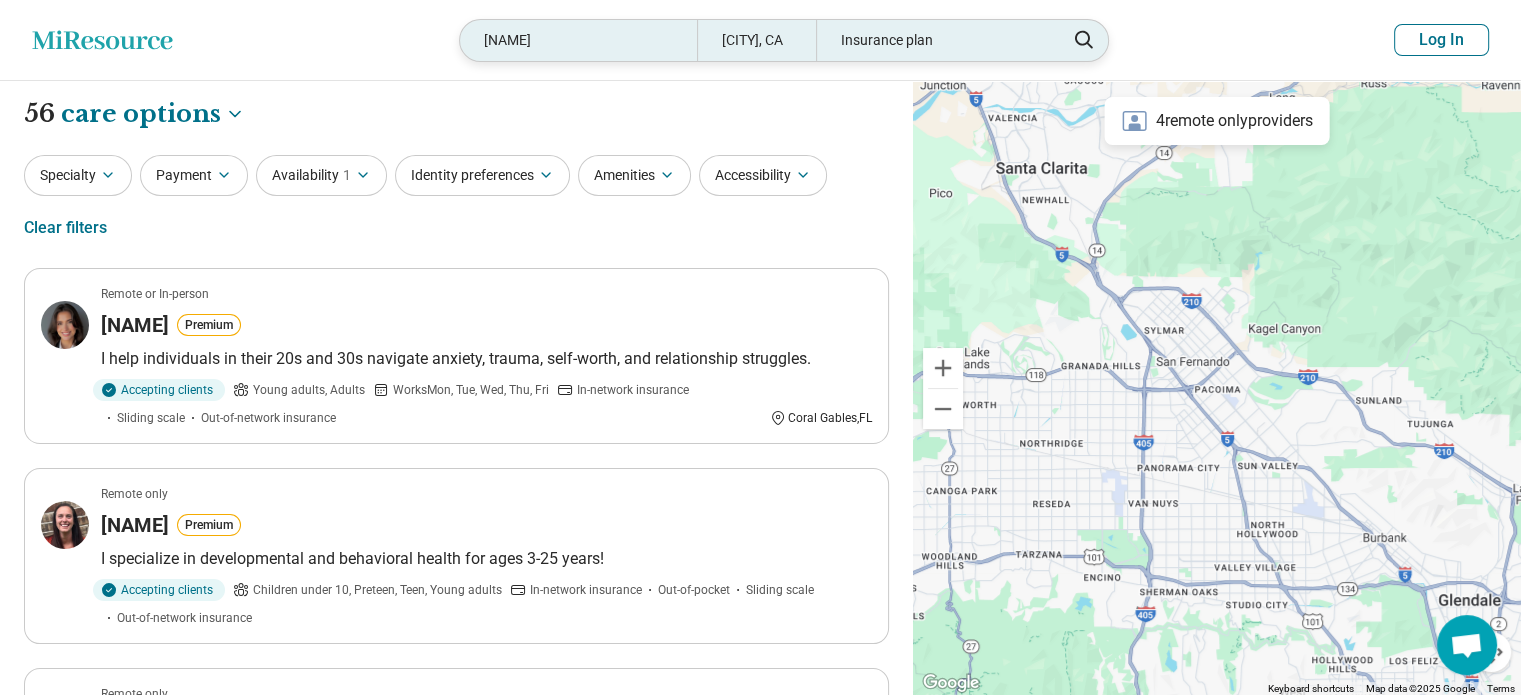 click on "Danielle Handall Pacoima, CA Insurance plan" at bounding box center [784, 40] 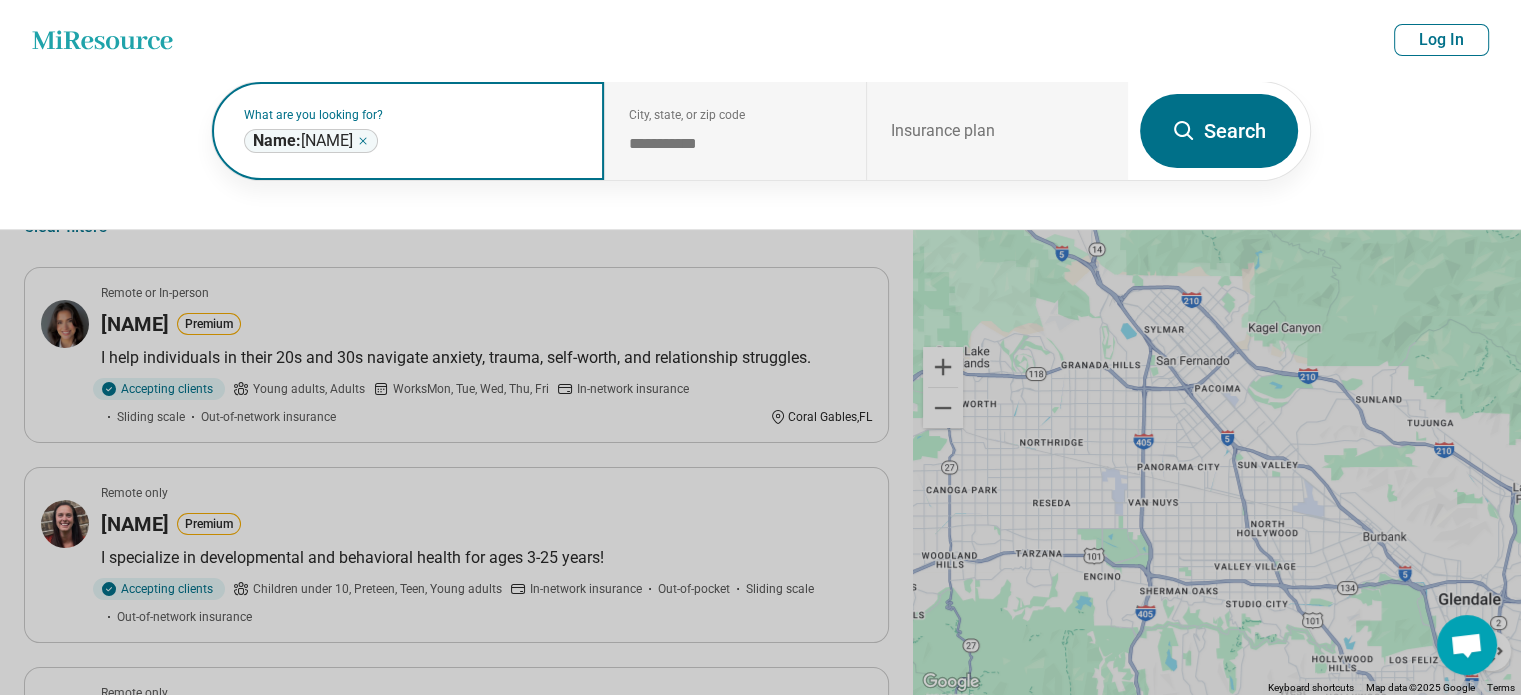 click 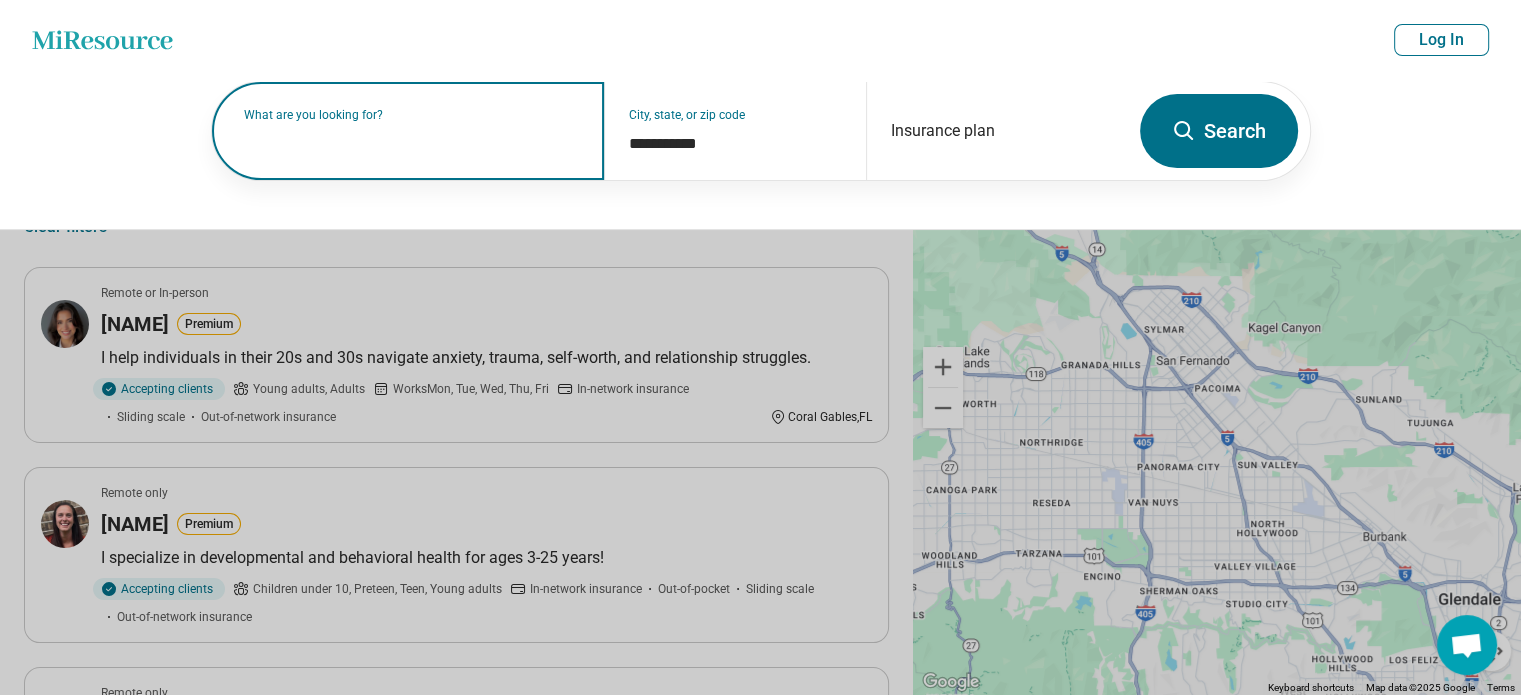 click on "What are you looking for?" at bounding box center (412, 115) 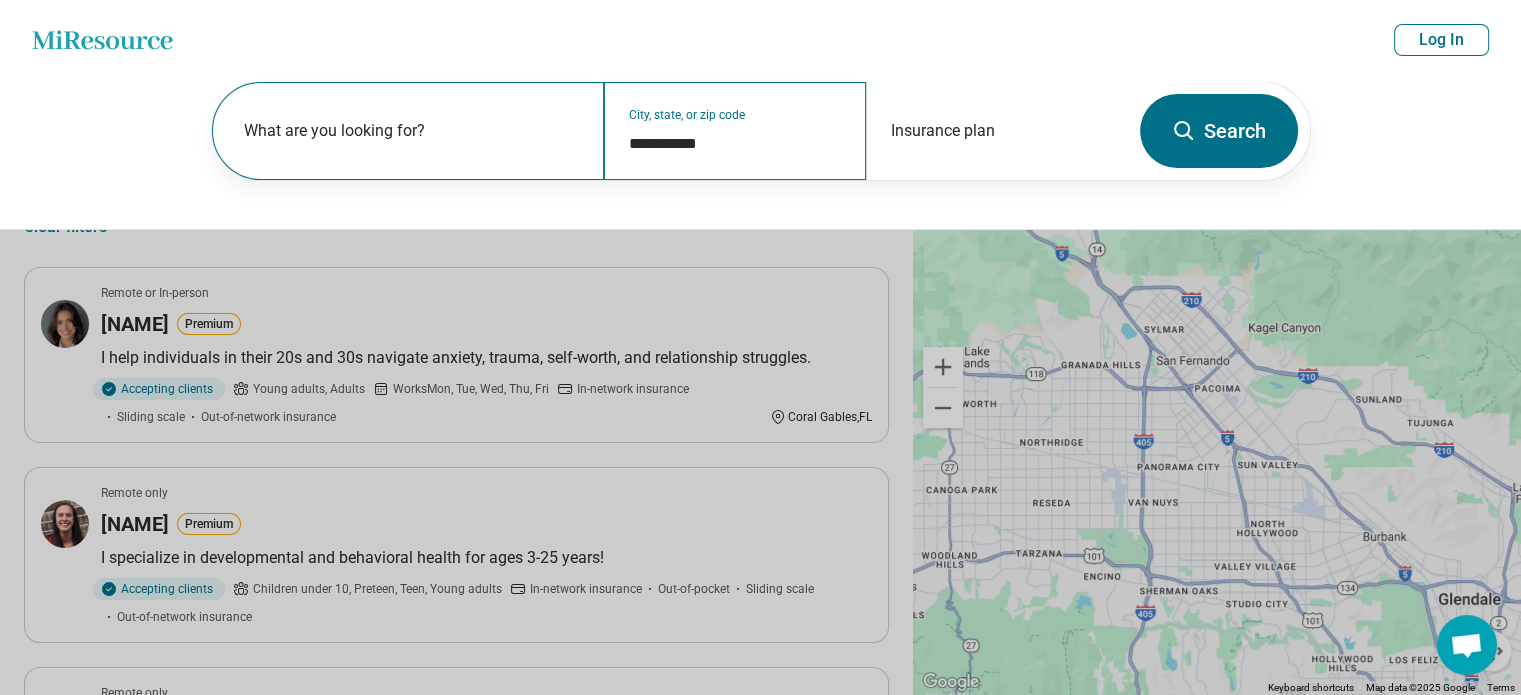 click on "**********" at bounding box center [735, 131] 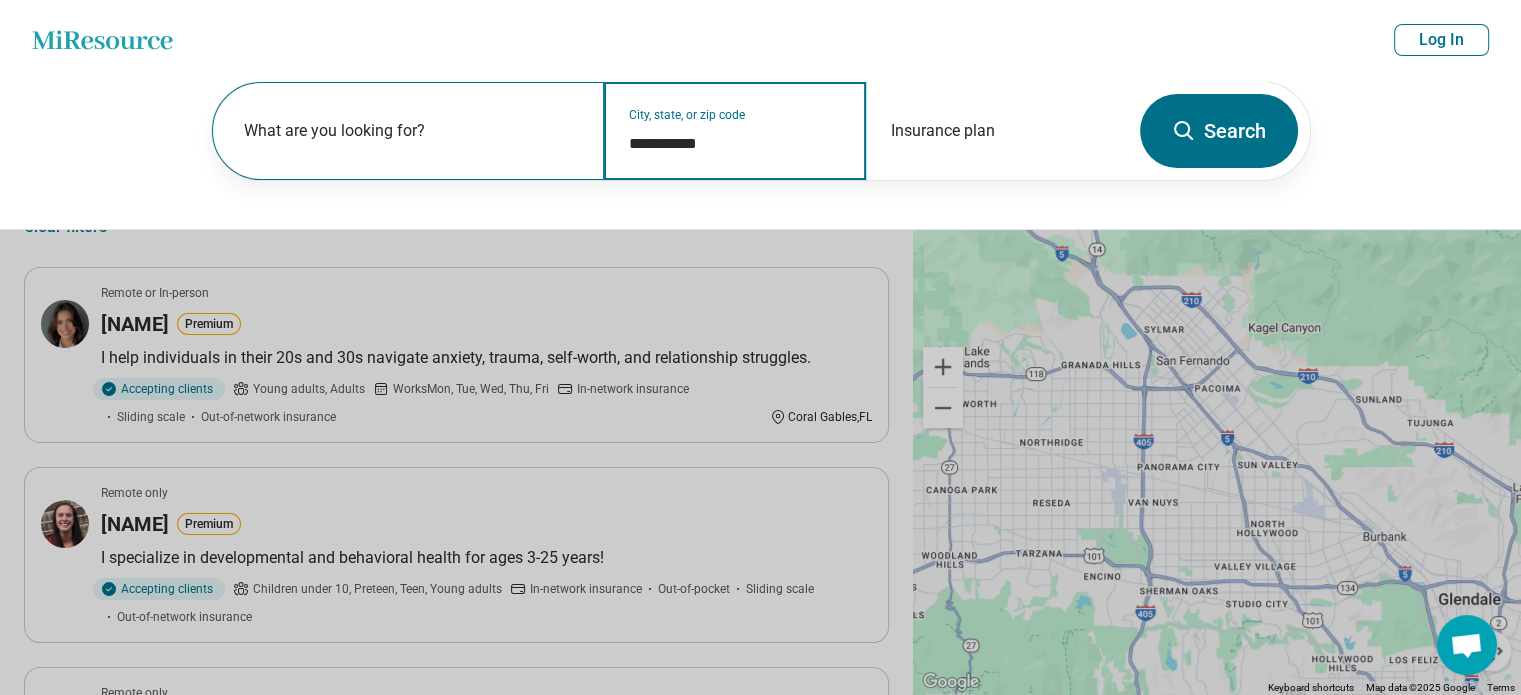 click on "**********" at bounding box center [735, 144] 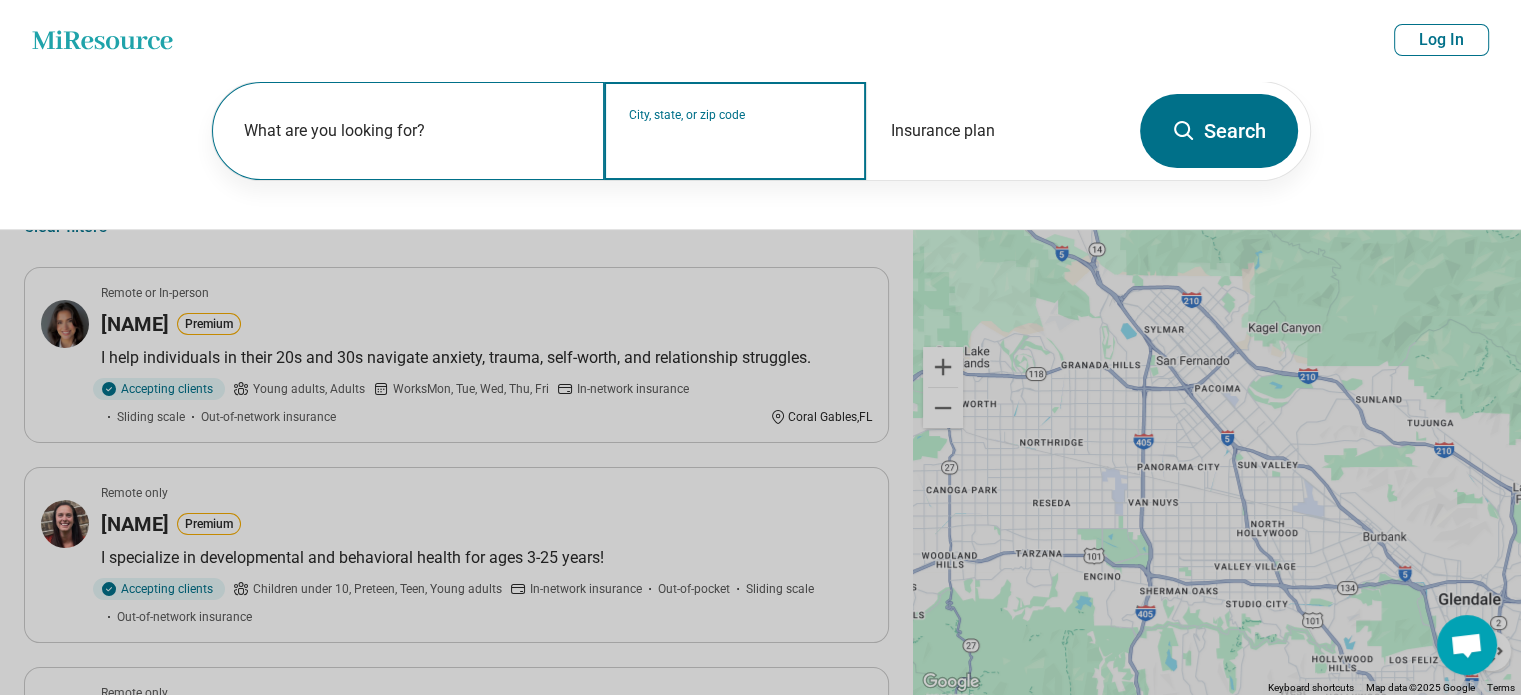 type 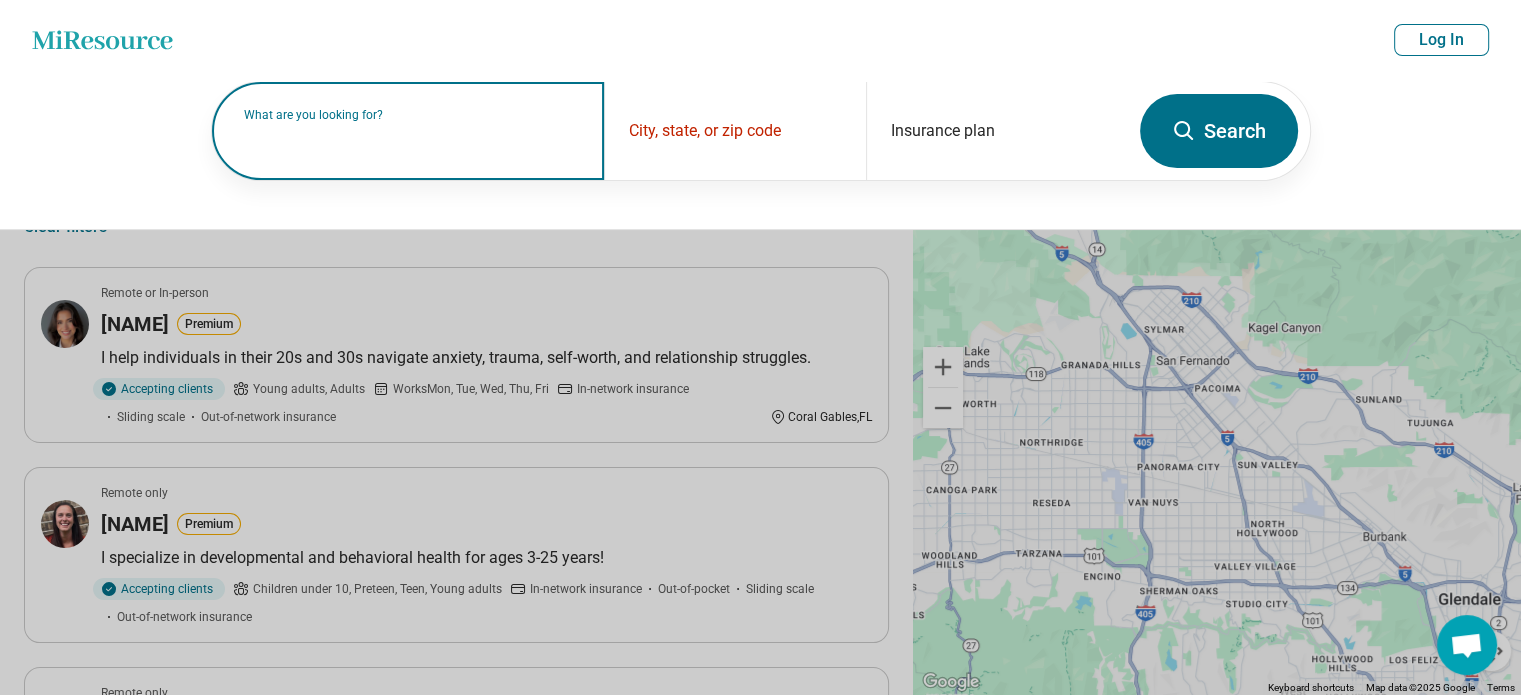click at bounding box center [412, 141] 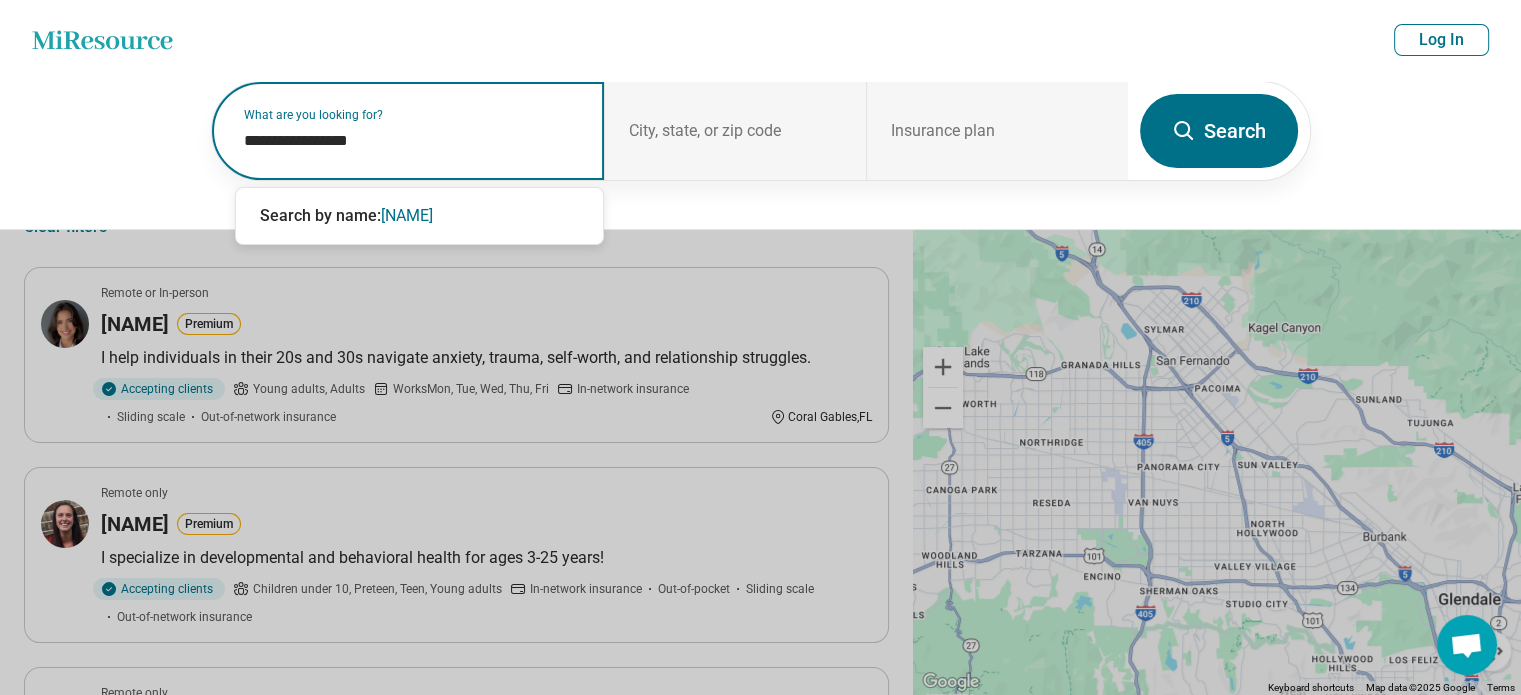 type on "**********" 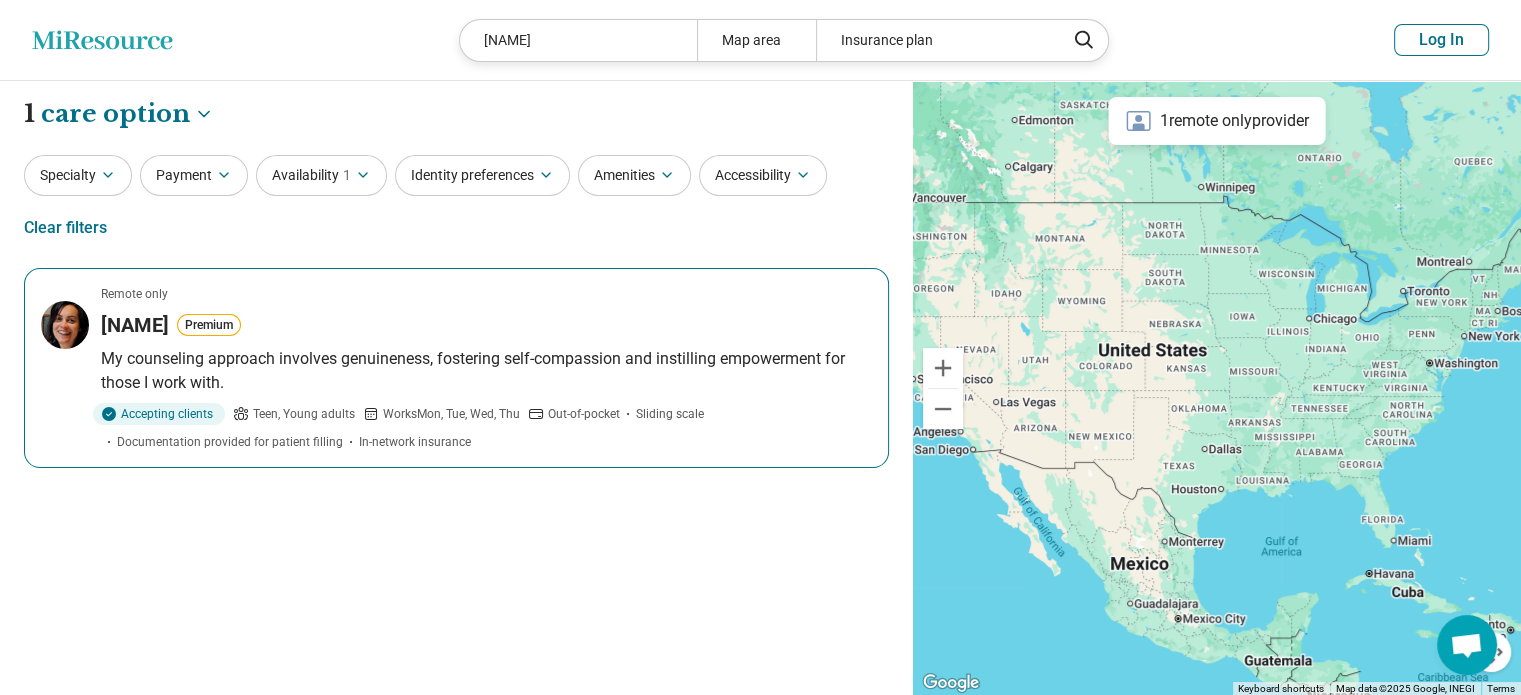 click on "Remote only Deanna G McCaskill Premium My counseling approach involves genuineness, fostering self-compassion and instilling empowerment for those I work with. Accepting clients Teen, Young adults Works  Mon, Tue, Wed, Thu Out-of-pocket Sliding scale Documentation provided for patient filling In-network insurance" at bounding box center [456, 368] 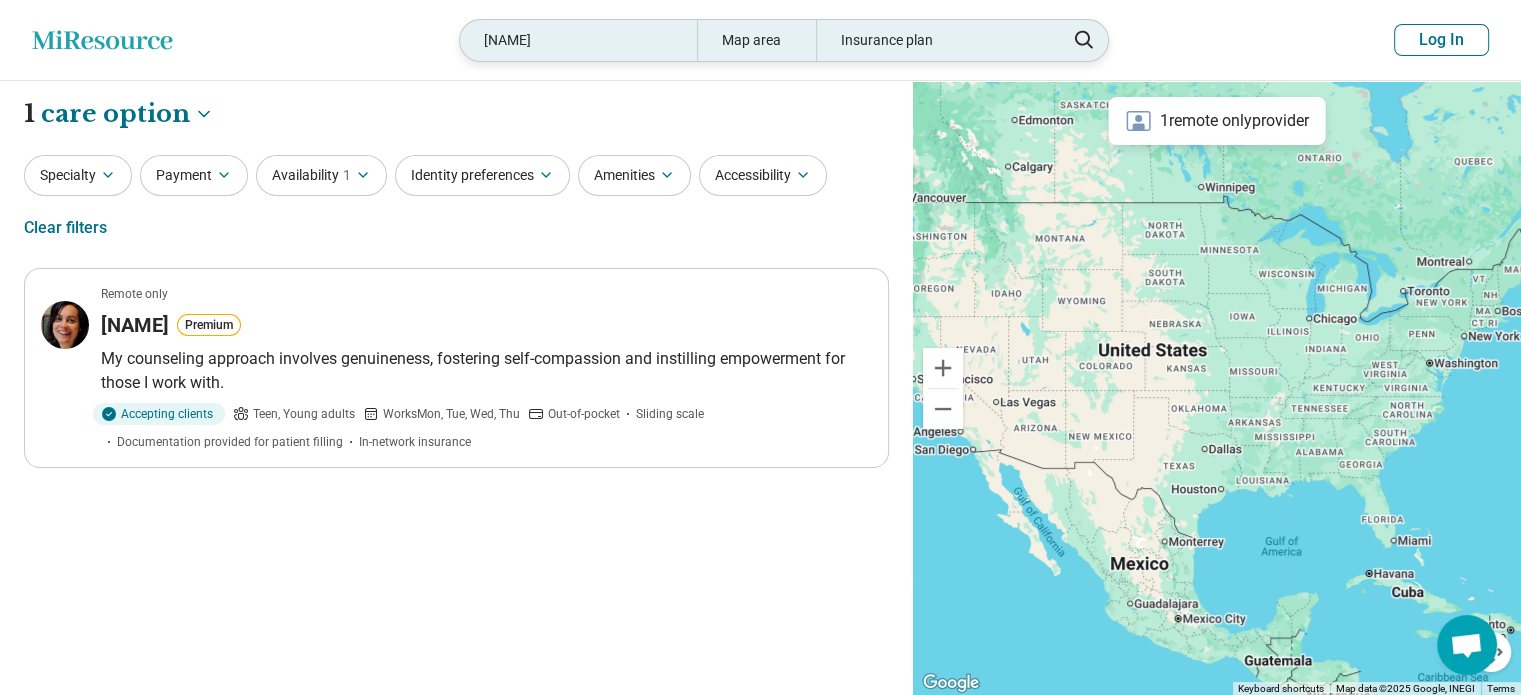 click on "Deanna G McCaskill" at bounding box center [578, 40] 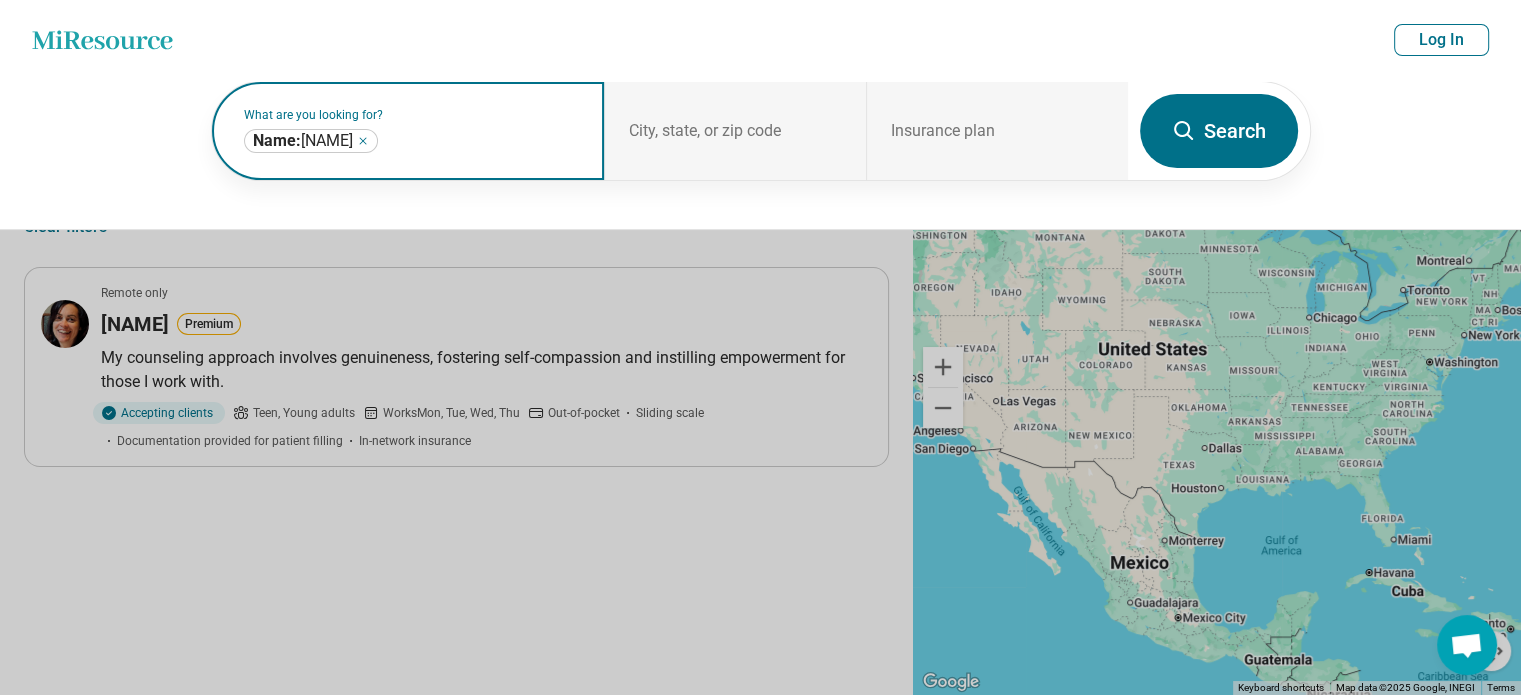 click on "**********" at bounding box center [311, 141] 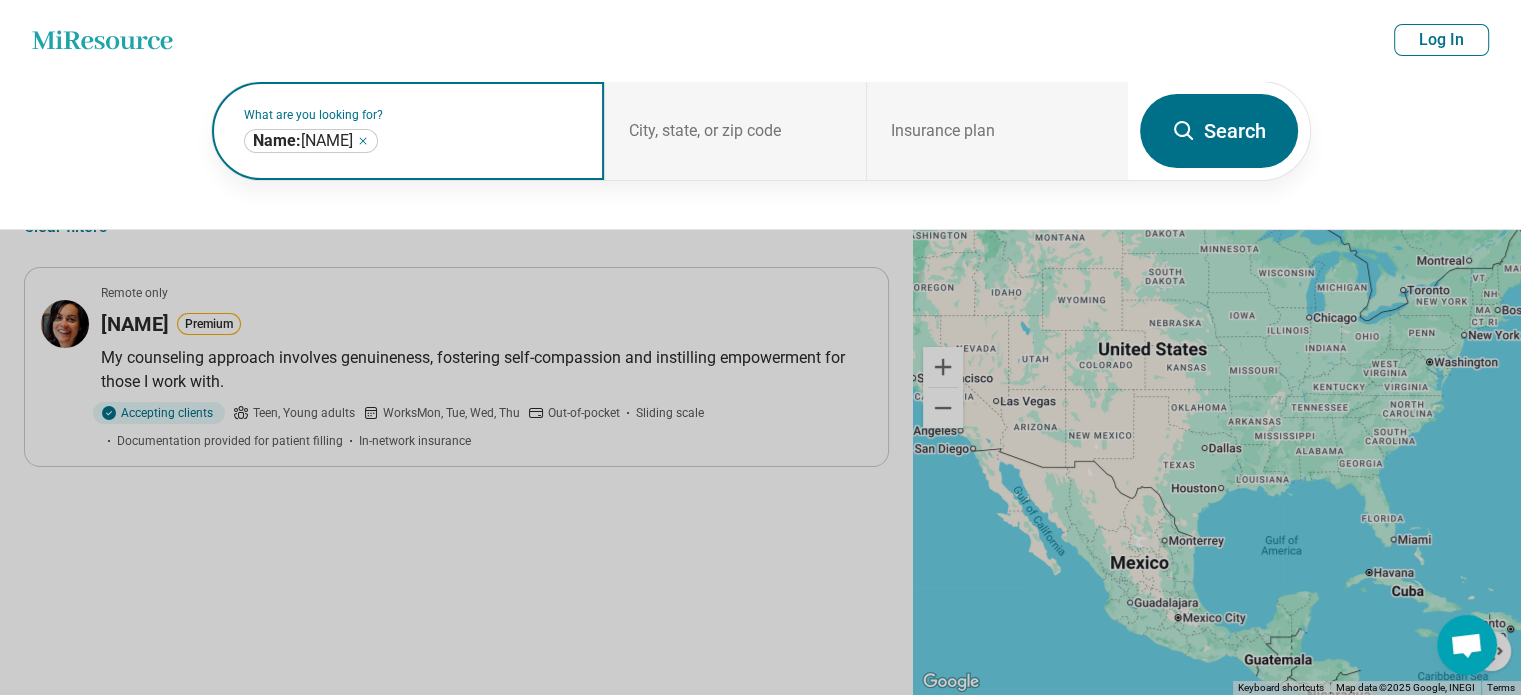 click 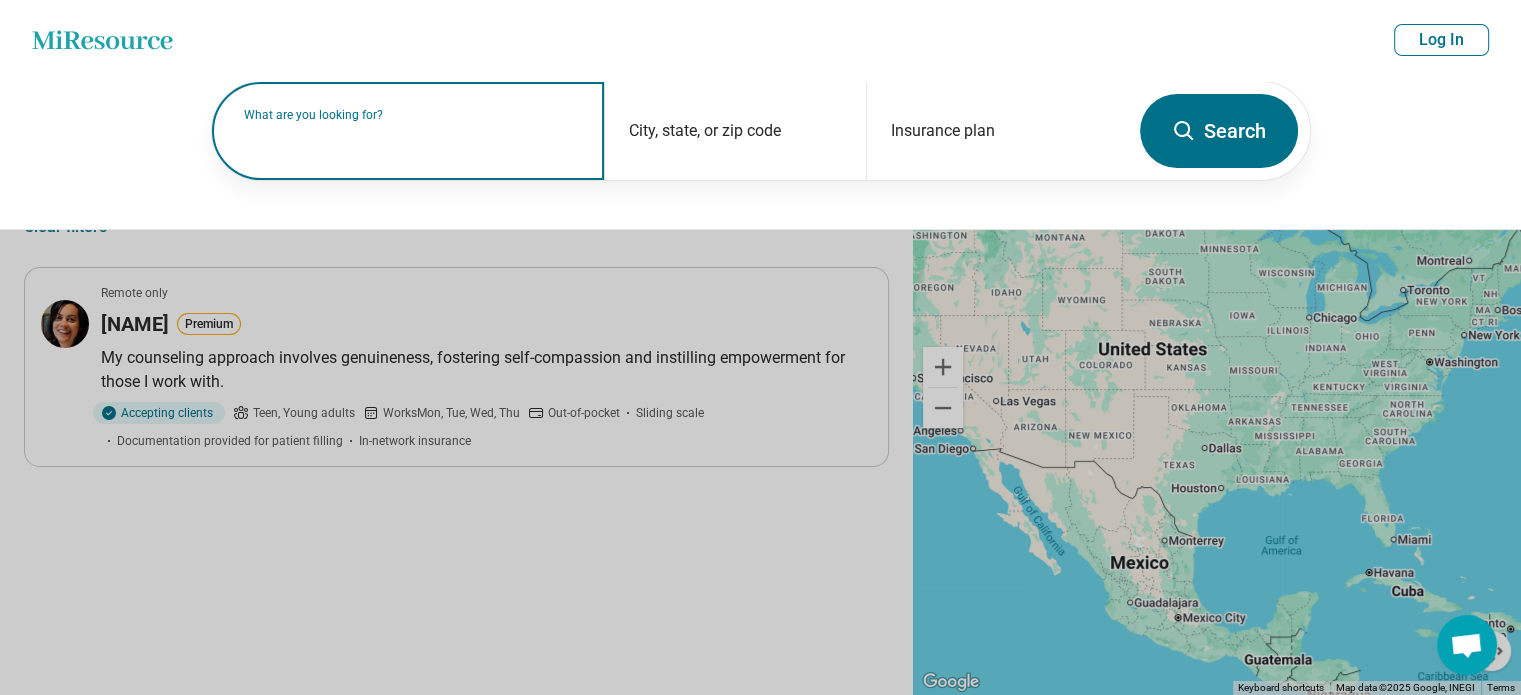 click on "What are you looking for?" at bounding box center [412, 115] 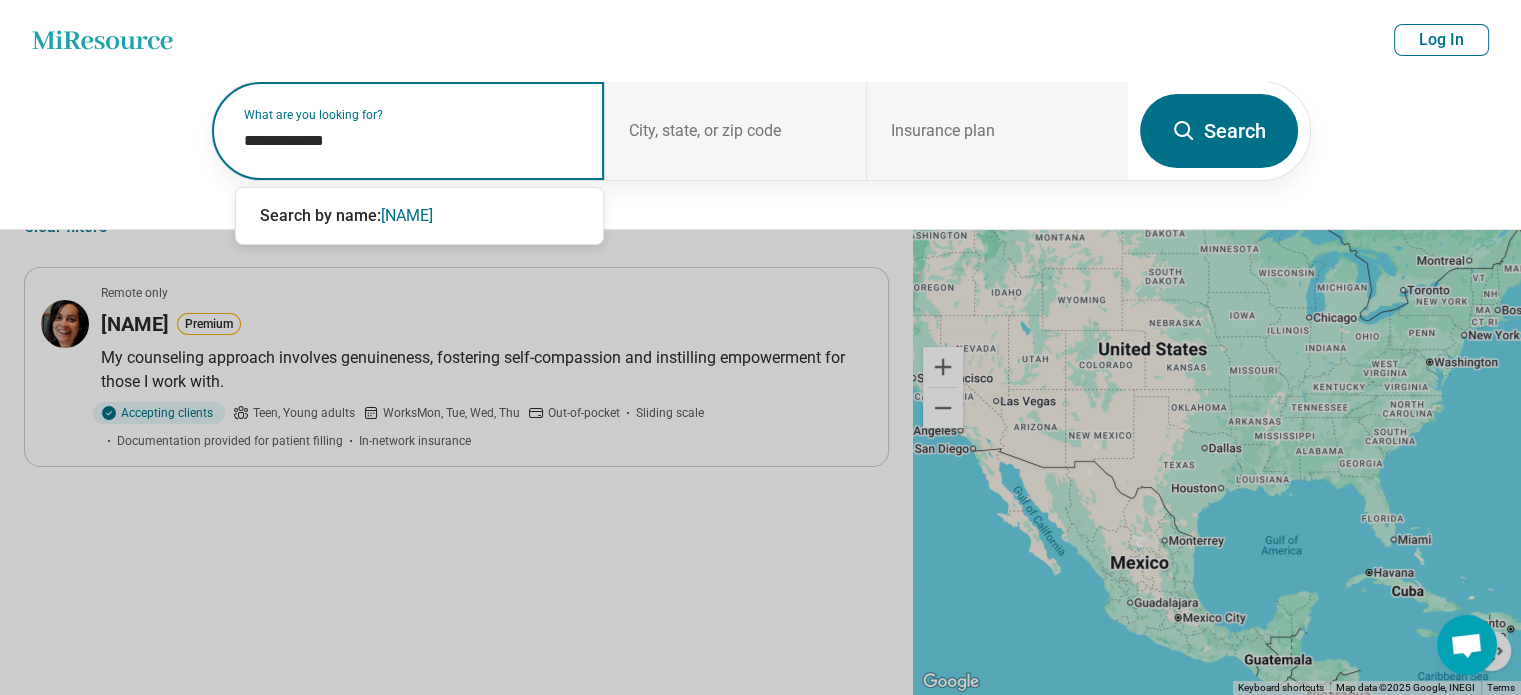 type on "**********" 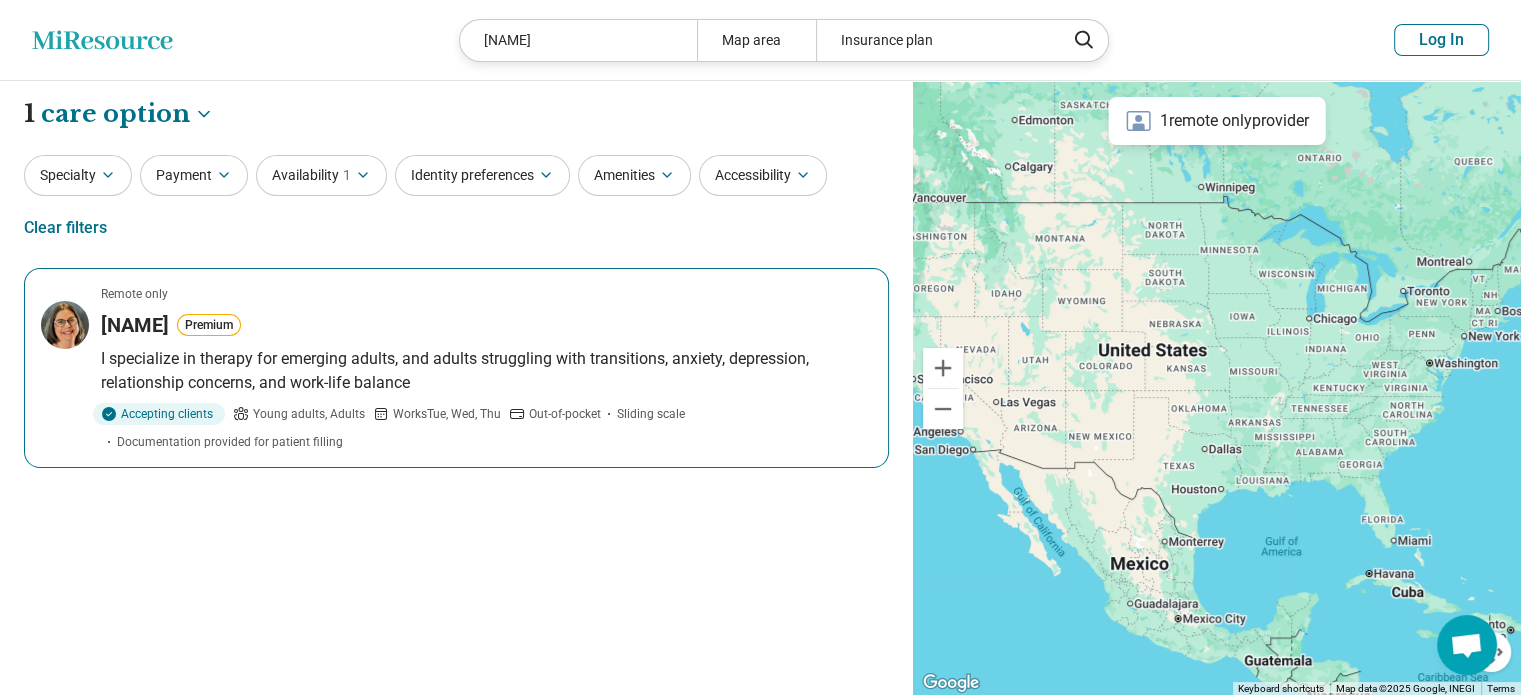 click on "I specialize in therapy for emerging adults, and adults struggling with transitions, anxiety, depression, relationship concerns, and work-life balance" at bounding box center (486, 371) 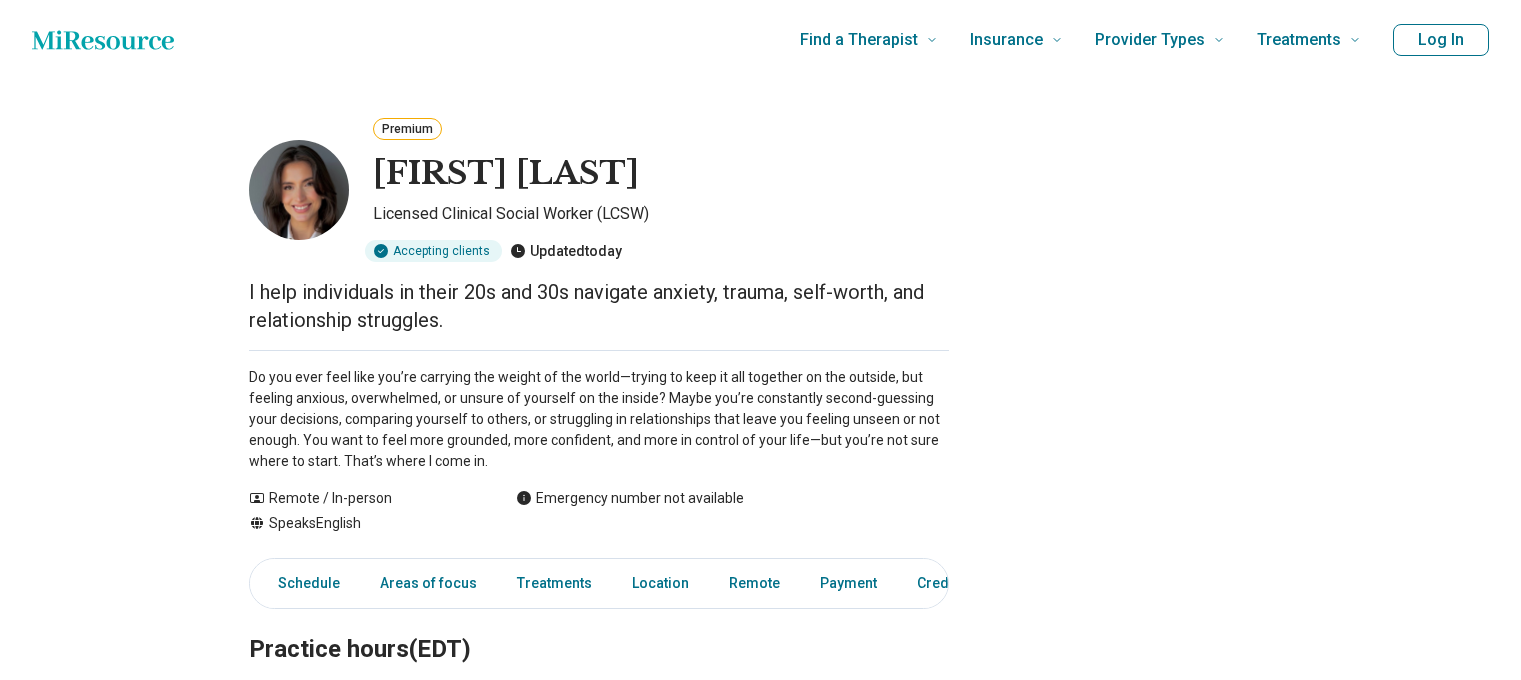 scroll, scrollTop: 0, scrollLeft: 0, axis: both 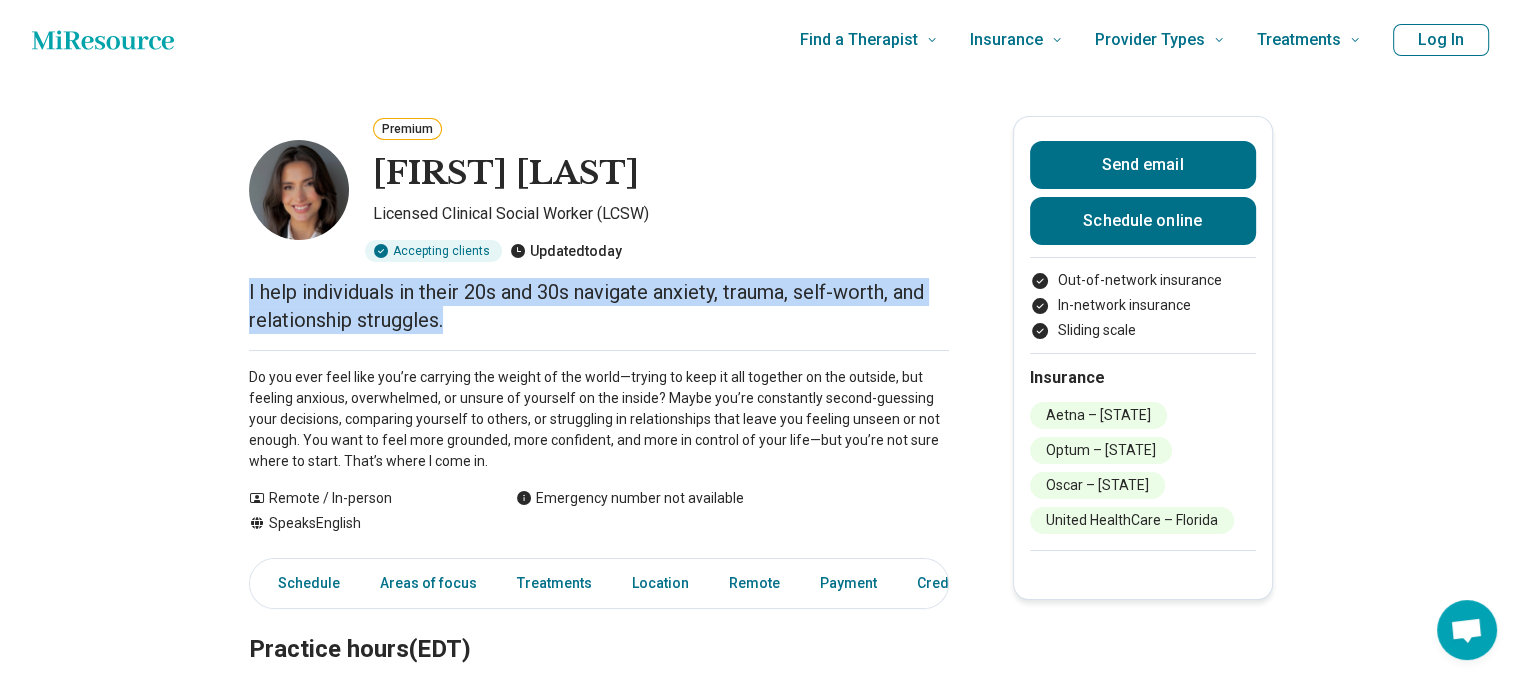 drag, startPoint x: 0, startPoint y: 0, endPoint x: 144, endPoint y: 279, distance: 313.96976 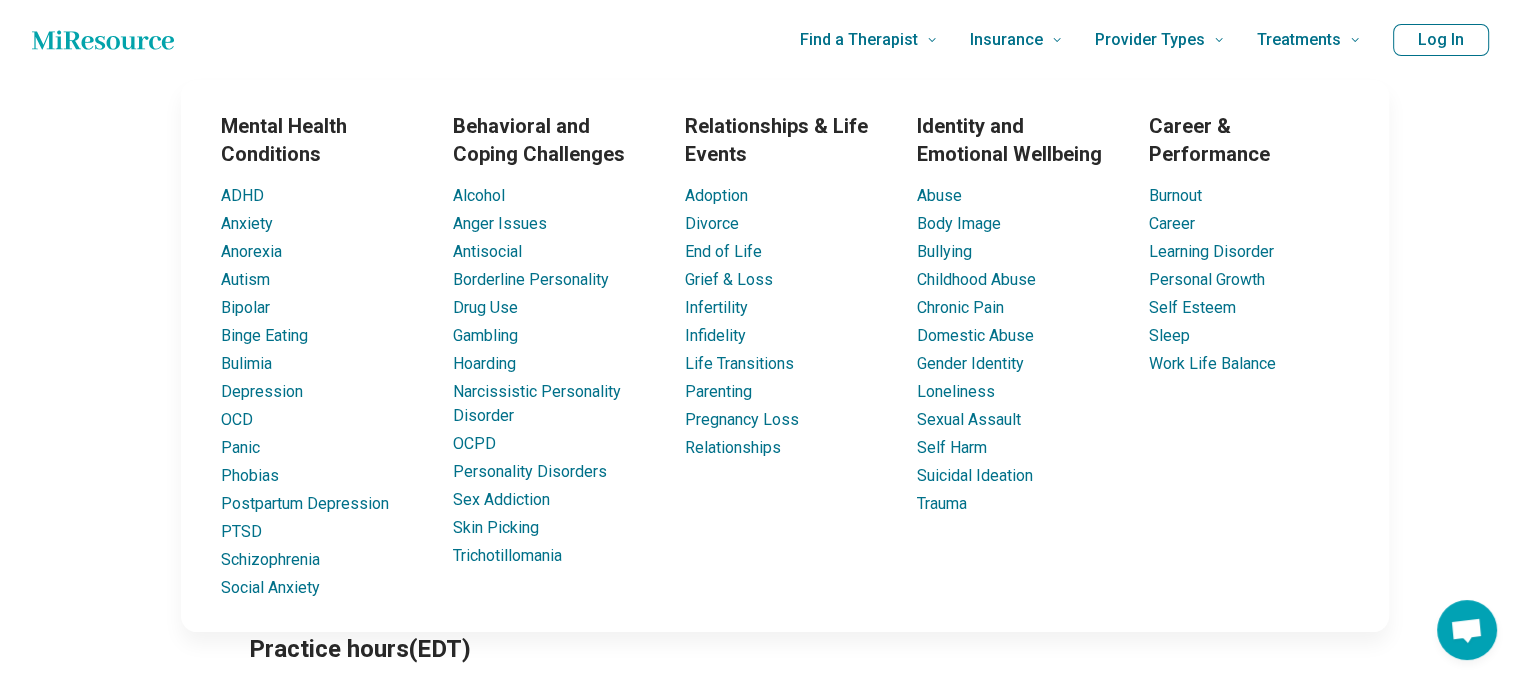click on "Premium Danielle Handal Licensed Clinical Social Worker (LCSW) Accepting clients Updated  today I help individuals in their 20s and 30s navigate anxiety, trauma, self-worth, and relationship struggles. Do you ever feel like you’re carrying the weight of the world—trying to keep it all together on the outside, but feeling anxious, overwhelmed, or unsure of yourself on the inside? Maybe you’re constantly second-guessing your decisions, comparing yourself to others, or struggling in relationships that leave you feeling unseen or not enough. You want to feel more grounded, more confident, and more in control of your life—but you’re not sure where to start. That’s where I come in. Show all Remote / In-person Speaks  English Emergency number not available Send email Schedule online Out-of-network insurance In-network insurance Sliding scale Insurance Aetna – Florida Optum – Florida Oscar – Florida United HealthCare – Florida Schedule Areas of focus Treatments Location Remote Payment Credentials" at bounding box center [760, 1255] 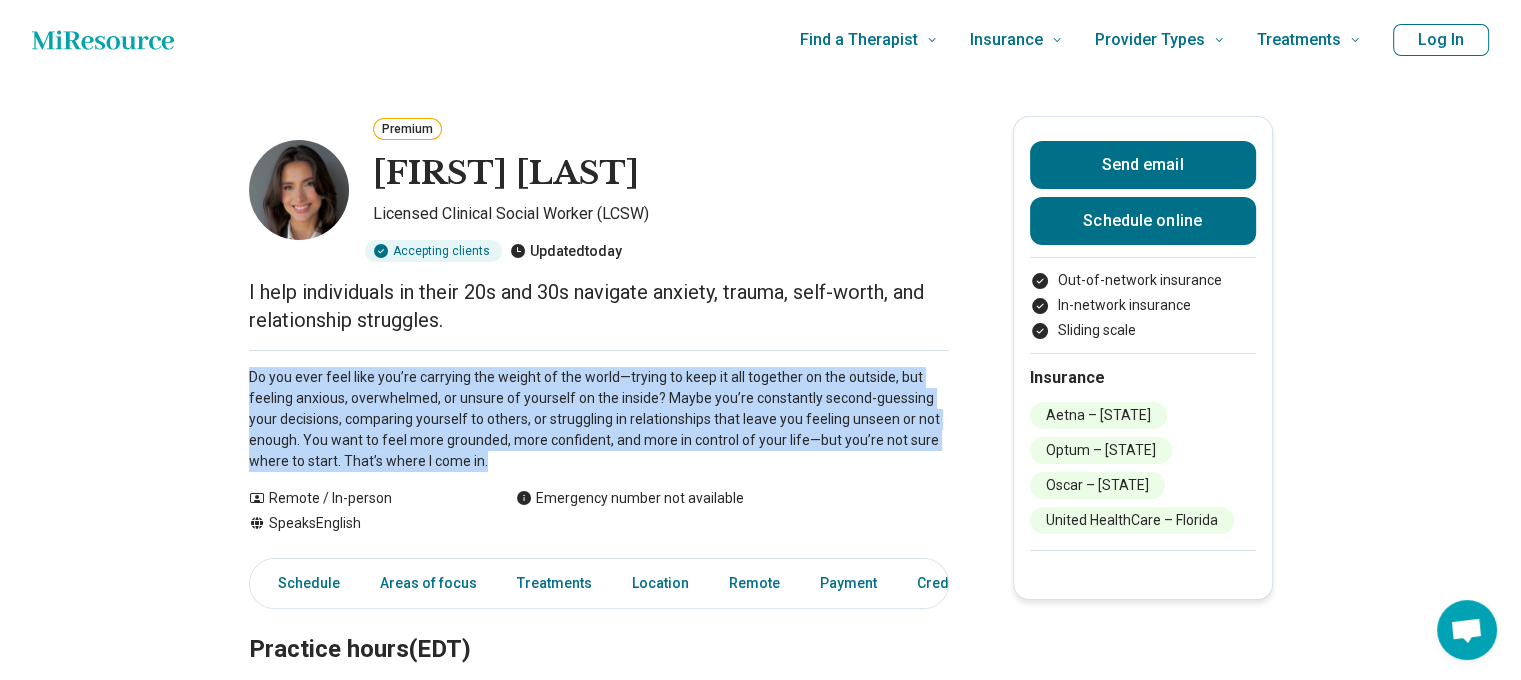 drag, startPoint x: 238, startPoint y: 386, endPoint x: 668, endPoint y: 463, distance: 436.83978 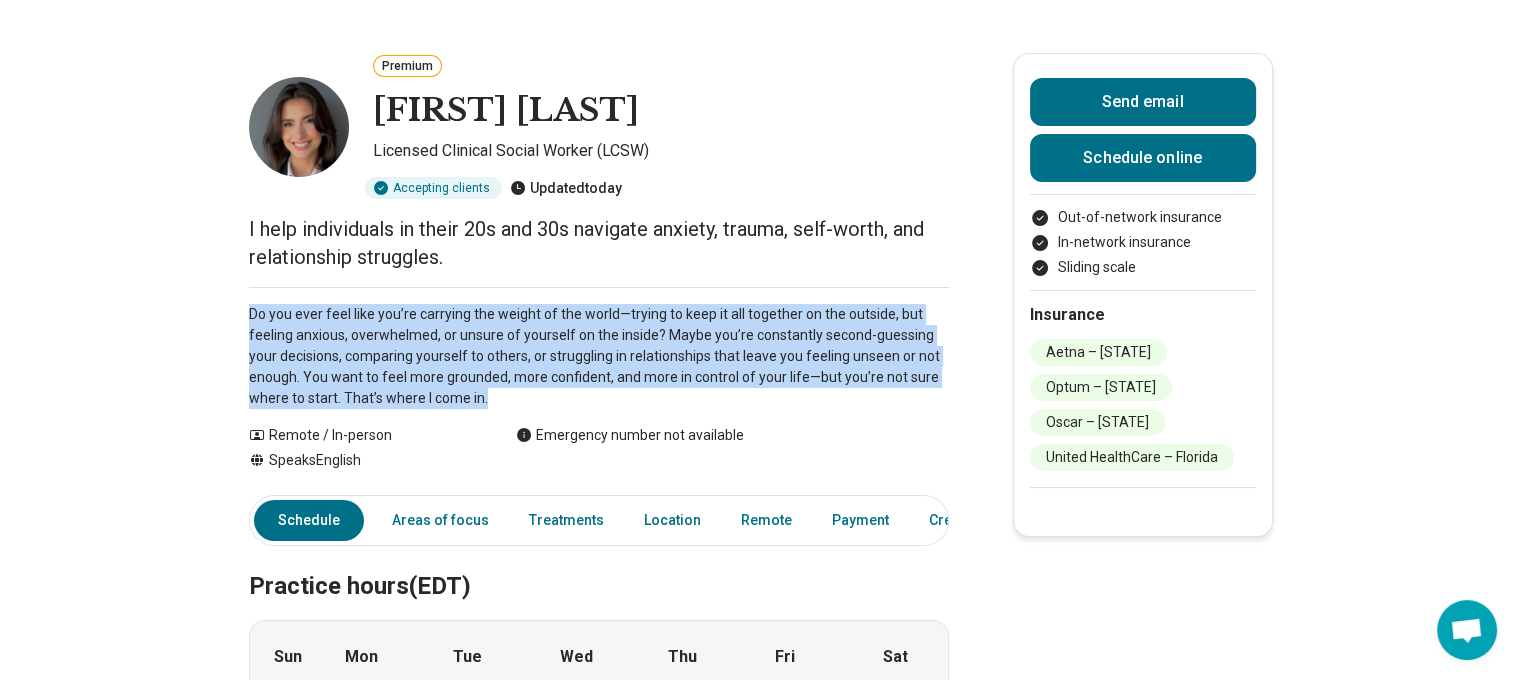 scroll, scrollTop: 0, scrollLeft: 0, axis: both 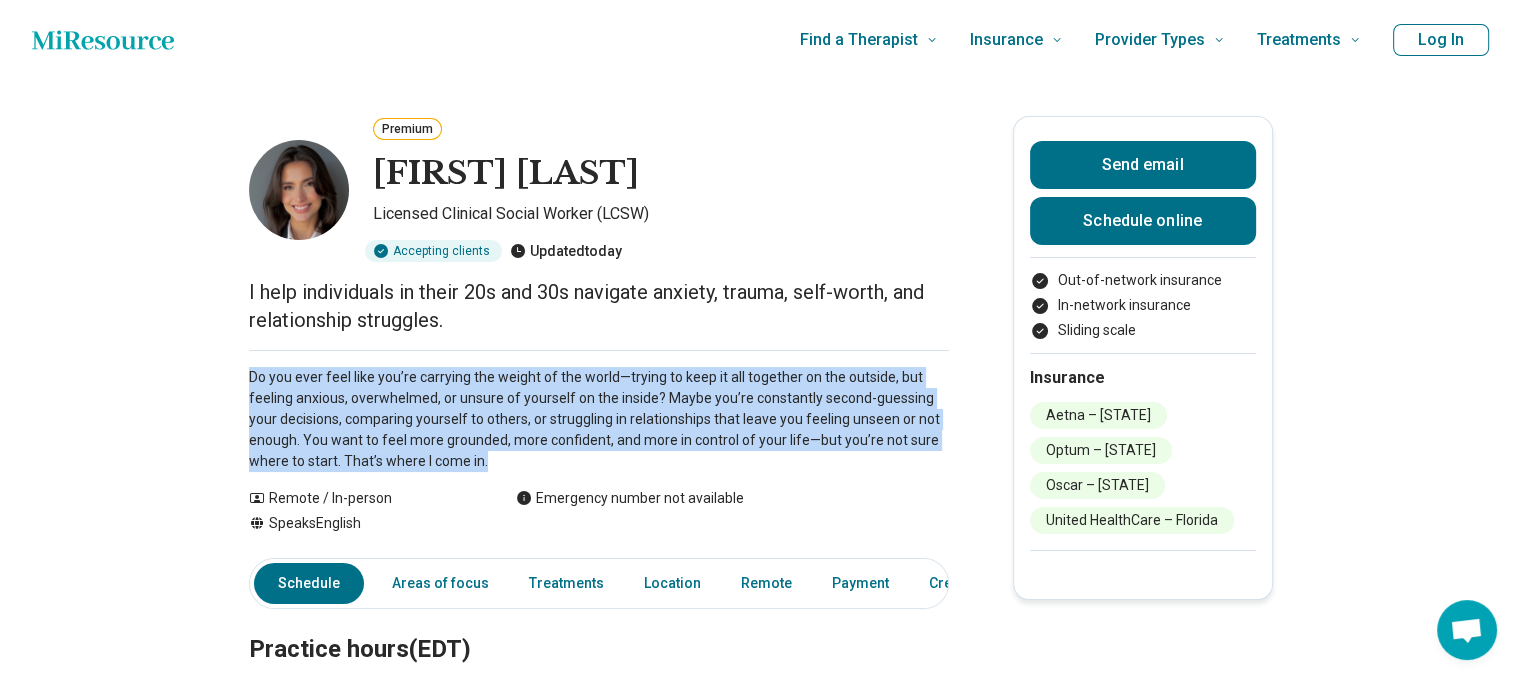 copy on "Do you ever feel like you’re carrying the weight of the world—trying to keep it all together on the outside, but feeling anxious, overwhelmed, or unsure of yourself on the inside? Maybe you’re constantly second-guessing your decisions, comparing yourself to others, or struggling in relationships that leave you feeling unseen or not enough. You want to feel more grounded, more confident, and more in control of your life—but you’re not sure where to start. That’s where I come in." 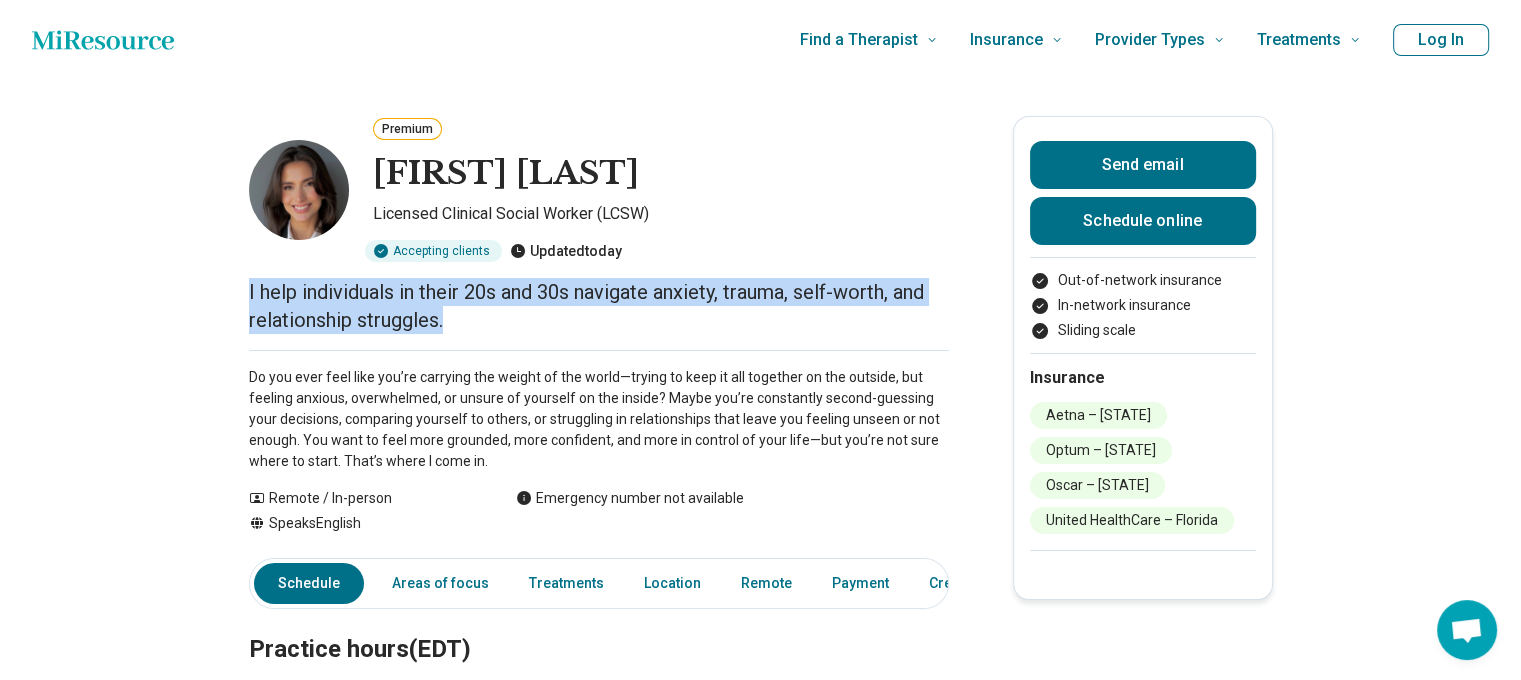 drag, startPoint x: 752, startPoint y: 3, endPoint x: 176, endPoint y: 279, distance: 638.7112 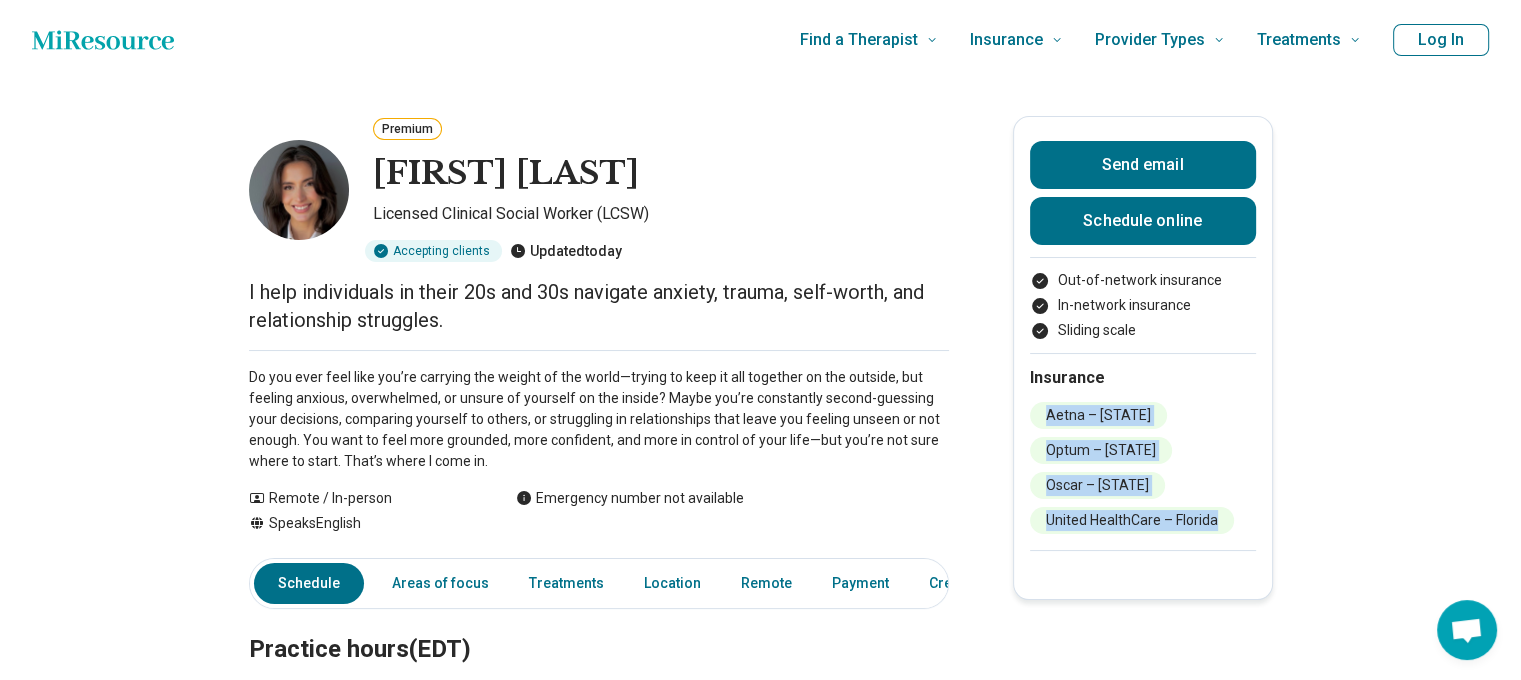 drag, startPoint x: 1241, startPoint y: 526, endPoint x: 1056, endPoint y: 419, distance: 213.71477 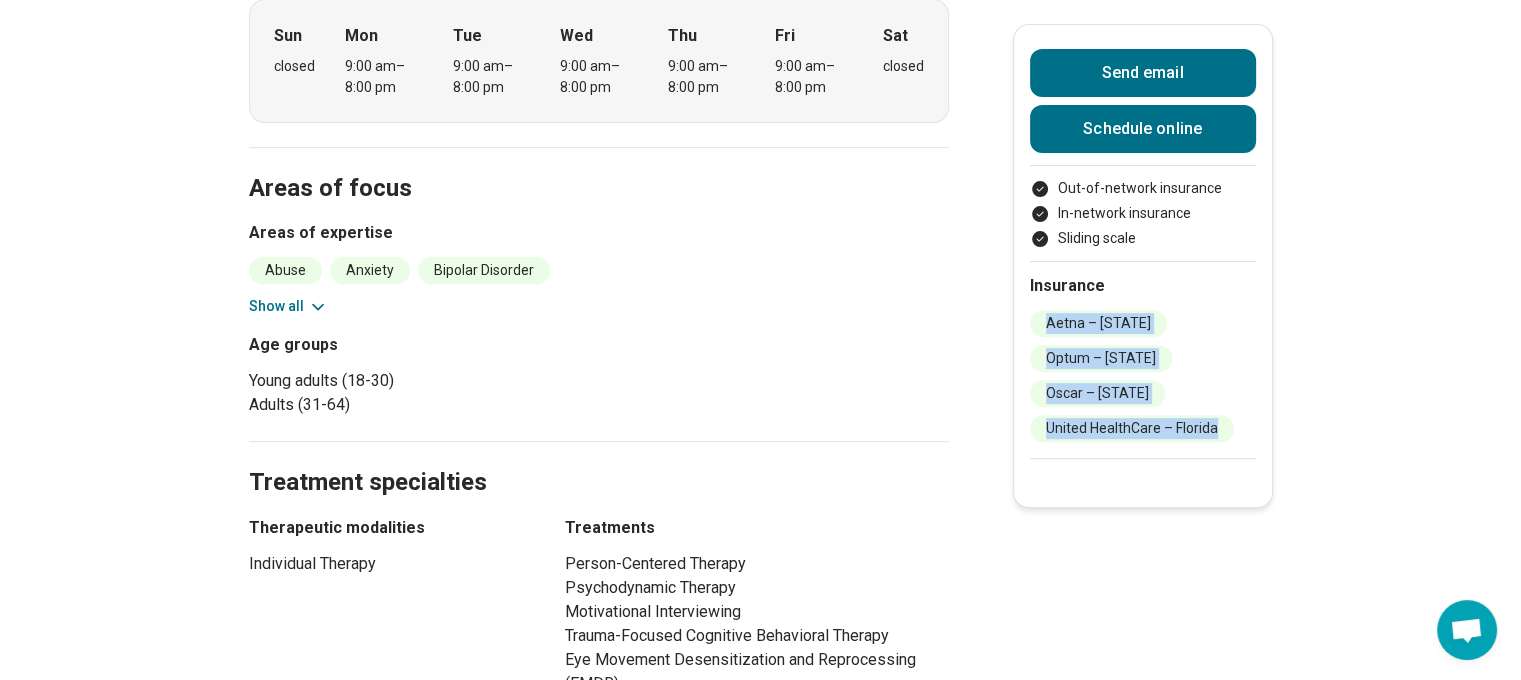 scroll, scrollTop: 700, scrollLeft: 0, axis: vertical 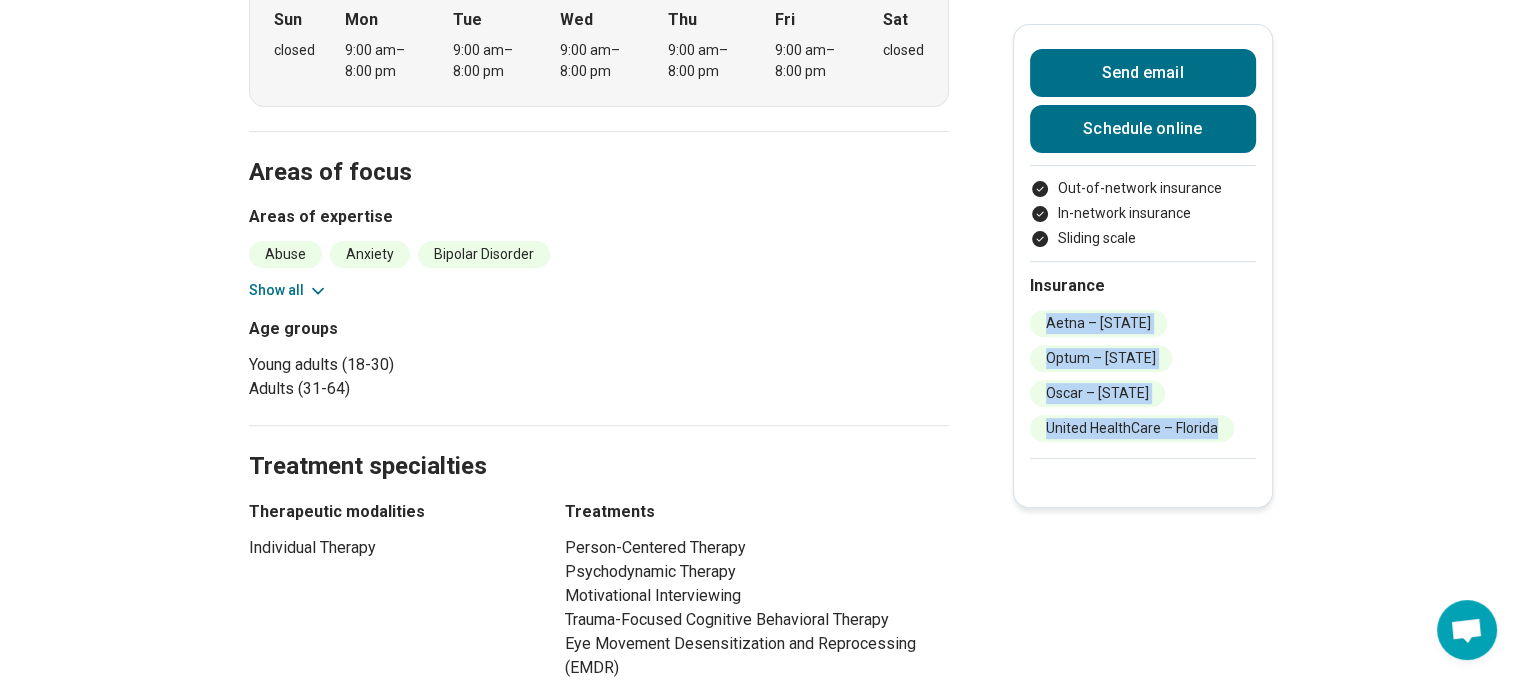 click on "Show all" at bounding box center (288, 290) 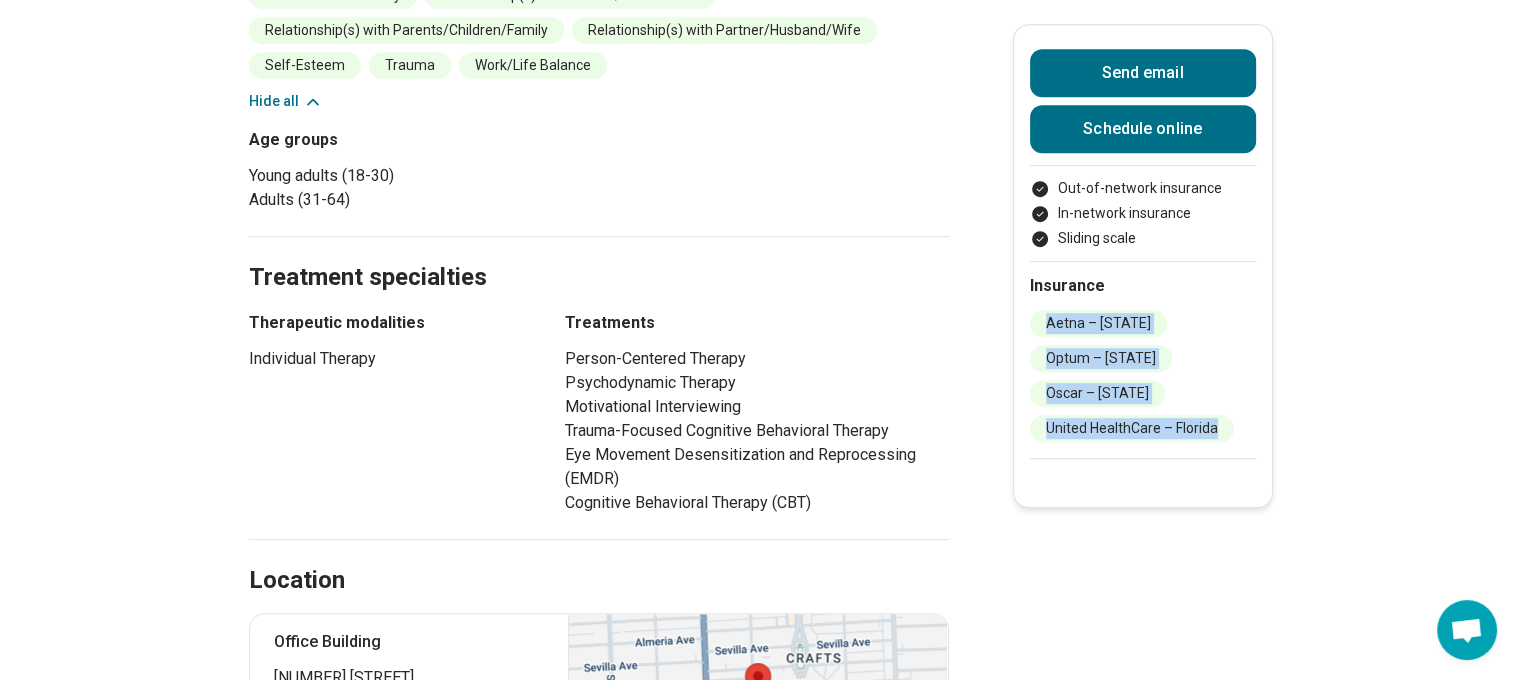 scroll, scrollTop: 1100, scrollLeft: 0, axis: vertical 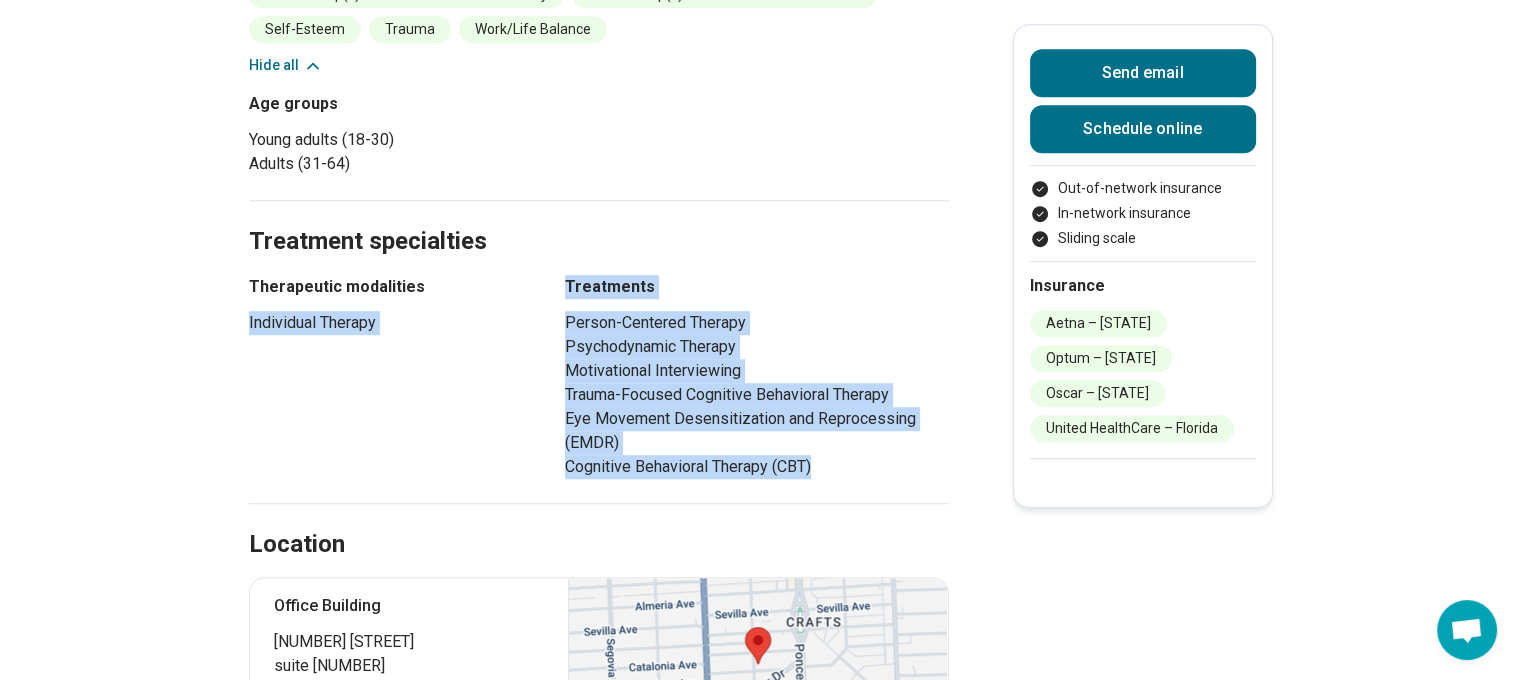 drag, startPoint x: 839, startPoint y: 470, endPoint x: 216, endPoint y: 300, distance: 645.77783 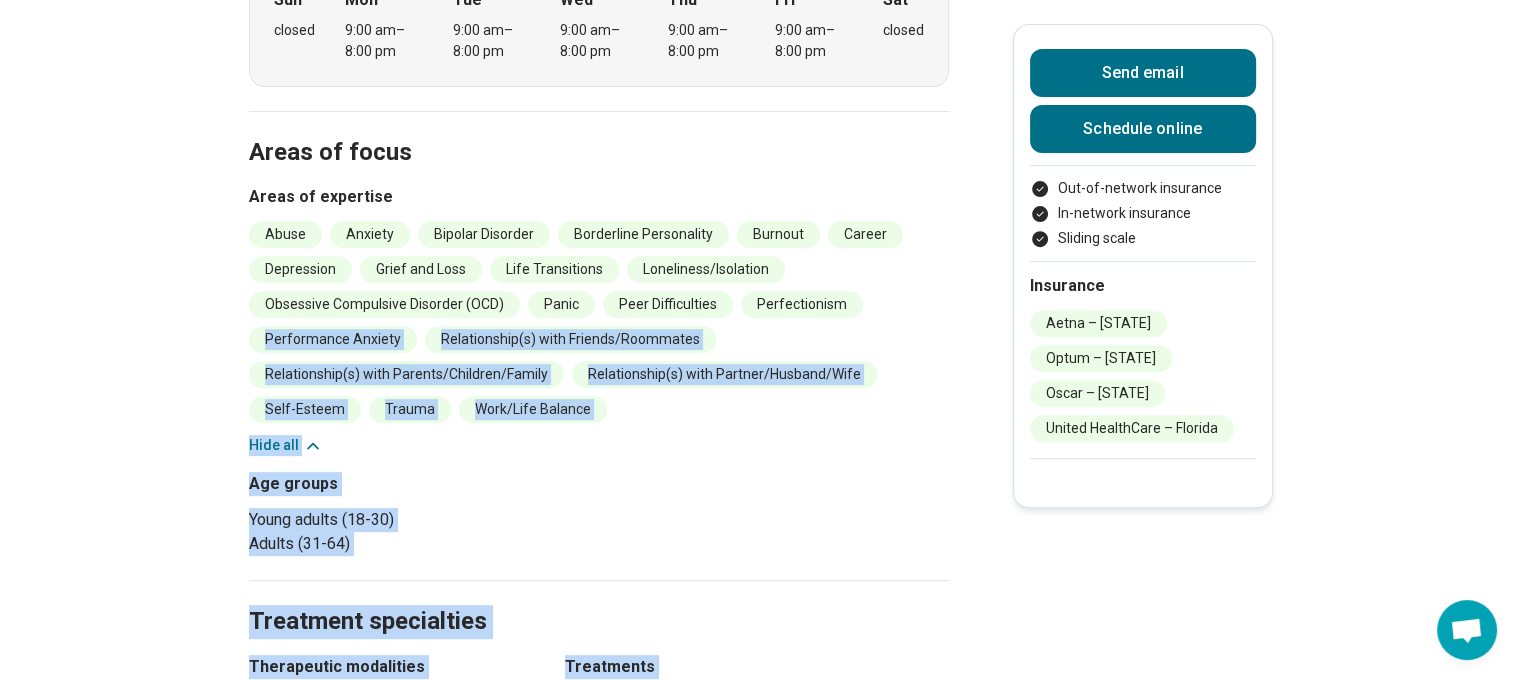 scroll, scrollTop: 700, scrollLeft: 0, axis: vertical 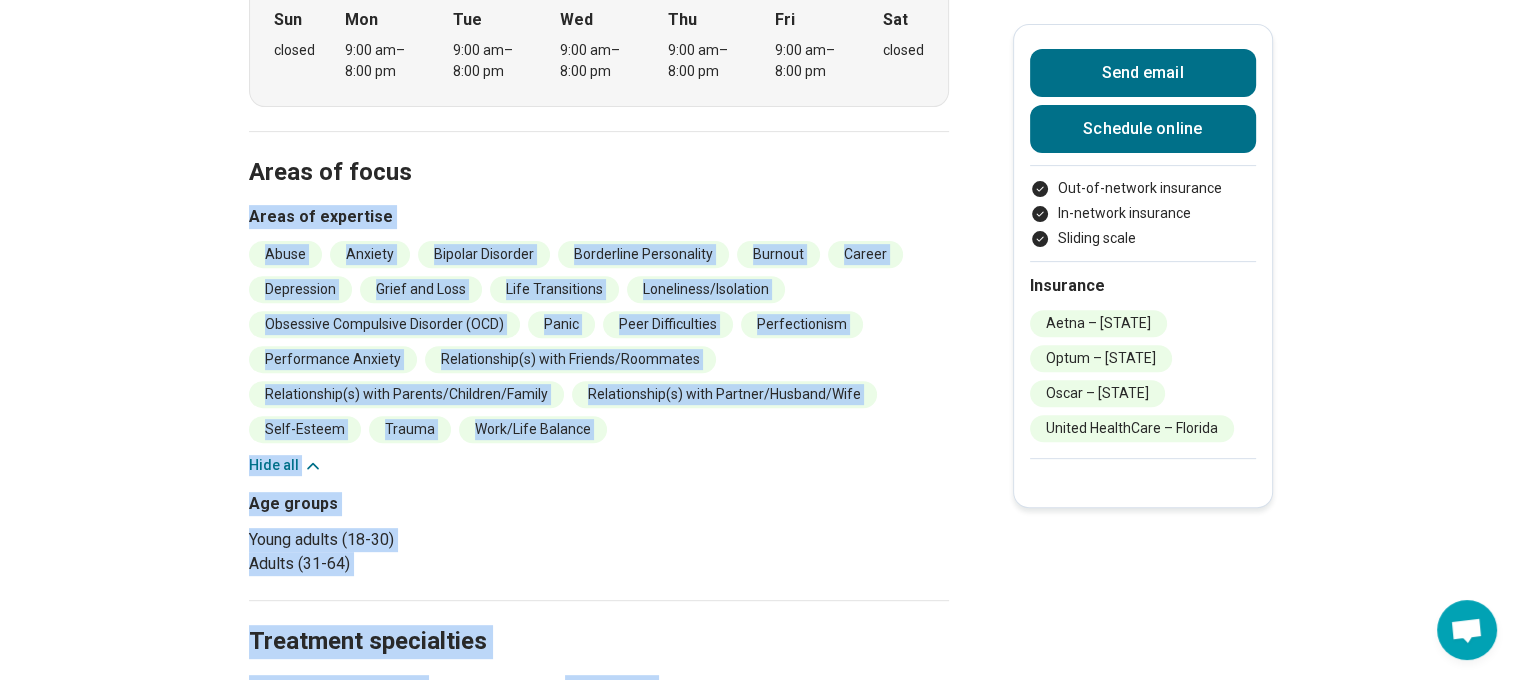 drag, startPoint x: 819, startPoint y: 467, endPoint x: 233, endPoint y: 219, distance: 636.3175 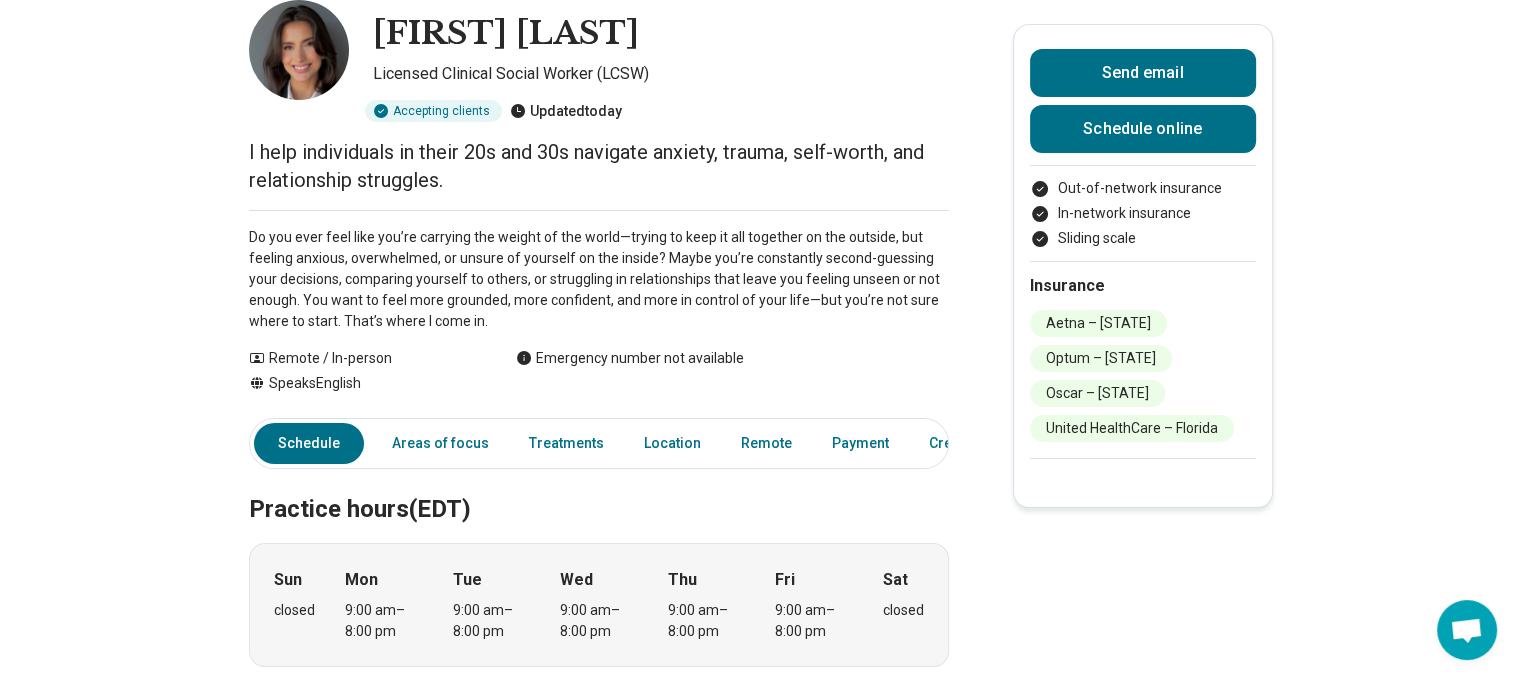 scroll, scrollTop: 100, scrollLeft: 0, axis: vertical 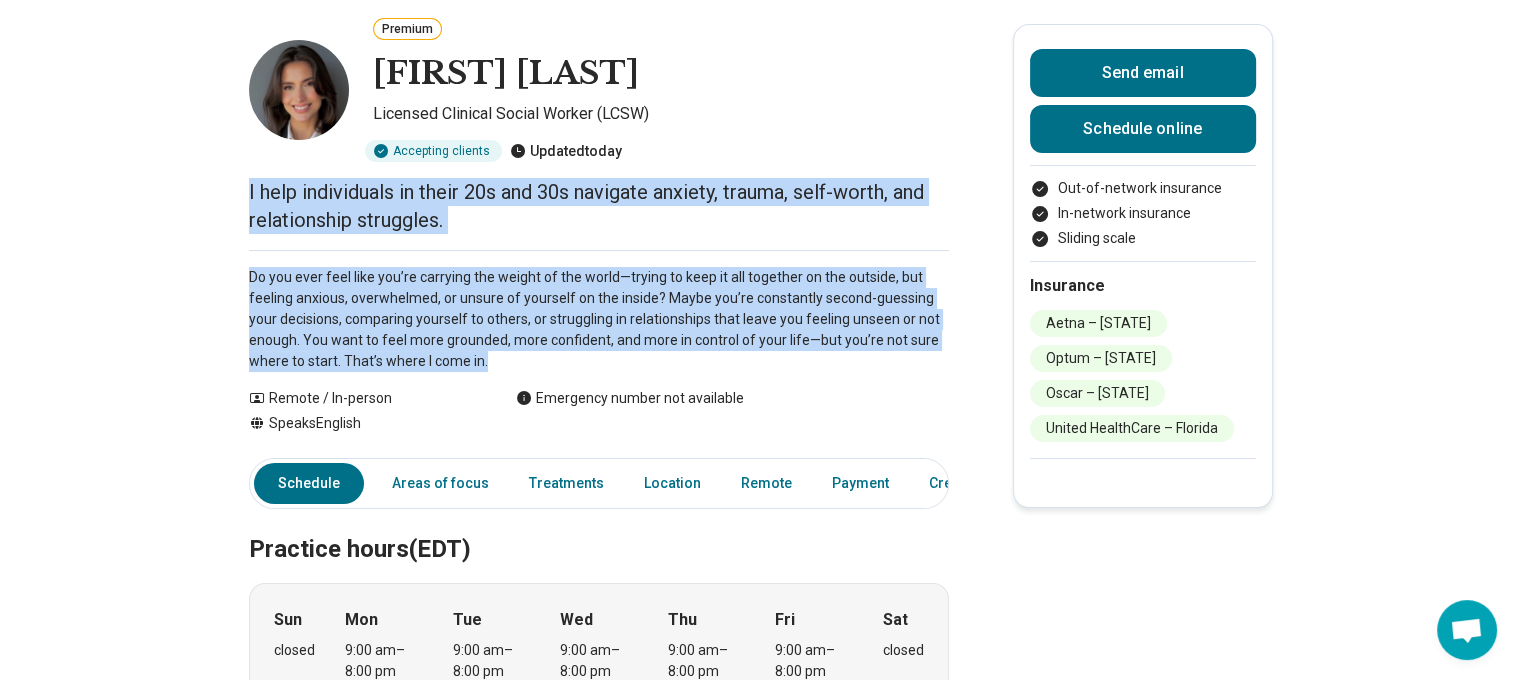 drag, startPoint x: 320, startPoint y: 317, endPoint x: 199, endPoint y: 189, distance: 176.13914 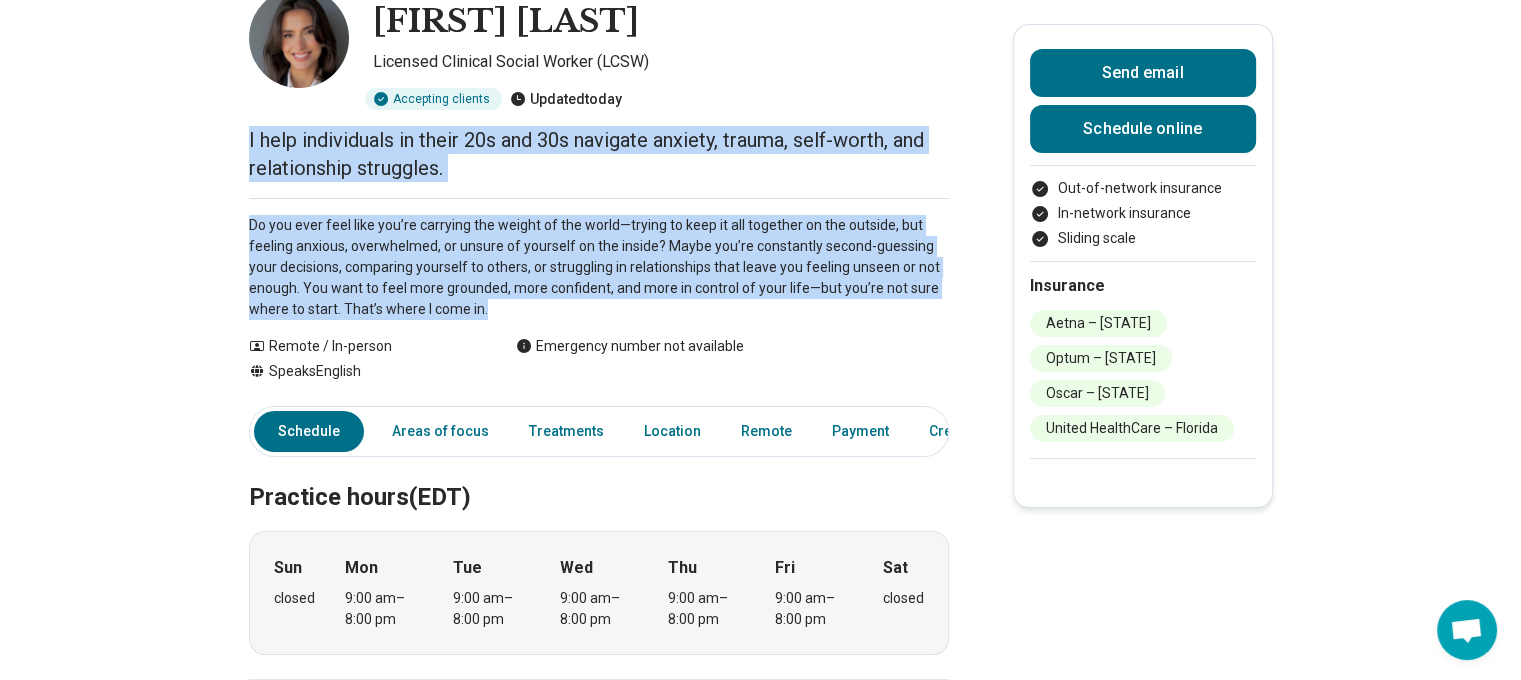 scroll, scrollTop: 100, scrollLeft: 0, axis: vertical 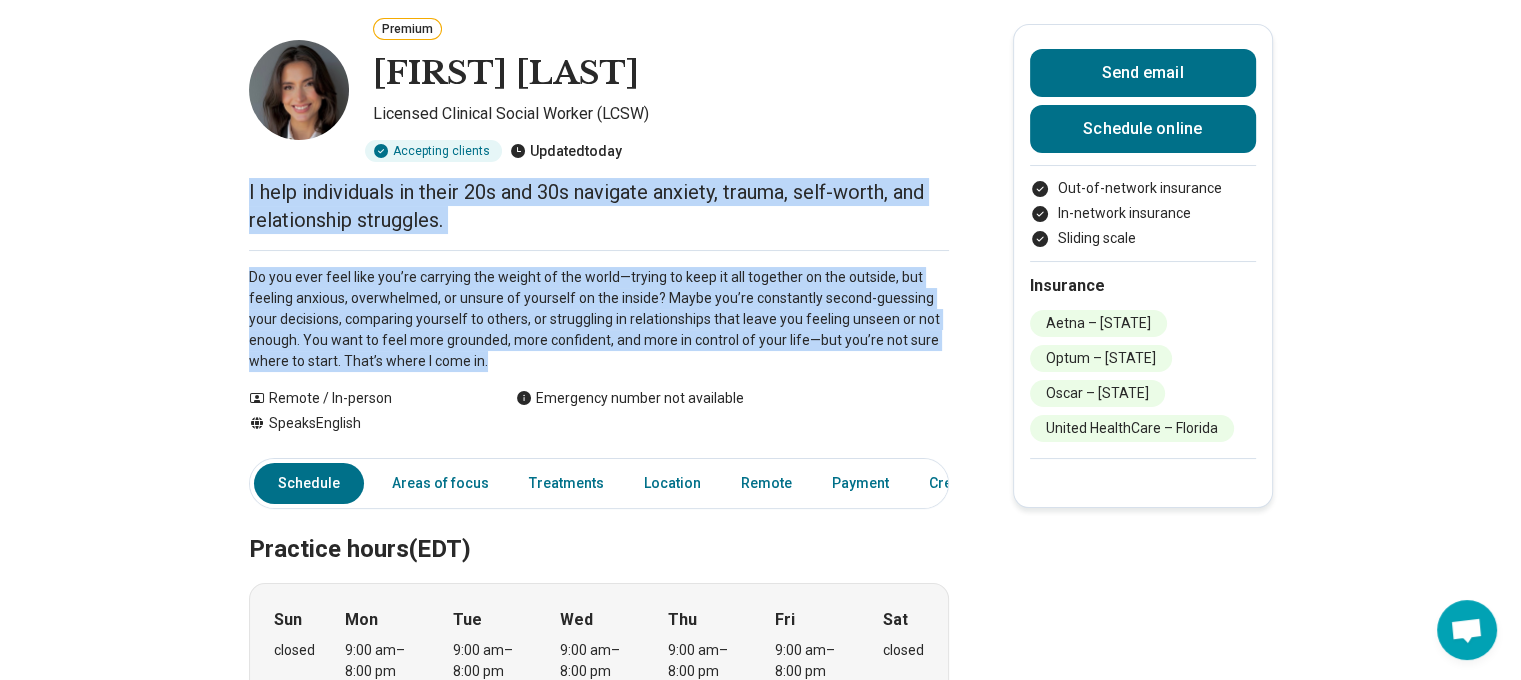 click on "Do you ever feel like you’re carrying the weight of the world—trying to keep it all together on the outside, but feeling anxious, overwhelmed, or unsure of yourself on the inside? Maybe you’re constantly second-guessing your decisions, comparing yourself to others, or struggling in relationships that leave you feeling unseen or not enough. You want to feel more grounded, more confident, and more in control of your life—but you’re not sure where to start. That’s where I come in." at bounding box center [599, 319] 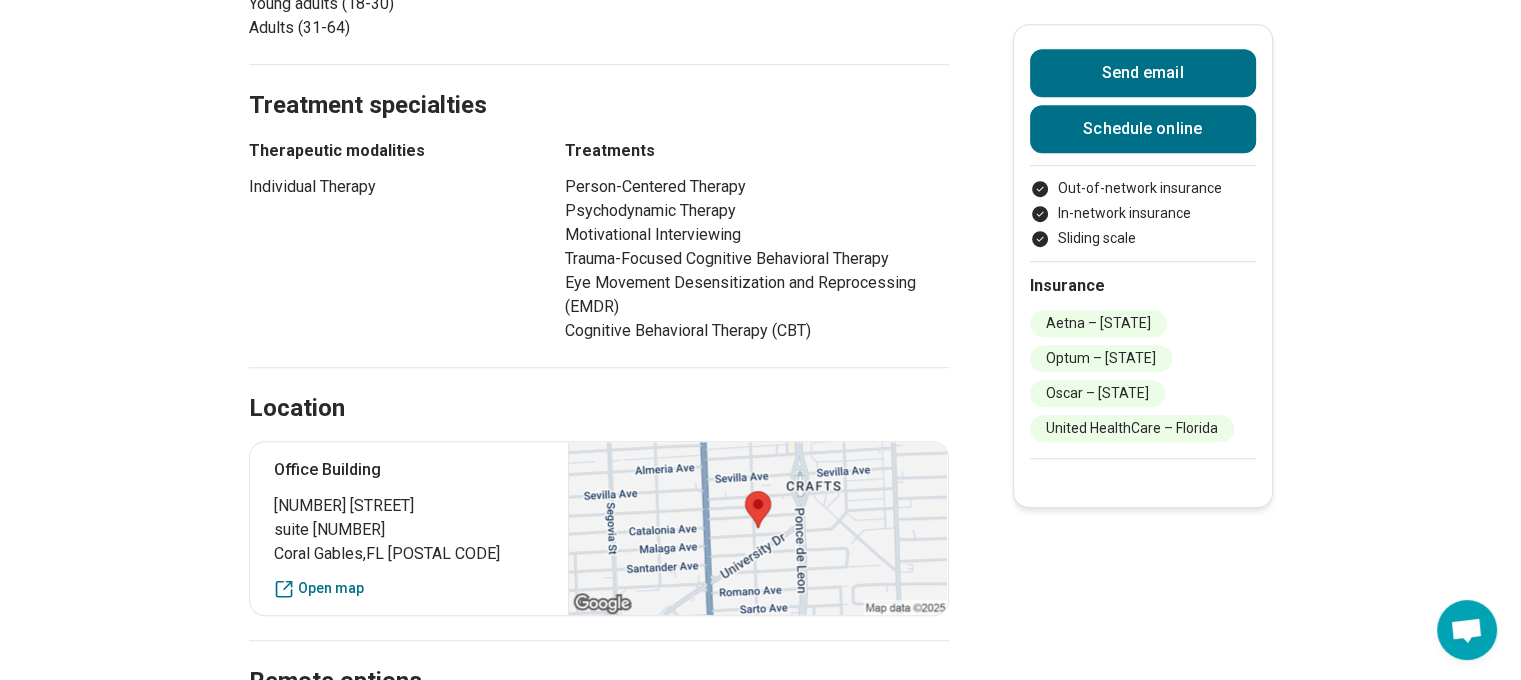scroll, scrollTop: 1300, scrollLeft: 0, axis: vertical 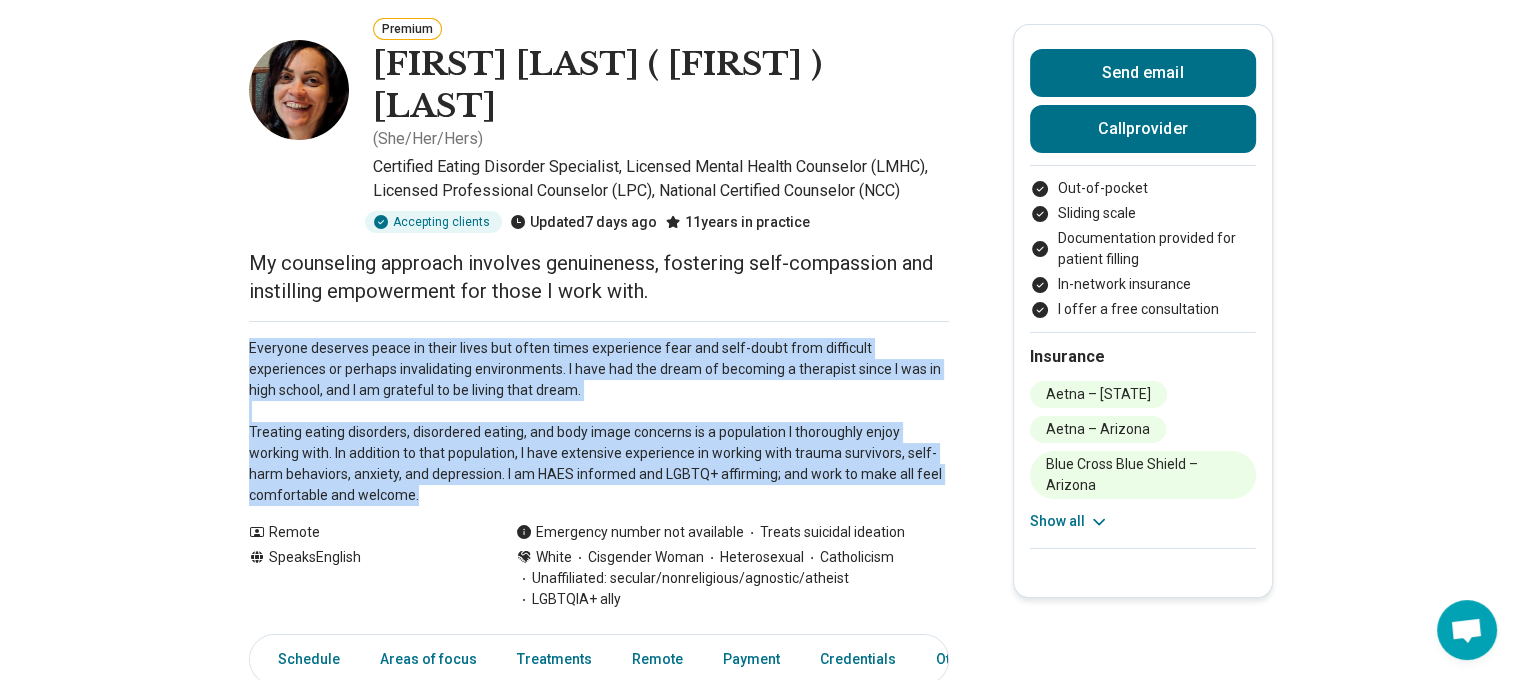 drag, startPoint x: 457, startPoint y: 455, endPoint x: 243, endPoint y: 311, distance: 257.938 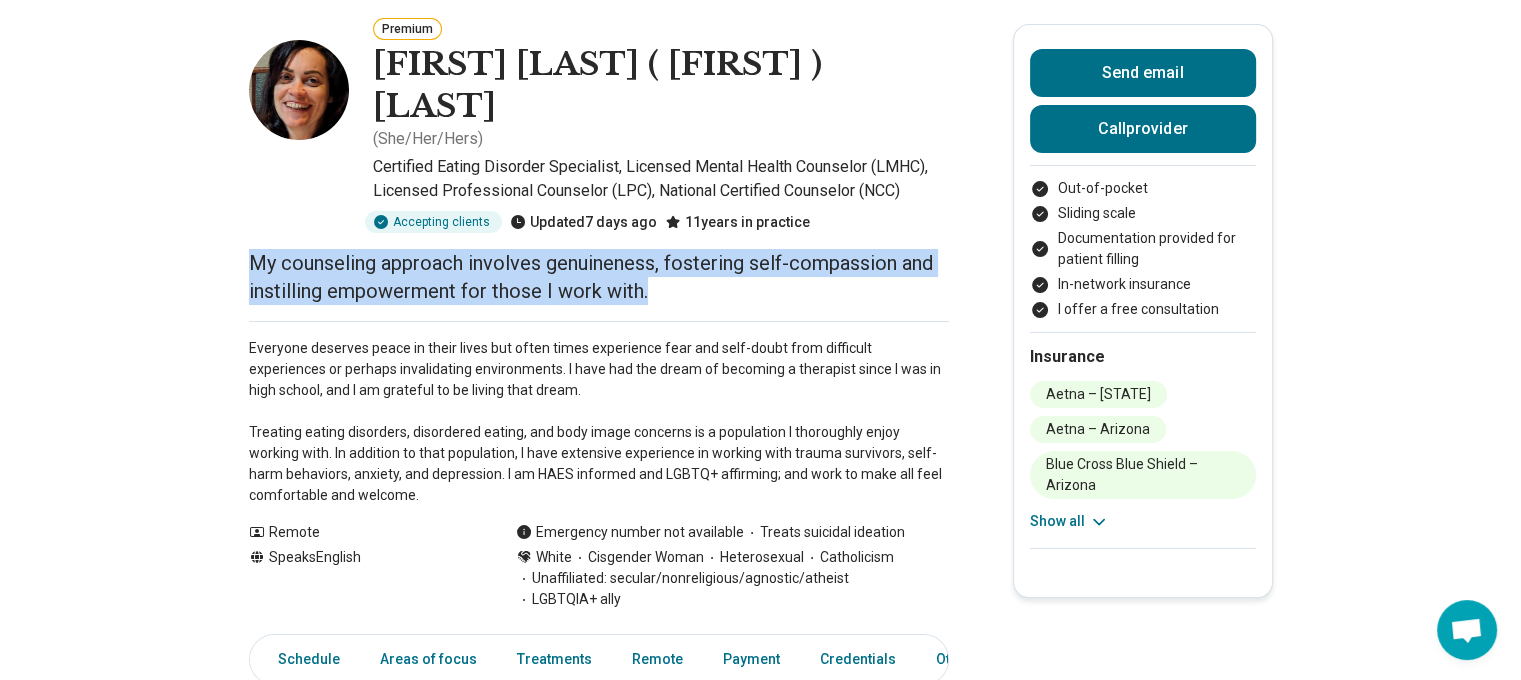 drag, startPoint x: 782, startPoint y: 246, endPoint x: 212, endPoint y: 219, distance: 570.6391 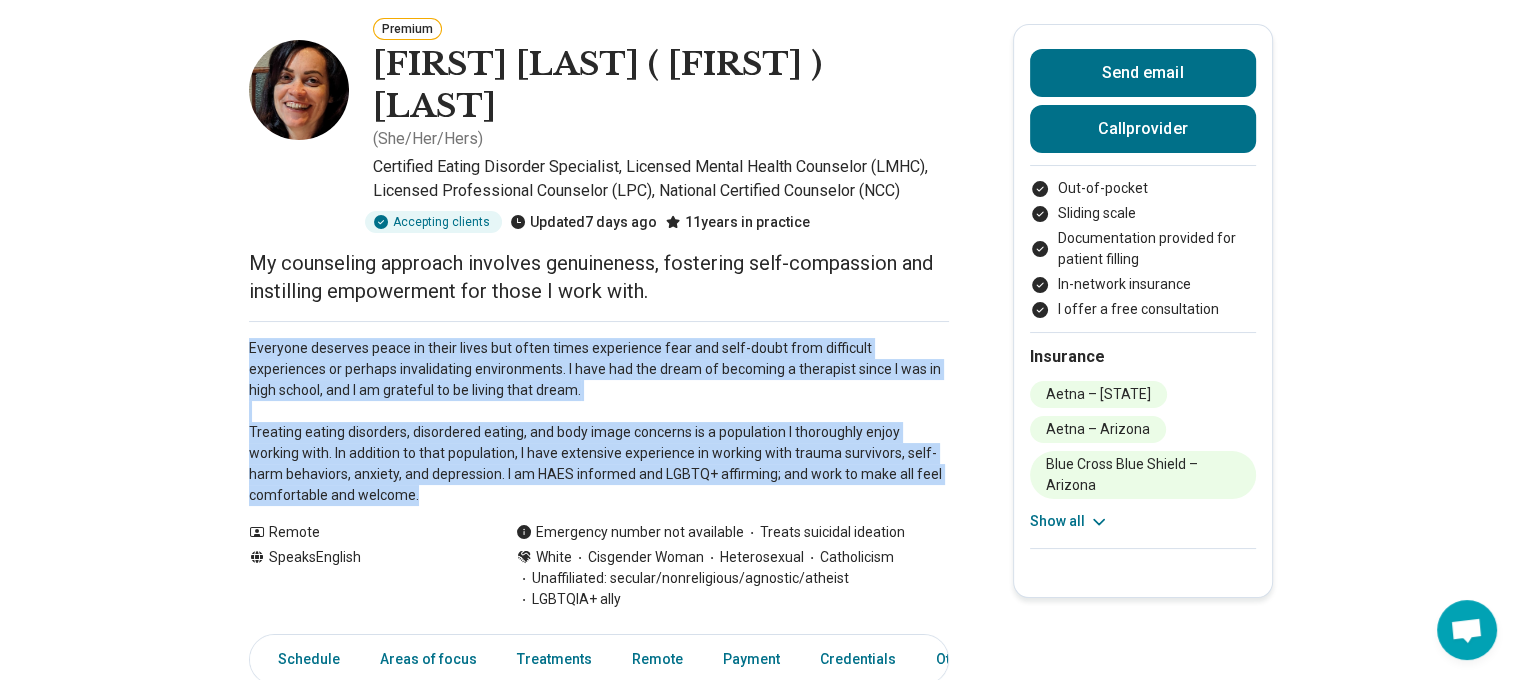 drag, startPoint x: 484, startPoint y: 460, endPoint x: 238, endPoint y: 300, distance: 293.4553 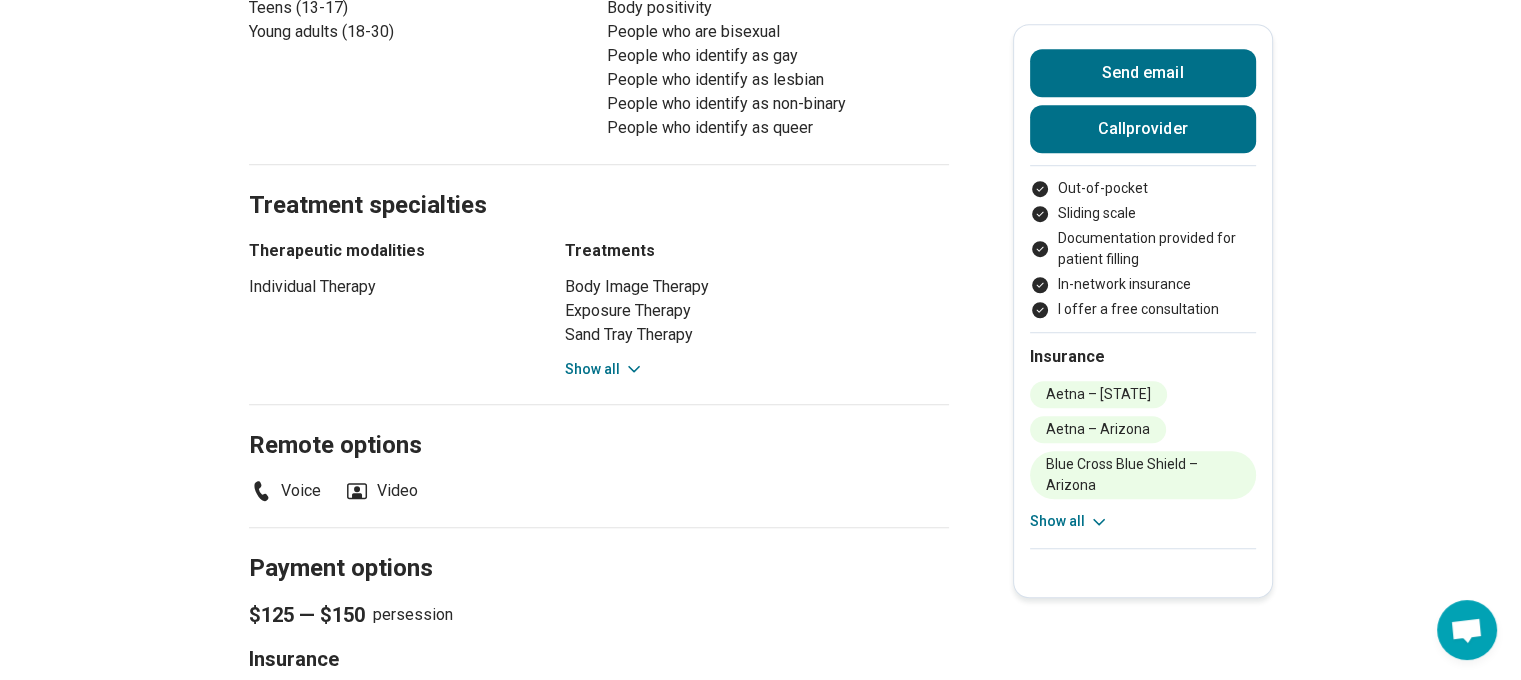 scroll, scrollTop: 1400, scrollLeft: 0, axis: vertical 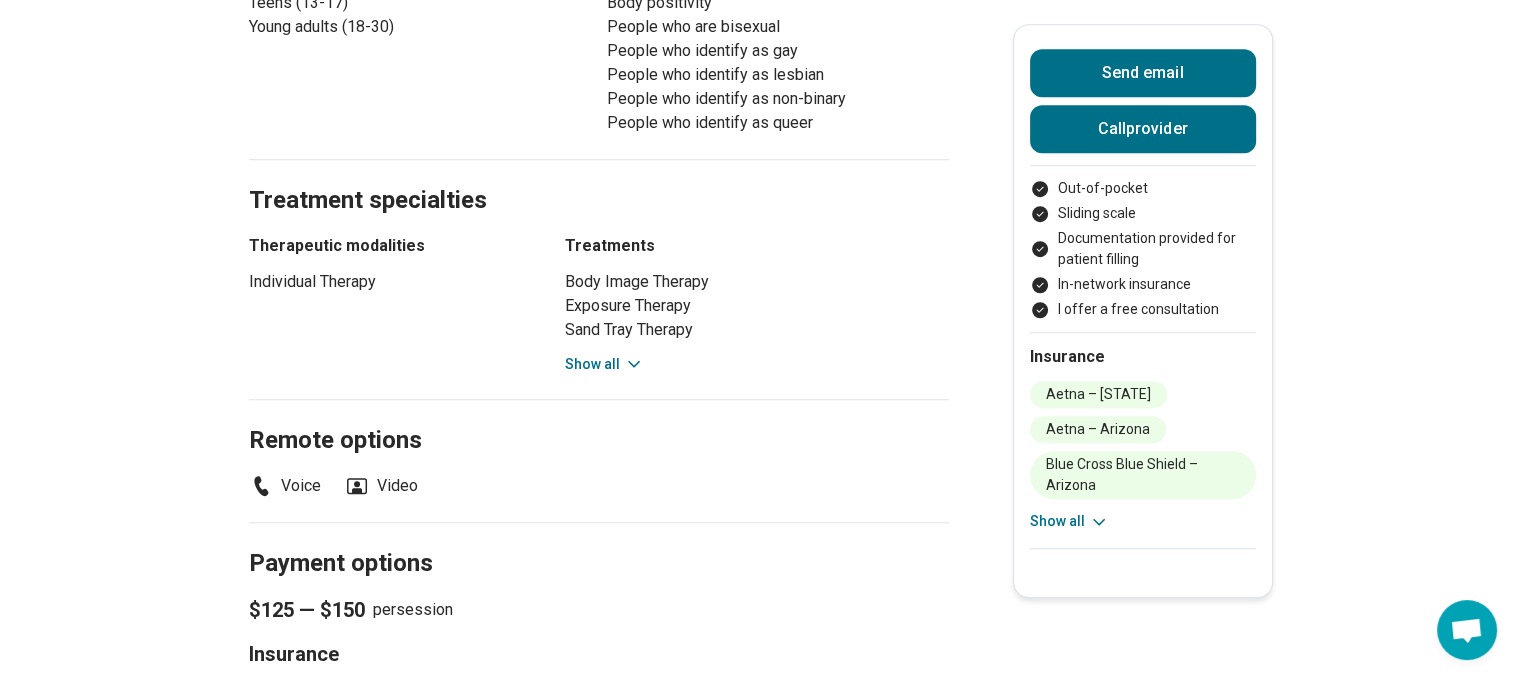 click on "Show all" at bounding box center [604, 364] 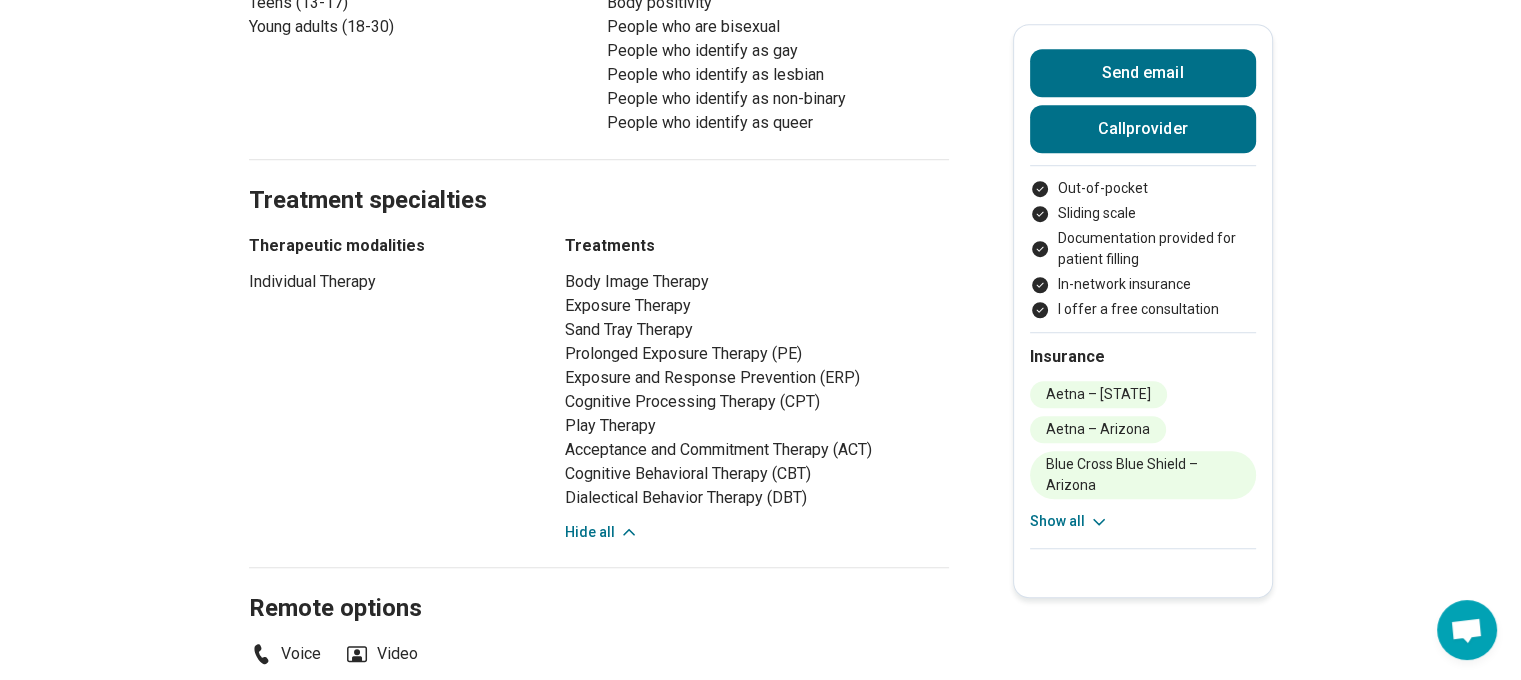 click on "Show all" at bounding box center (1069, 521) 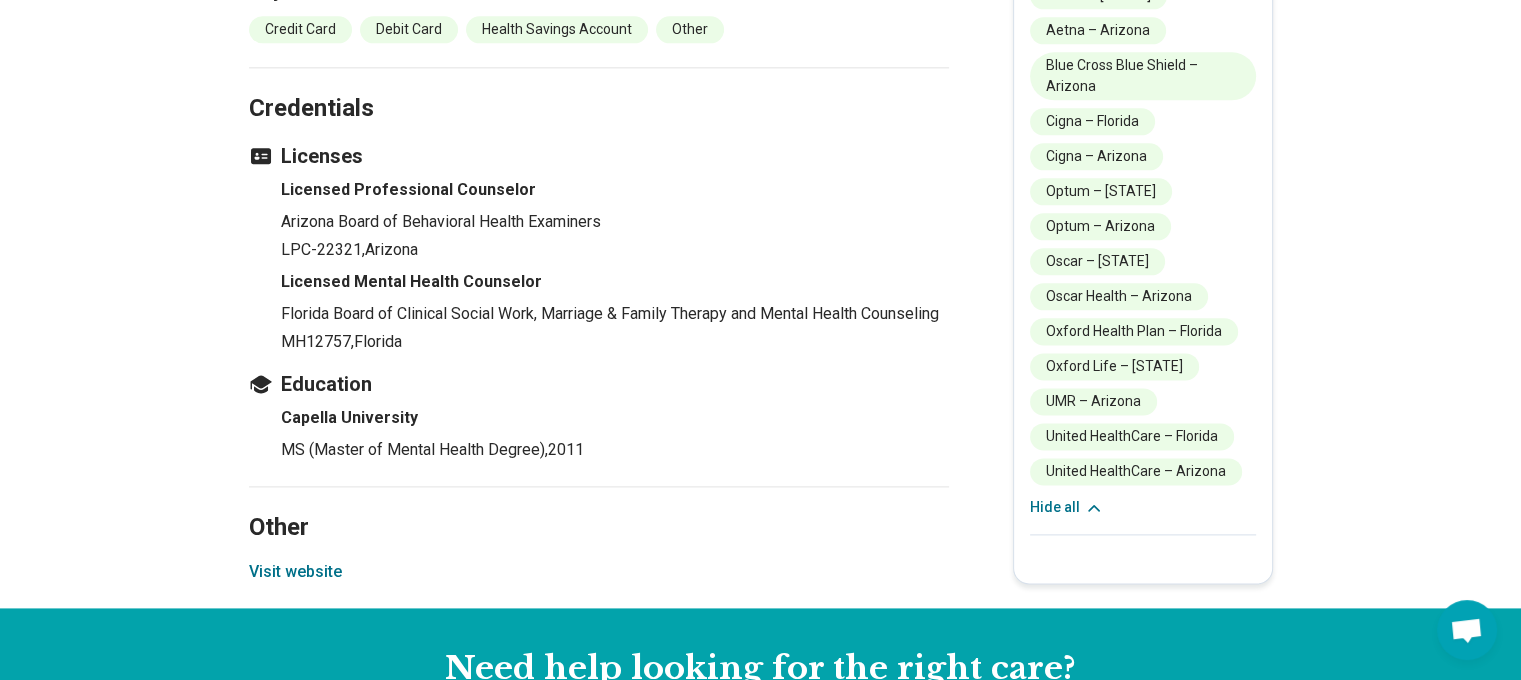 scroll, scrollTop: 2500, scrollLeft: 0, axis: vertical 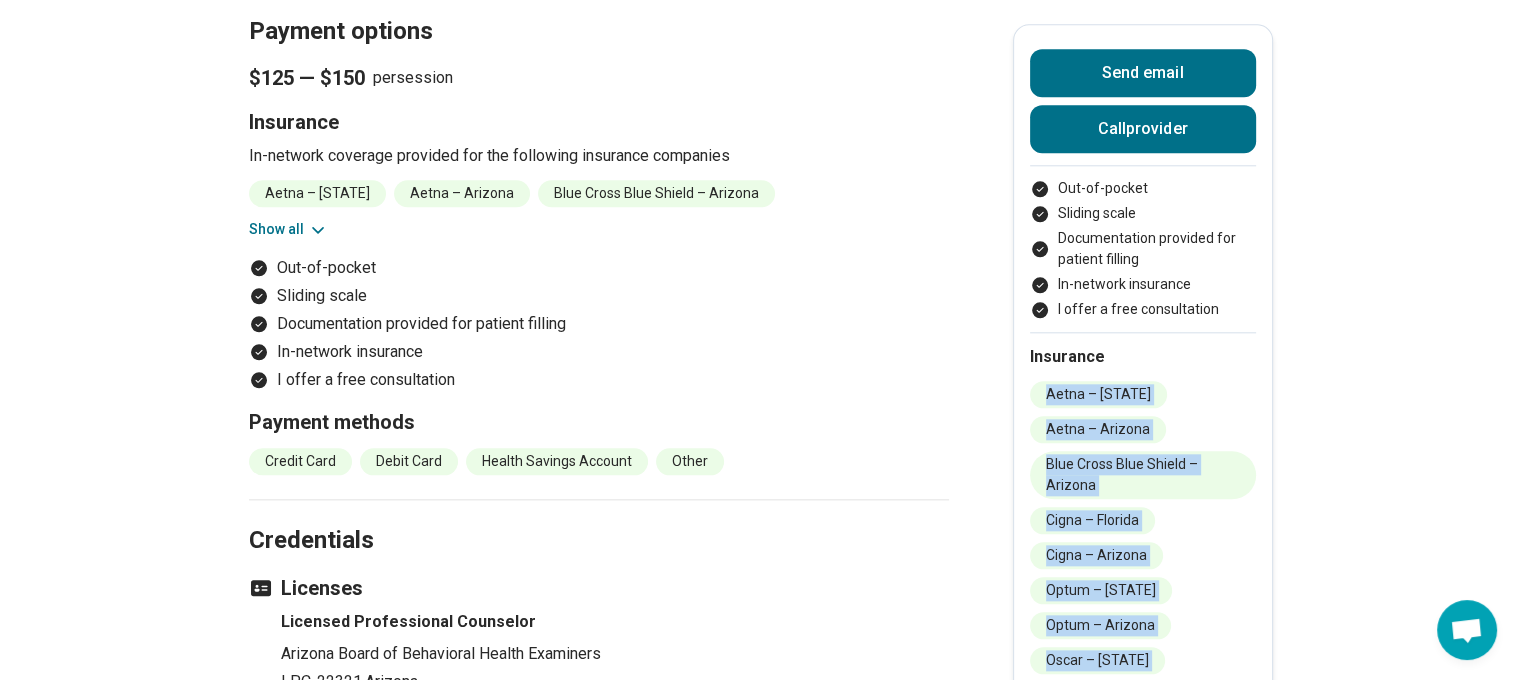 drag, startPoint x: 1236, startPoint y: 485, endPoint x: 1048, endPoint y: 391, distance: 210.19038 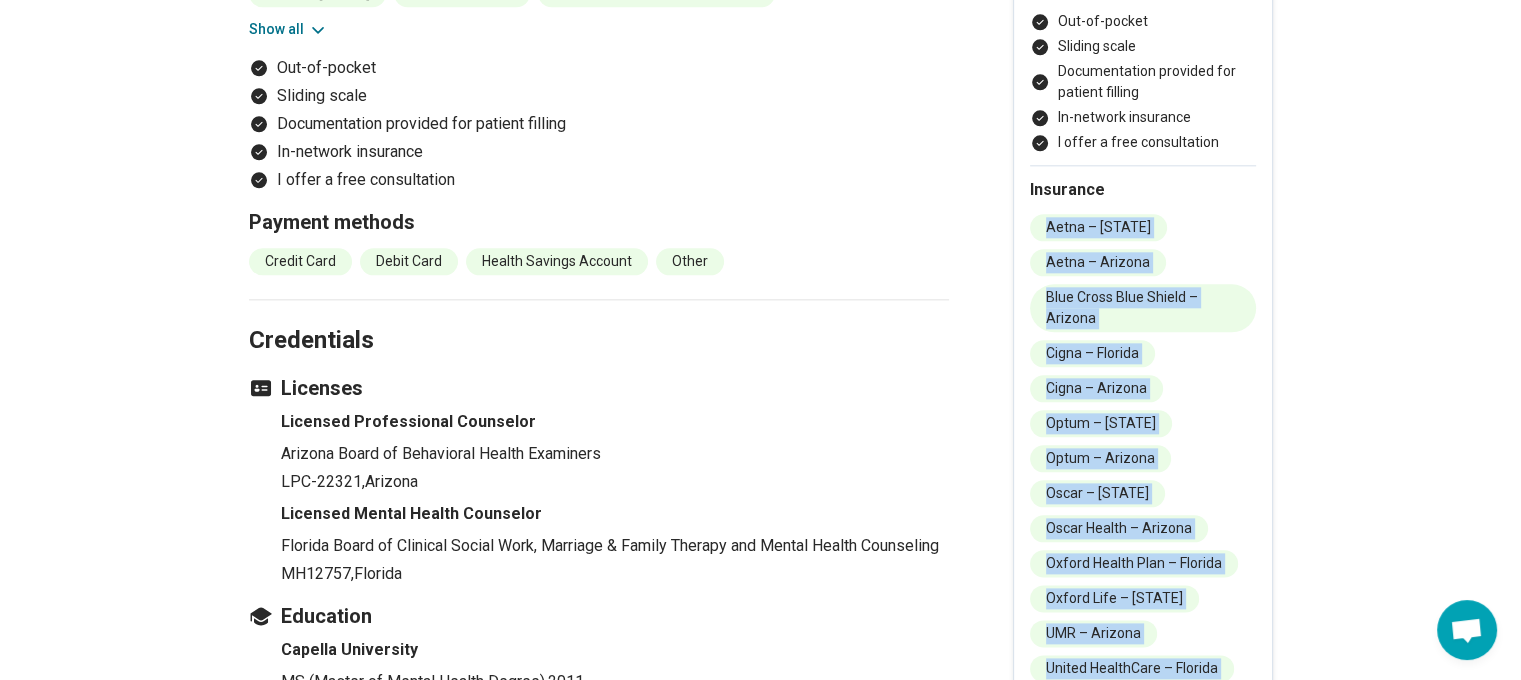 scroll, scrollTop: 2400, scrollLeft: 0, axis: vertical 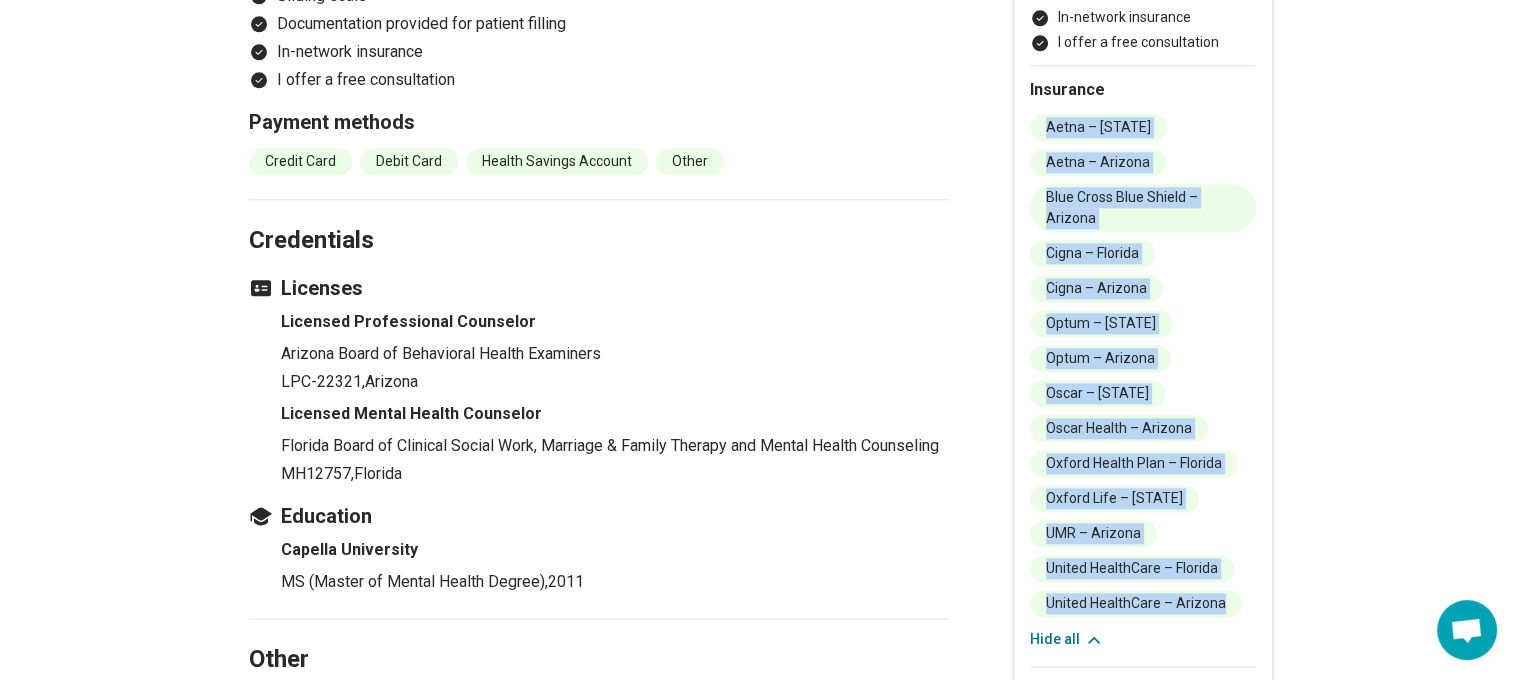 click on "Aetna – Florida Aetna – Arizona Blue Cross Blue Shield – Arizona Cigna – Florida Cigna – Arizona Optum – Florida Optum – Arizona Oscar – Florida Oscar Health – Arizona Oxford Health Plan – Florida Oxford Life – Arizona UMR – Arizona United HealthCare – Florida United HealthCare – Arizona" at bounding box center (1143, 365) 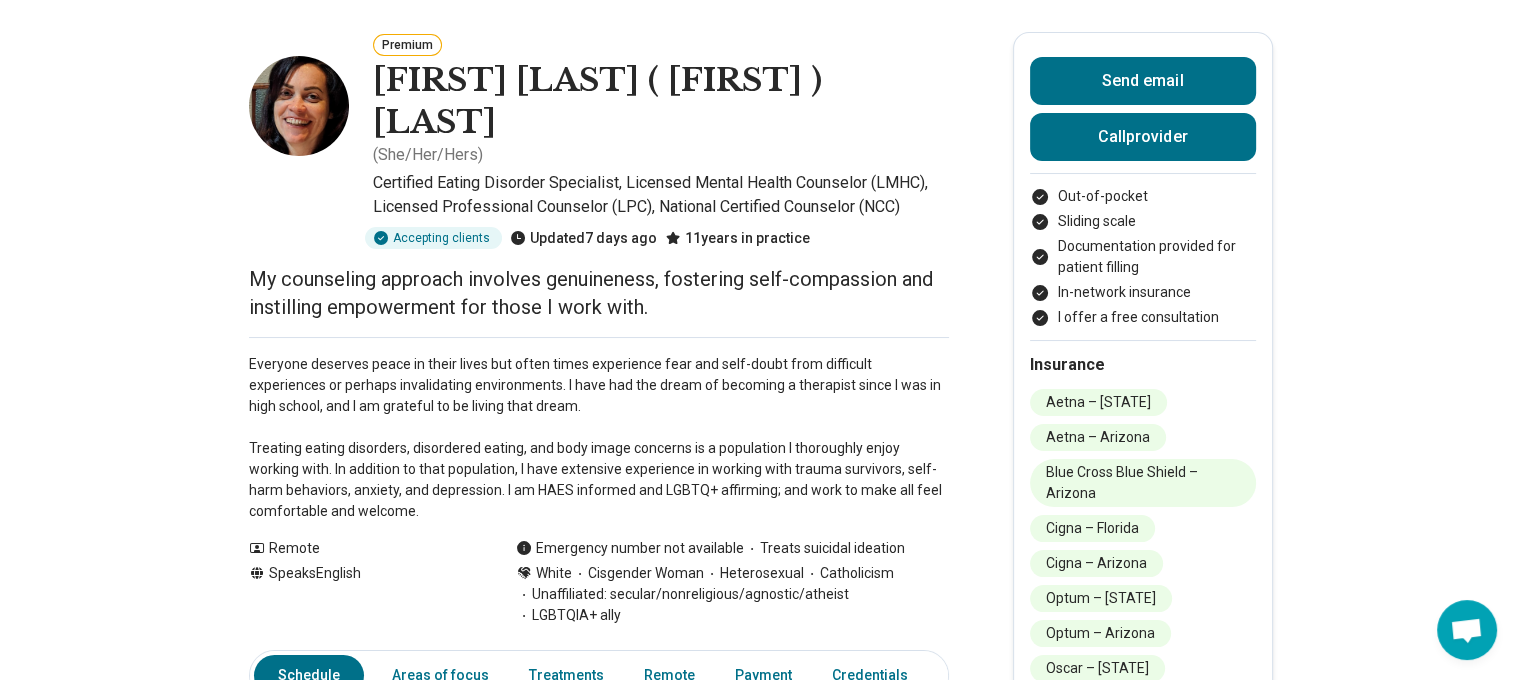 scroll, scrollTop: 0, scrollLeft: 0, axis: both 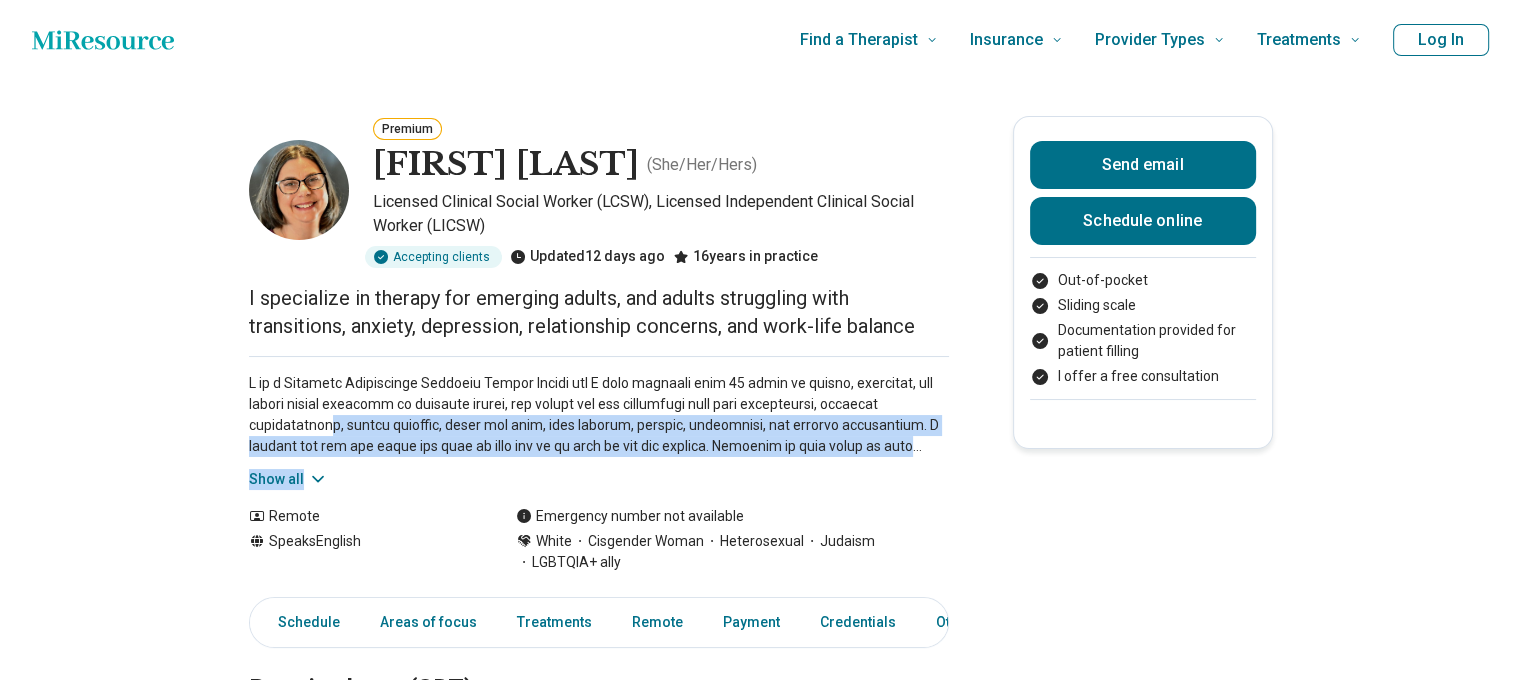 drag, startPoint x: 768, startPoint y: 486, endPoint x: 317, endPoint y: 440, distance: 453.3398 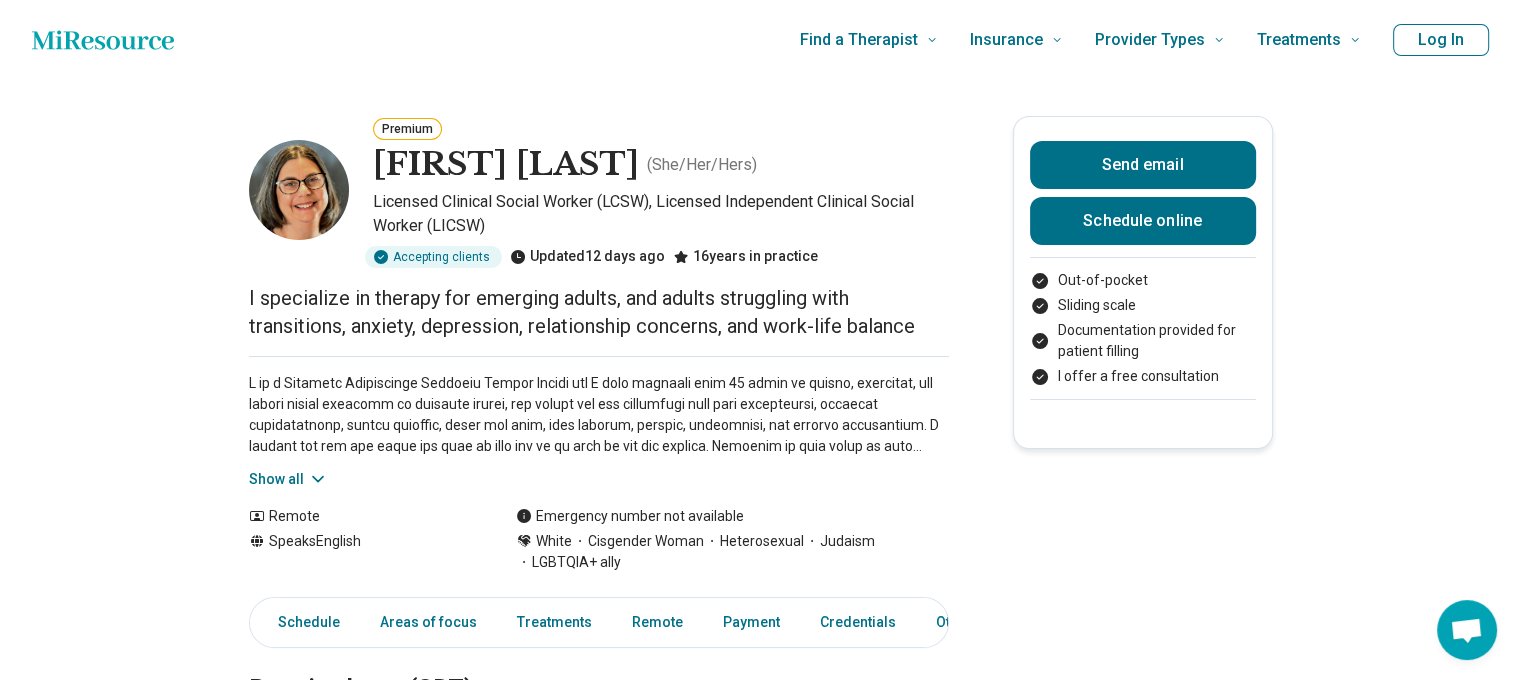 click on "Premium [FIRST] [LAST] ( She/Her/Hers ) Licensed Clinical Social Worker (LCSW), Licensed Independent Clinical Social Worker (LICSW) Accepting clients Updated 12 days ago 16 years in practice I specialize in therapy for emerging adults, and adults struggling with transitions, anxiety, depression, relationship concerns, and work-life balance Show all Remote Speaks English Emergency number not available White Cisgender Woman Heterosexual Judaism LGBTQIA+ ally Send email Schedule online Out-of-pocket Sliding scale Documentation provided for patient filling I offer a free consultation Schedule Areas of focus Treatments Remote Payment Credentials Other Practice hours (CDT) Sun closed Mon closed Tue 8:00 am – 6:00 pm Wed 8:00 am – 7:00 pm Thu 8:00 am – 6:00 pm Fri closed Sat closed Areas of focus Areas of expertise Anxiety Body Image Career College and School Placement Depression Life Transitions School Concerns Self-Esteem Social Anxiety Work/Life Balance Show all Age groups Young adults (18-30)" at bounding box center [760, 1483] 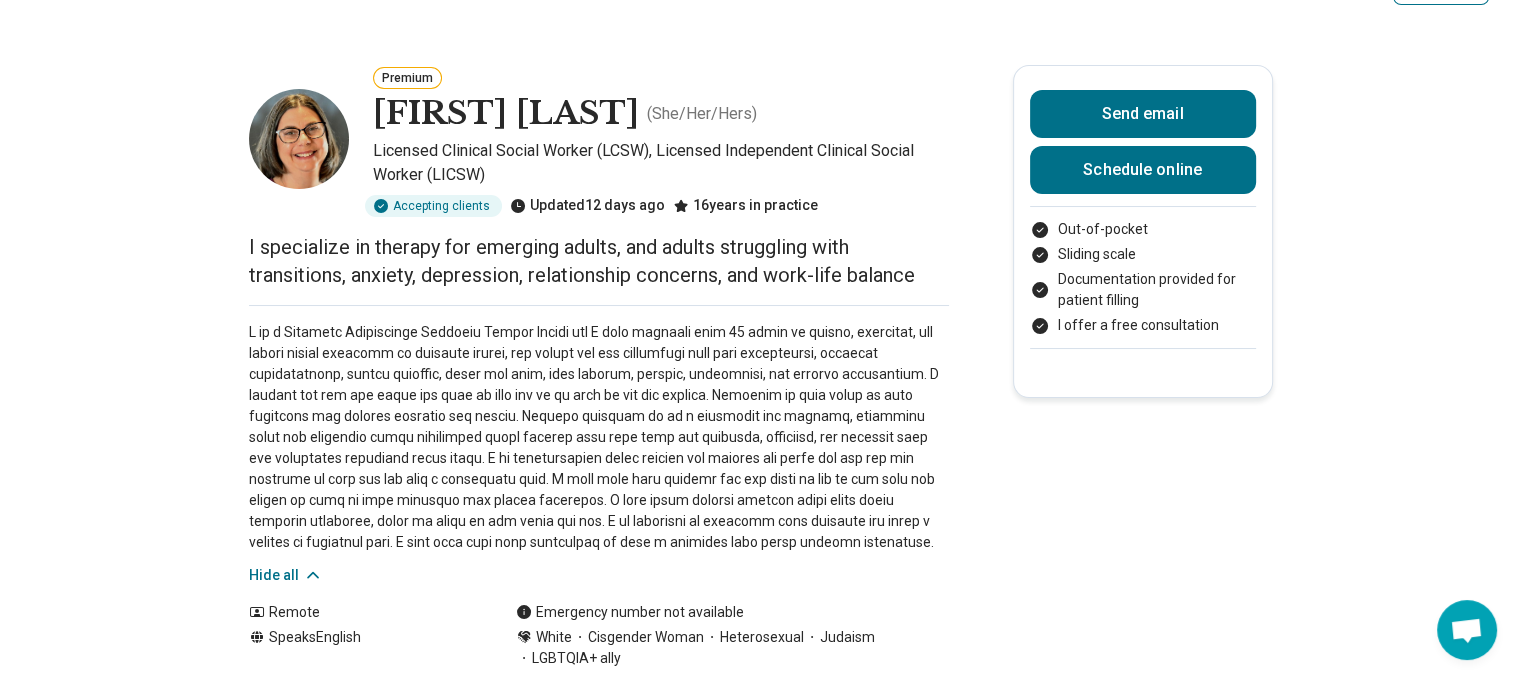 scroll, scrollTop: 100, scrollLeft: 0, axis: vertical 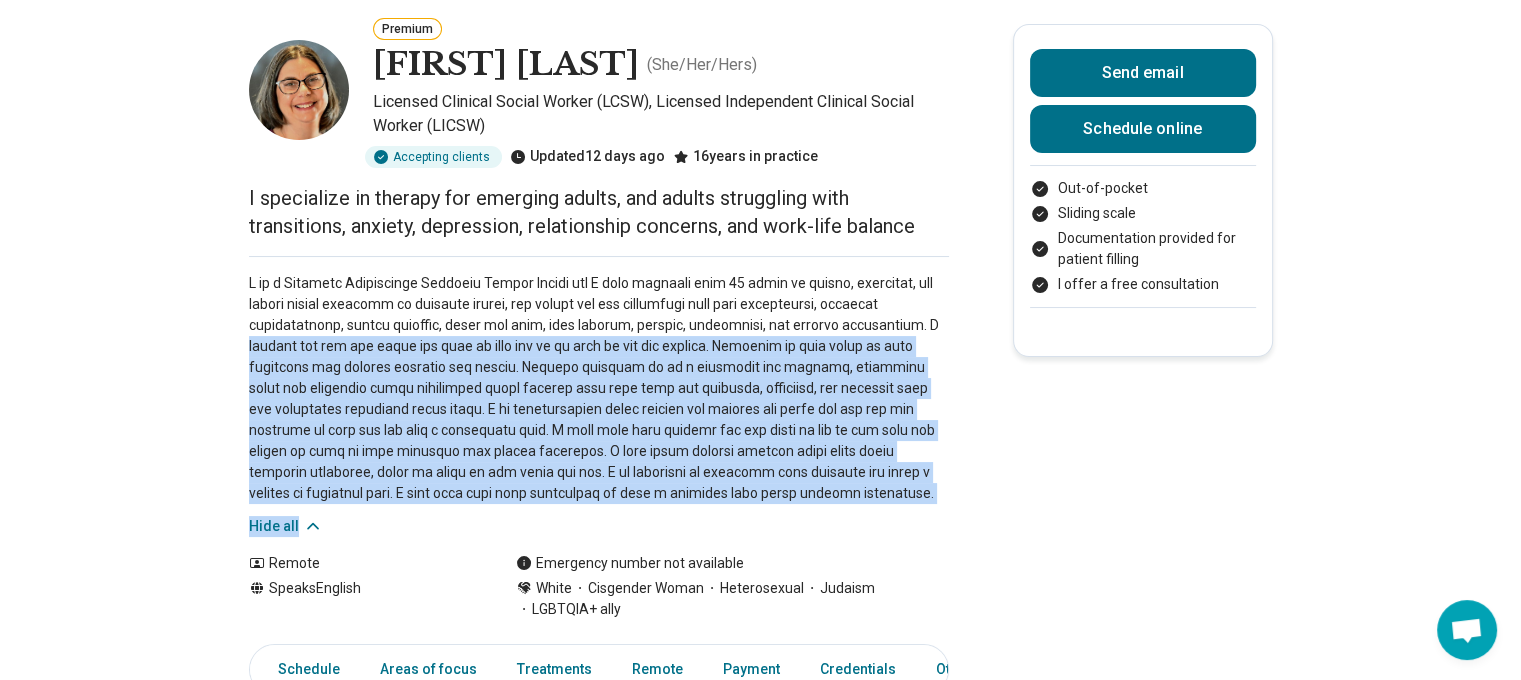drag, startPoint x: 758, startPoint y: 503, endPoint x: 231, endPoint y: 337, distance: 552.526 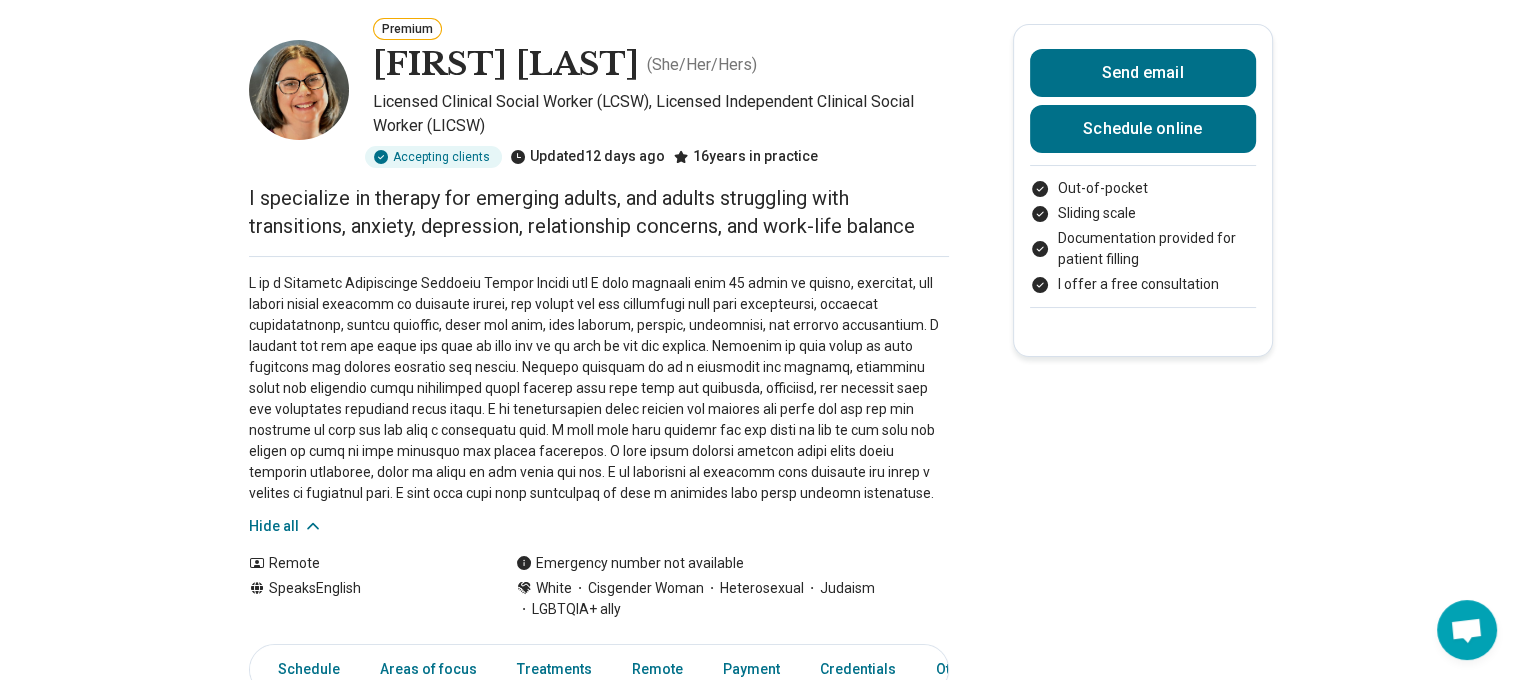 click on "Premium [FIRST] [LAST] ( She/Her/Hers ) Licensed Clinical Social Worker (LCSW), Licensed Independent Clinical Social Worker (LICSW) Accepting clients Updated 12 days ago 16 years in practice I specialize in therapy for emerging adults, and adults struggling with transitions, anxiety, depression, relationship concerns, and work-life balance Hide all Remote Speaks English Emergency number not available White Cisgender Woman Heterosexual Judaism LGBTQIA+ ally Send email Schedule online Out-of-pocket Sliding scale Documentation provided for patient filling I offer a free consultation Schedule Areas of focus Treatments Remote Payment Credentials Other Practice hours (CDT) Sun closed Mon closed Tue 8:00 am – 6:00 pm Wed 8:00 am – 7:00 pm Thu 8:00 am – 6:00 pm Fri closed Sat closed Areas of focus Areas of expertise Anxiety Body Image Career College and School Placement Depression Life Transitions School Concerns Self-Esteem Social Anxiety Work/Life Balance Show all Age groups Young adults (18-30)" at bounding box center (760, 1456) 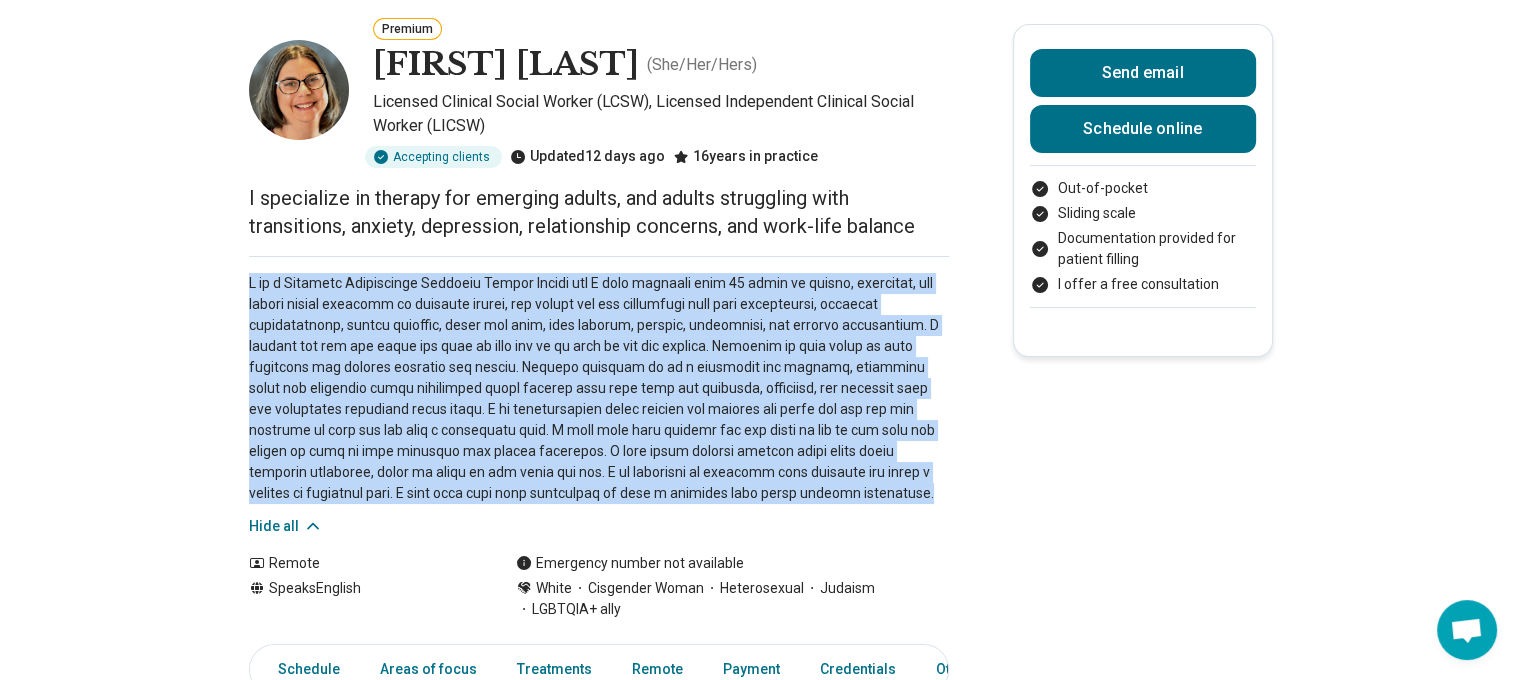 drag, startPoint x: 244, startPoint y: 279, endPoint x: 680, endPoint y: 495, distance: 486.5717 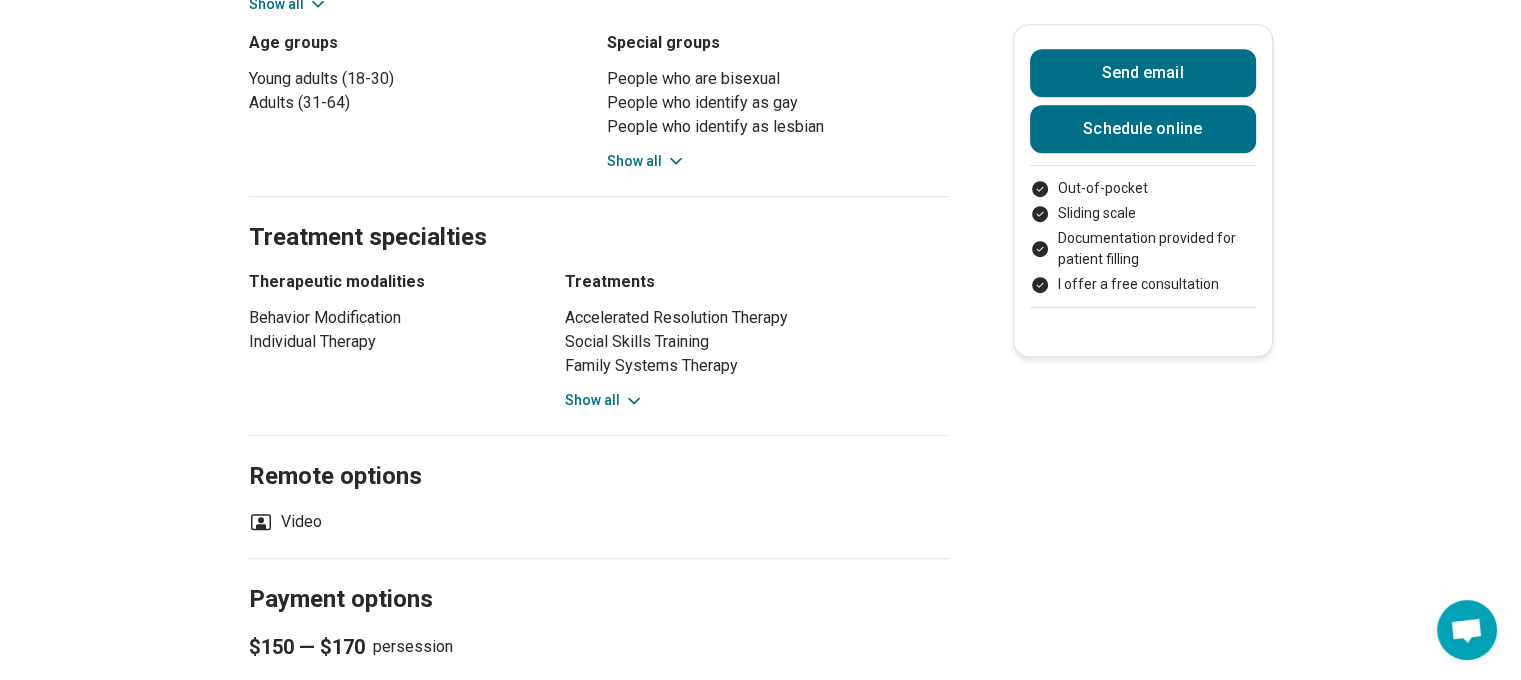 scroll, scrollTop: 1200, scrollLeft: 0, axis: vertical 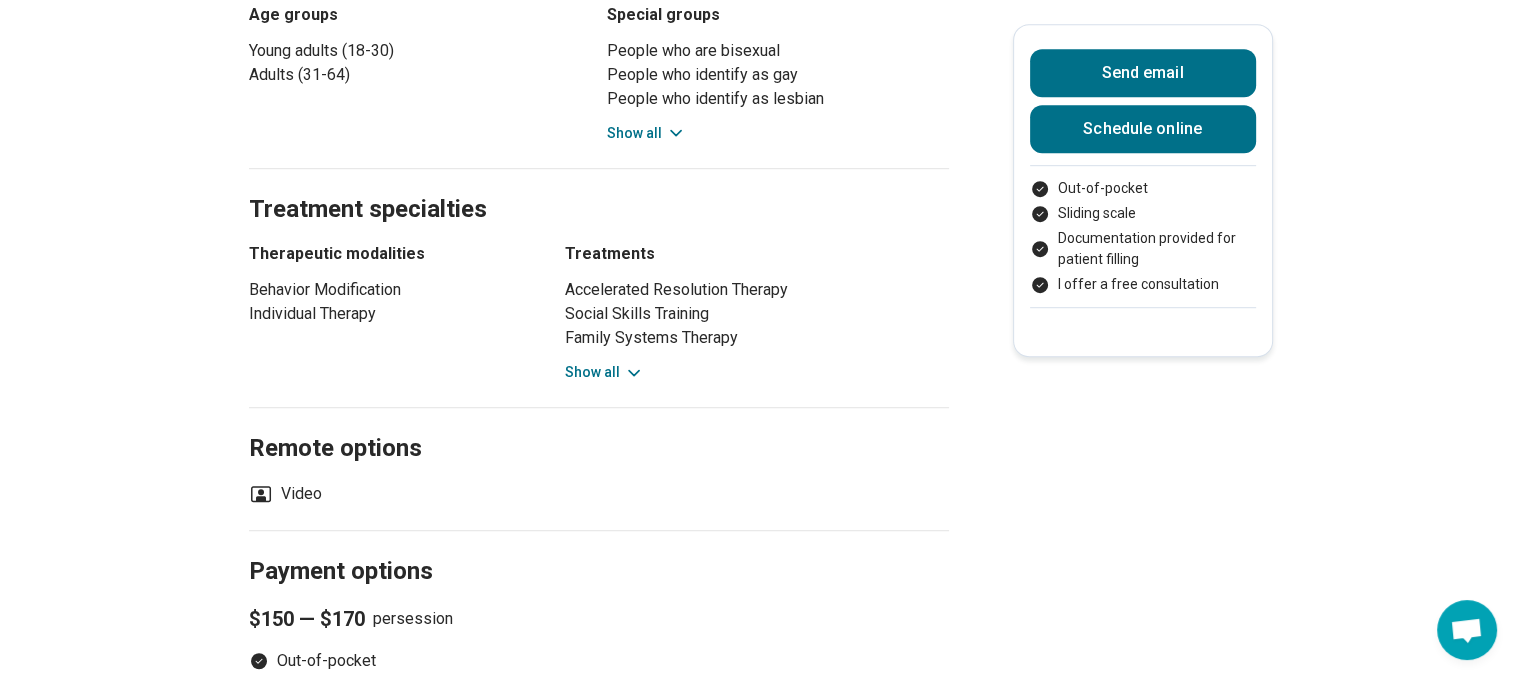 click on "Show all" at bounding box center (604, 372) 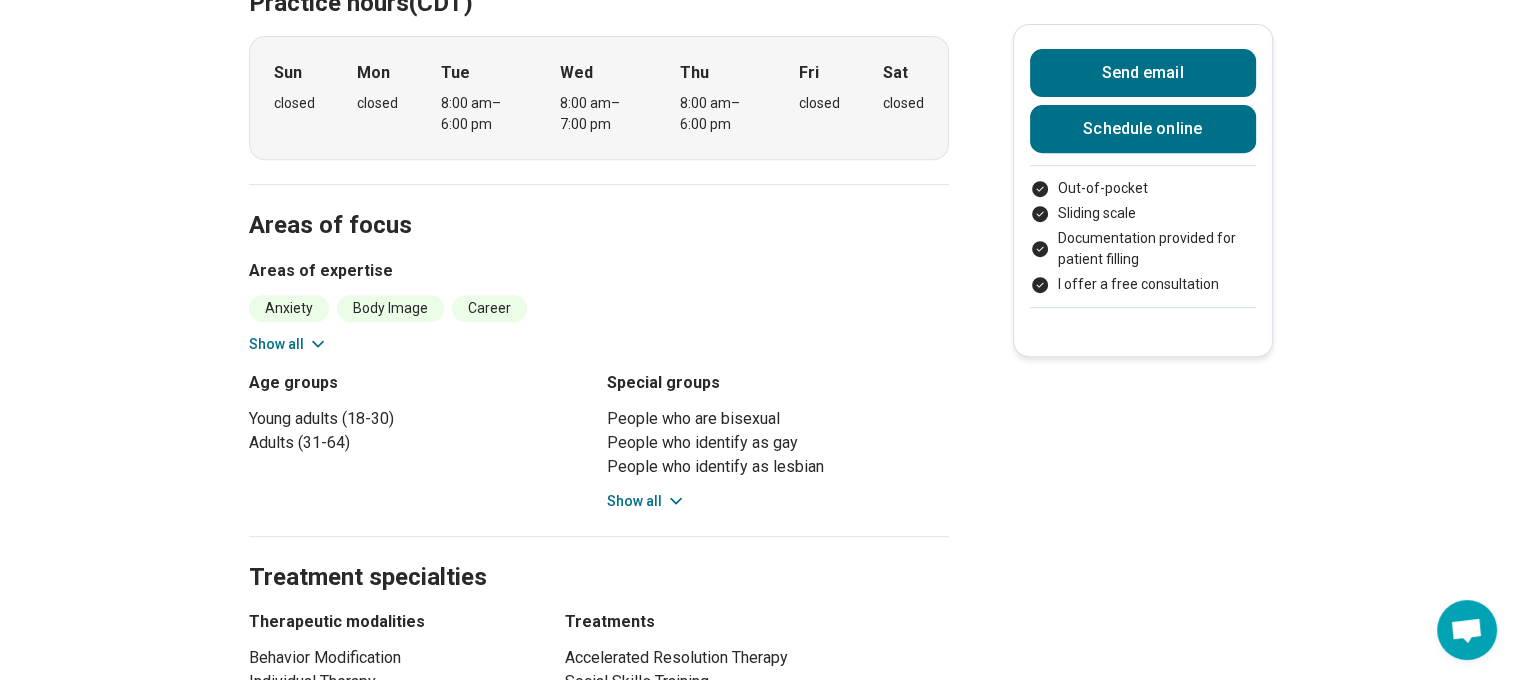 scroll, scrollTop: 800, scrollLeft: 0, axis: vertical 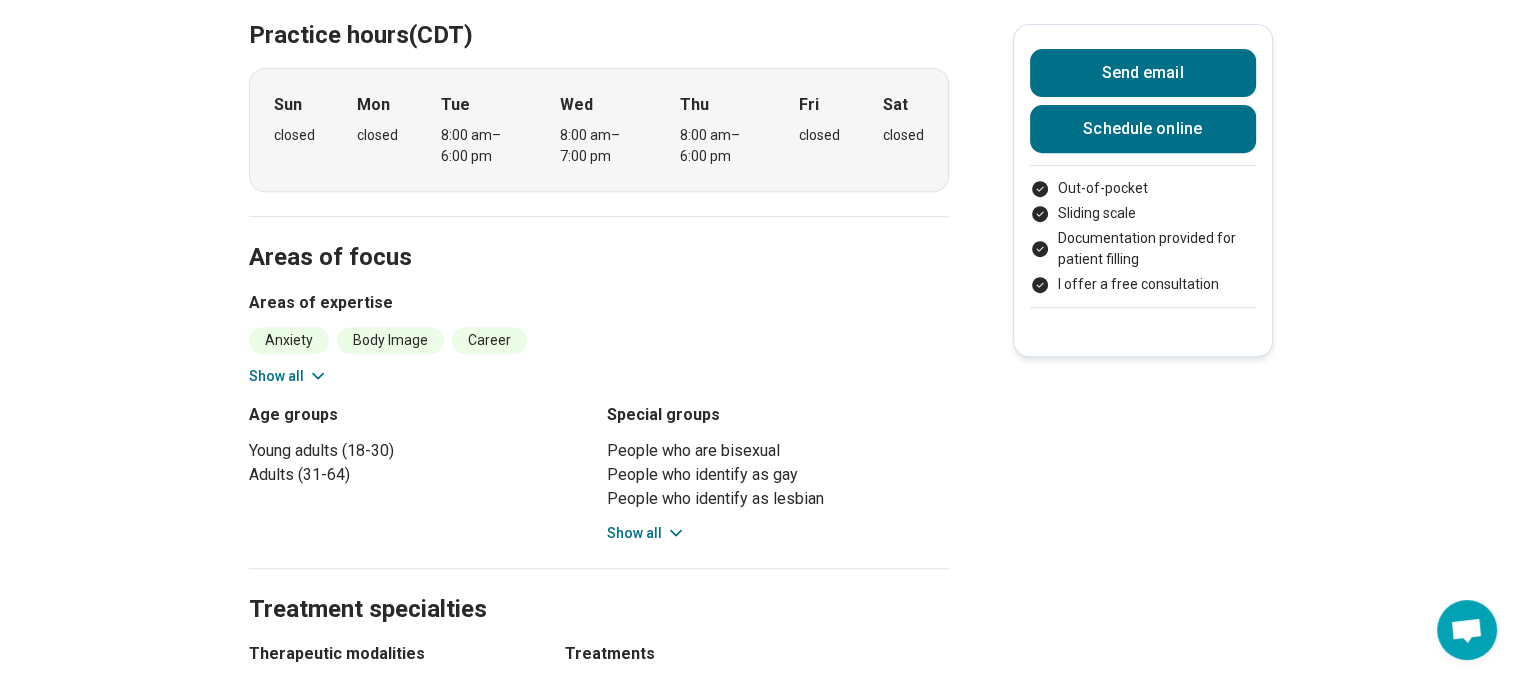 click on "Show all" at bounding box center (288, 376) 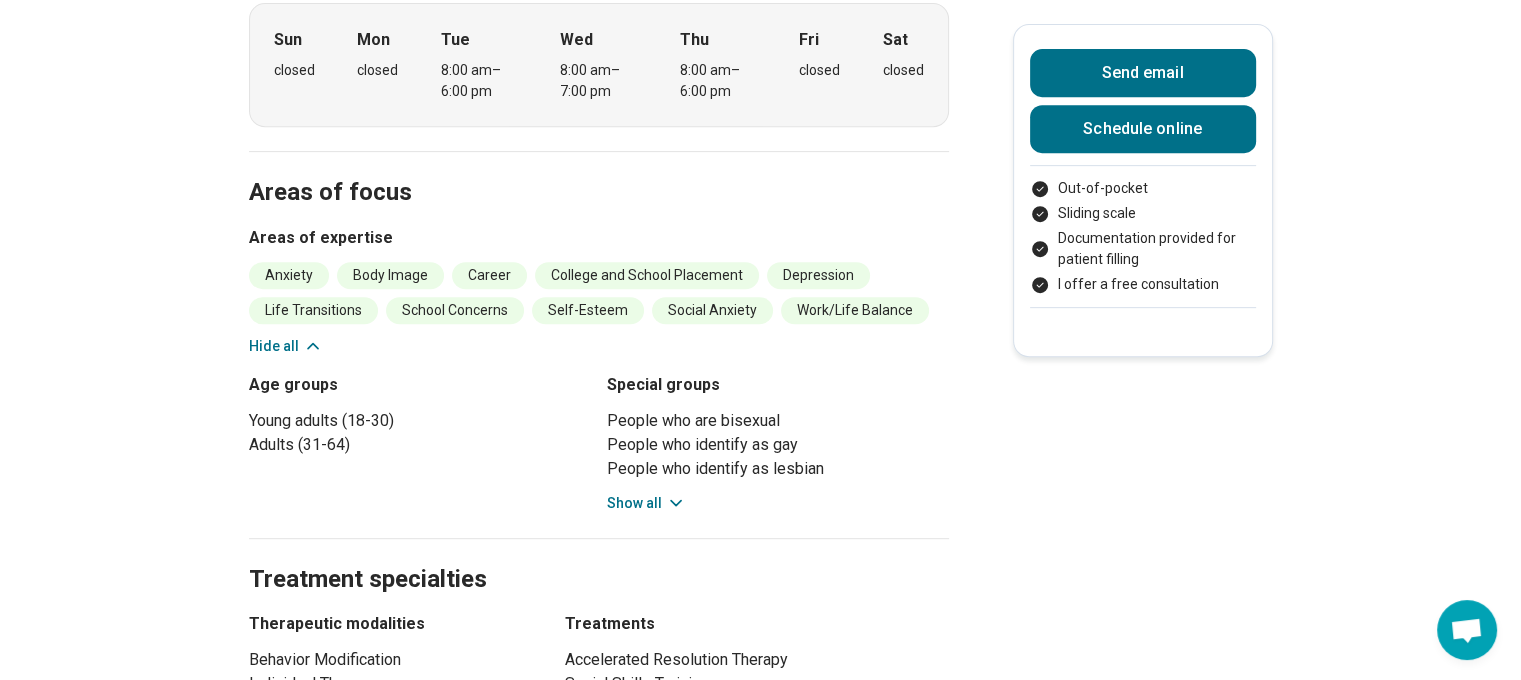 scroll, scrollTop: 900, scrollLeft: 0, axis: vertical 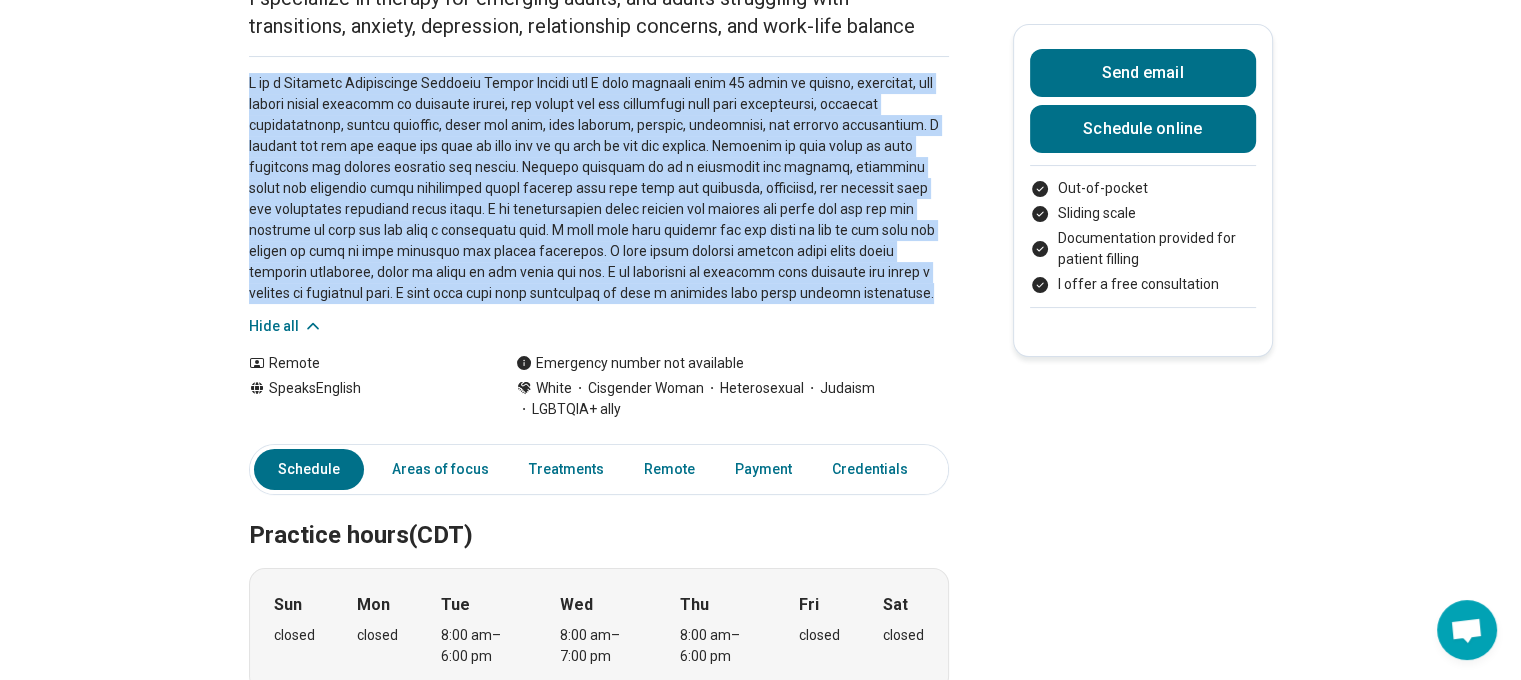 copy on "I am a Licensed Independent Clinical Social Worker and I have provided over 16 years of social, emotional, and mental health services to emerging adults, and adults who are struggling with life transitions, managing relationships, school concerns, grief and loss, life balance, anxiety, depression, and feeling overwhelmed. I believe the ups and downs are part of life and it is okay to ask for support. Together we will build on your strengths and natural capacity for growth. Clients describe me as a therapist who listens, genuinely cares and validates their experience while helping them move past the thoughts, behaviors, and feelings that are negatively impacting their lives. I am compassionate about helping you achieve the goals you set out for yourself so that you can live a fulfilling life. I work well with clients who are ready to put in the time and energy to work on hard emotions and tackle obstacles. I help guide clients towards their goals while teaching practical, hands on tools to use along the way..." 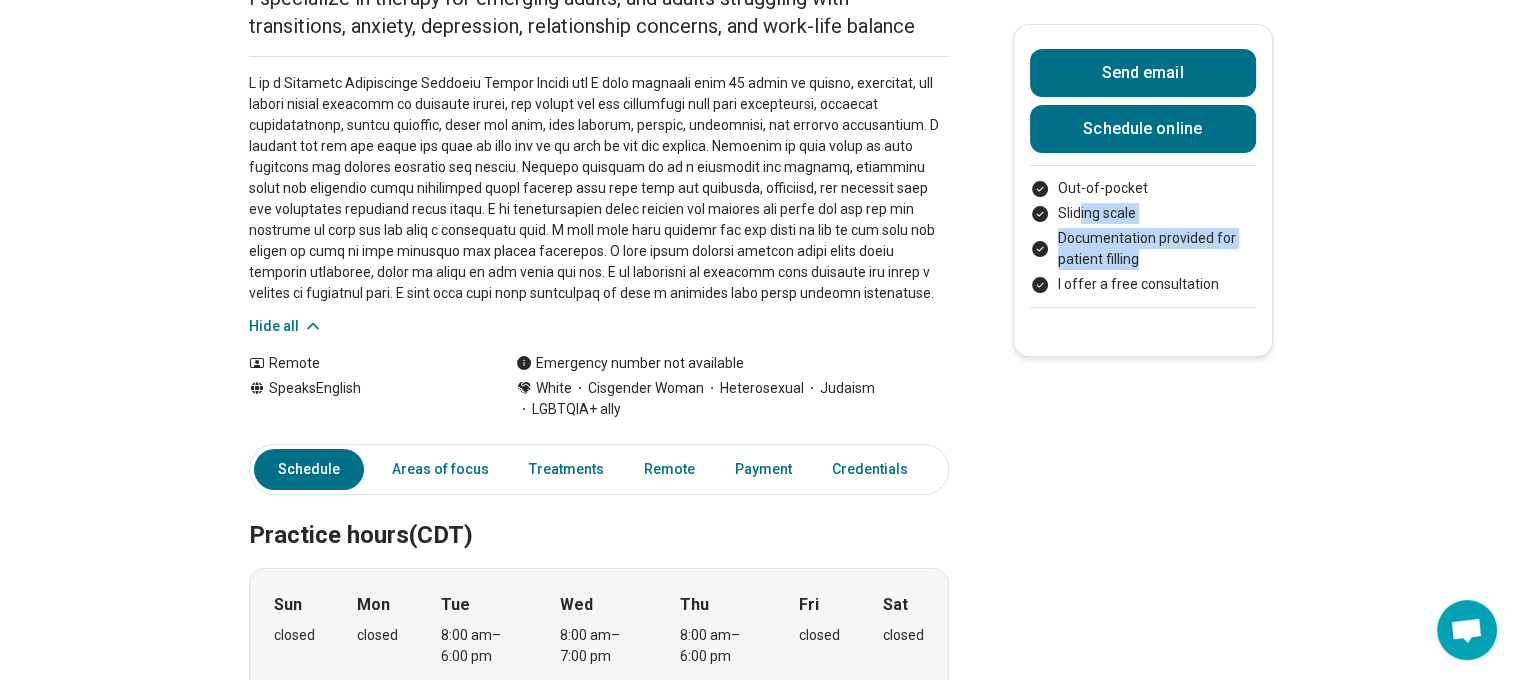 drag, startPoint x: 1229, startPoint y: 286, endPoint x: 1084, endPoint y: 207, distance: 165.12419 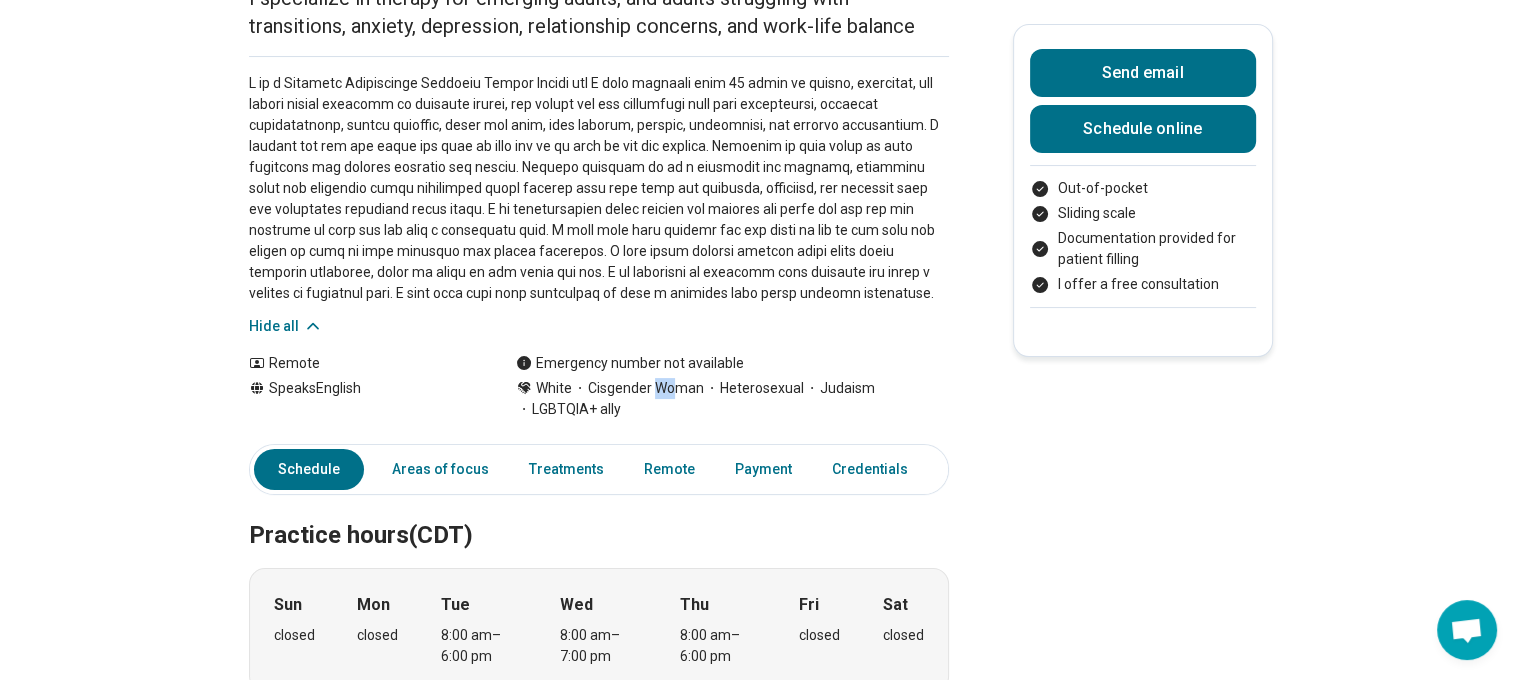 drag, startPoint x: 664, startPoint y: 410, endPoint x: 674, endPoint y: 411, distance: 10.049875 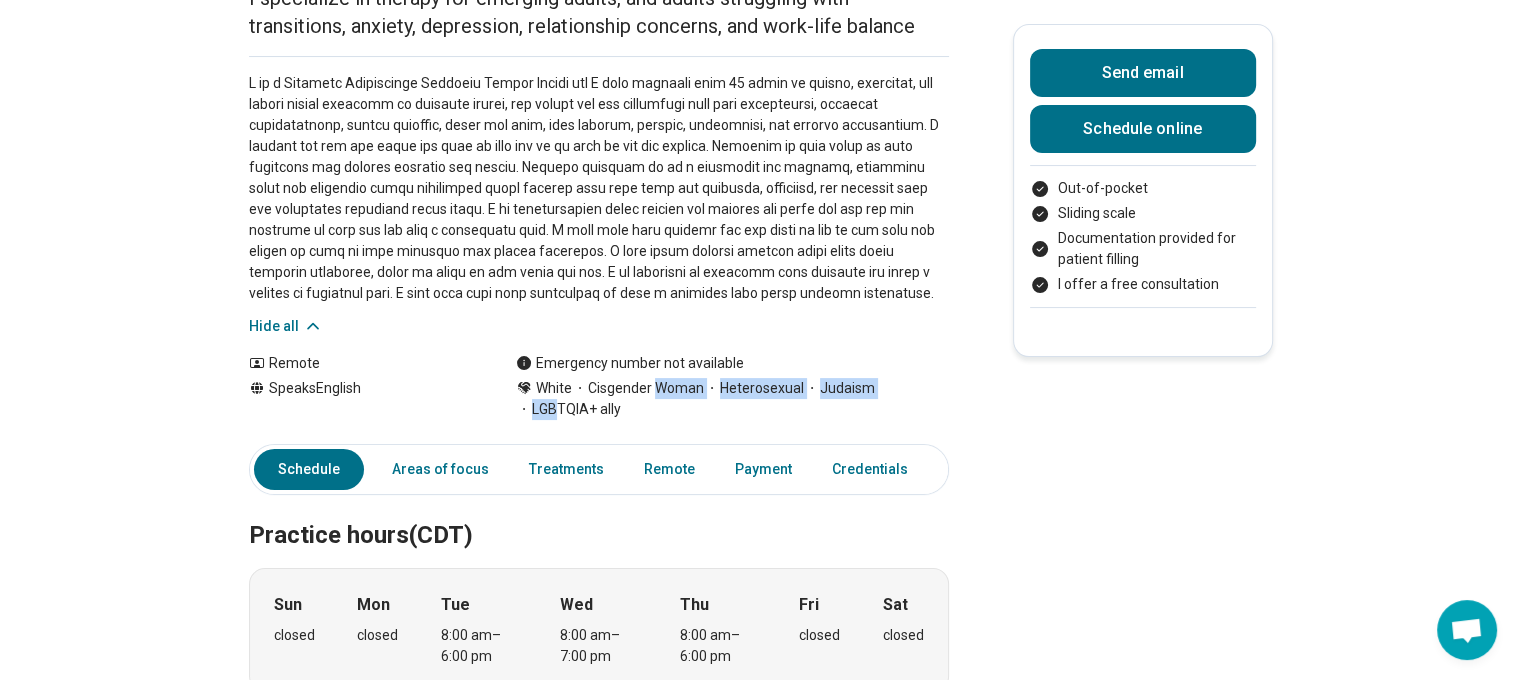 drag, startPoint x: 662, startPoint y: 415, endPoint x: 562, endPoint y: 420, distance: 100.12492 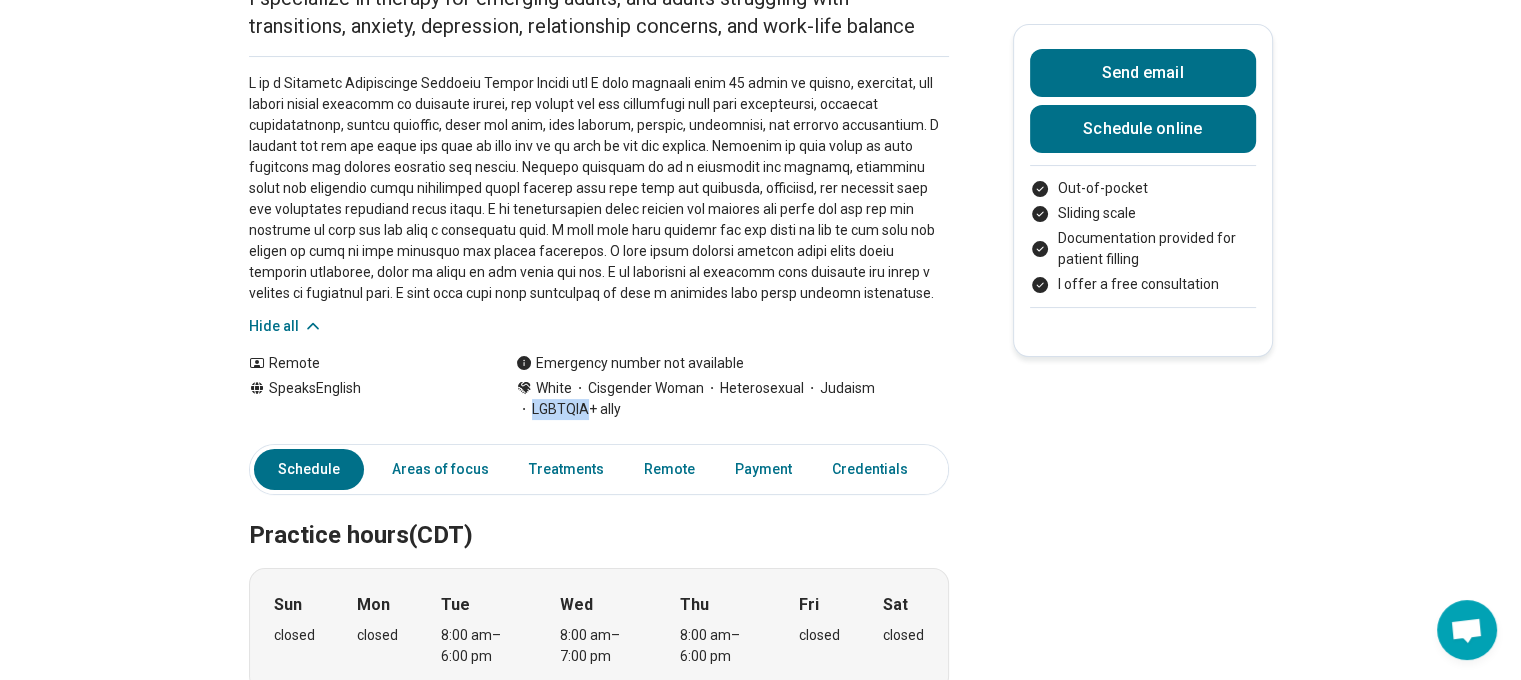 click on "LGBTQIA+ ally" at bounding box center (568, 409) 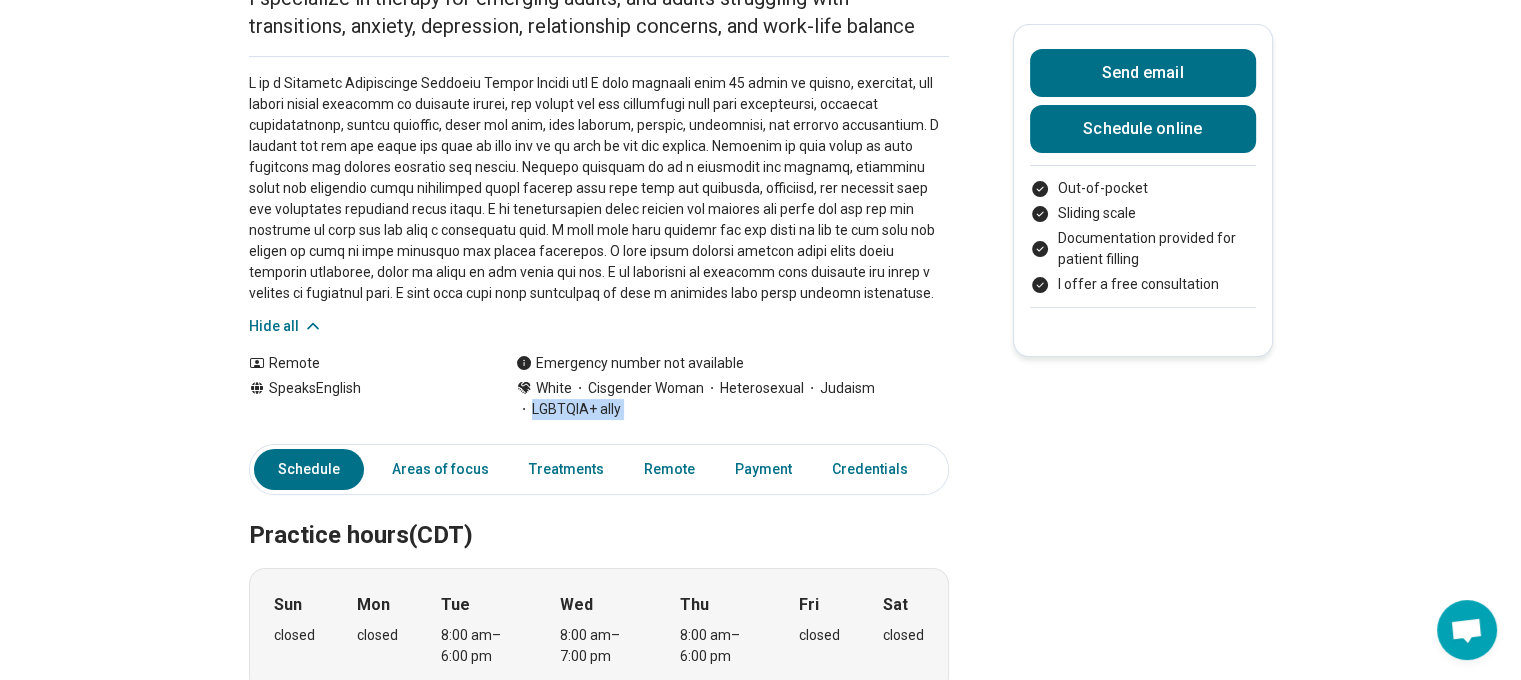 click on "LGBTQIA+ ally" at bounding box center (568, 409) 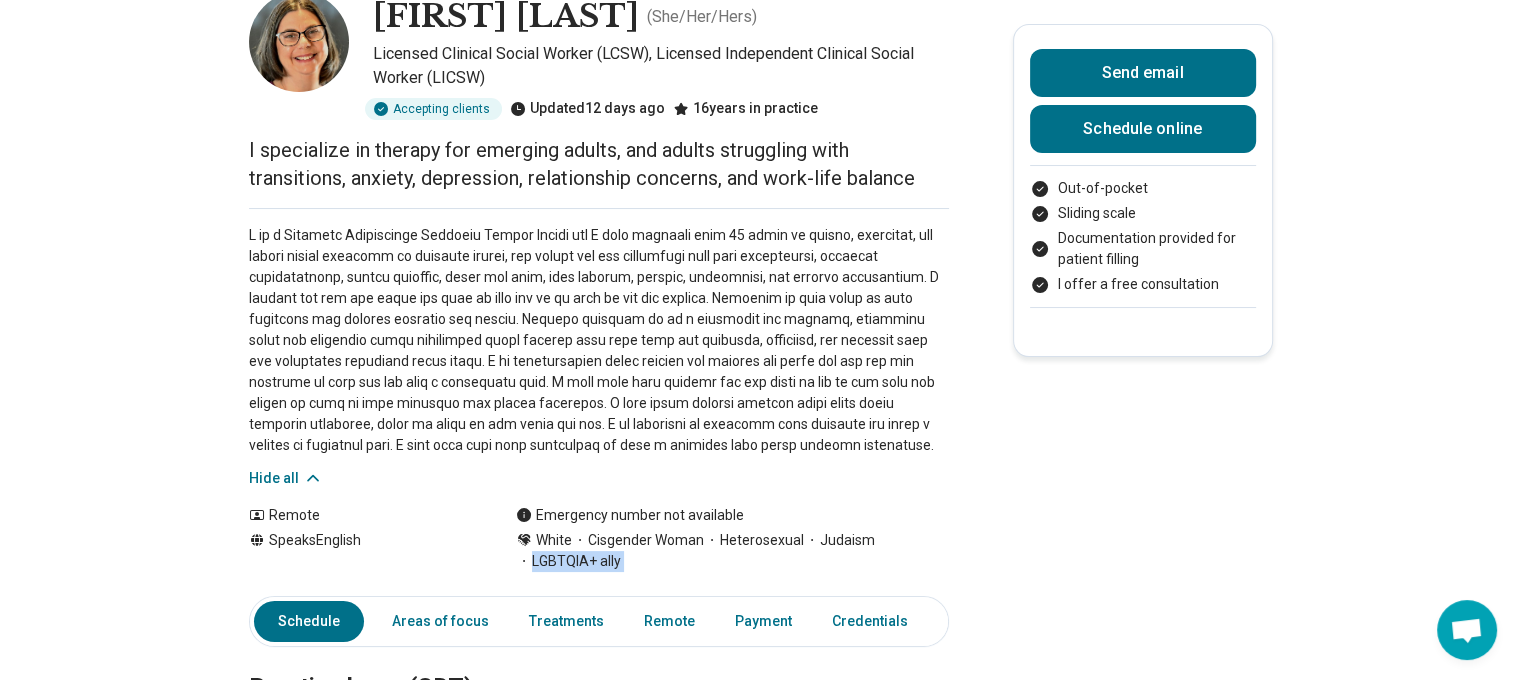 scroll, scrollTop: 0, scrollLeft: 0, axis: both 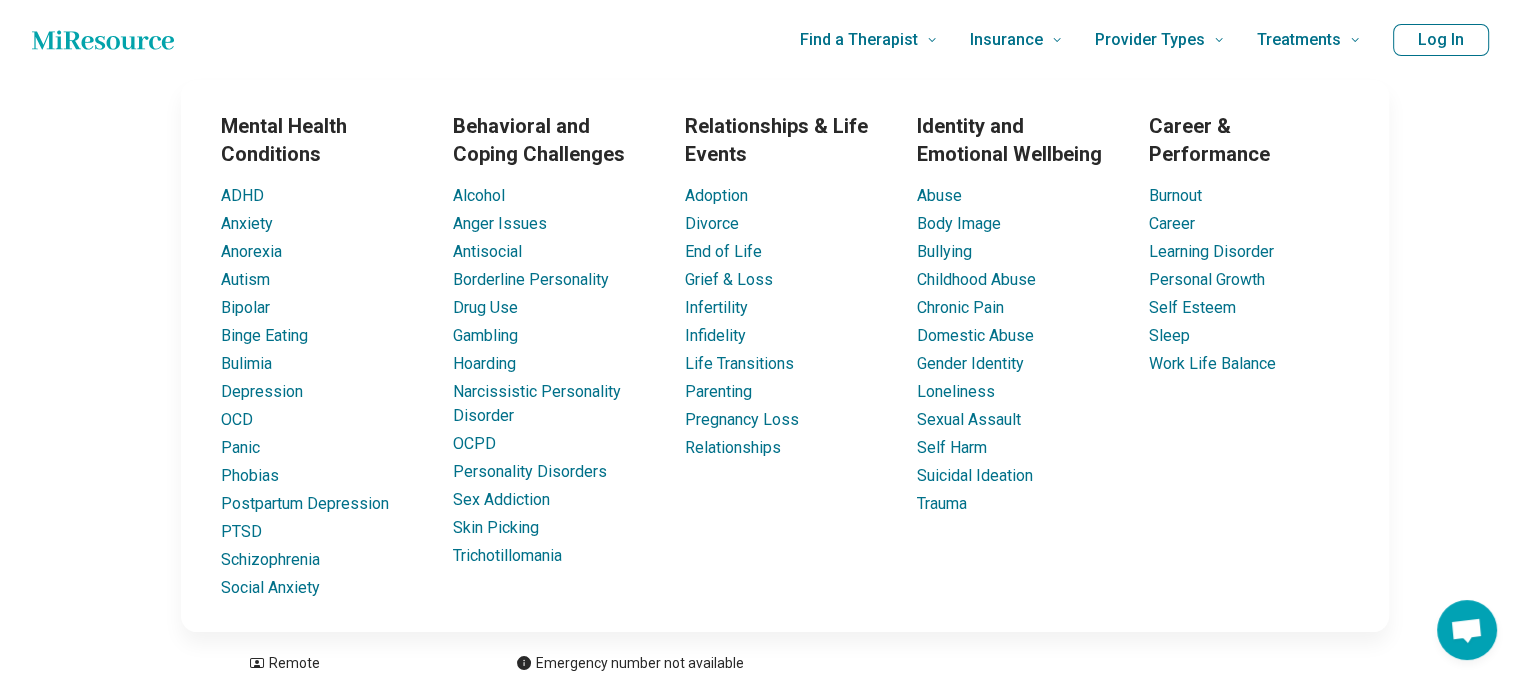 click 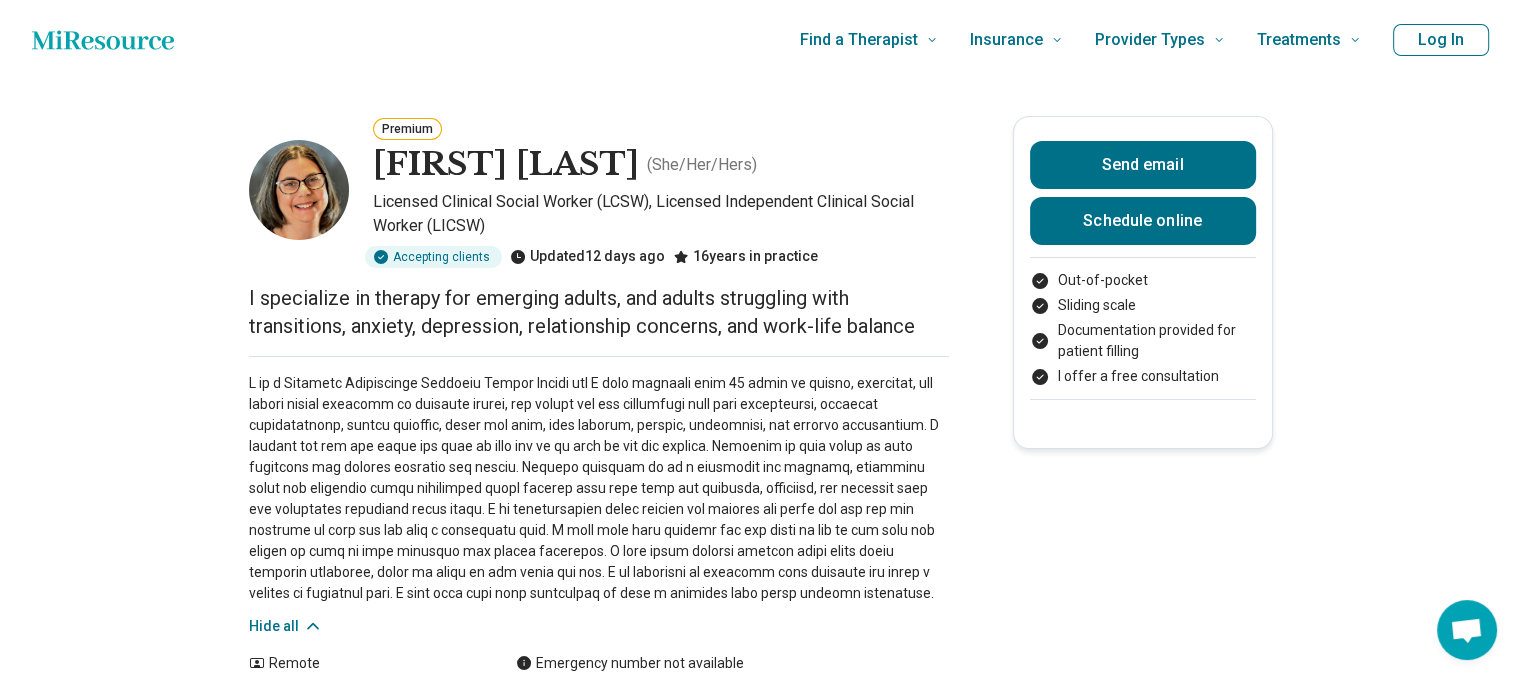 click 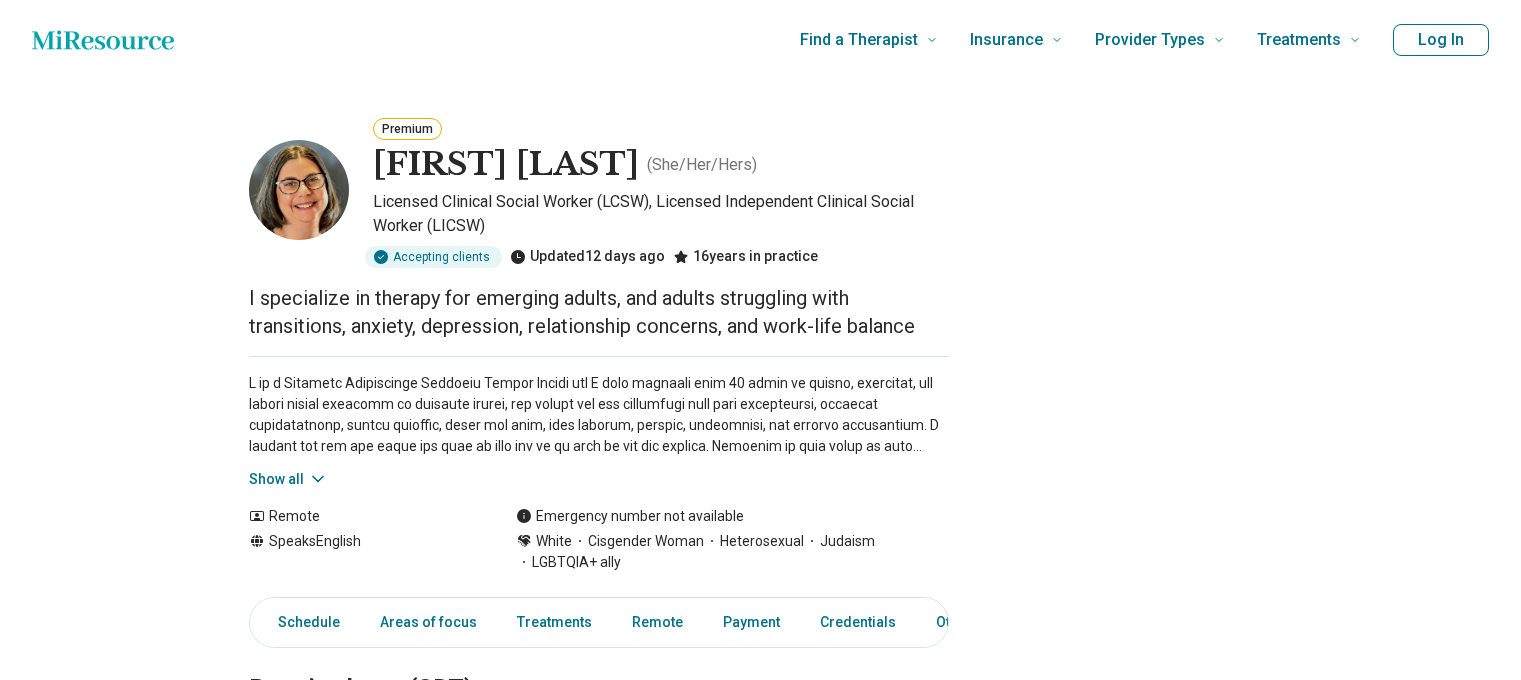 scroll, scrollTop: 0, scrollLeft: 0, axis: both 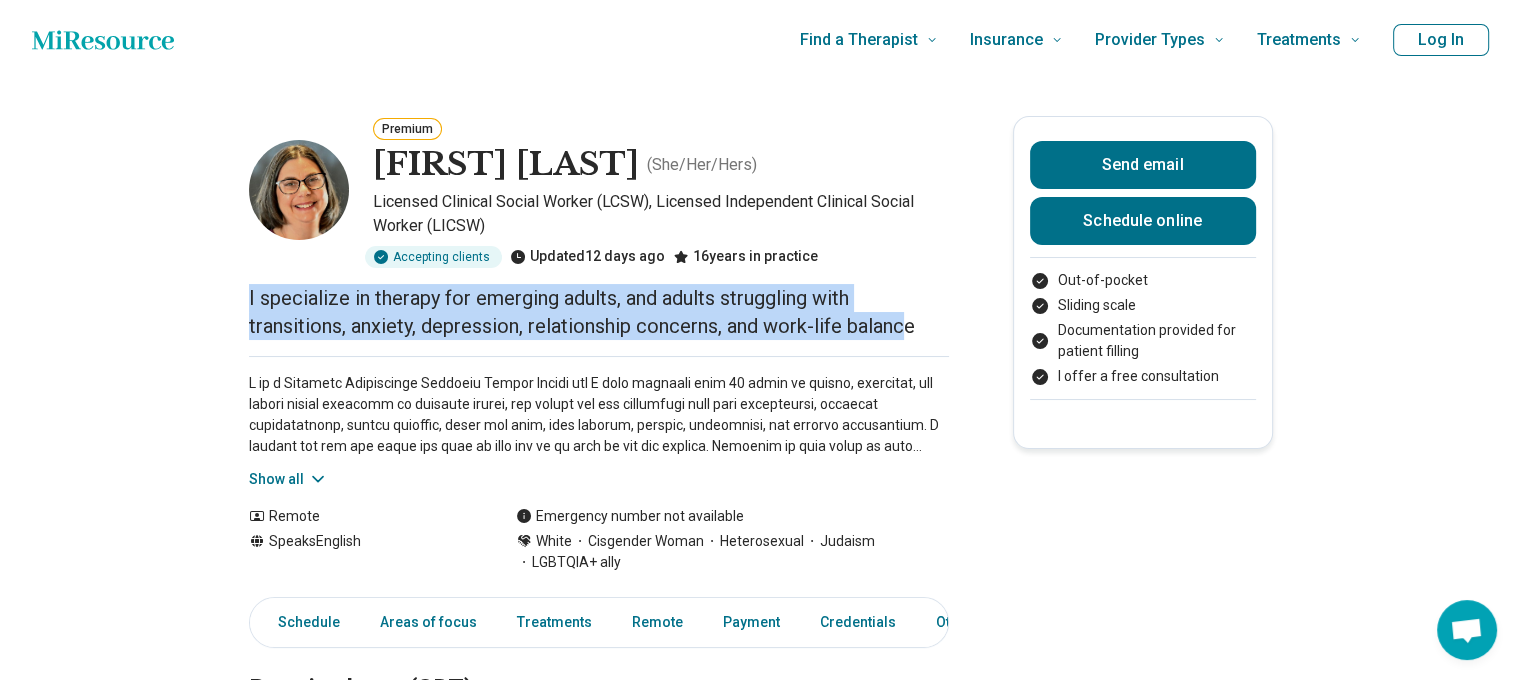 drag, startPoint x: 919, startPoint y: 327, endPoint x: 111, endPoint y: 297, distance: 808.55676 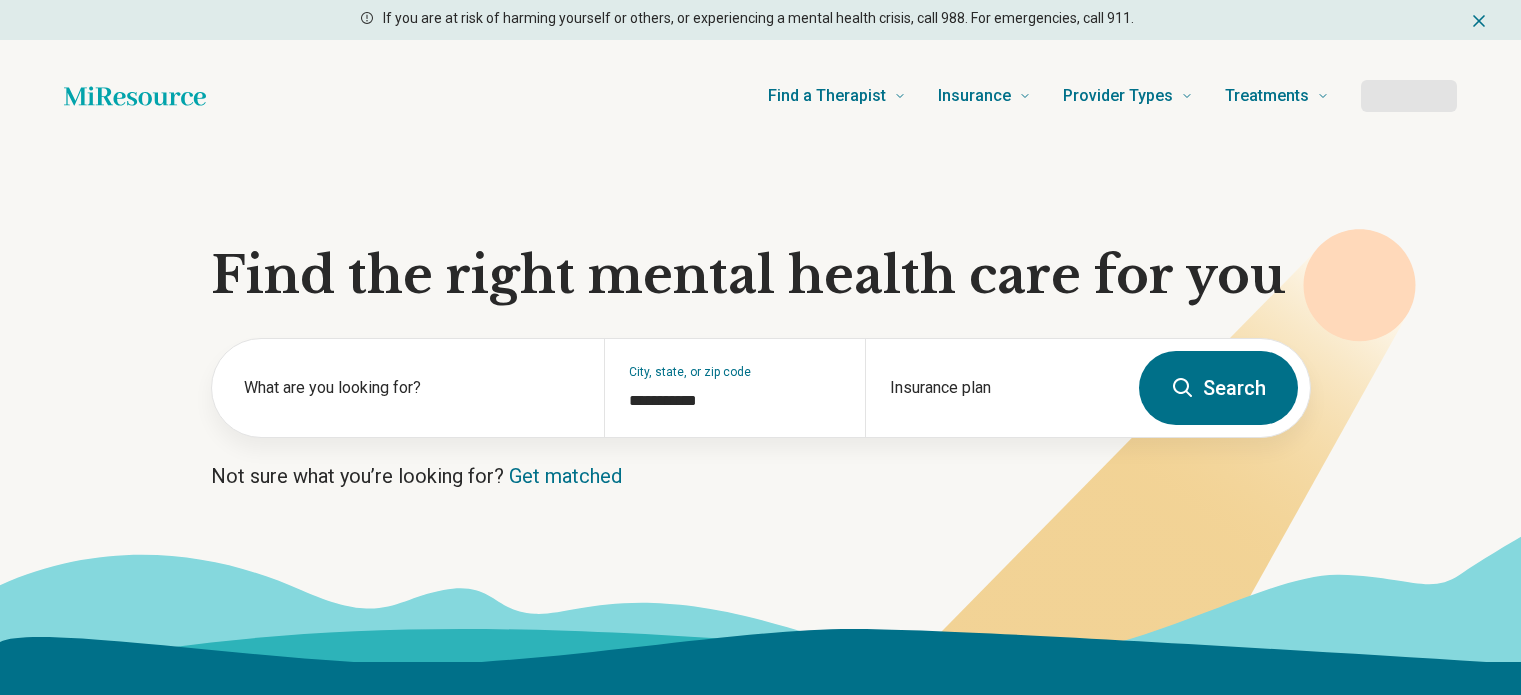 scroll, scrollTop: 0, scrollLeft: 0, axis: both 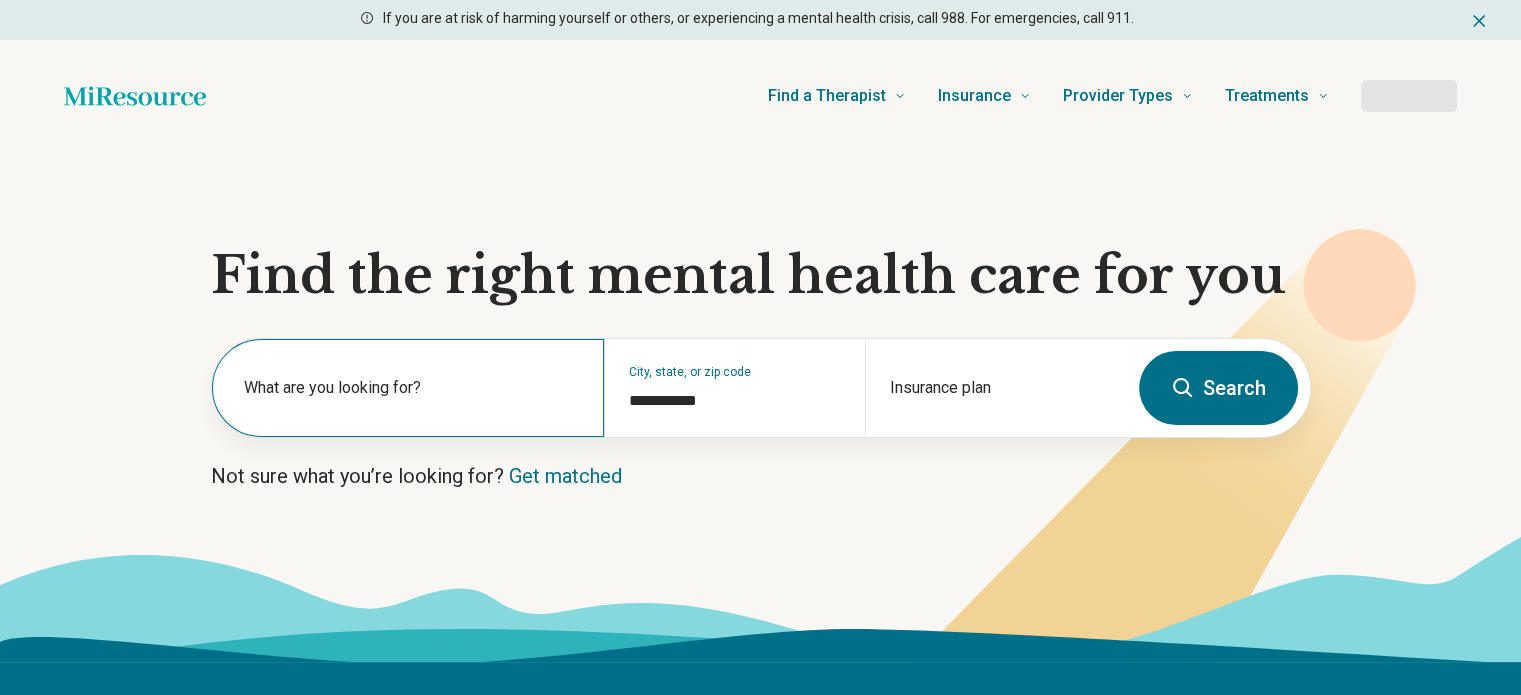 click on "What are you looking for?" at bounding box center [408, 388] 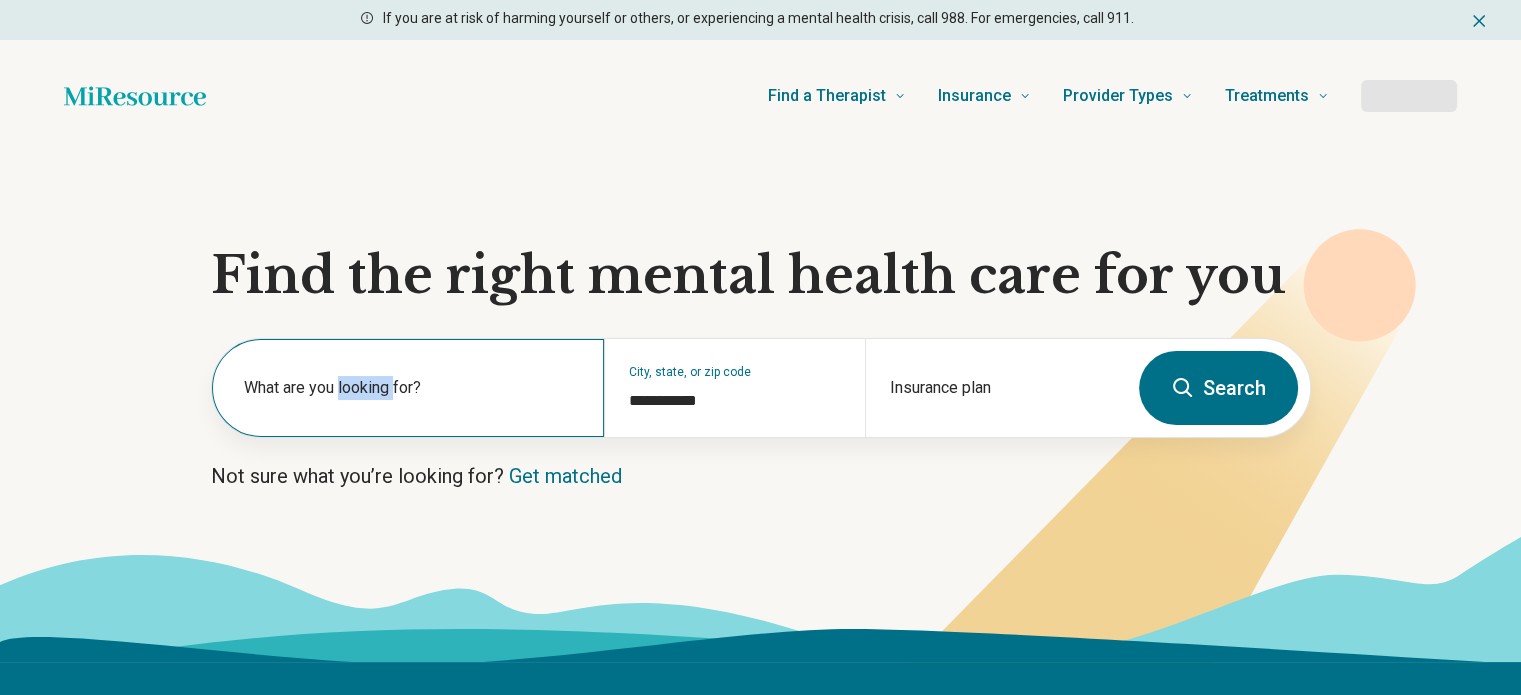 click on "What are you looking for?" at bounding box center (412, 388) 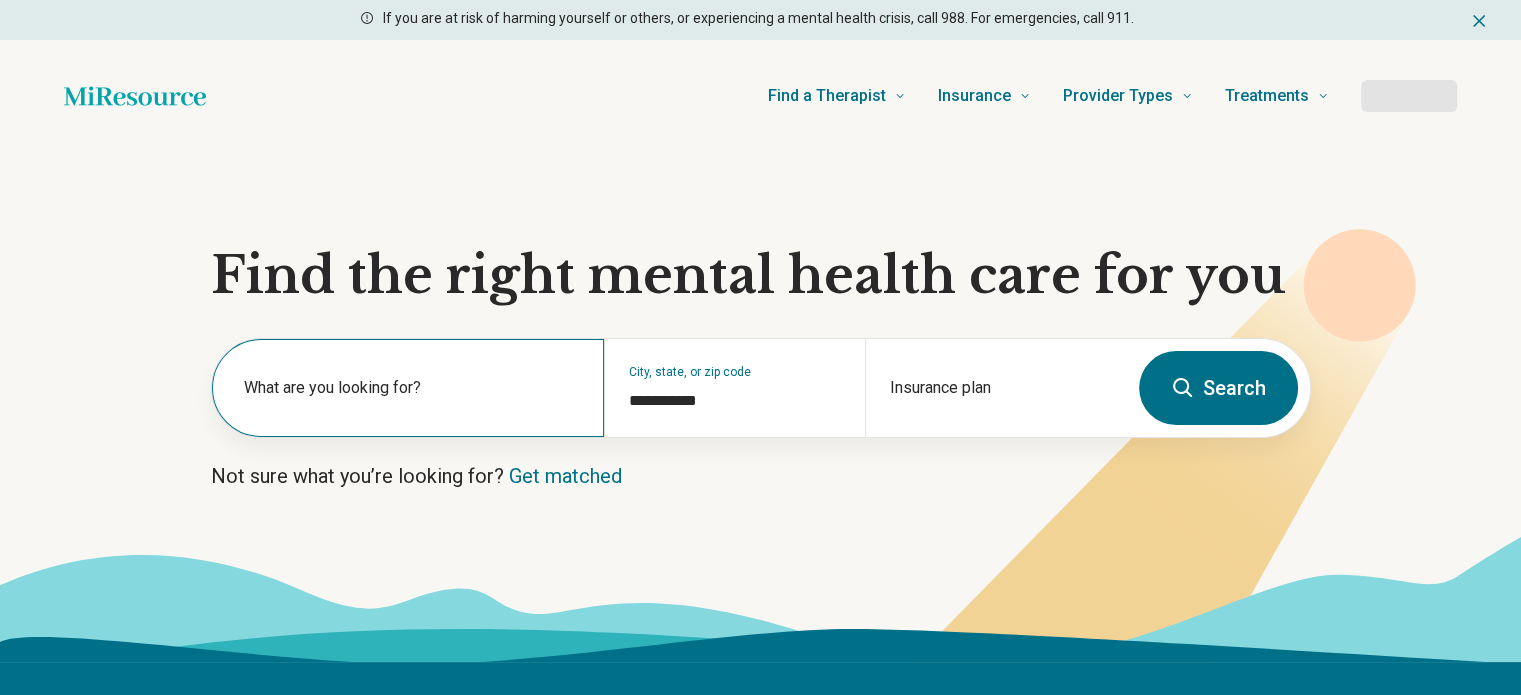 click on "What are you looking for?" at bounding box center [412, 388] 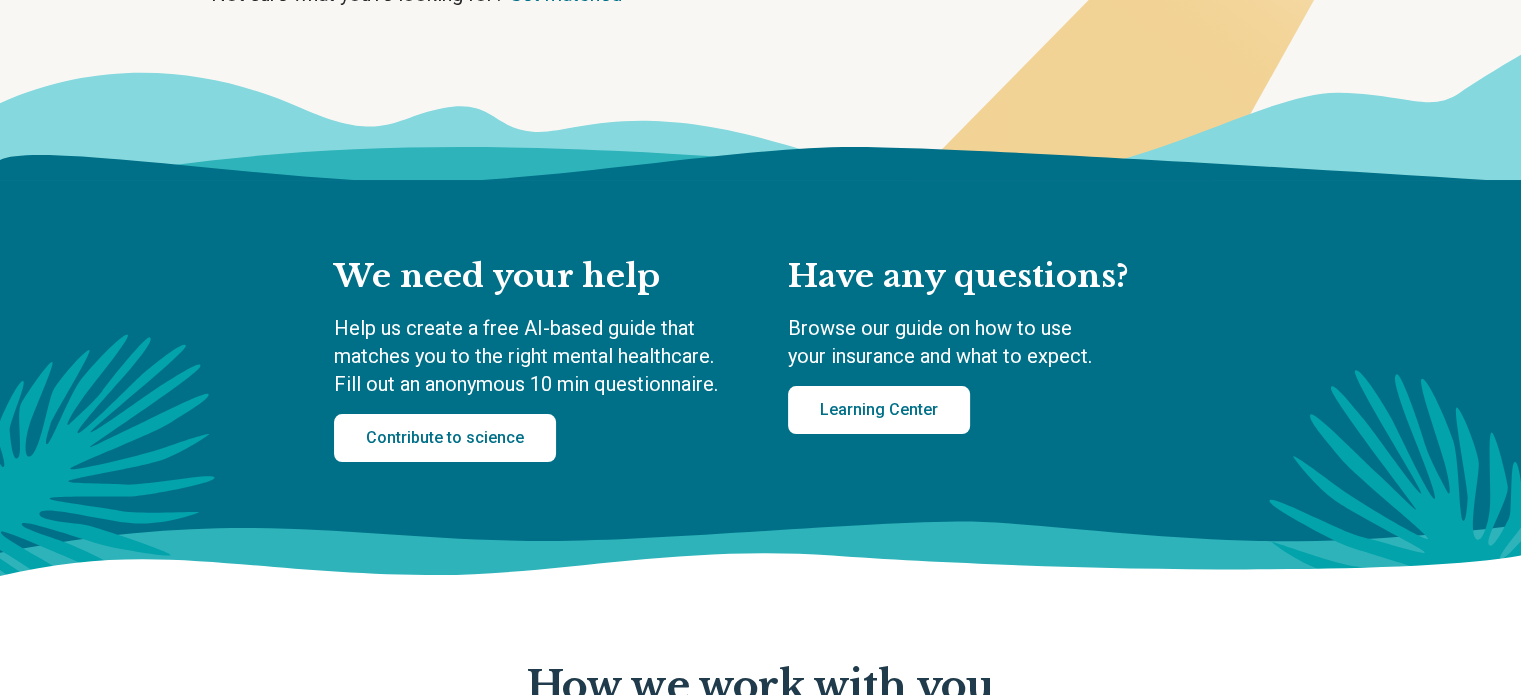 scroll, scrollTop: 0, scrollLeft: 0, axis: both 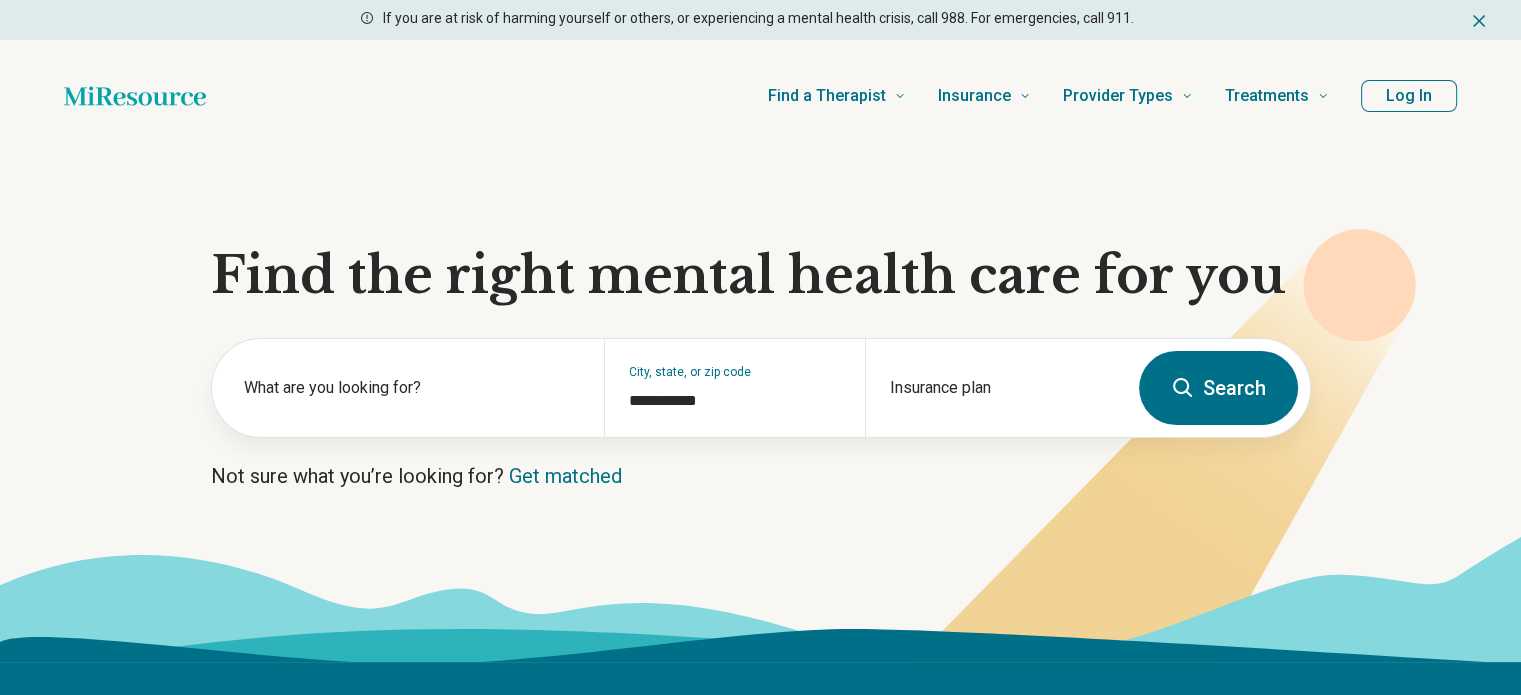 type 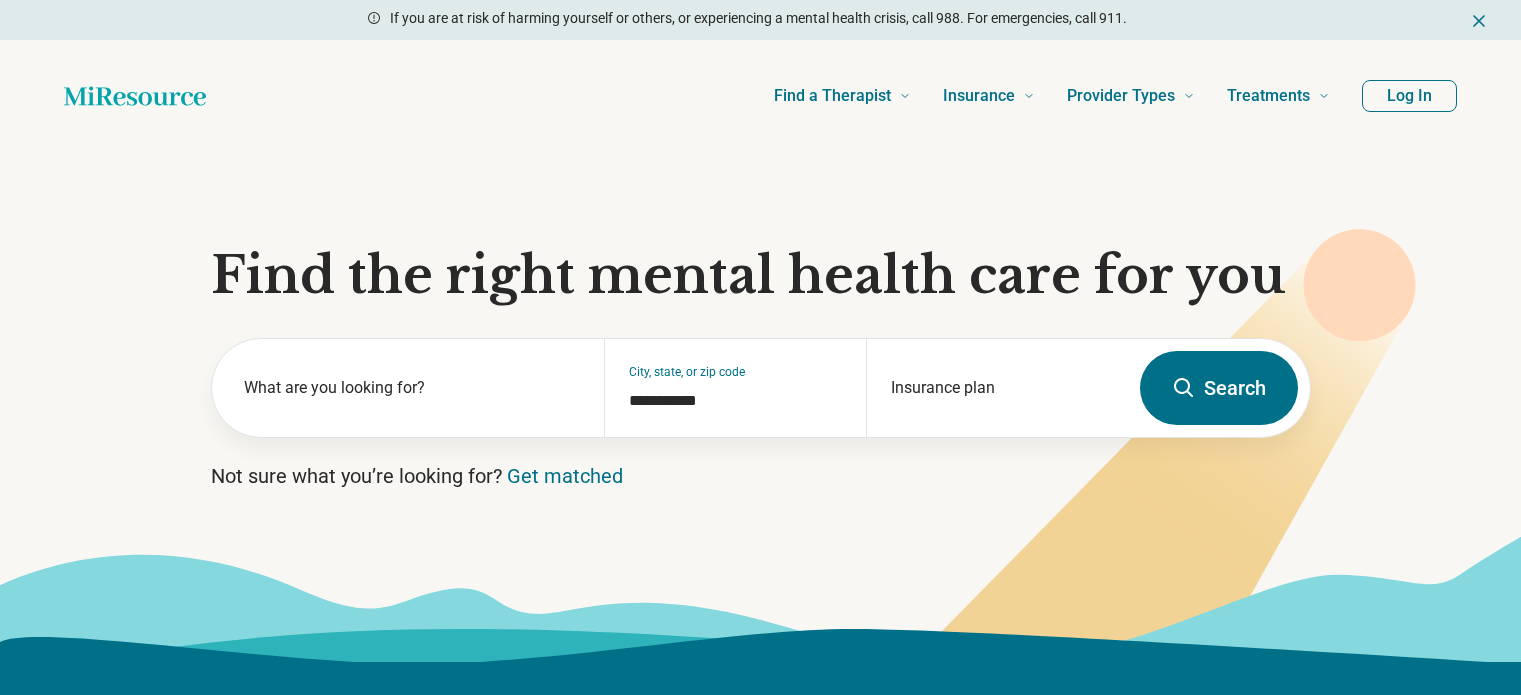 scroll, scrollTop: 0, scrollLeft: 0, axis: both 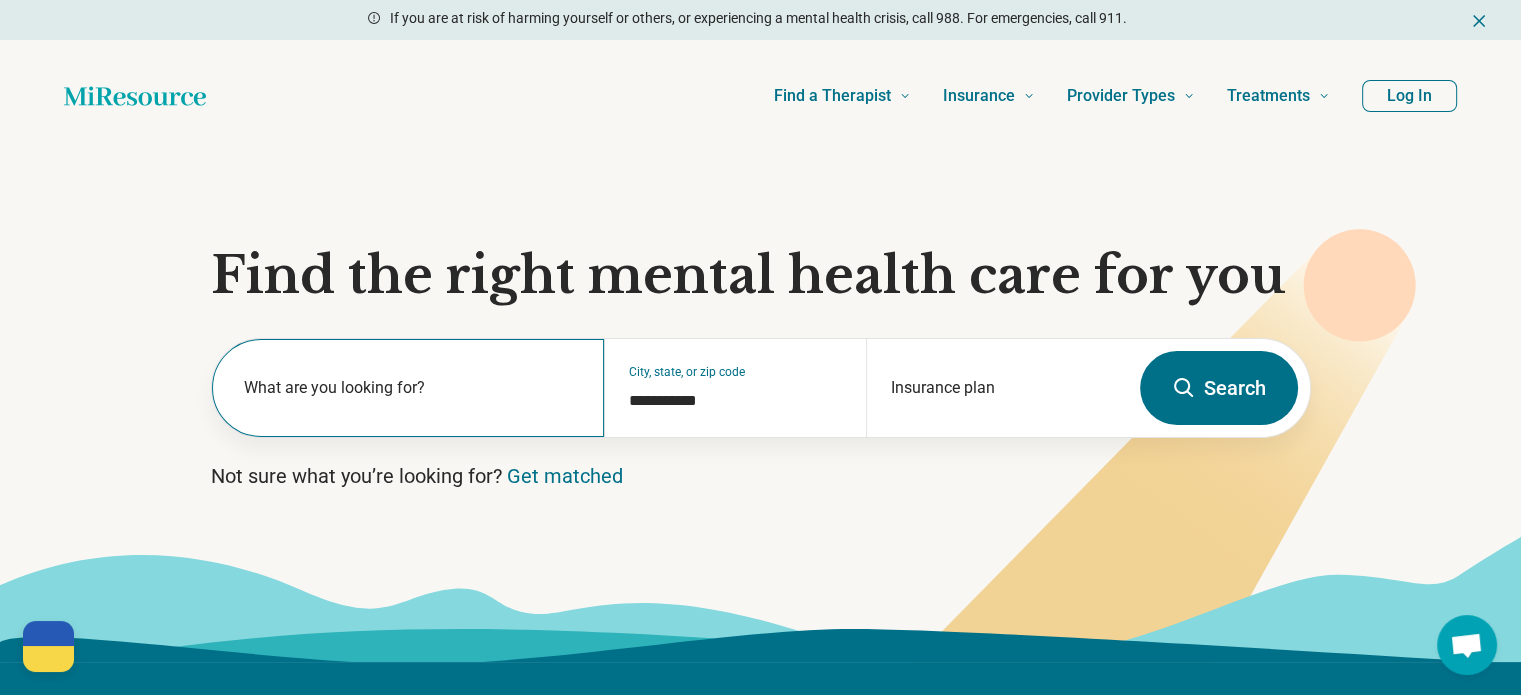 click on "What are you looking for?" at bounding box center [412, 388] 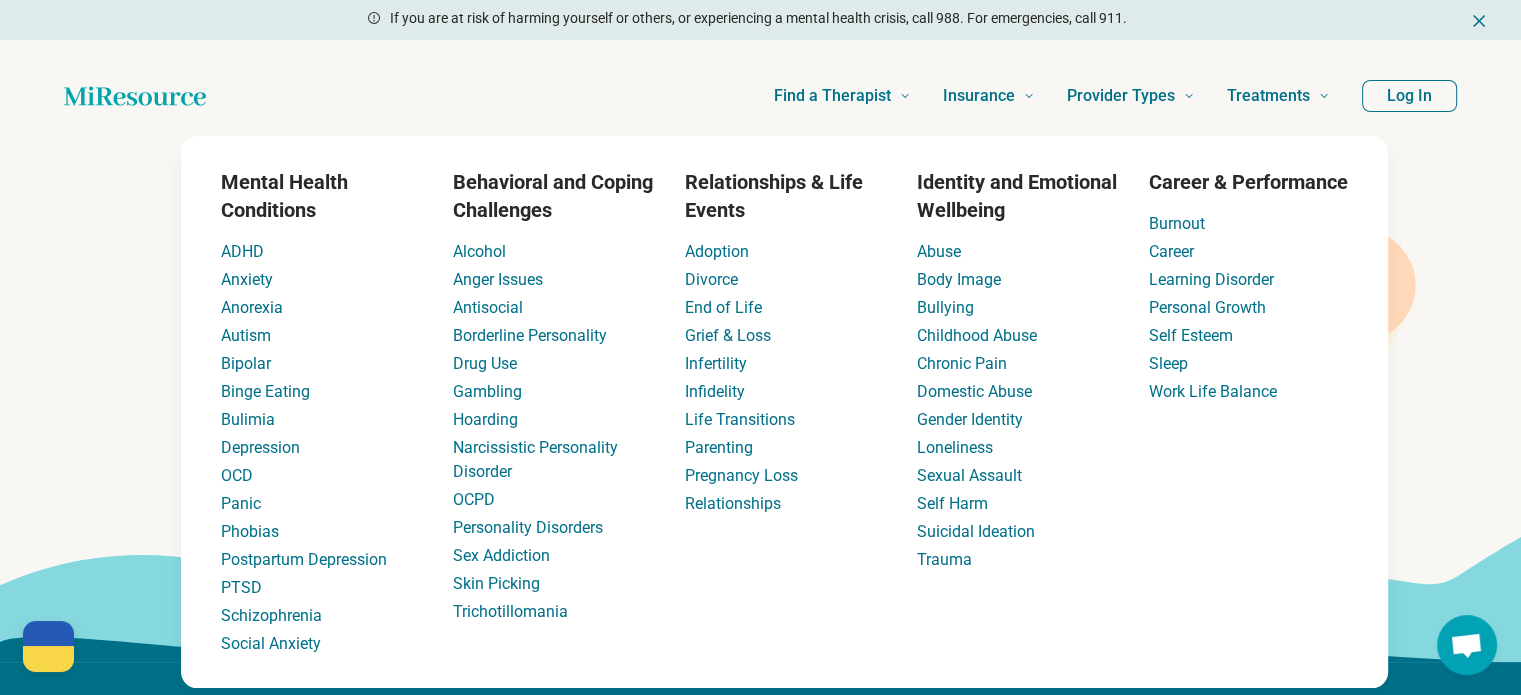 type on "**********" 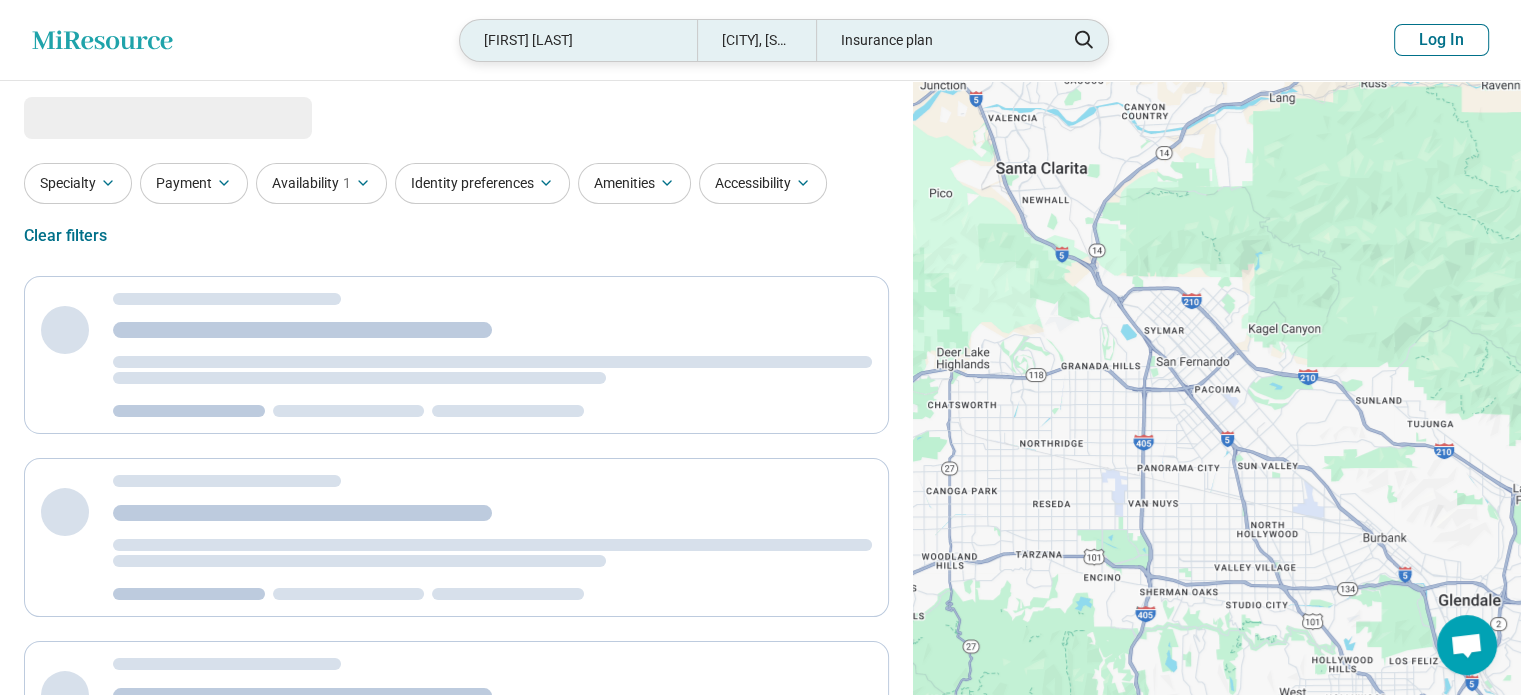 select on "***" 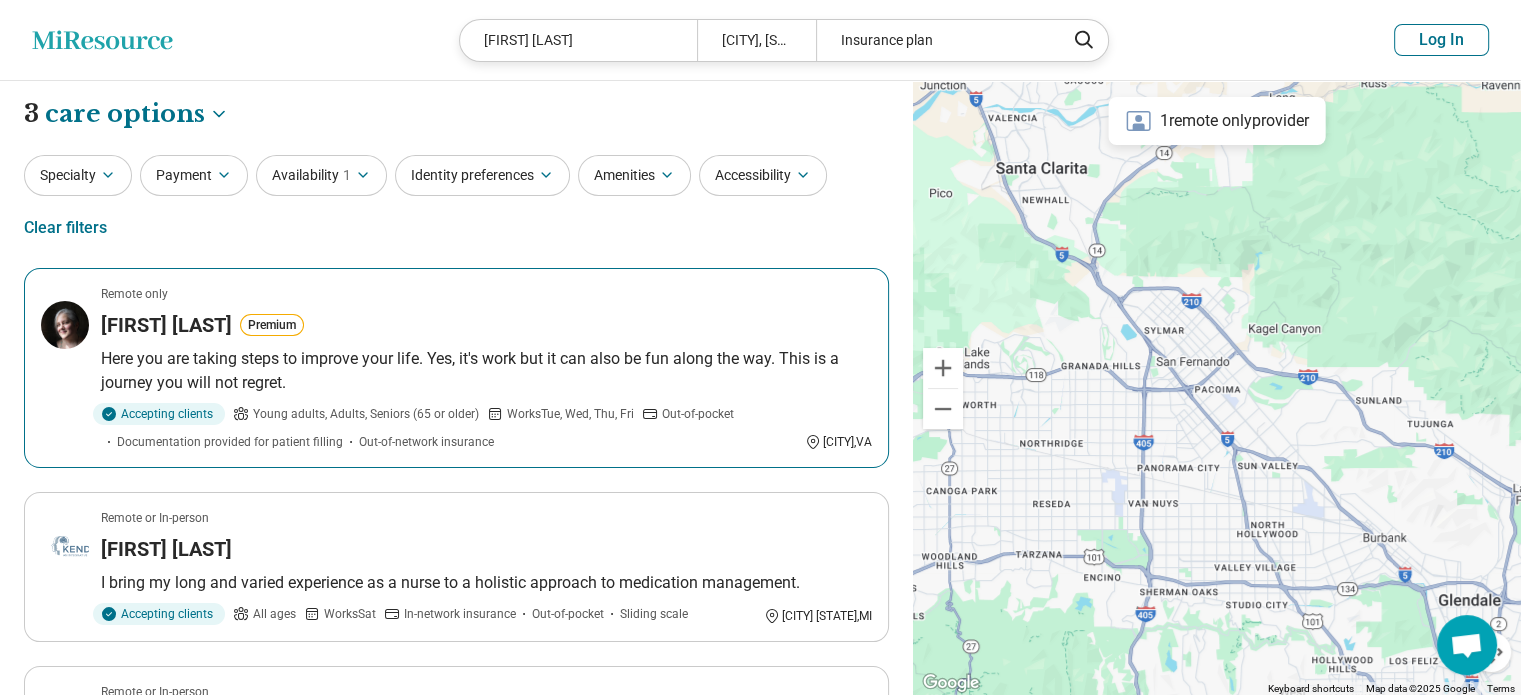 click on "Remote only" at bounding box center (486, 294) 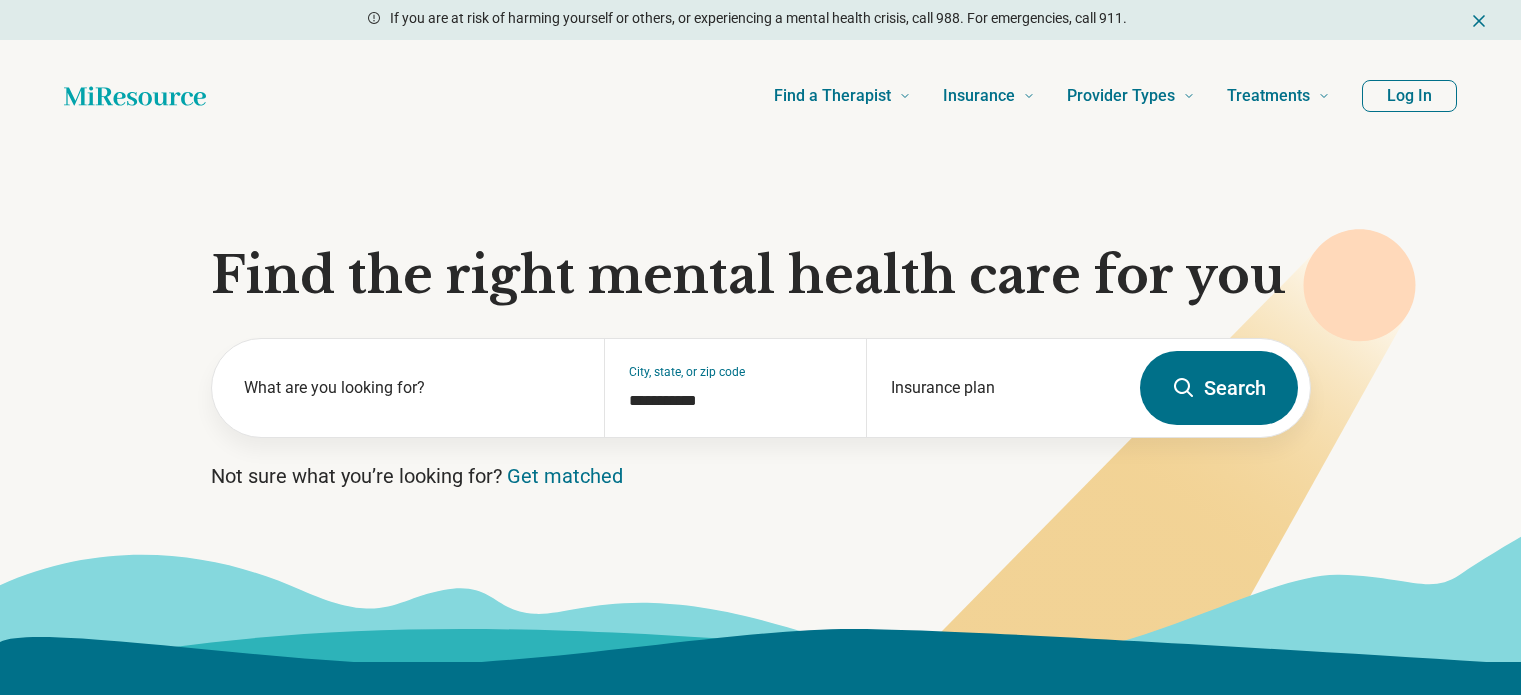 scroll, scrollTop: 0, scrollLeft: 0, axis: both 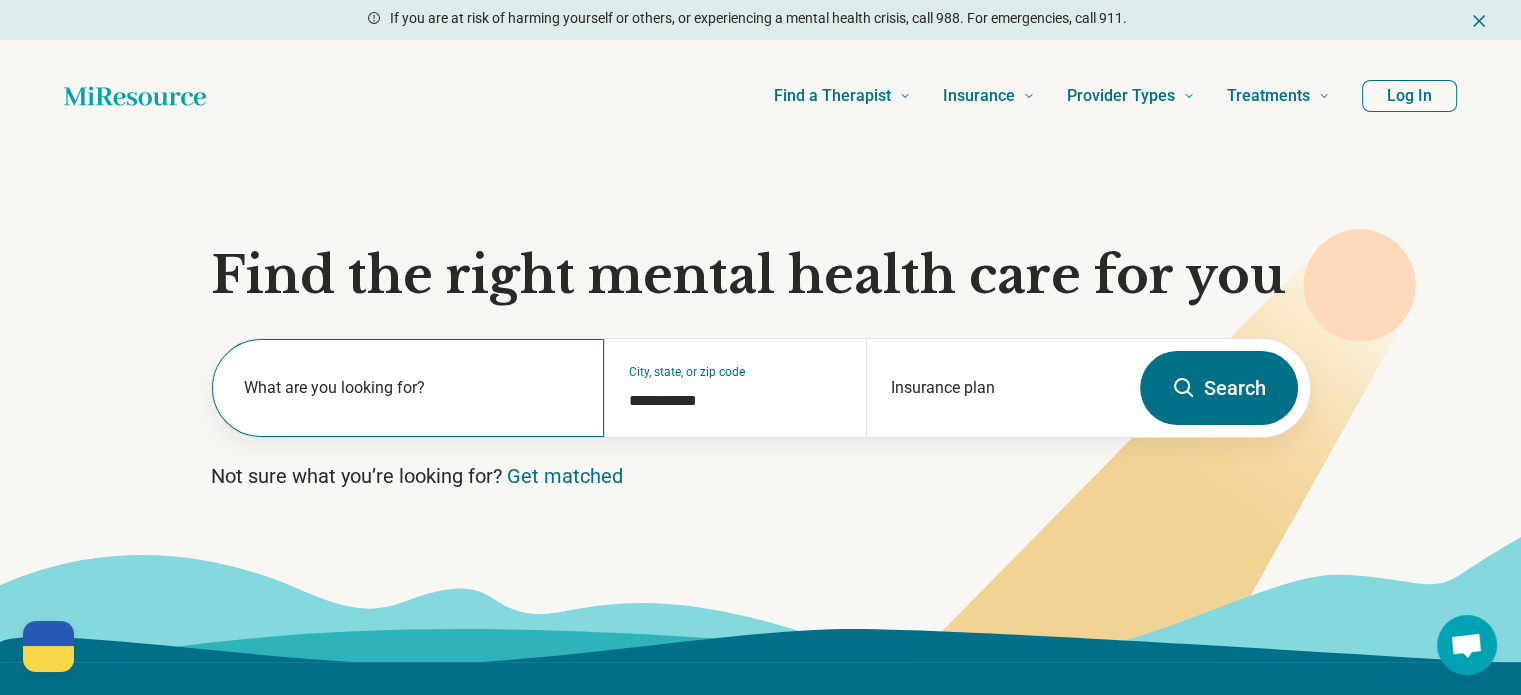 click on "What are you looking for?" at bounding box center [412, 388] 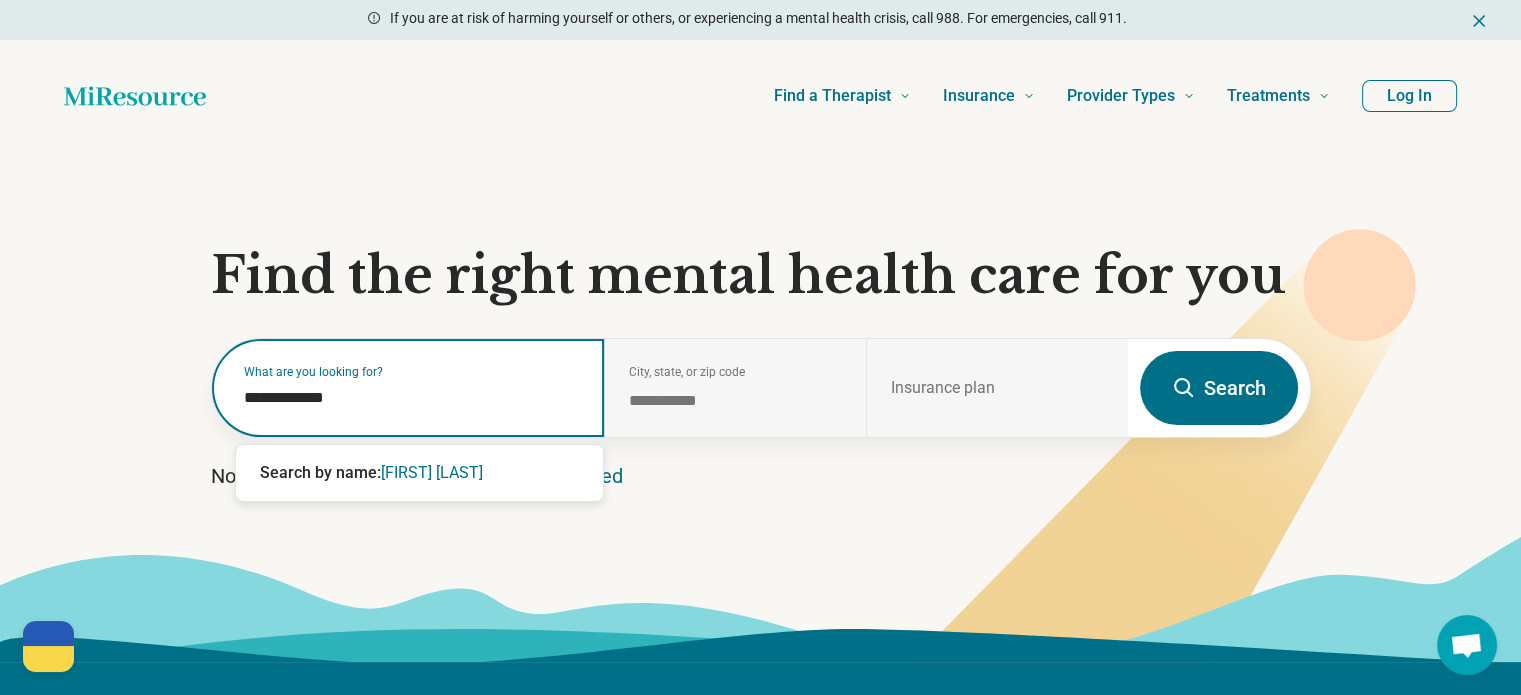 type on "**********" 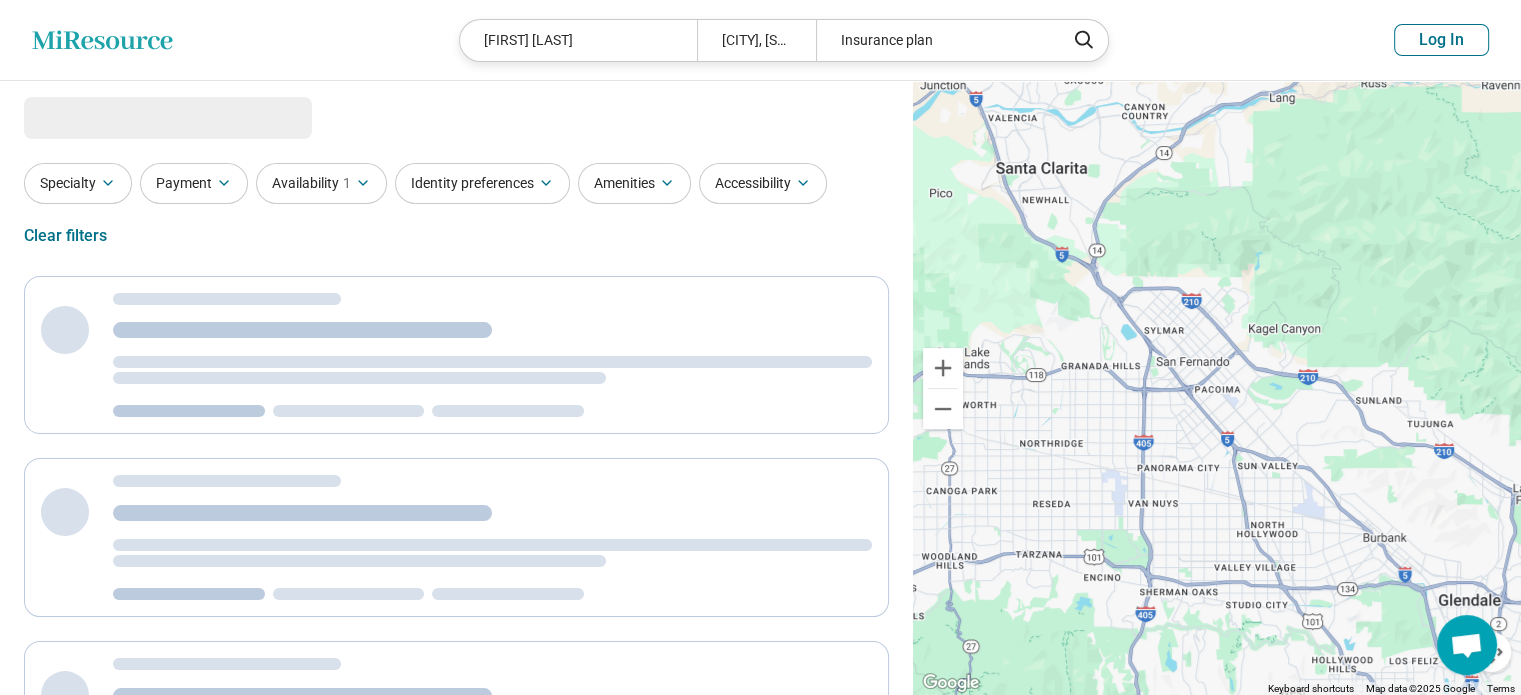 select on "***" 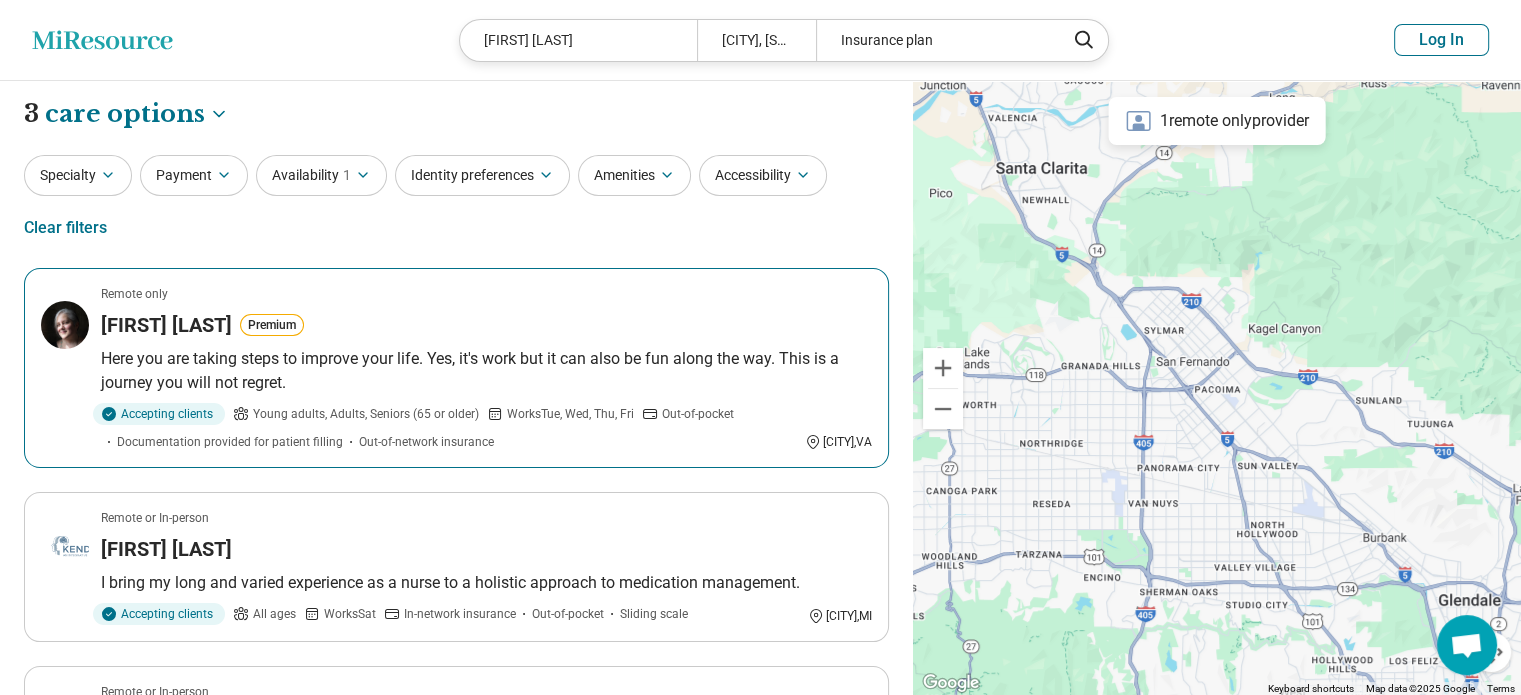 click on "Here you are taking steps to improve your life. Yes, it's work but it can also be fun along the way. This is a journey you will not regret." at bounding box center (486, 371) 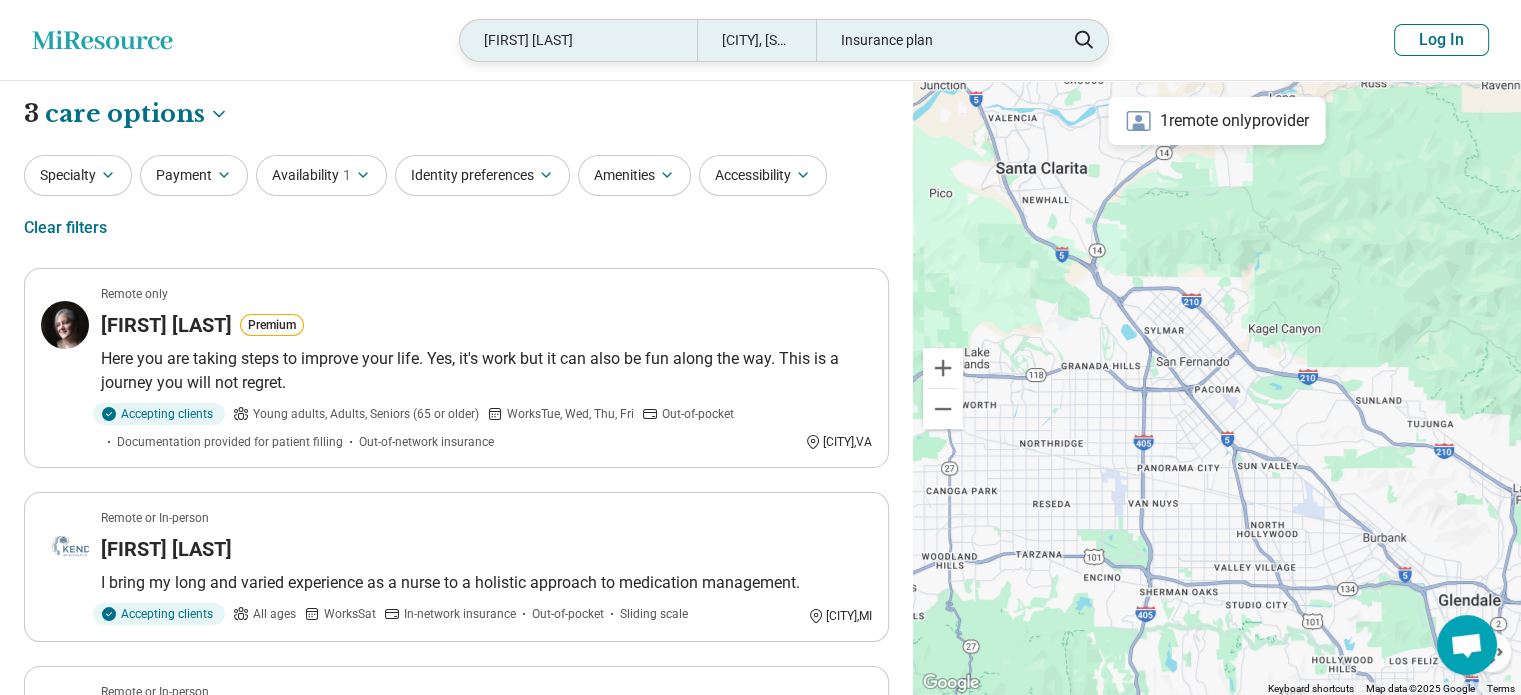 click on "Deirdre Staton" at bounding box center (578, 40) 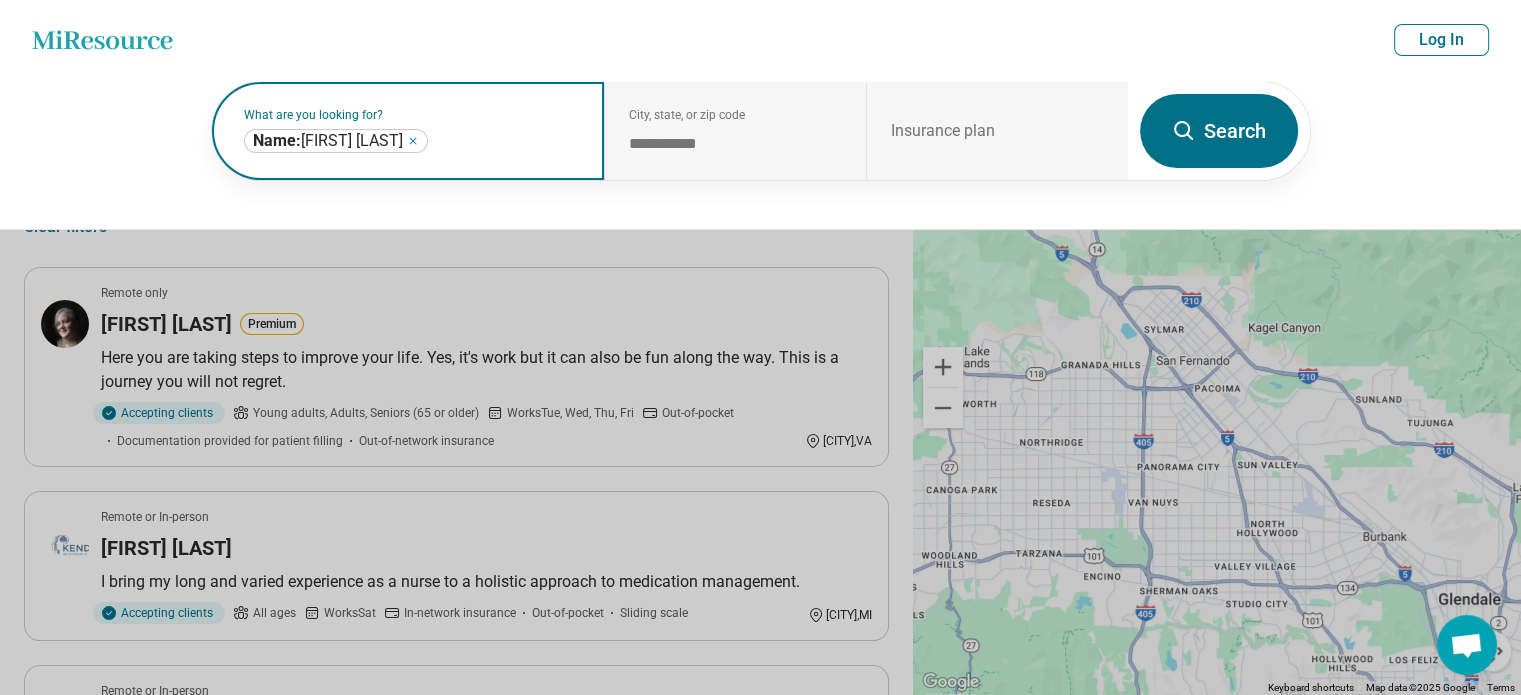 click on "Name:  Deirdre Staton" at bounding box center [328, 141] 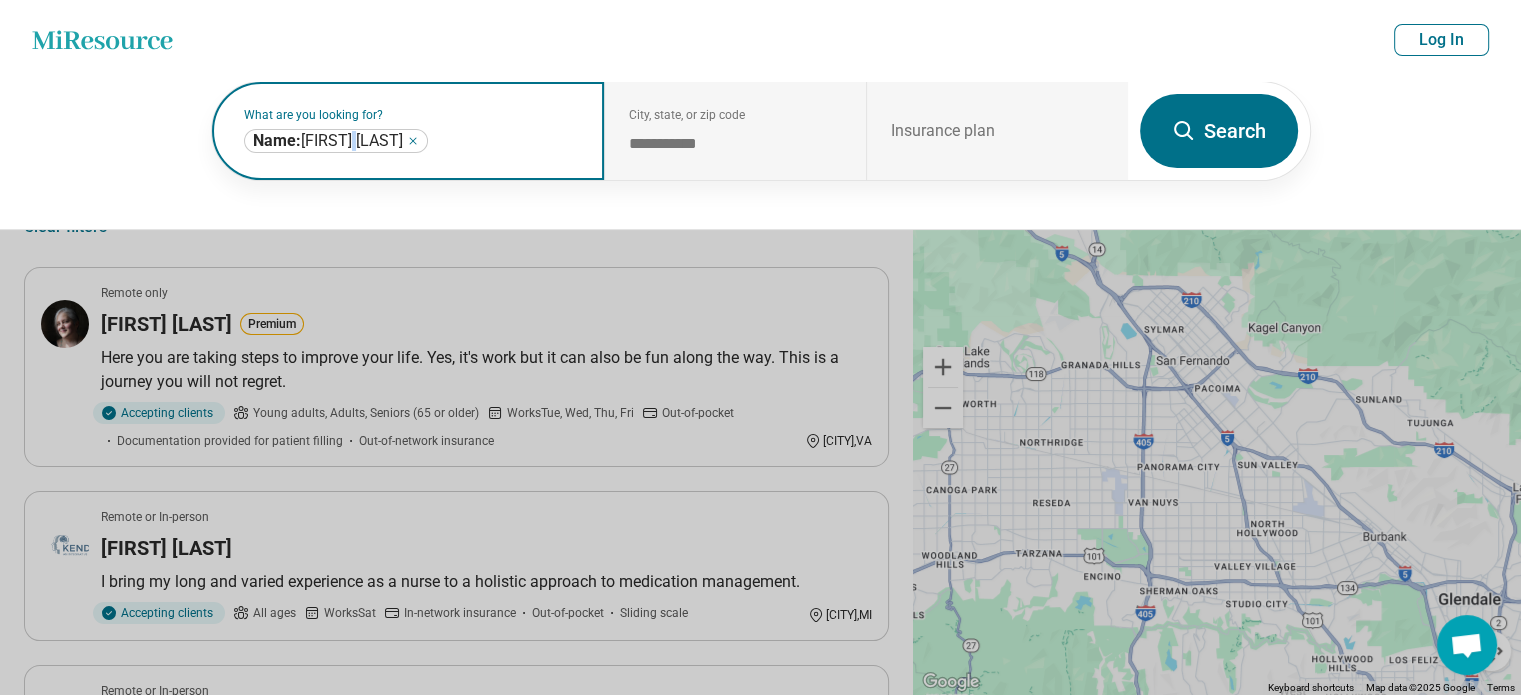 click on "Name:  Deirdre Staton" at bounding box center [328, 141] 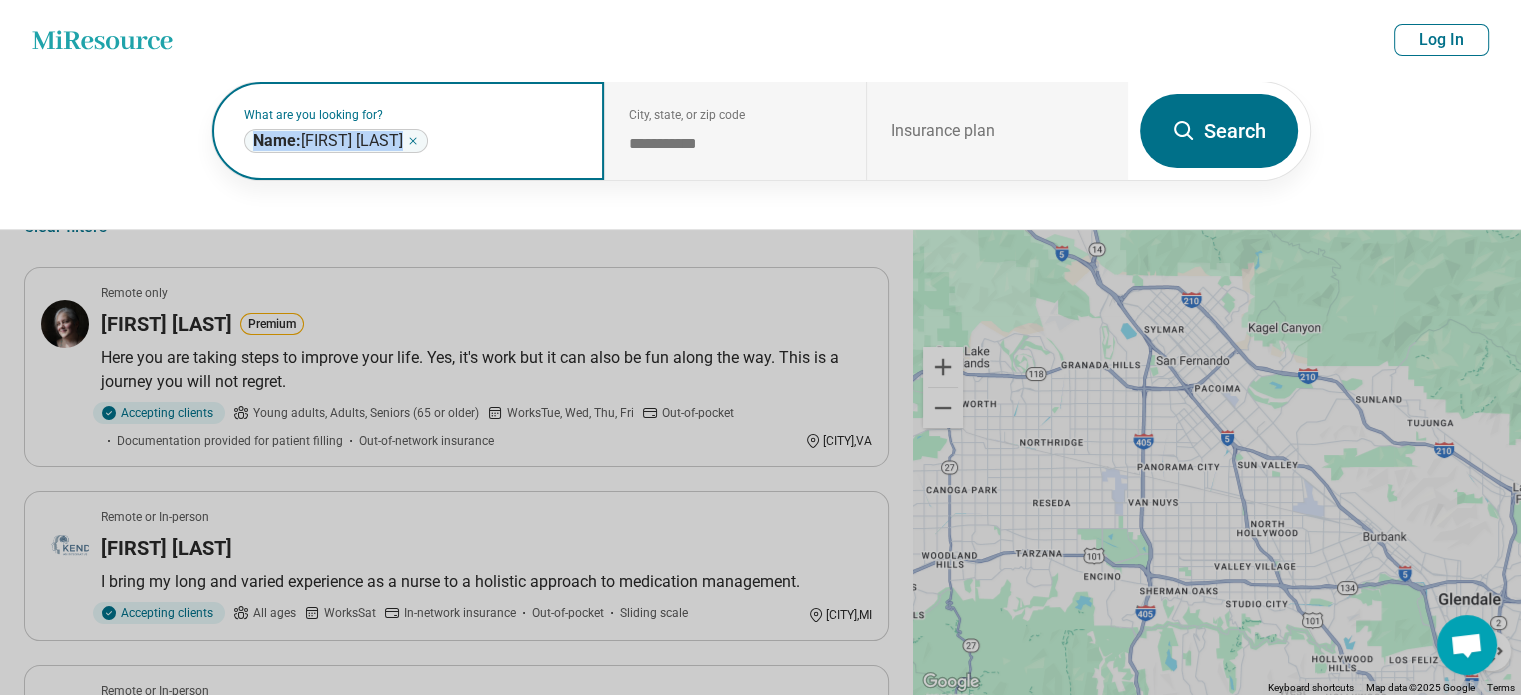 click on "Name:  Deirdre Staton" at bounding box center [328, 141] 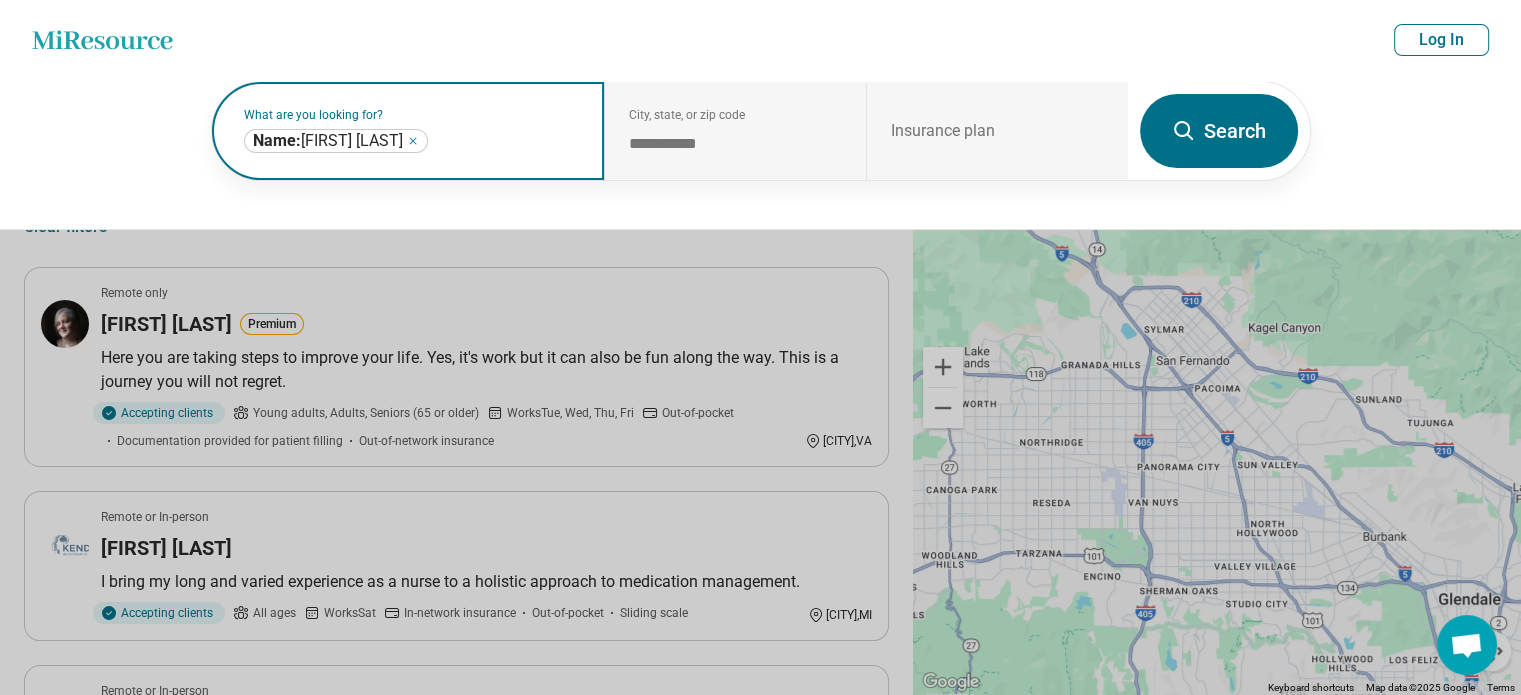 click 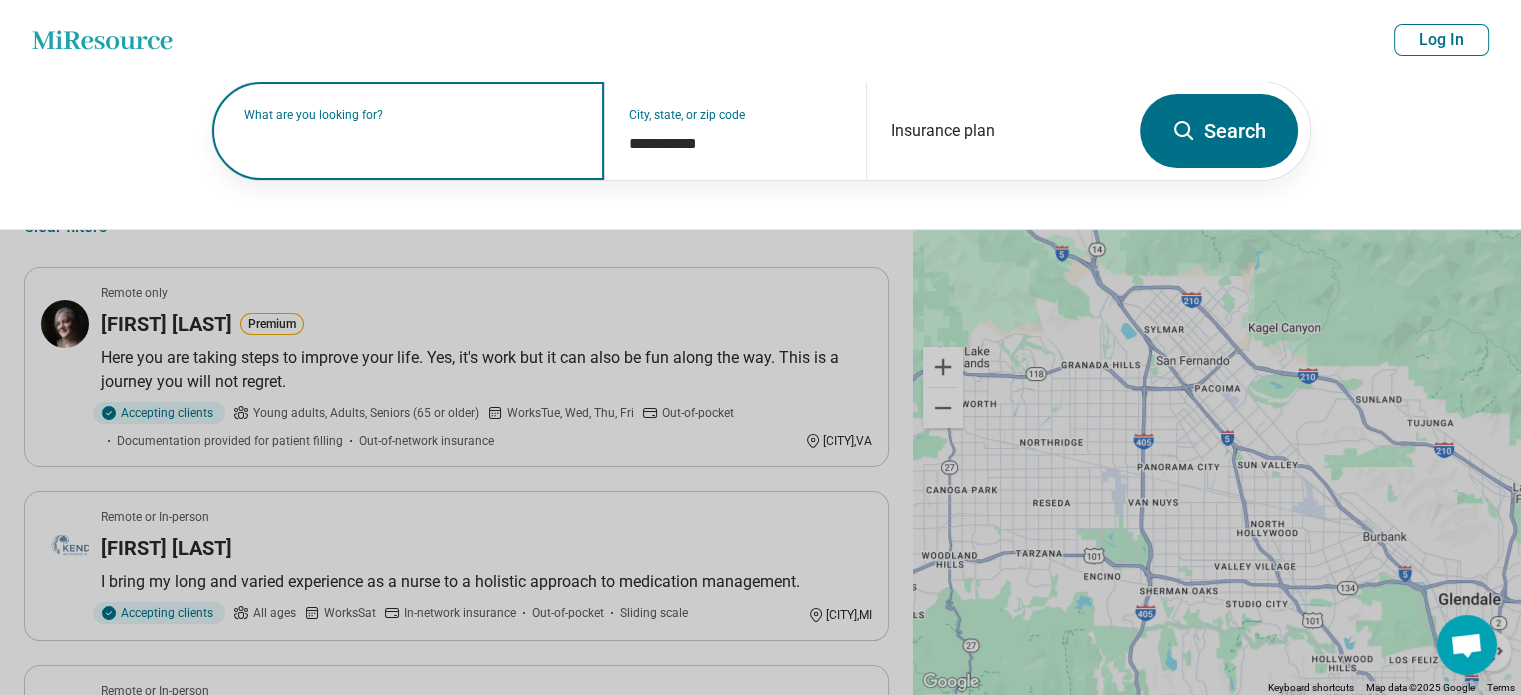 click on "What are you looking for?" at bounding box center [412, 115] 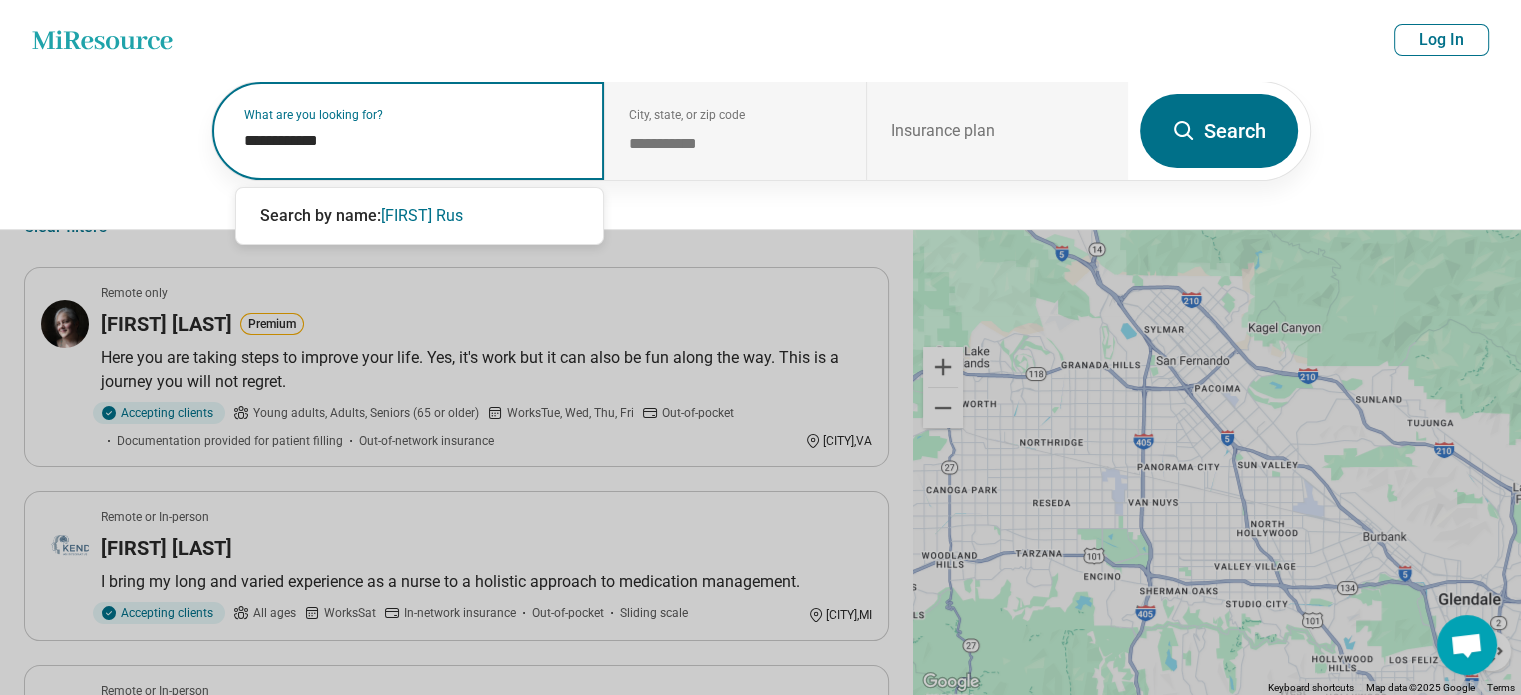 type on "**********" 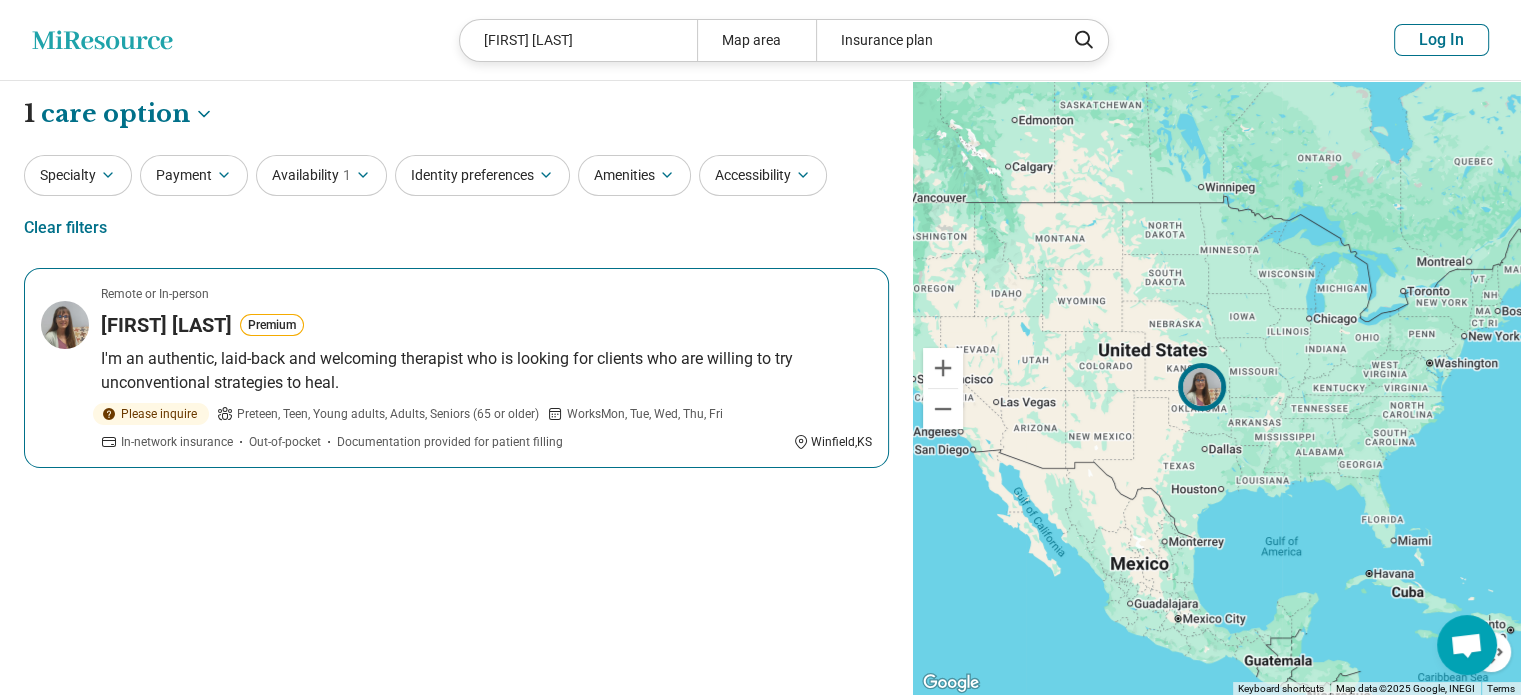 click on "Remote or In-person Deirdrea Rust Premium I'm an authentic, laid-back and welcoming therapist who is looking for clients who are willing to try unconventional strategies to heal. Please inquire Preteen, Teen, Young adults, Adults, Seniors (65 or older) Works  Mon, Tue, Wed, Thu, Fri In-network insurance Out-of-pocket Documentation provided for patient filling Winfield ,  KS" at bounding box center [456, 368] 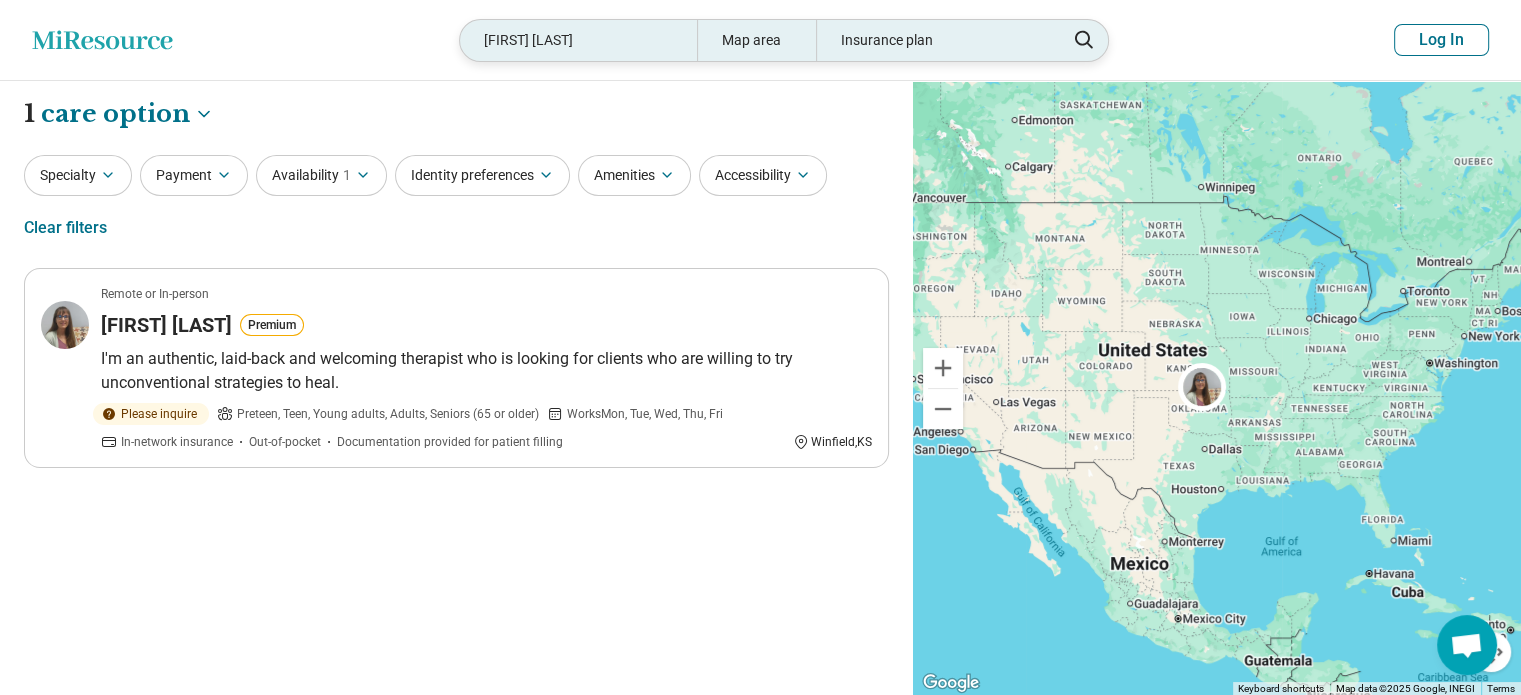 click on "Deirdrea Rust" at bounding box center [578, 40] 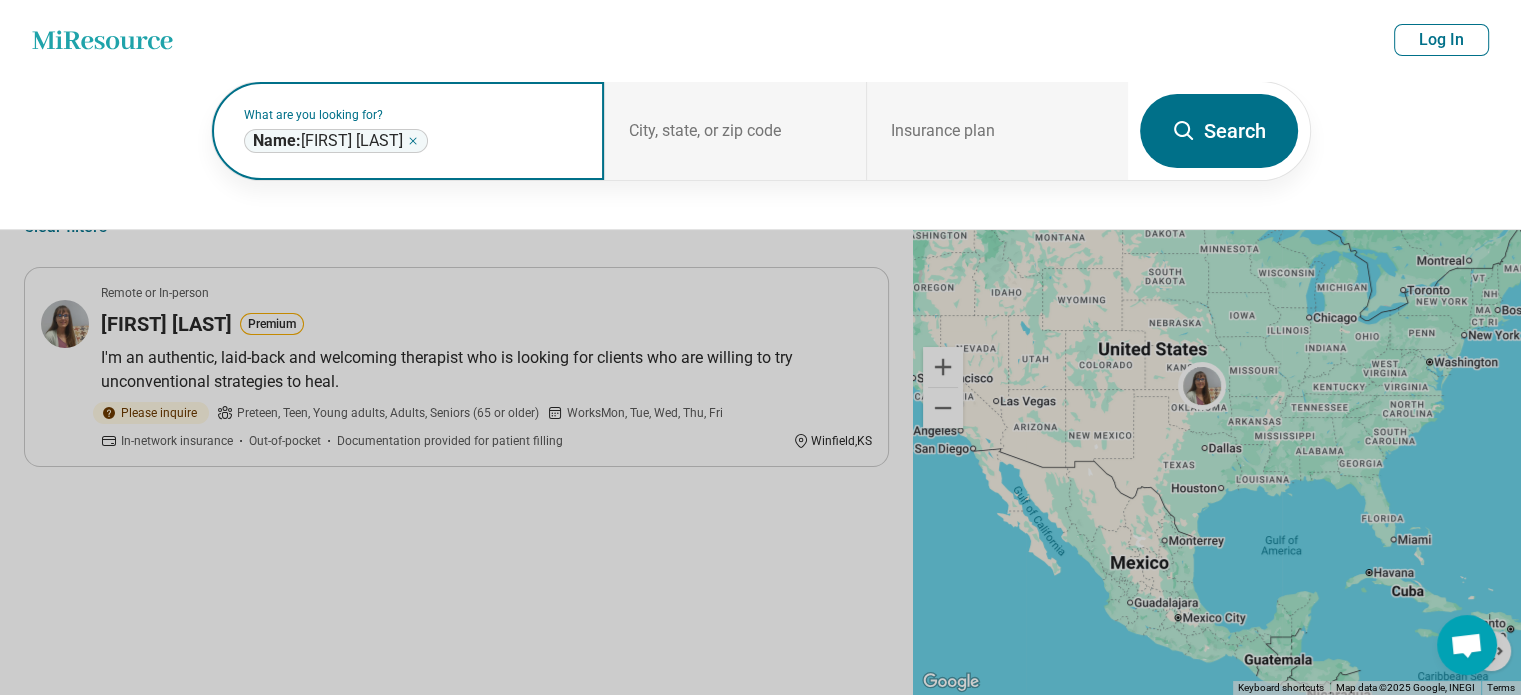 click 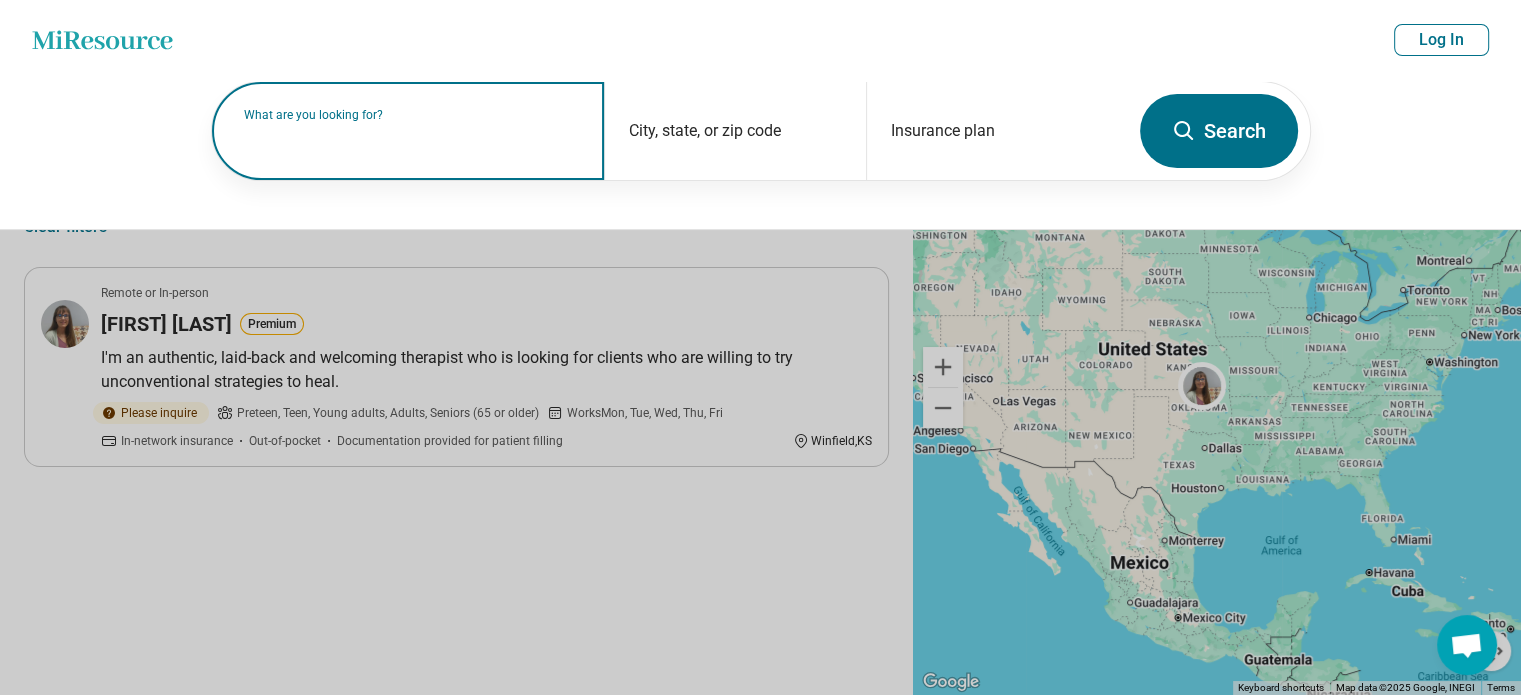click at bounding box center [412, 141] 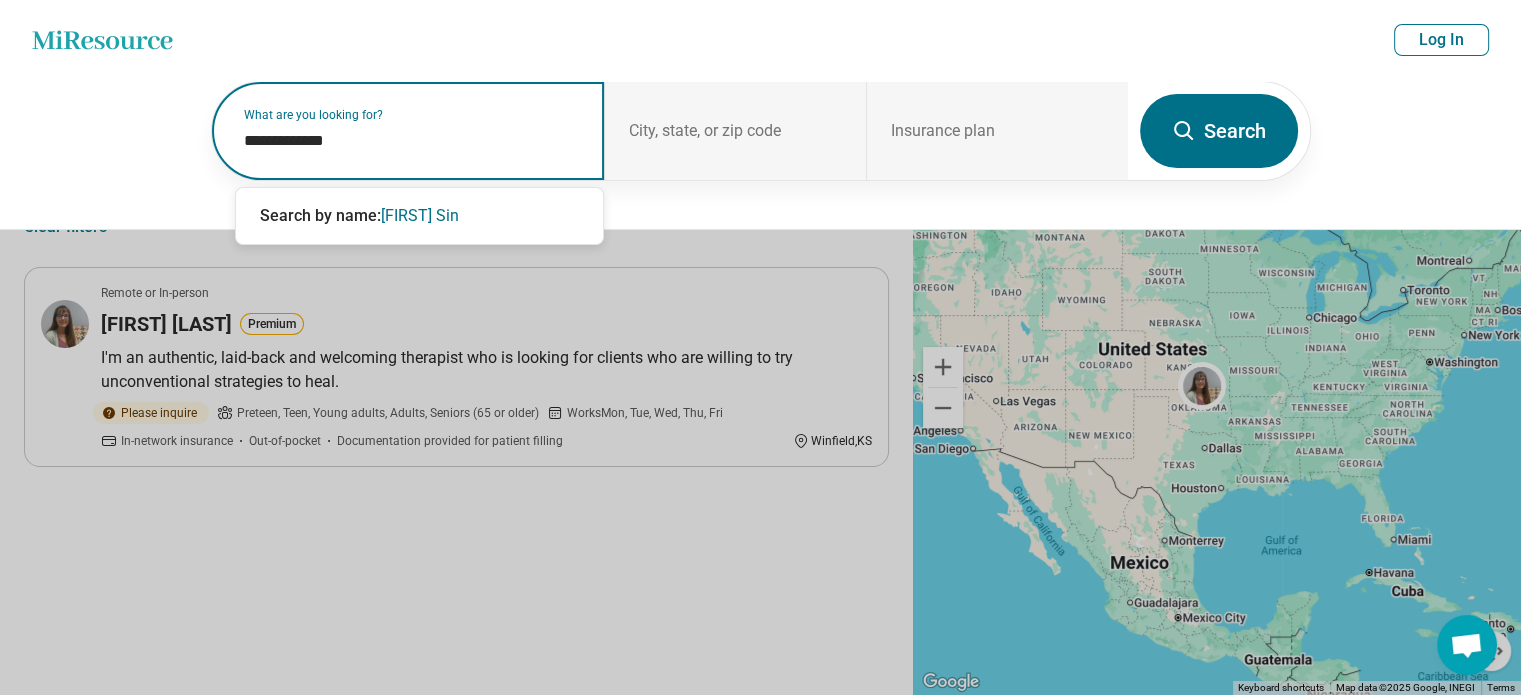 type on "**********" 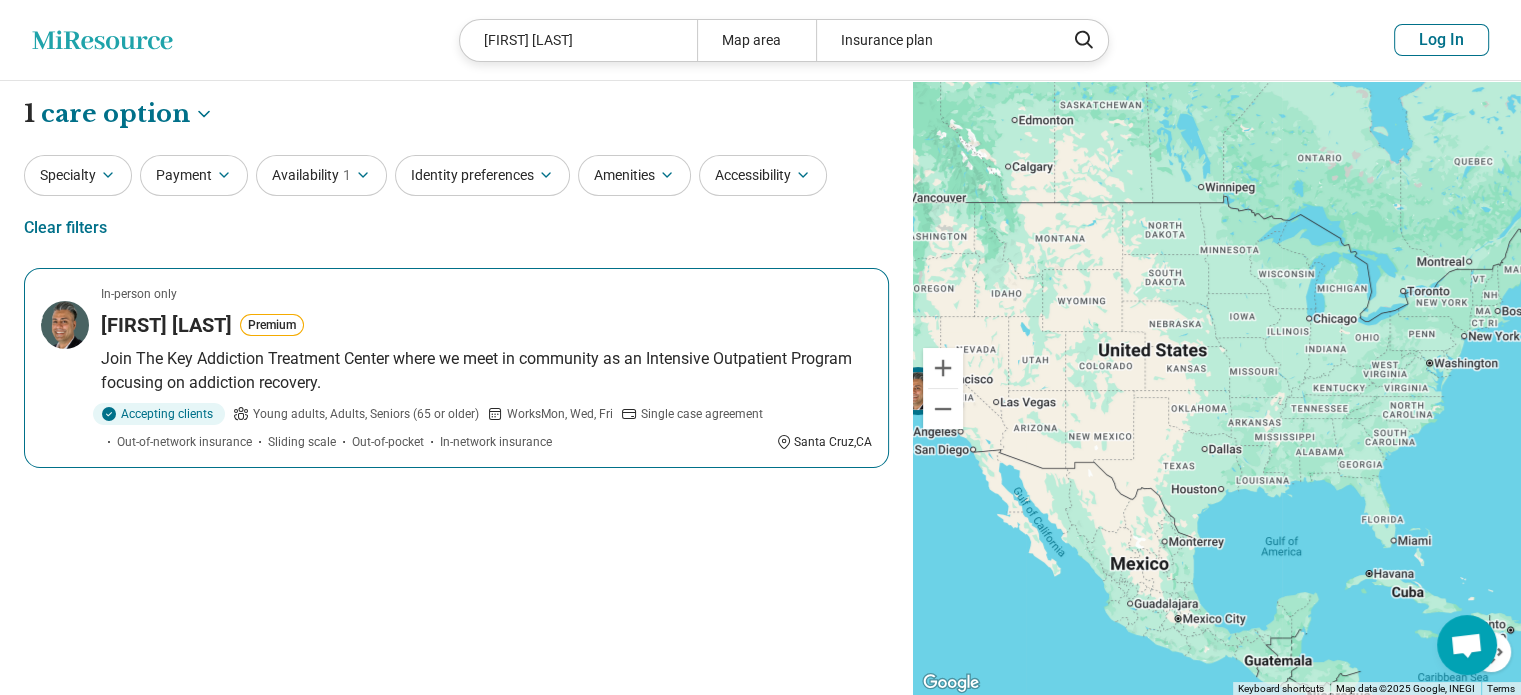 click on "In-person only Depinder Singh Premium Join The Key Addiction Treatment Center where we meet in community as an Intensive Outpatient Program focusing on addiction recovery. Accepting clients Young adults, Adults, Seniors (65 or older) Works  Mon, Wed, Fri Single case agreement Out-of-network insurance Sliding scale Out-of-pocket In-network insurance Santa Cruz ,  CA" at bounding box center [456, 368] 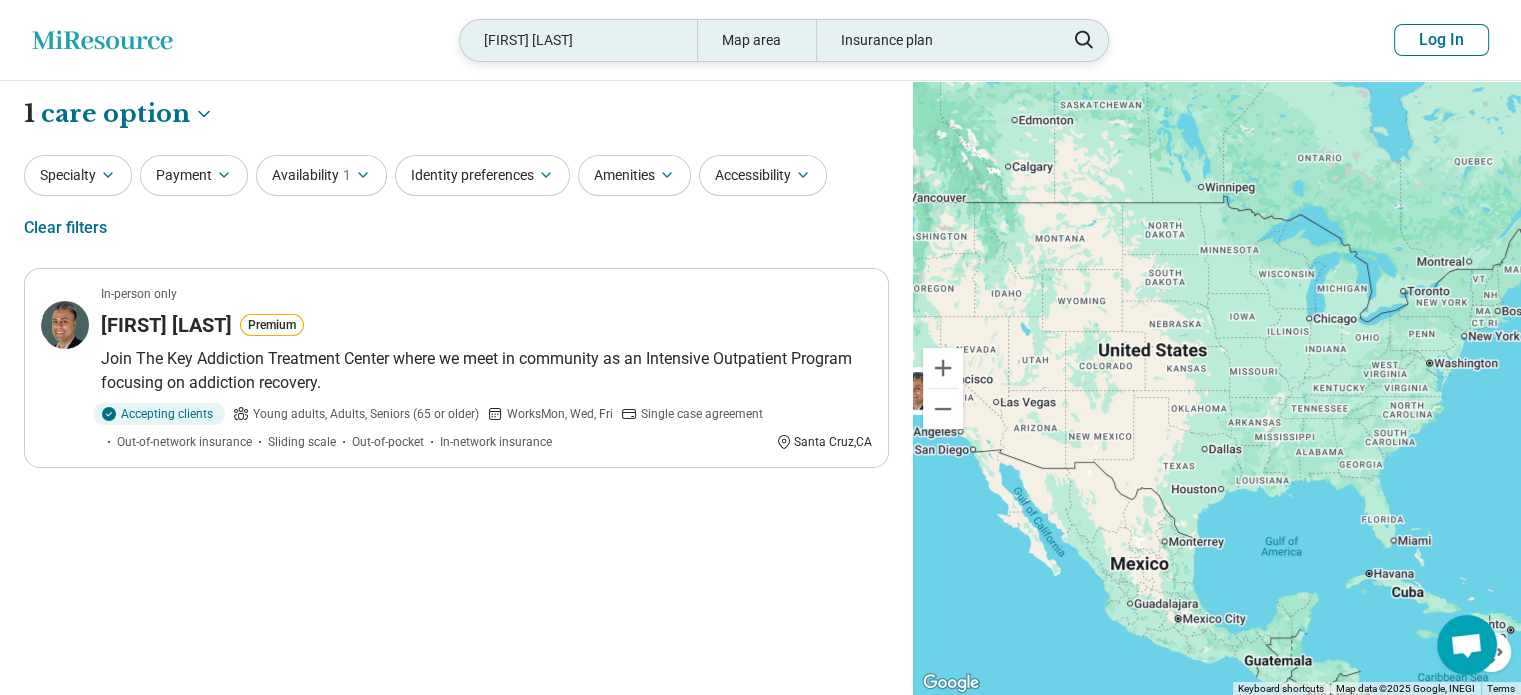 click on "Depinder Singh" at bounding box center (578, 40) 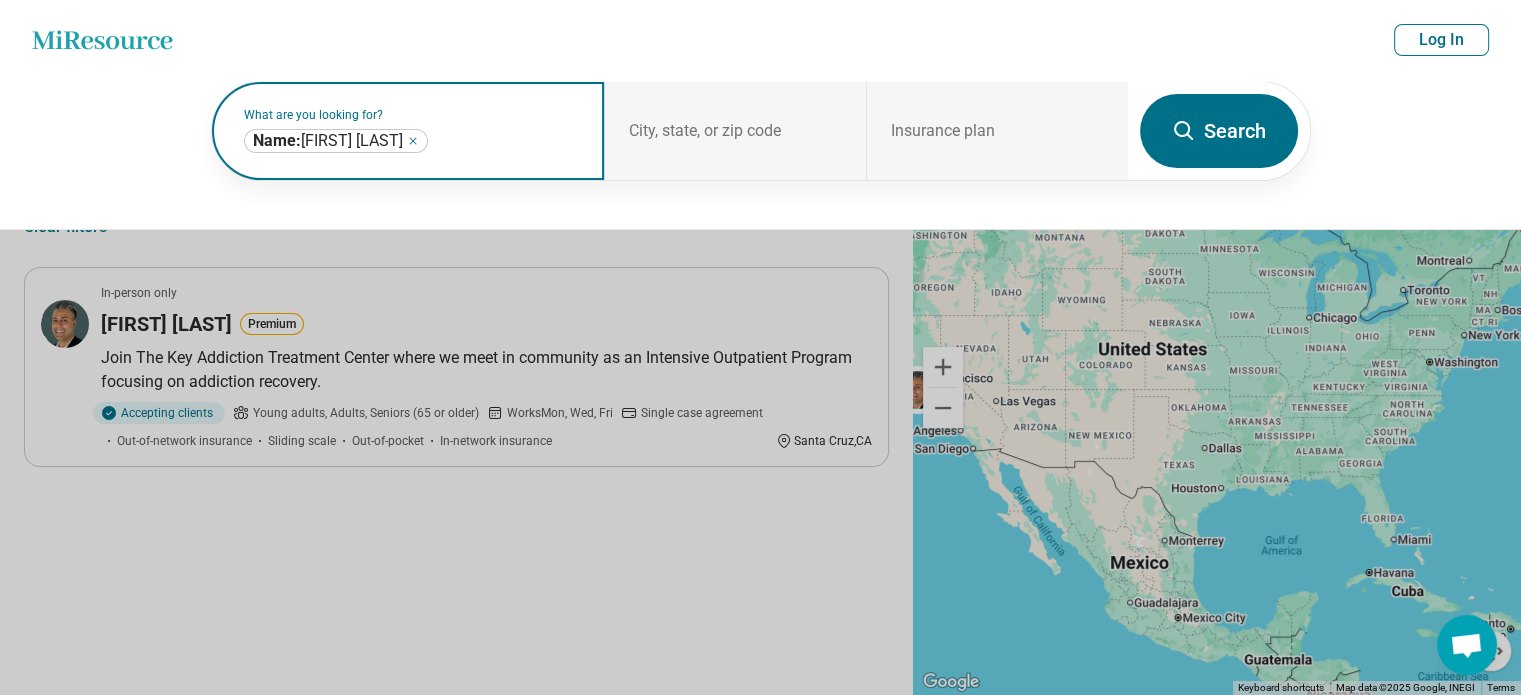 click 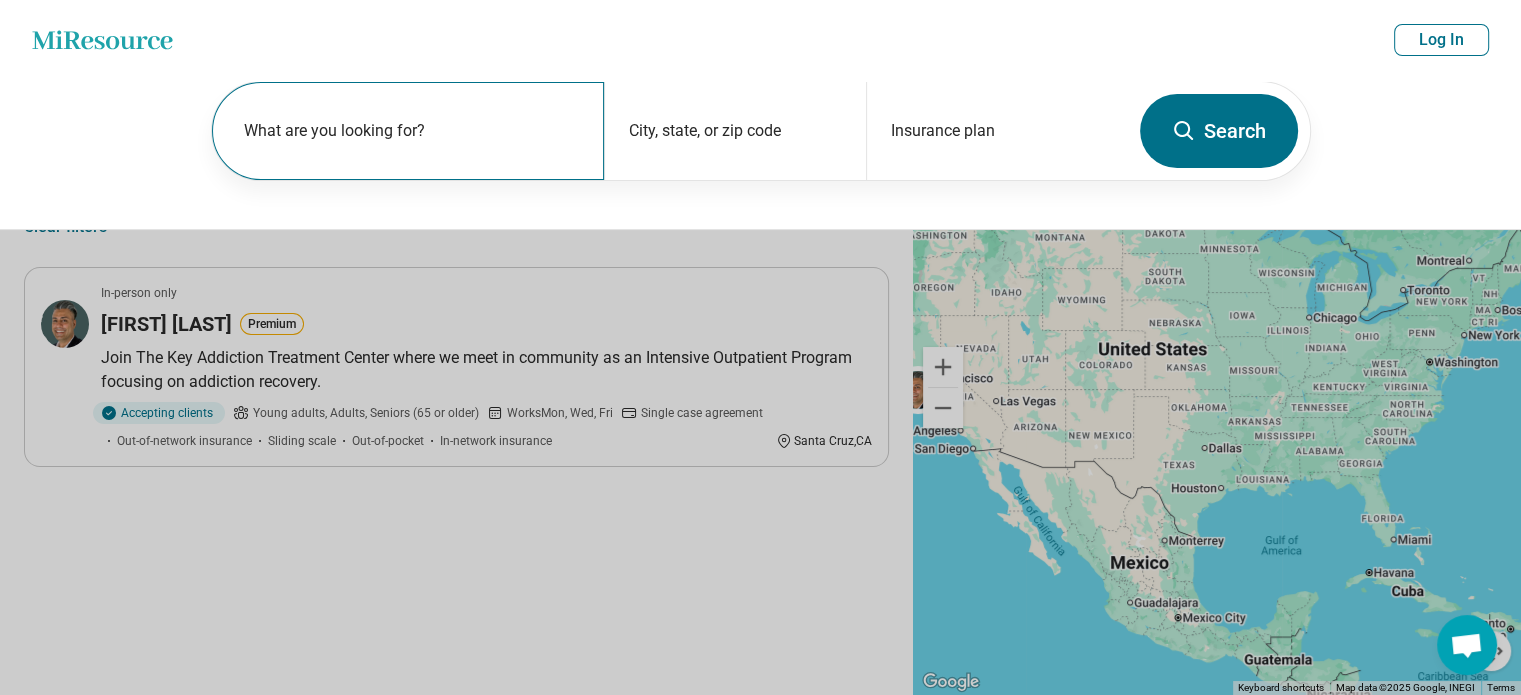 click on "What are you looking for?" at bounding box center (412, 131) 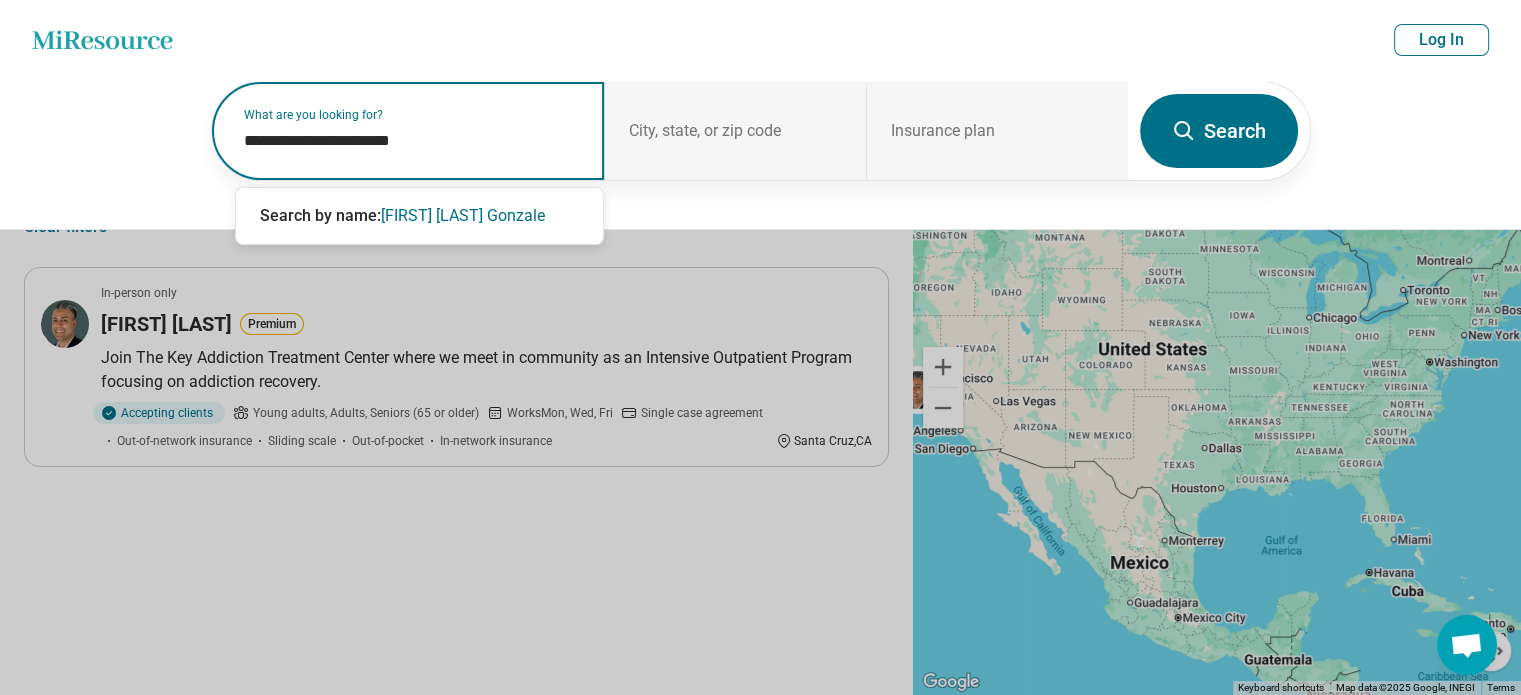 type on "**********" 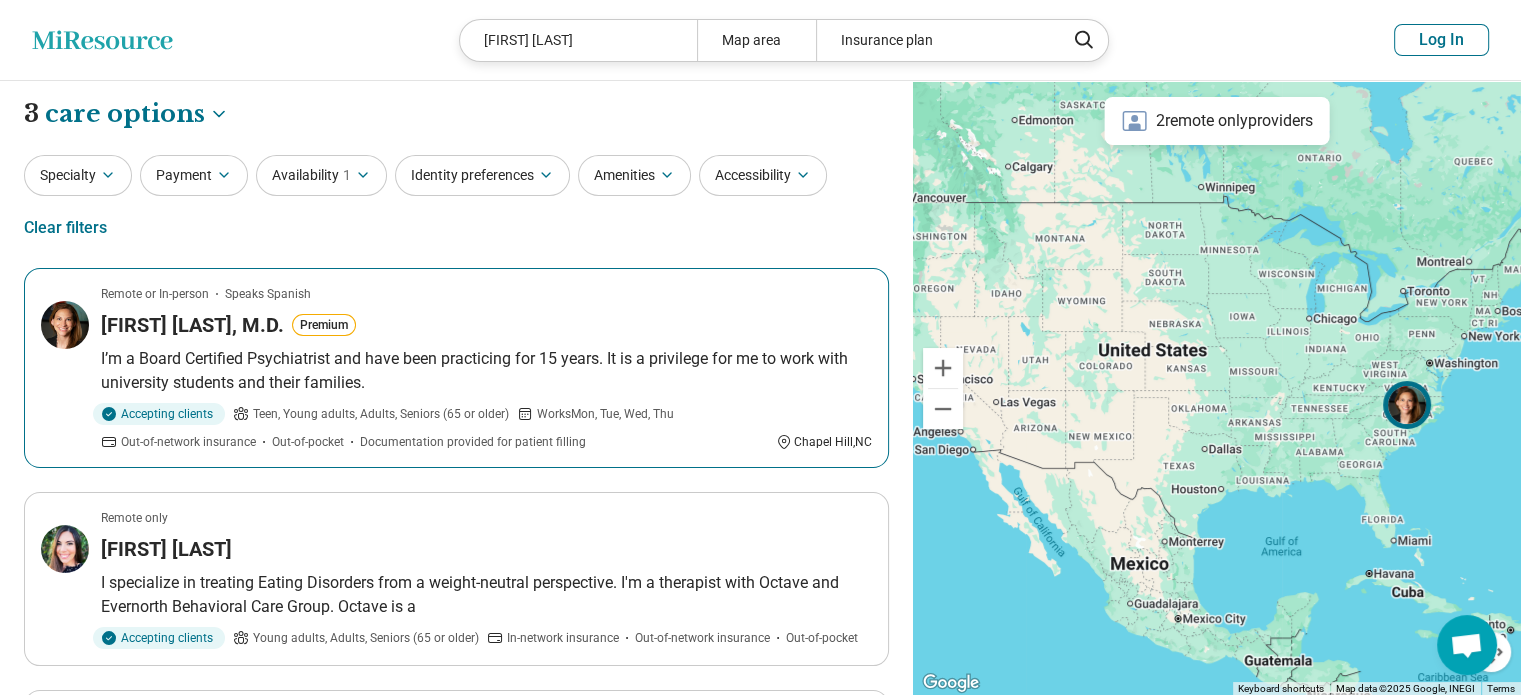 click on "Andrea Hernandez Gonzalez, M.D. Premium" at bounding box center [486, 325] 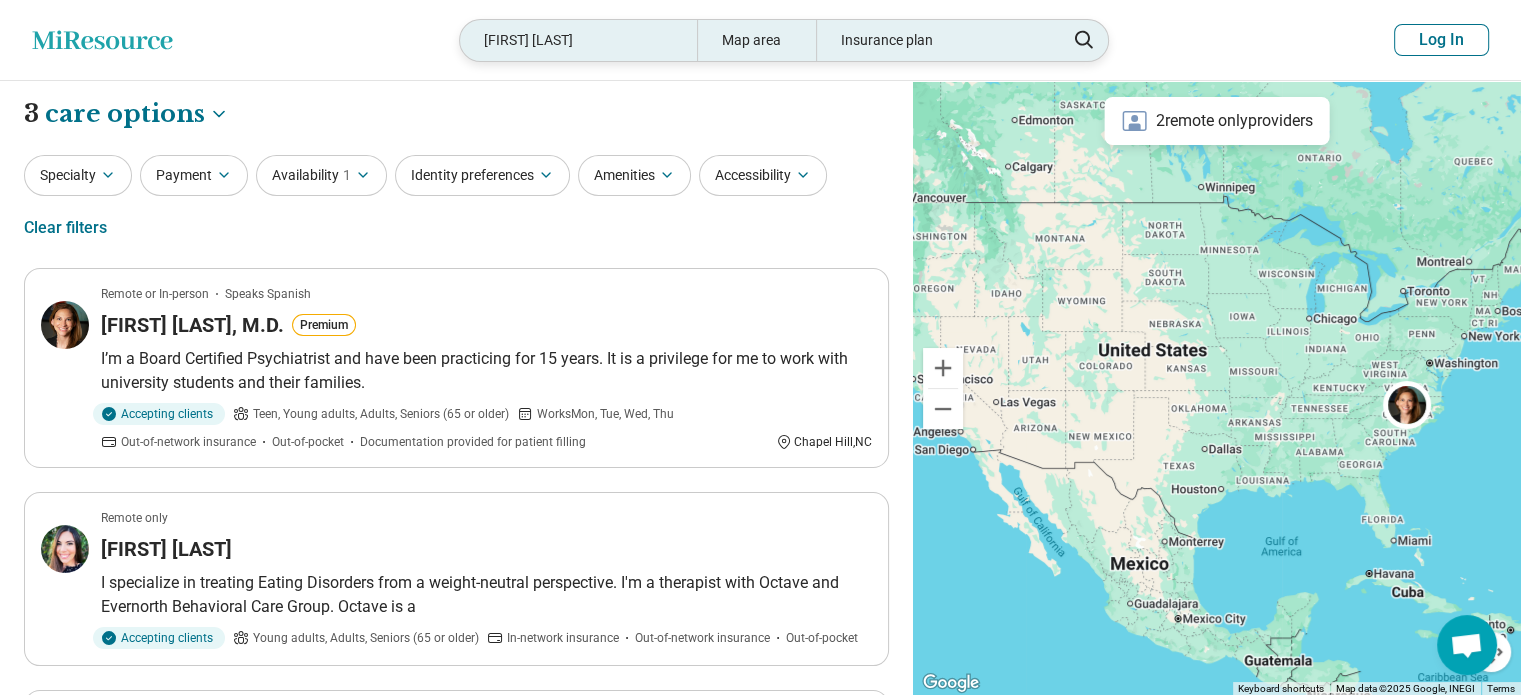 click on "Andrea Hernandez Gonzalez" at bounding box center (578, 40) 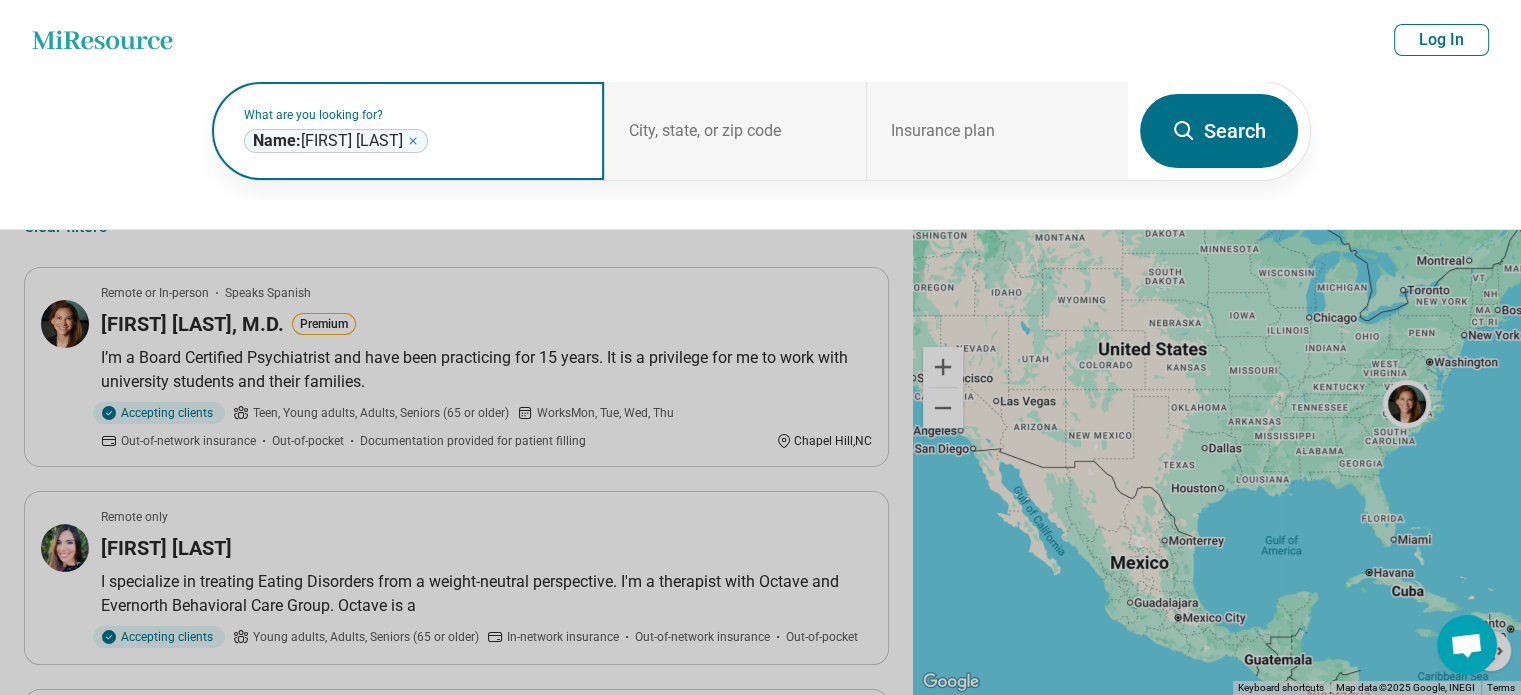 click 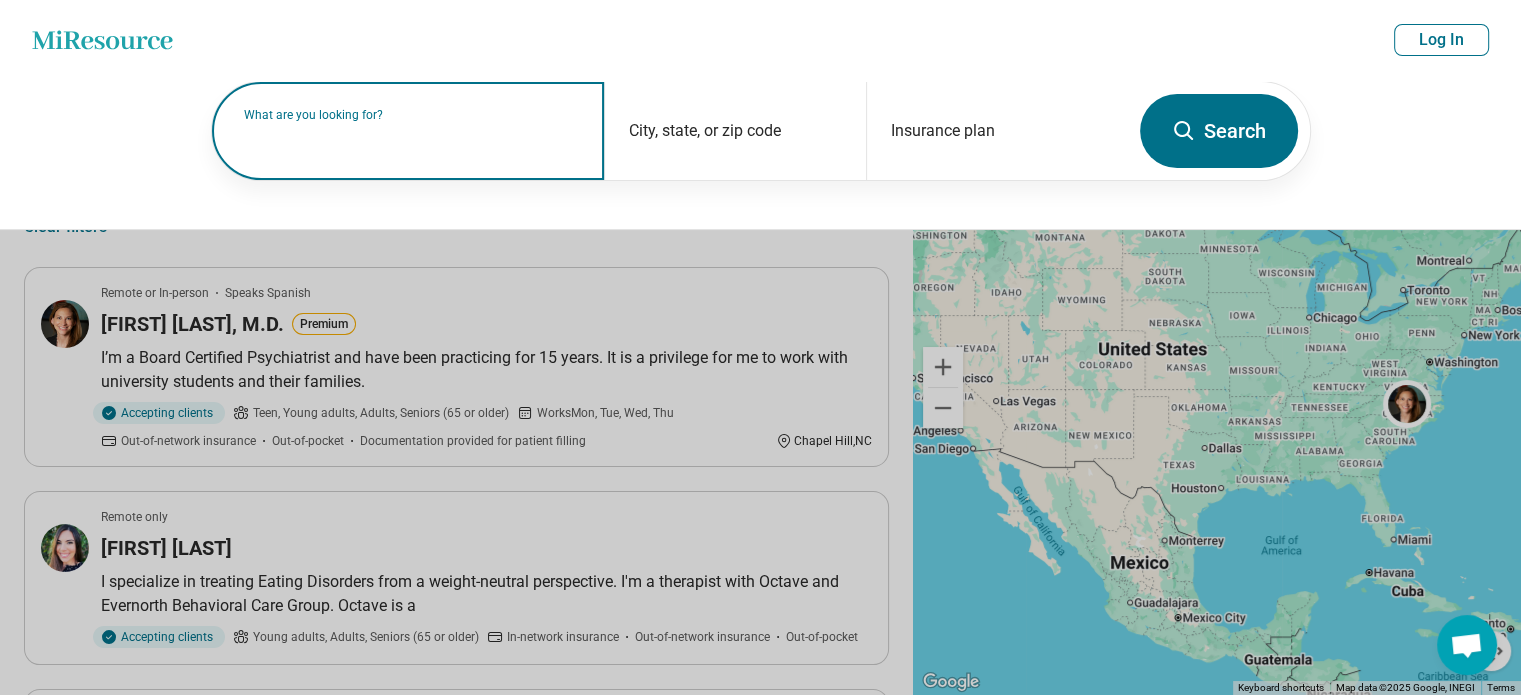 click on "What are you looking for?" at bounding box center (412, 115) 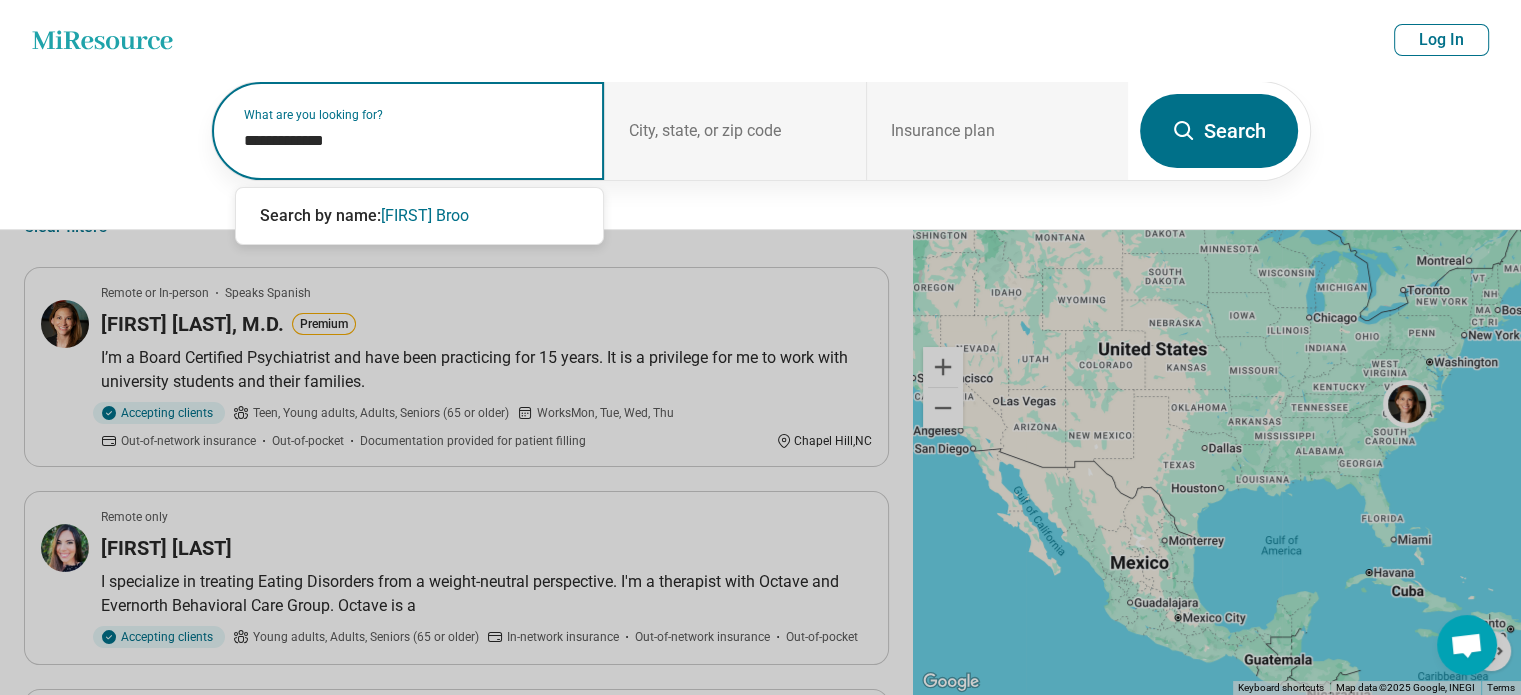 type on "**********" 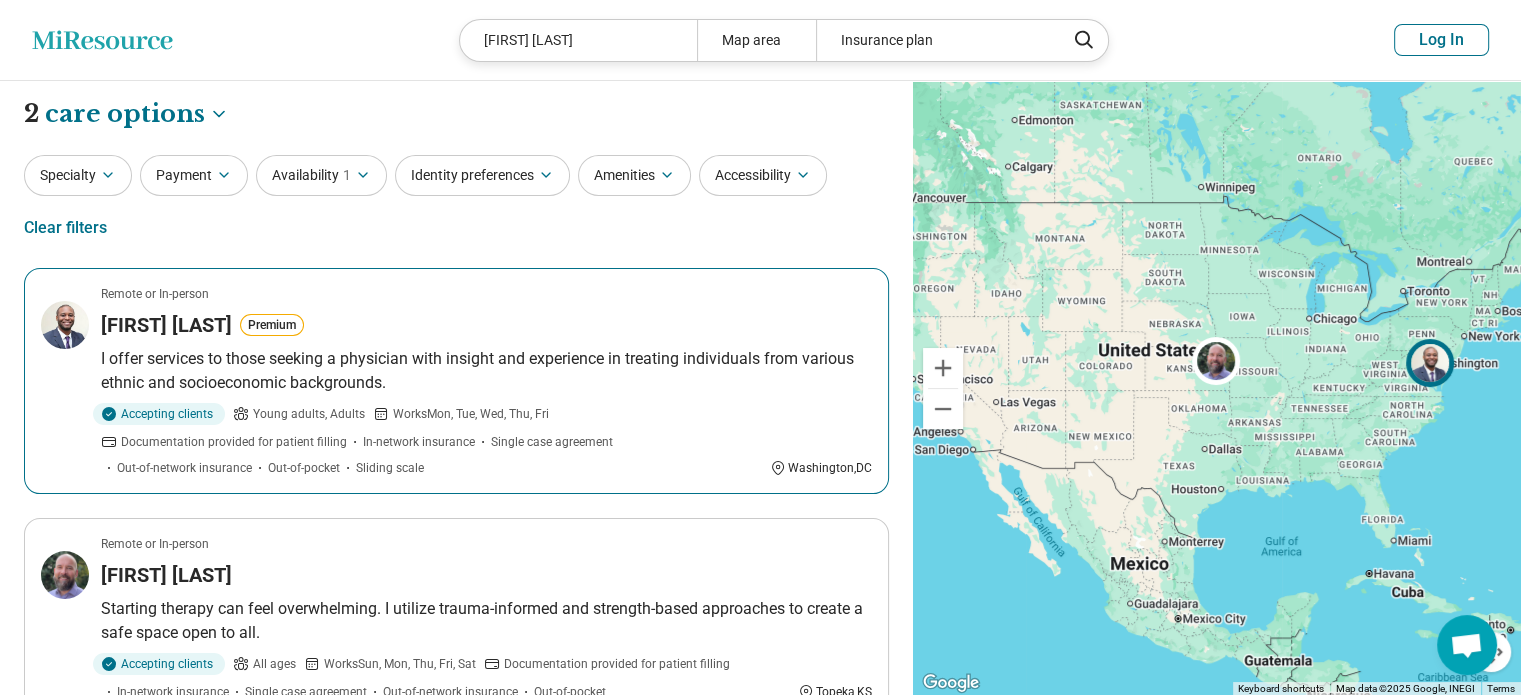 click on "Derrick Brooks Premium" at bounding box center (486, 325) 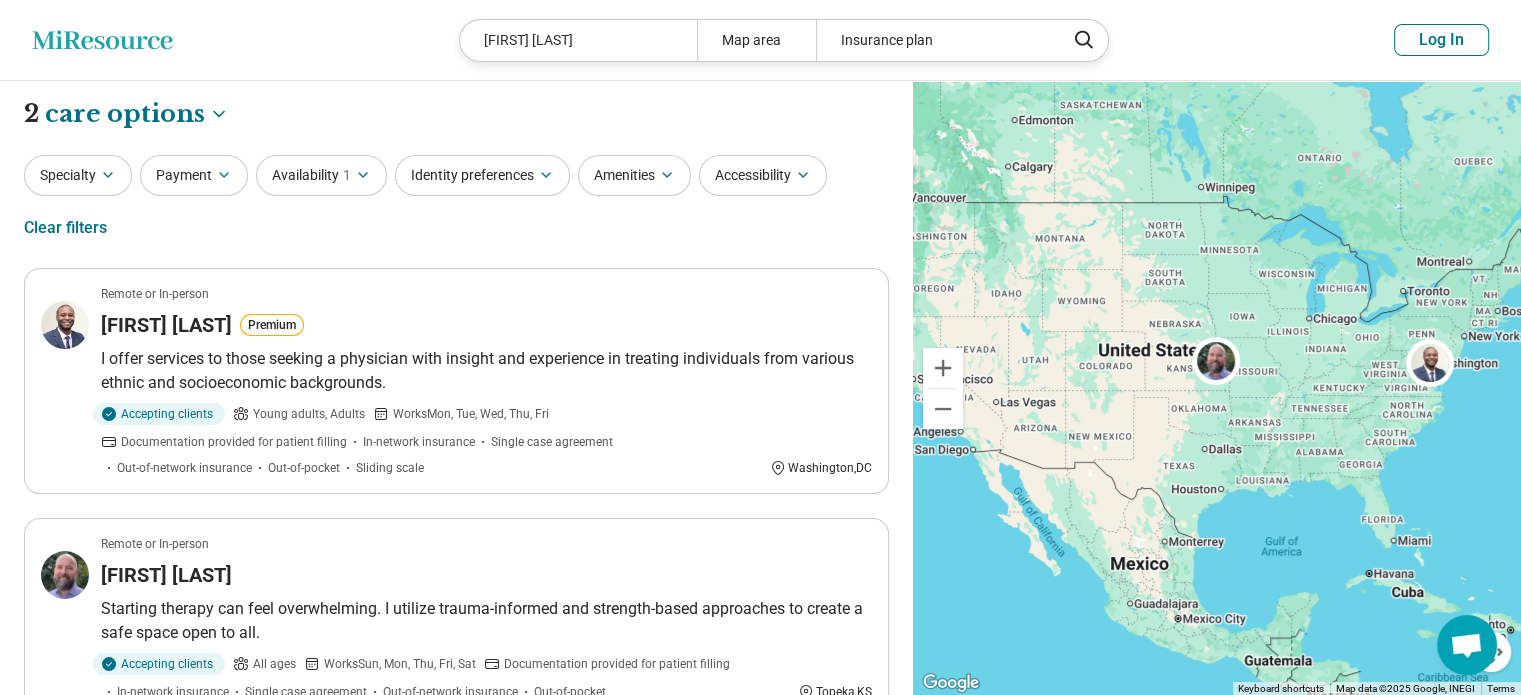 click on "Miresource logo Derrick Brooks Map area Insurance plan Log In" at bounding box center [760, 40] 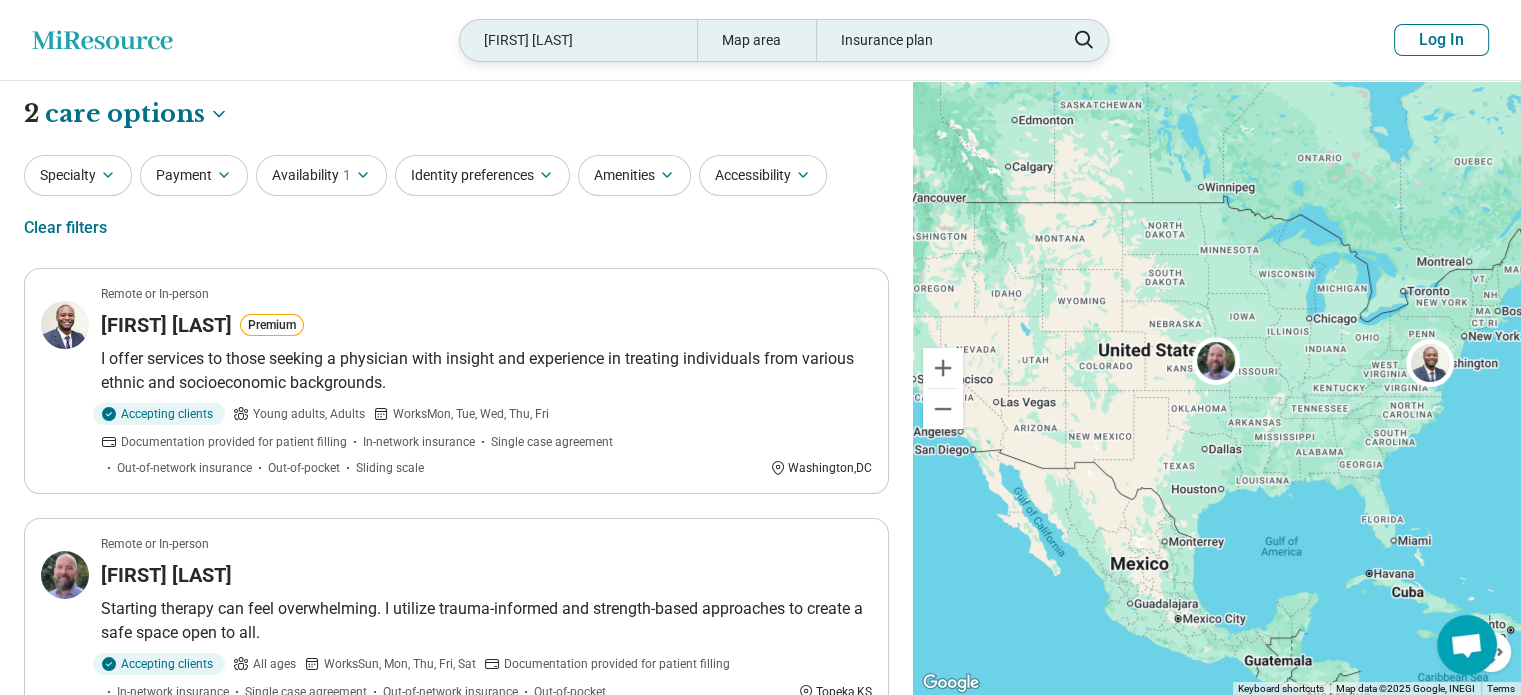 click on "Derrick Brooks" at bounding box center (578, 40) 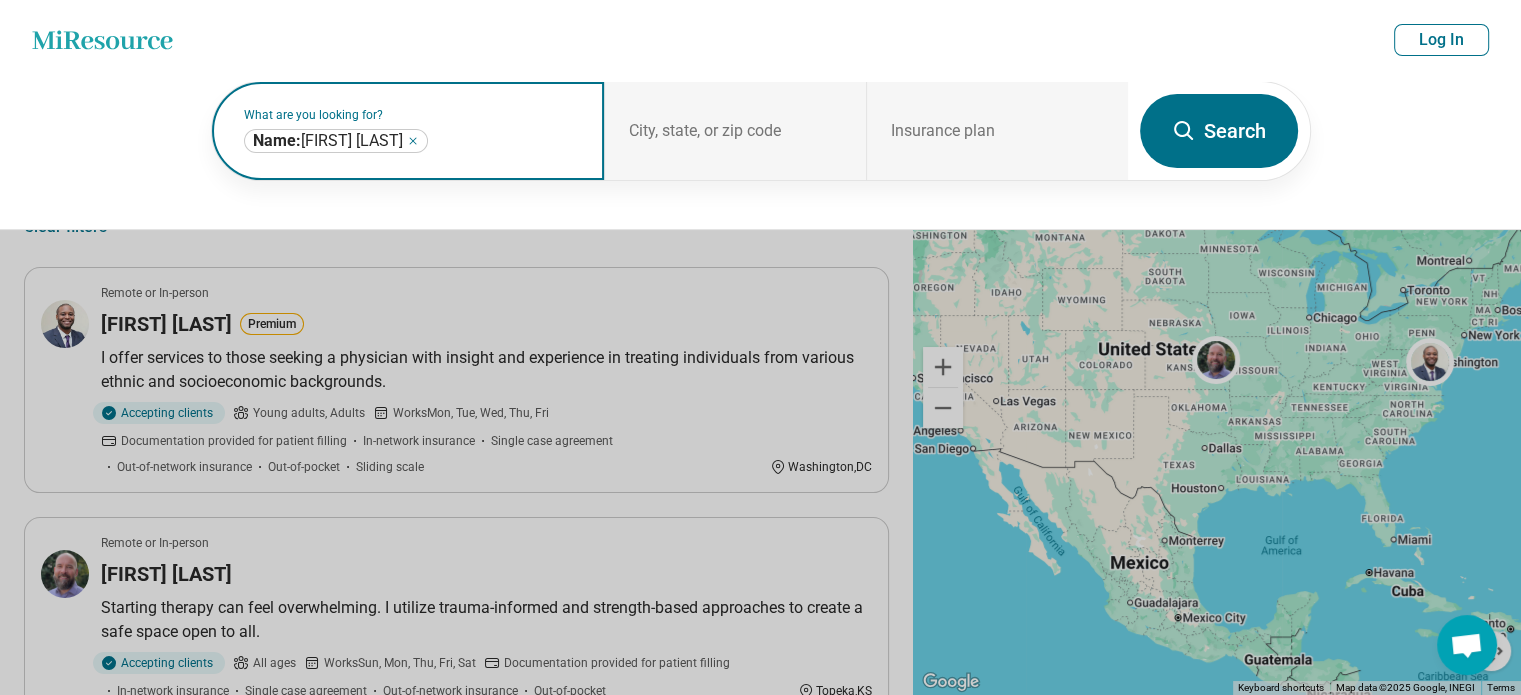click 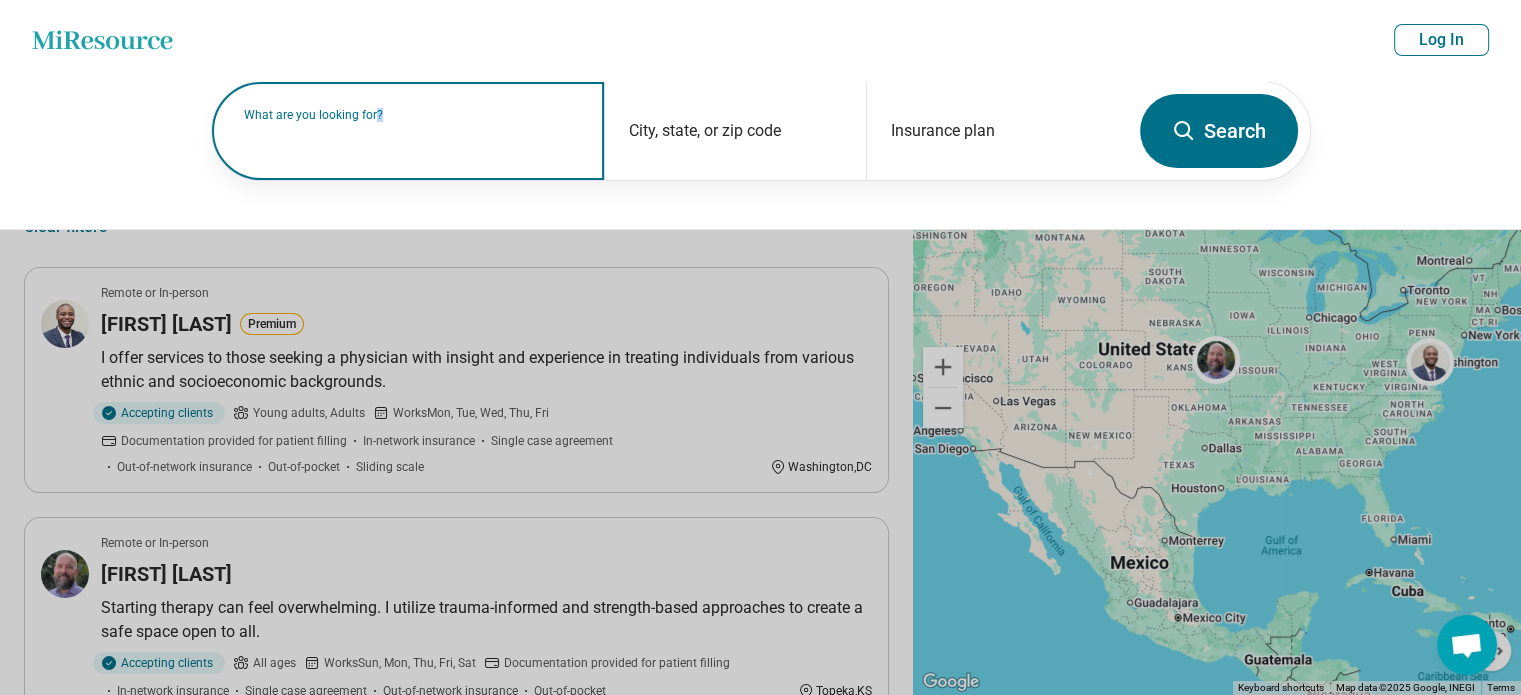 click on "What are you looking for?" at bounding box center (412, 115) 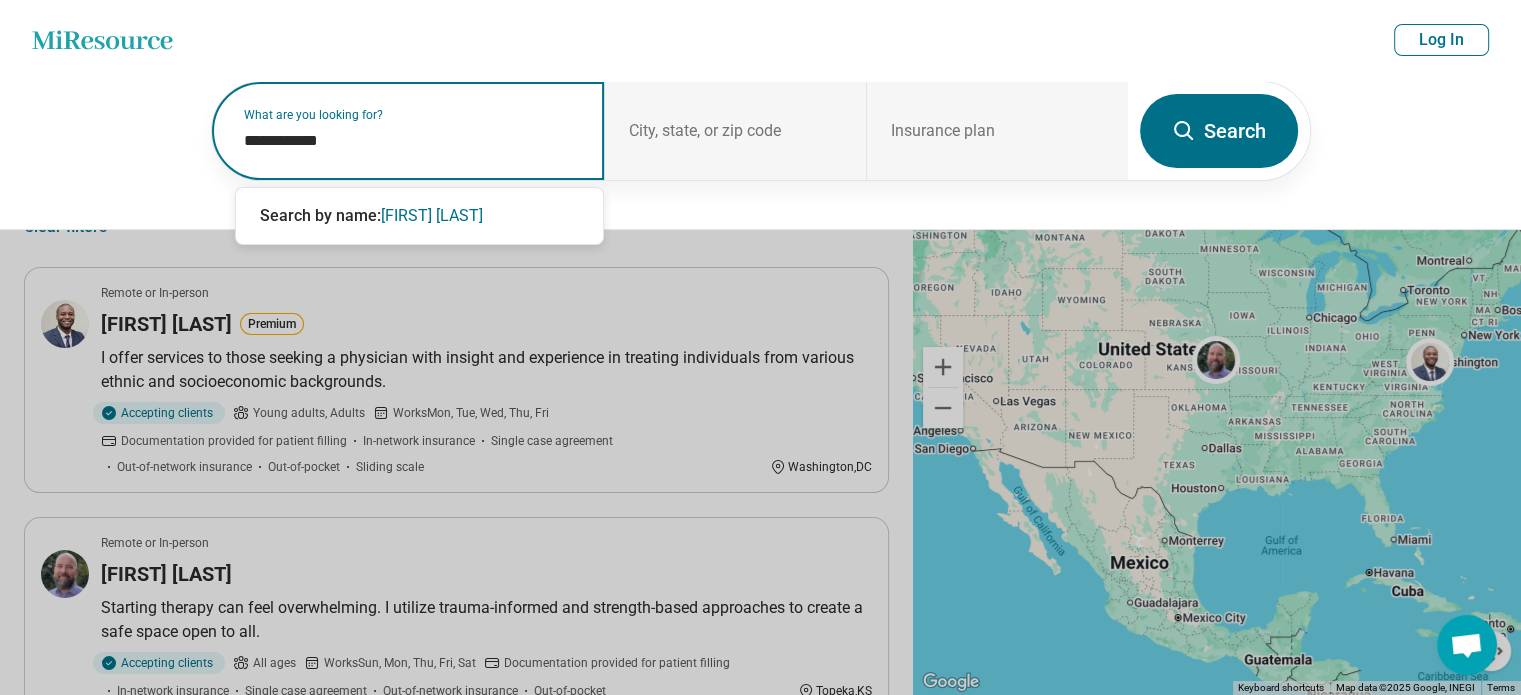 type on "**********" 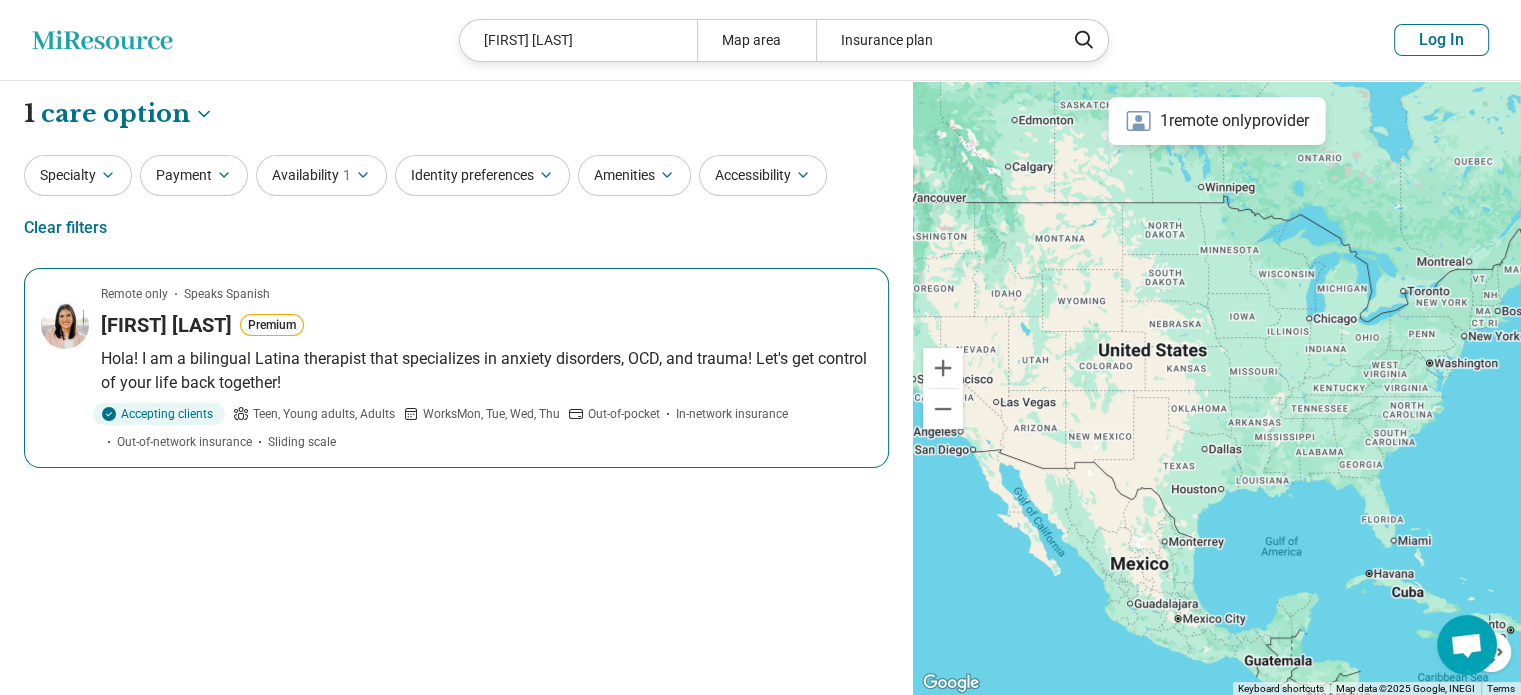 click on "Remote only Speaks Spanish Diana Beltran Premium Hola! I am a bilingual Latina therapist that specializes in anxiety disorders, OCD, and trauma! Let's get control of your life back together! Accepting clients Teen, Young adults, Adults Works  Mon, Tue, Wed, Thu Out-of-pocket In-network insurance Out-of-network insurance Sliding scale" at bounding box center (456, 368) 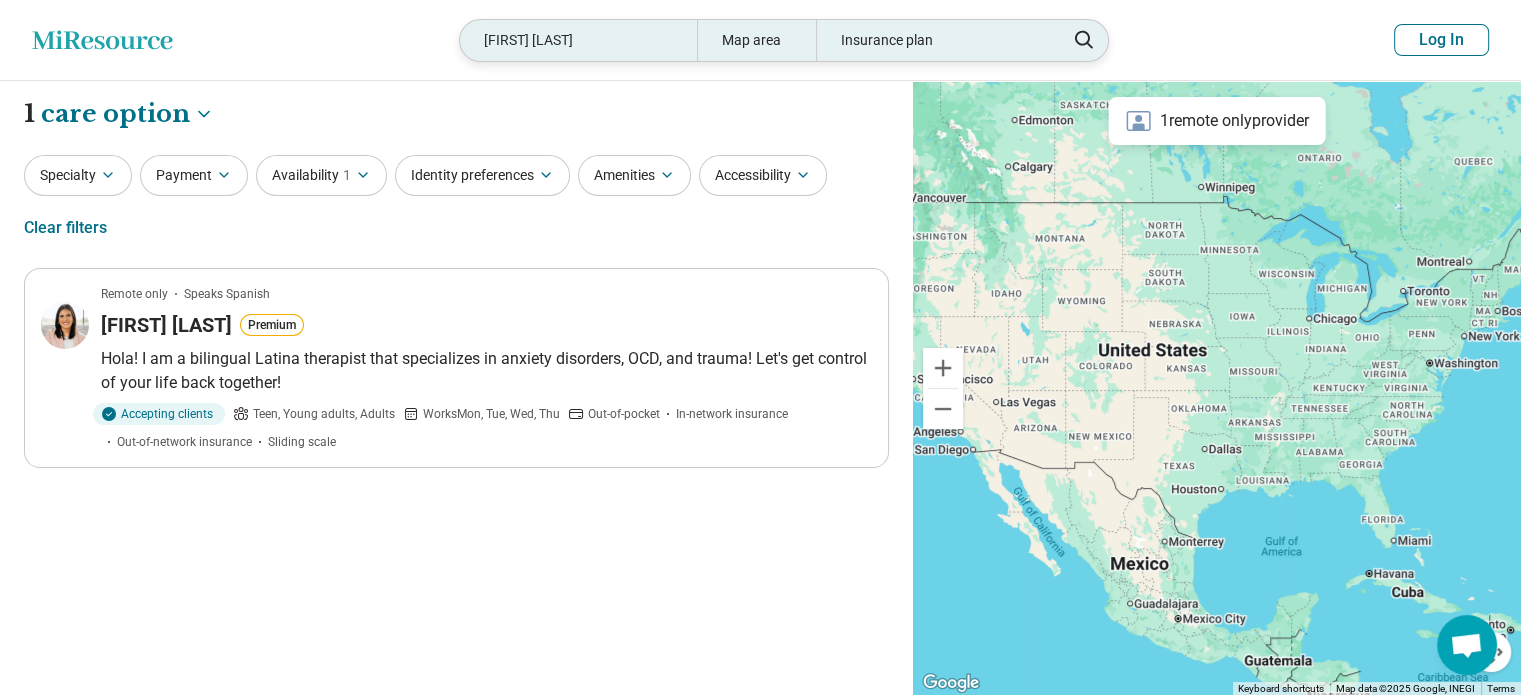 click on "Diana Beltran" at bounding box center [578, 40] 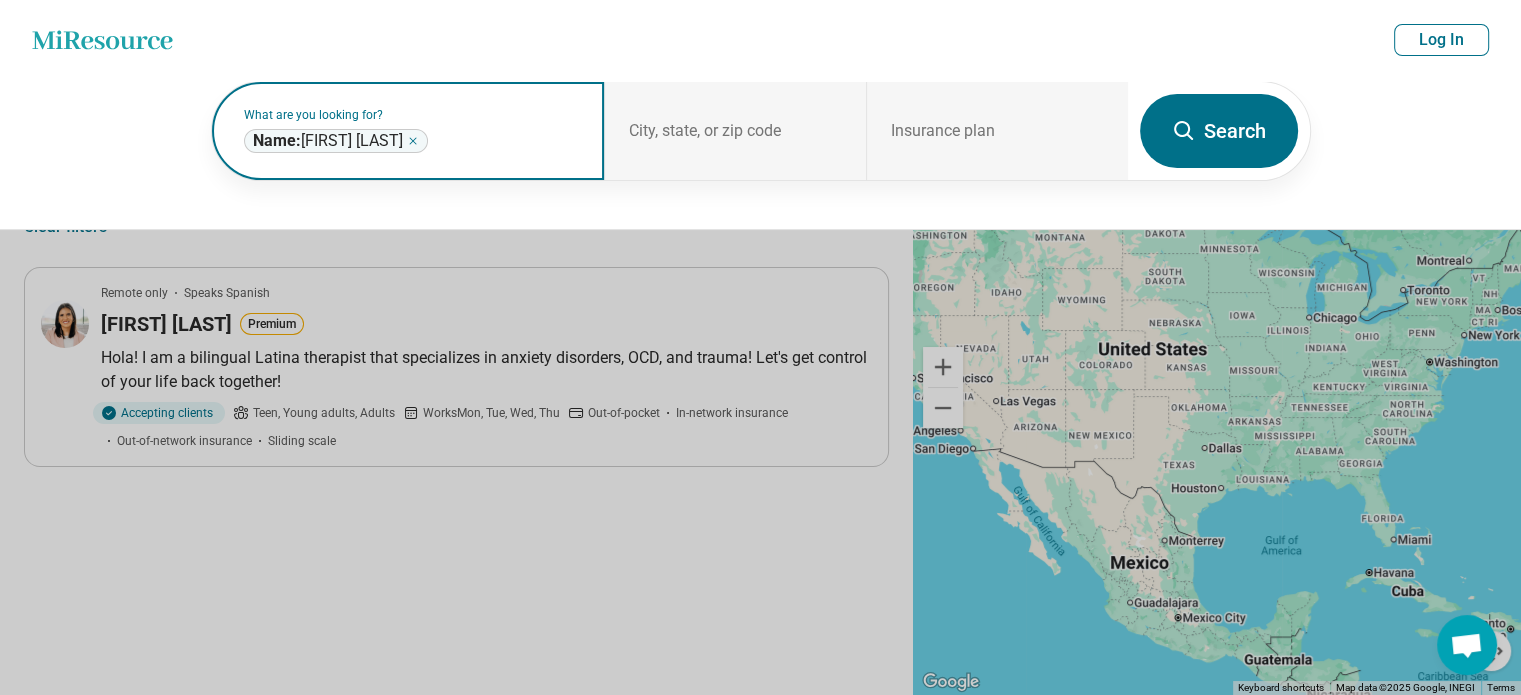 click 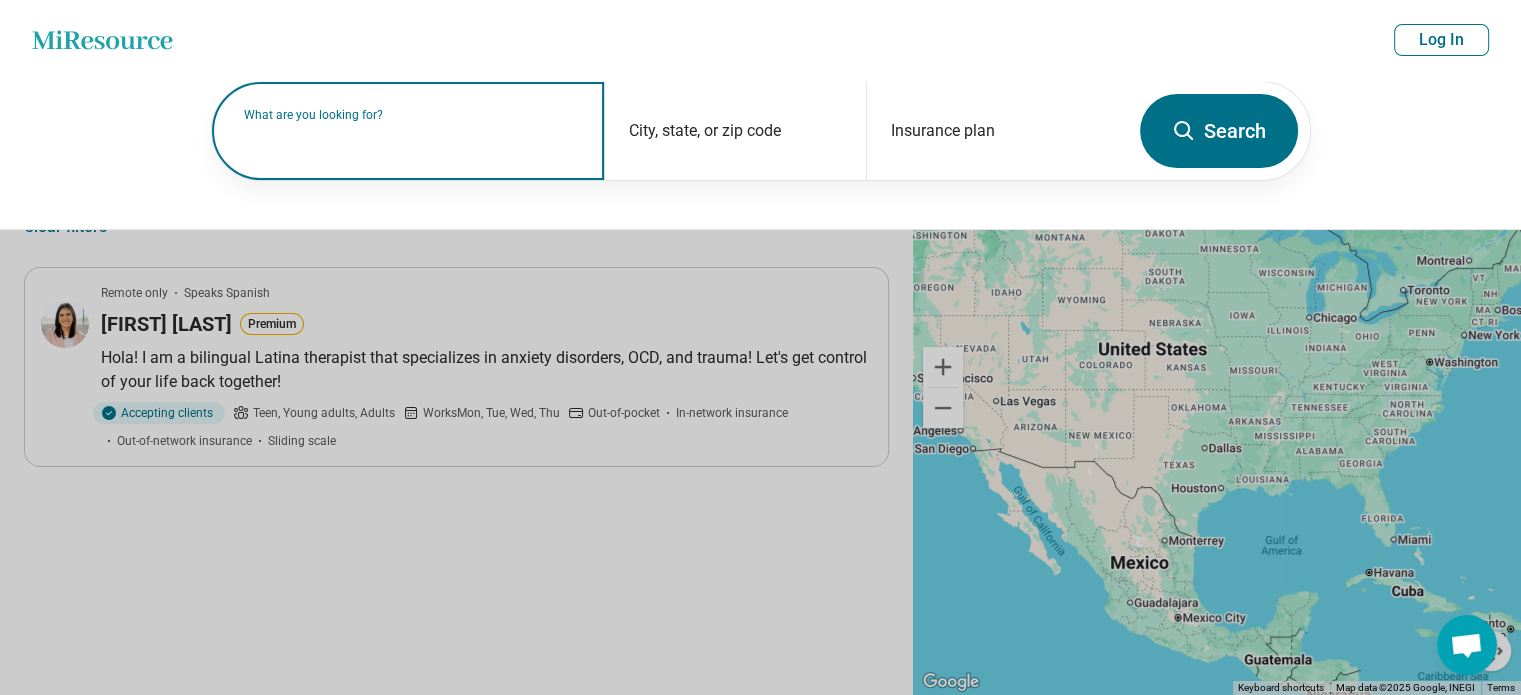 click at bounding box center [412, 141] 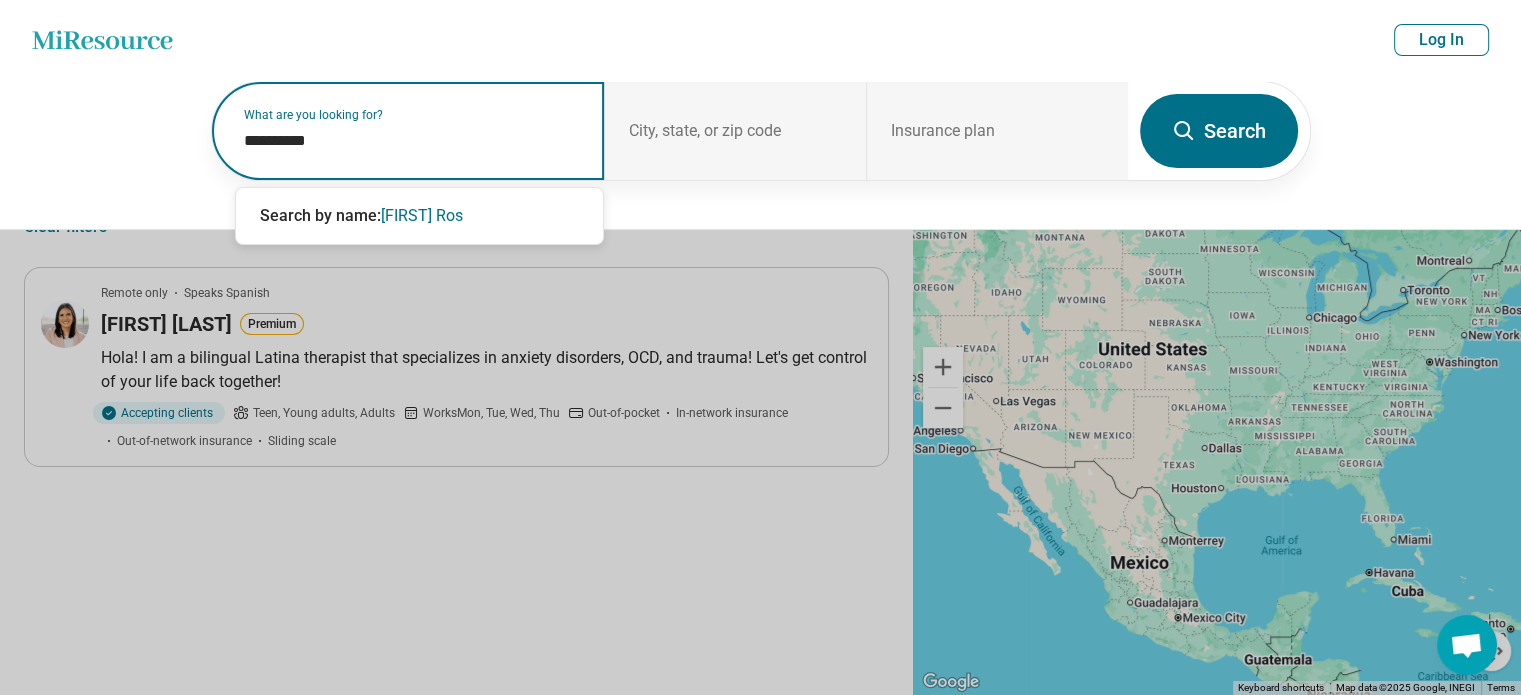 type on "**********" 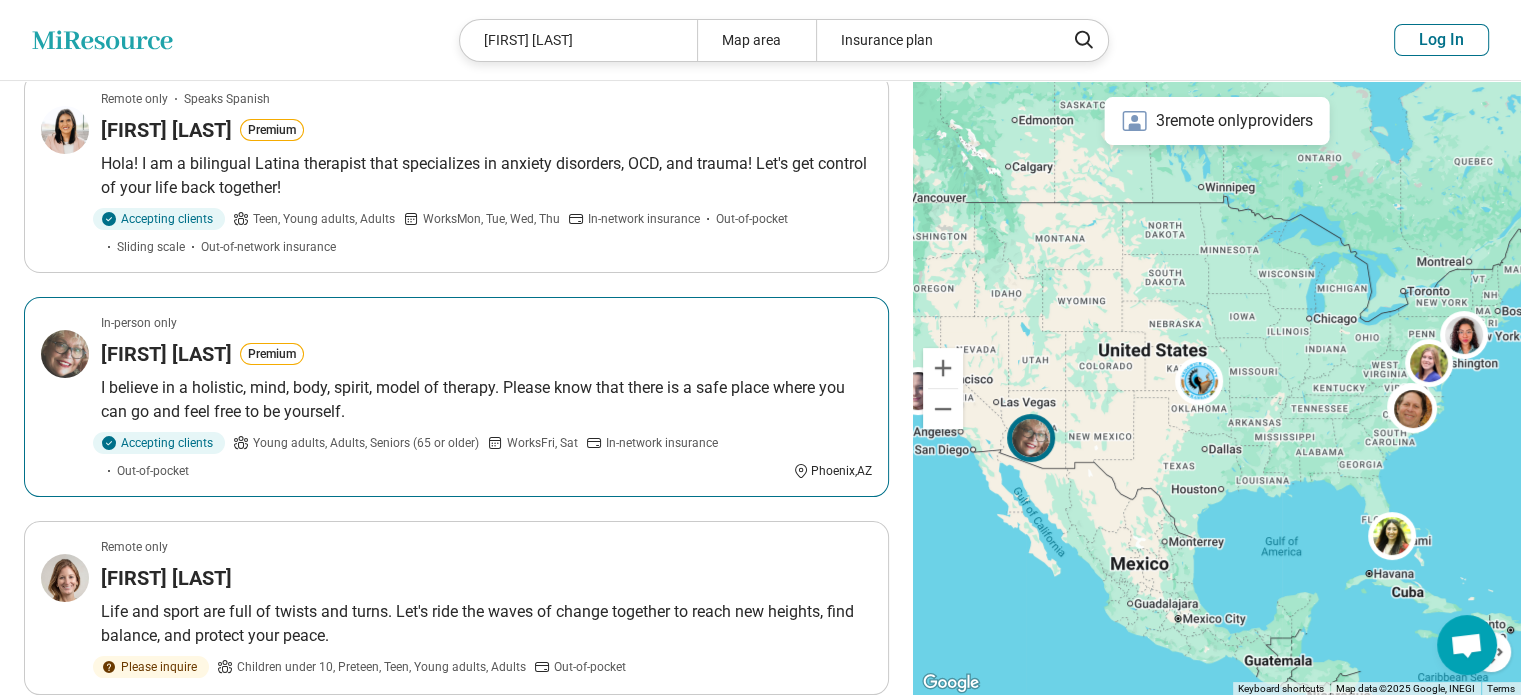scroll, scrollTop: 200, scrollLeft: 0, axis: vertical 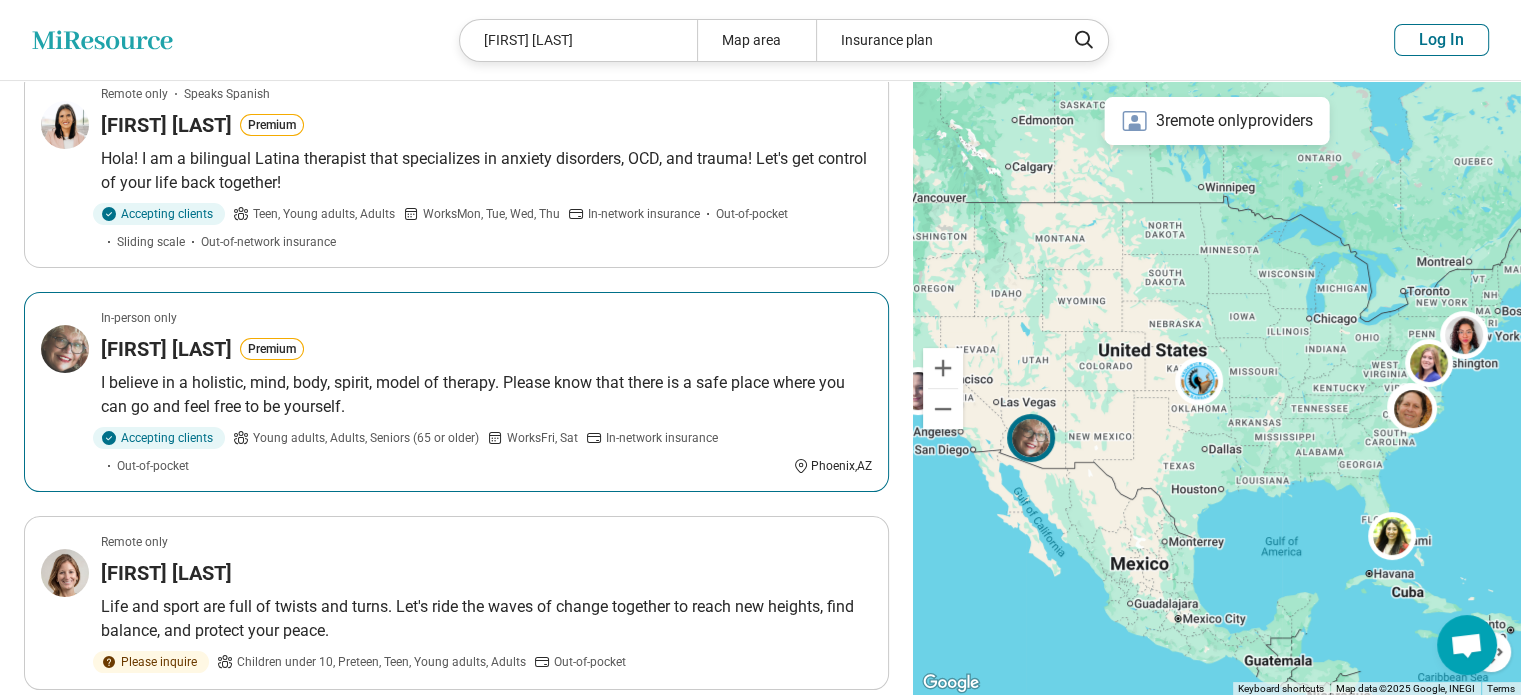 click on "Diana Rosen Premium" at bounding box center (486, 349) 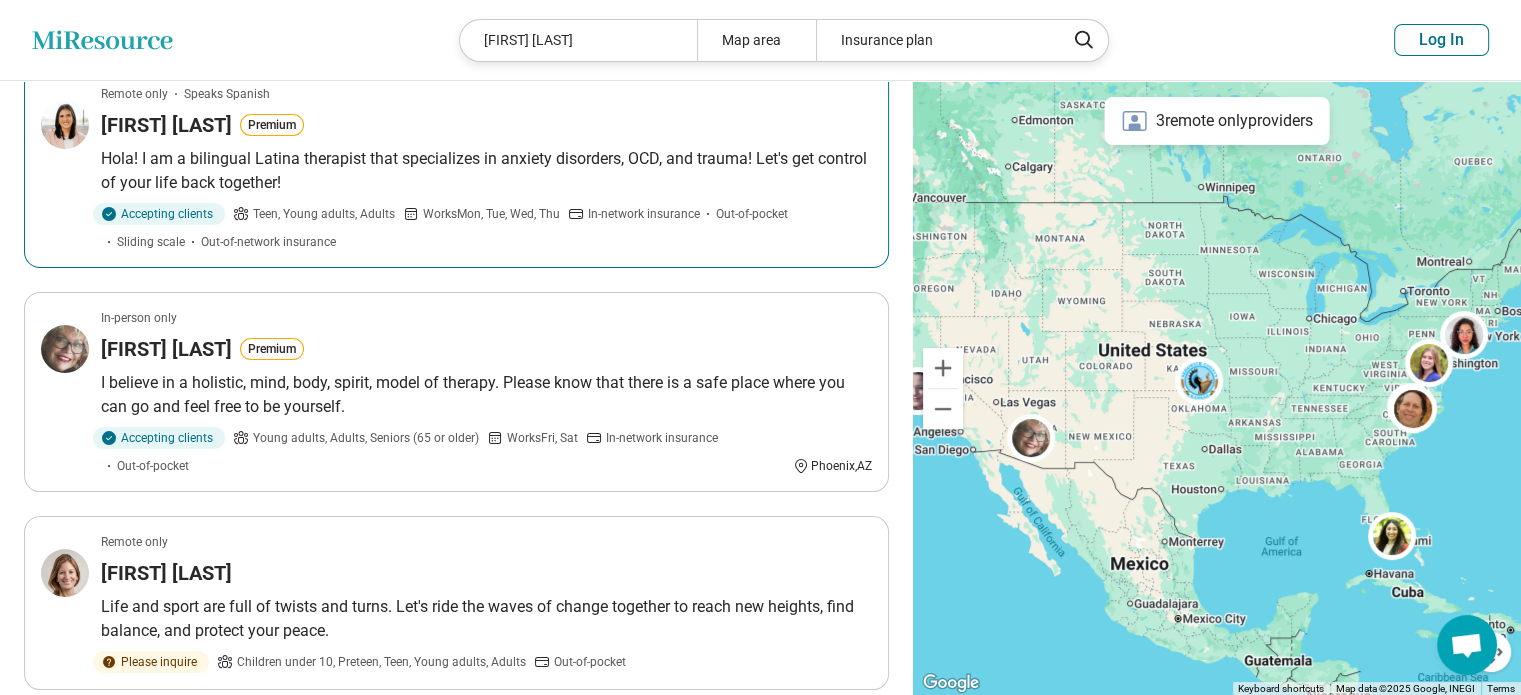 click on "Hola! I am a bilingual Latina therapist that specializes in anxiety disorders, OCD, and trauma! Let's get control of your life back together!" at bounding box center (486, 171) 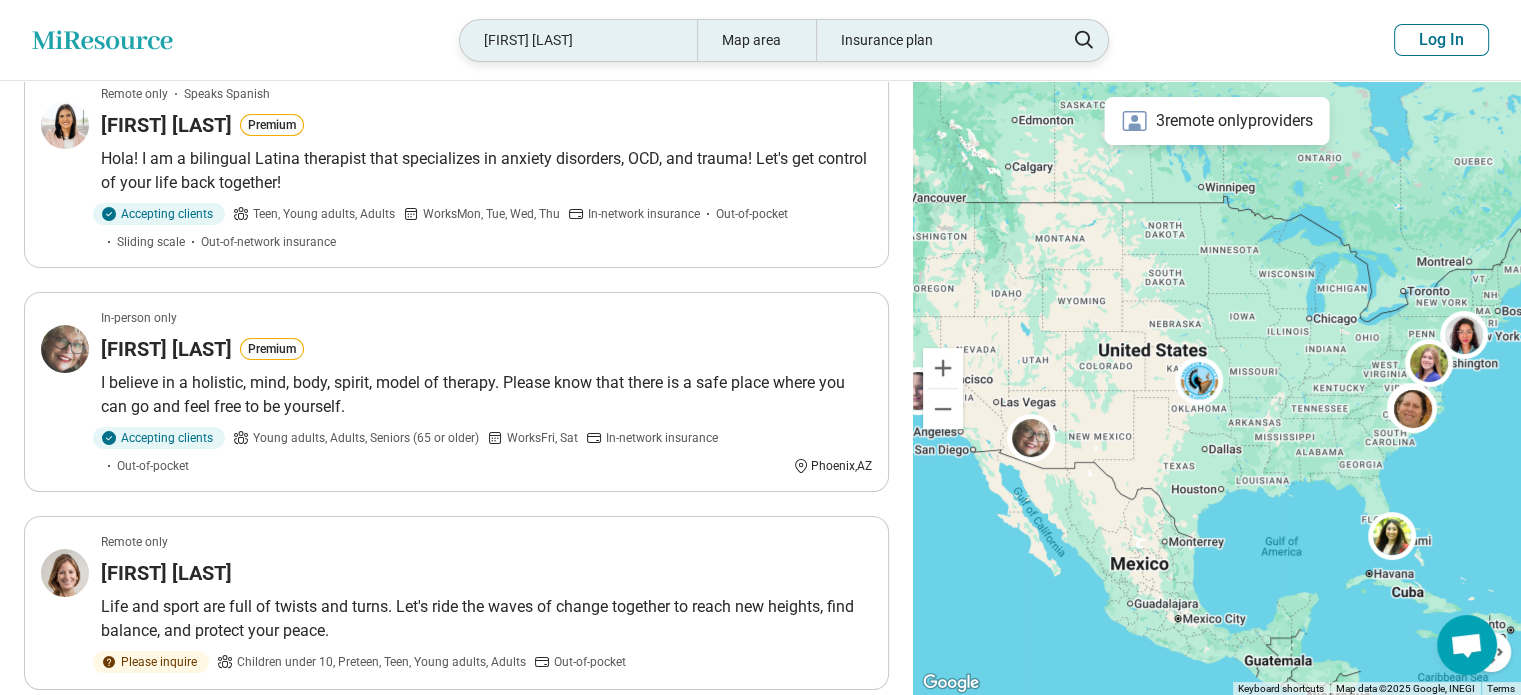 click on "Diana Rosen" at bounding box center (578, 40) 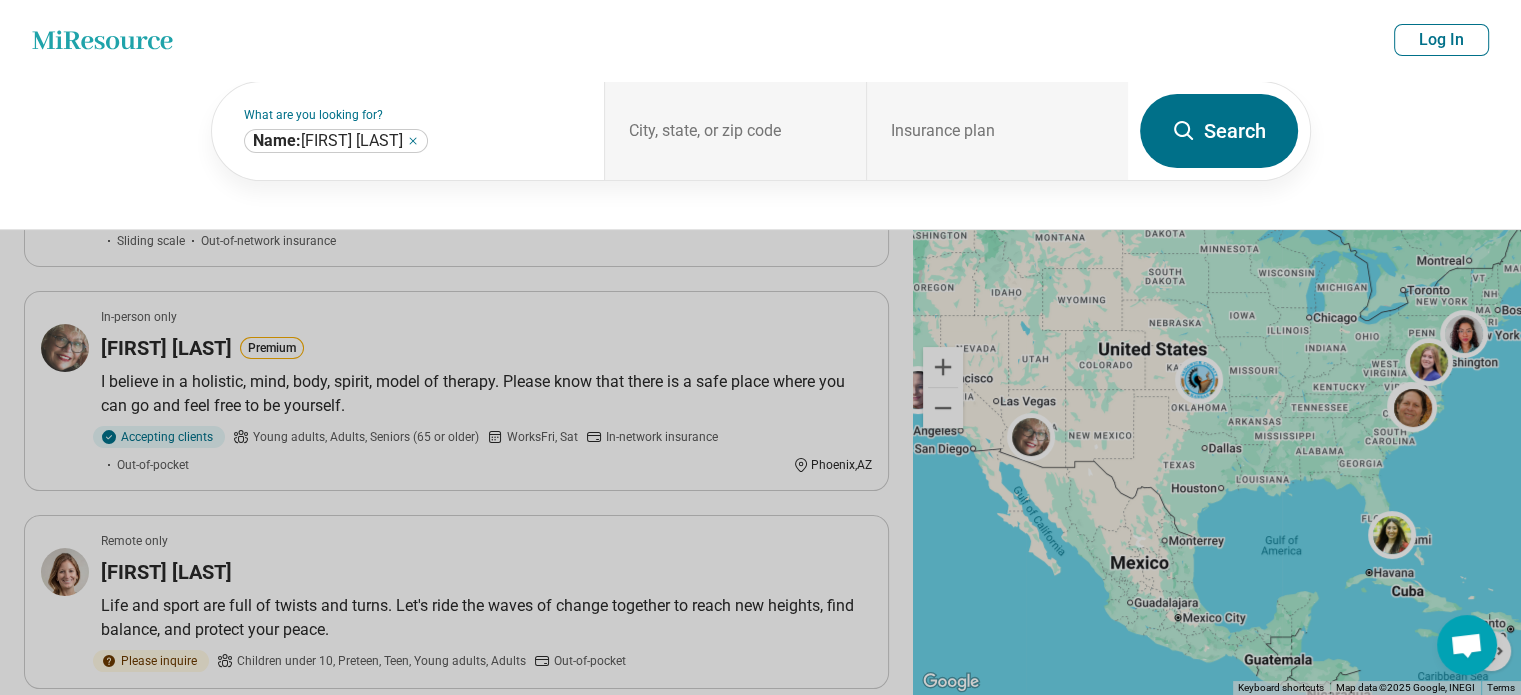 scroll, scrollTop: 199, scrollLeft: 0, axis: vertical 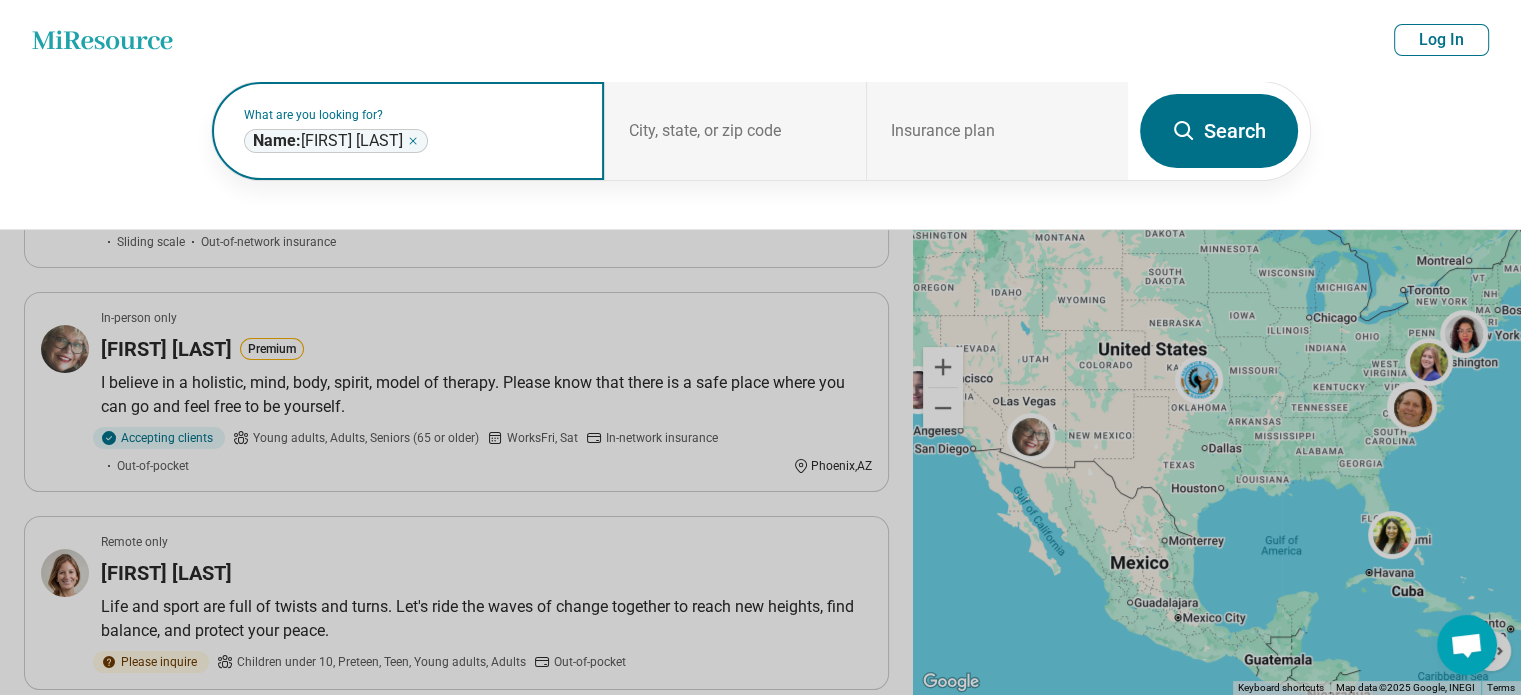 click 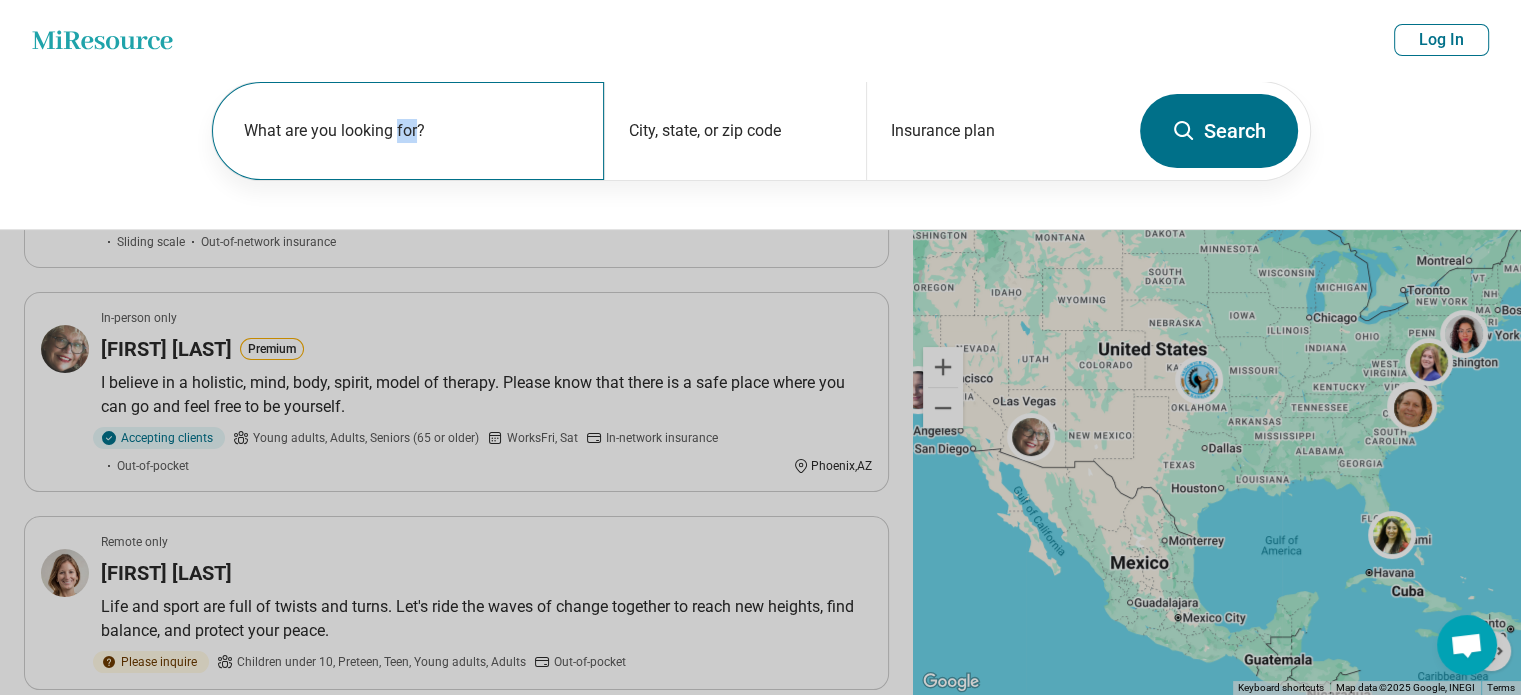 click on "What are you looking for?" at bounding box center [412, 131] 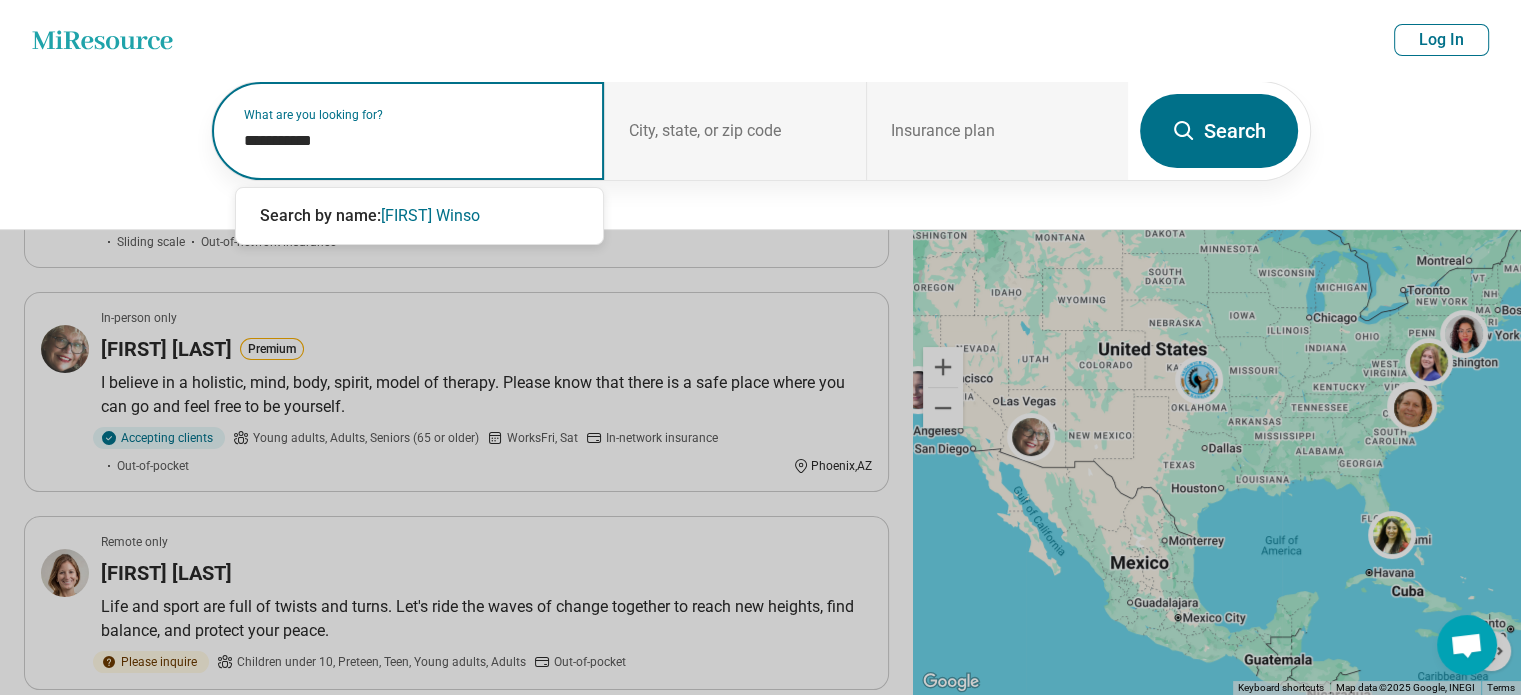 type on "**********" 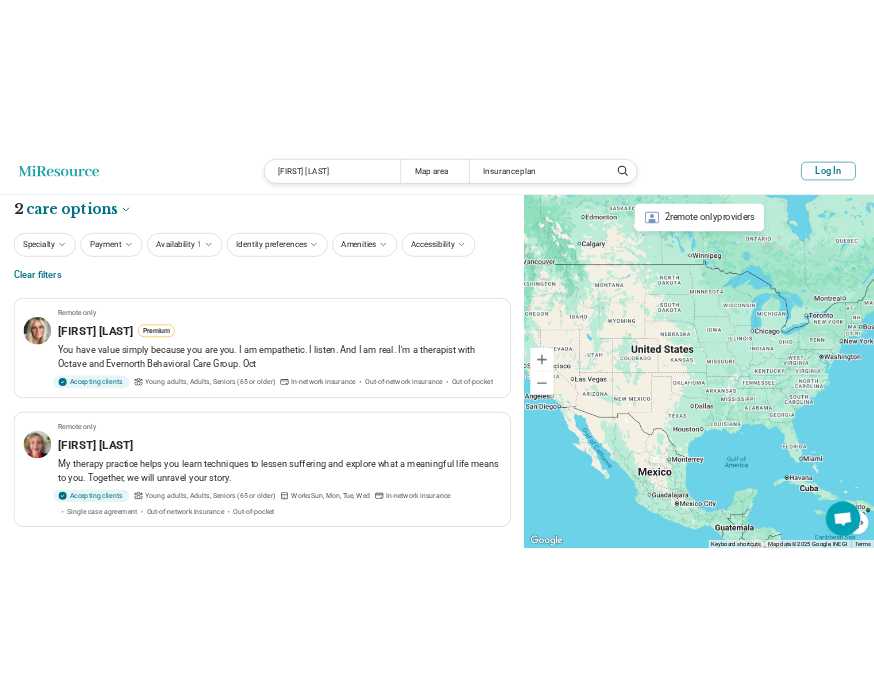scroll, scrollTop: 0, scrollLeft: 0, axis: both 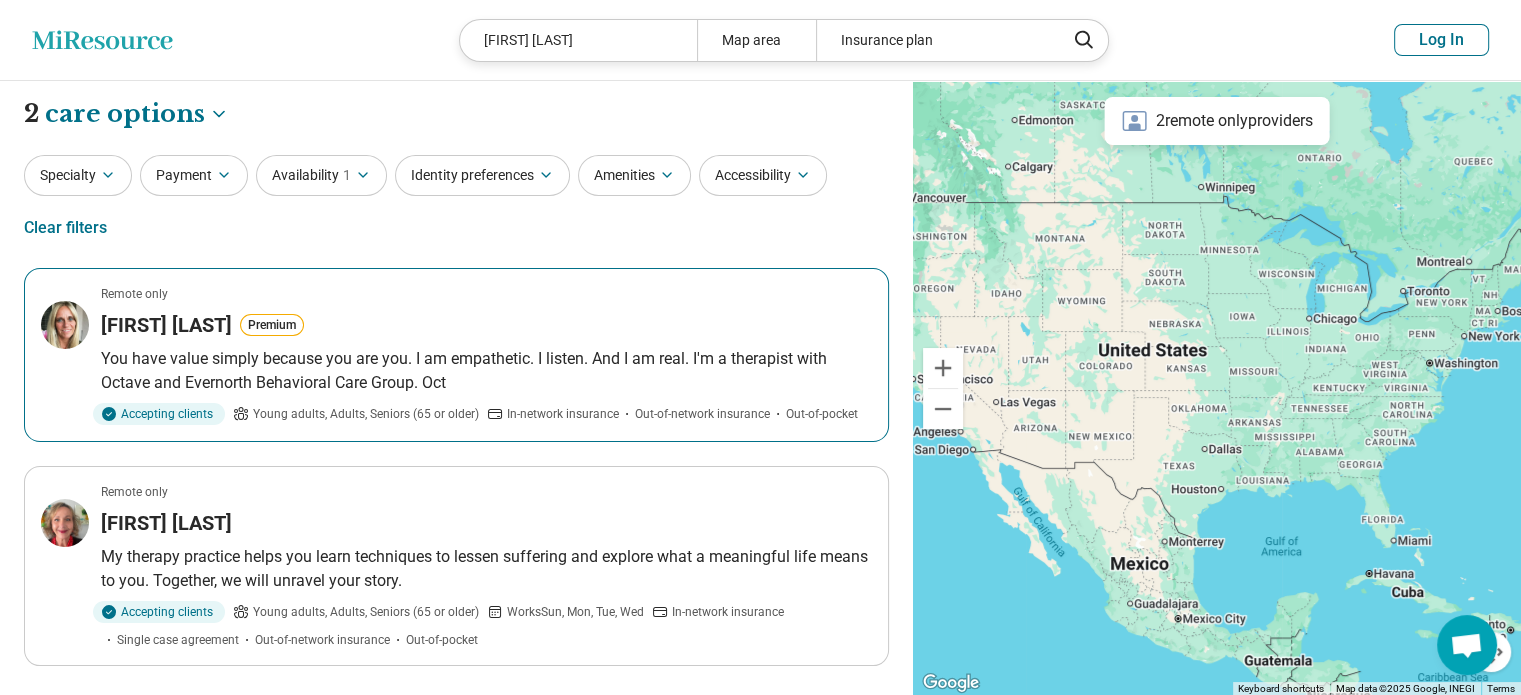 click on "Remote only" at bounding box center (486, 294) 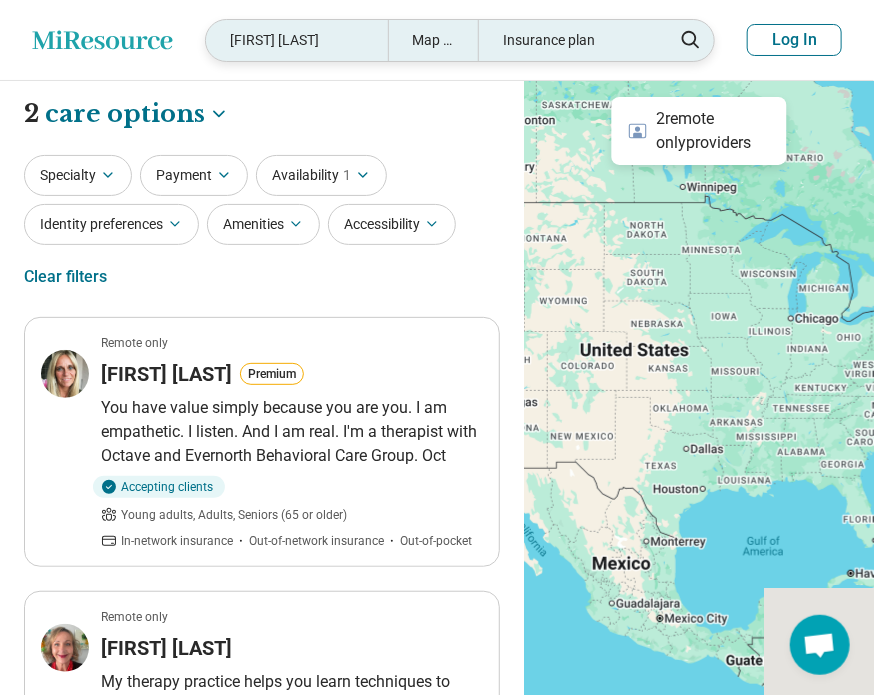 click on "[FIRST] [LAST]" at bounding box center [297, 40] 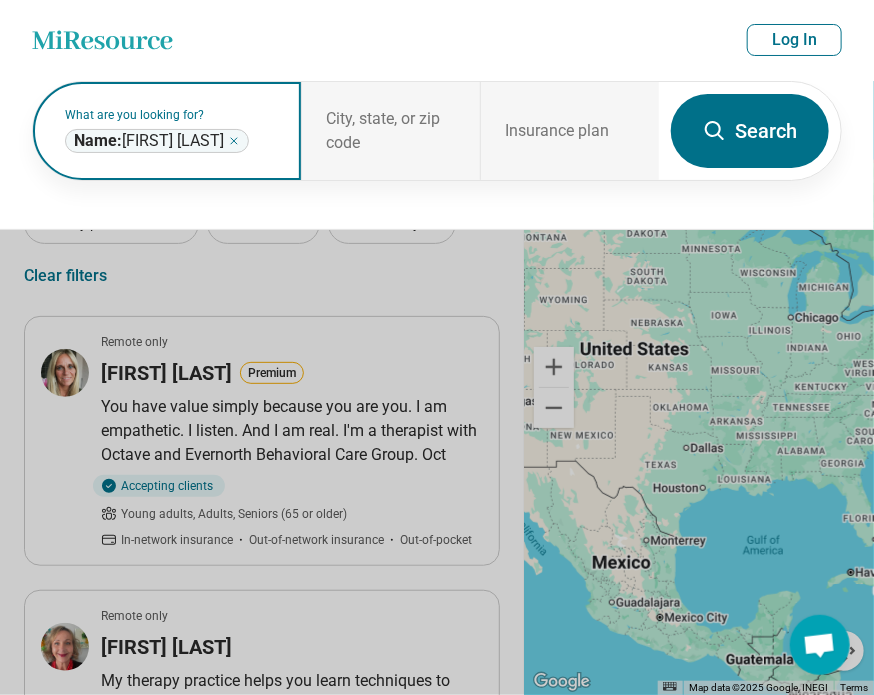 click on "**********" at bounding box center (157, 141) 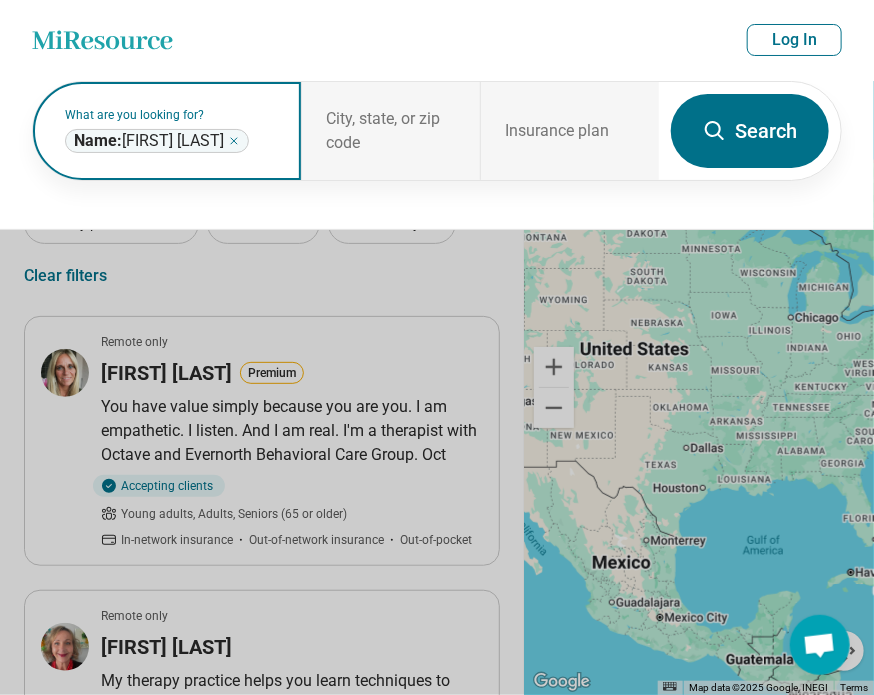 click on "**********" at bounding box center (157, 141) 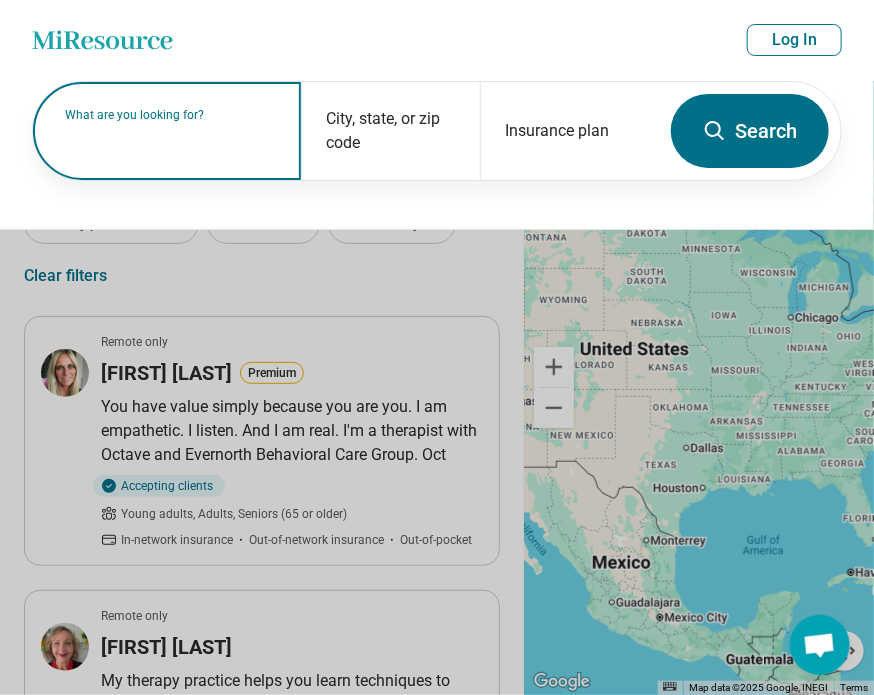 click on "What are you looking for?" at bounding box center (171, 115) 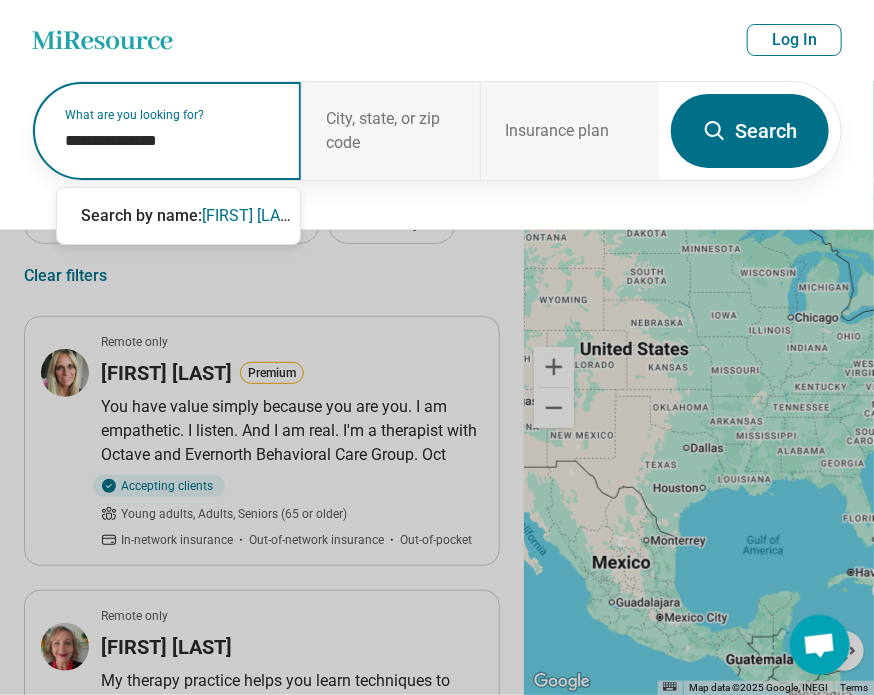 type on "**********" 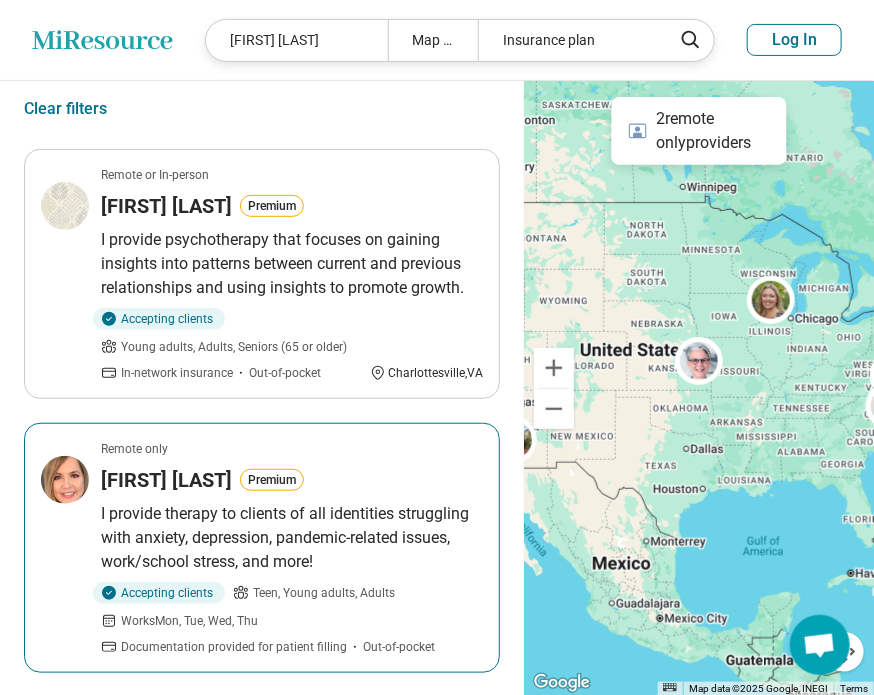 scroll, scrollTop: 200, scrollLeft: 0, axis: vertical 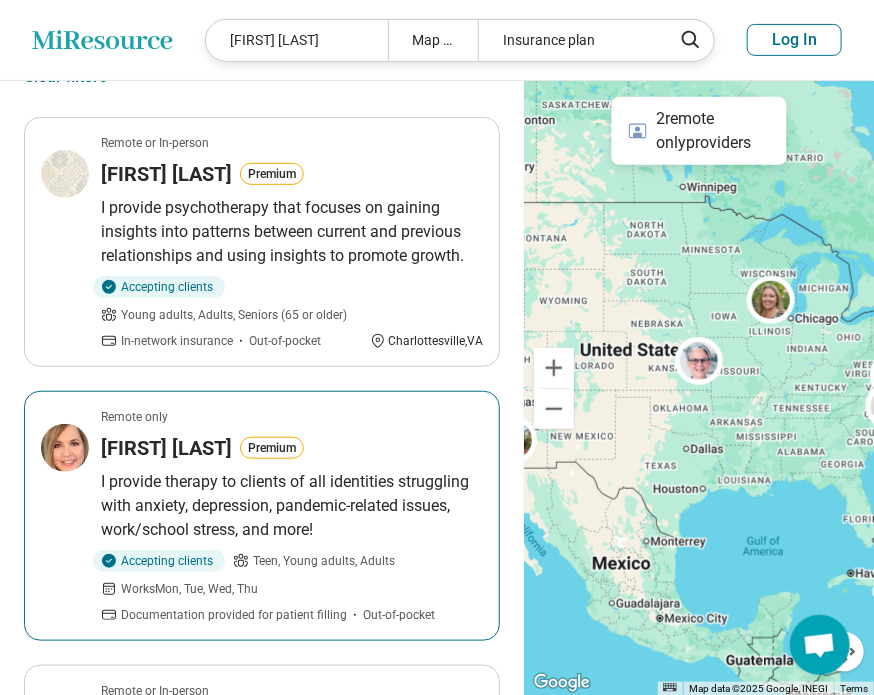 click on "Remote only Elizabeth Hinkle Premium I provide therapy to clients of all identities struggling with anxiety, depression,  pandemic-related issues, work/school stress, and more! Accepting clients Teen, Young adults, Adults Works  Mon, Tue, Wed, Thu Documentation provided for patient filling Out-of-pocket" at bounding box center [262, 516] 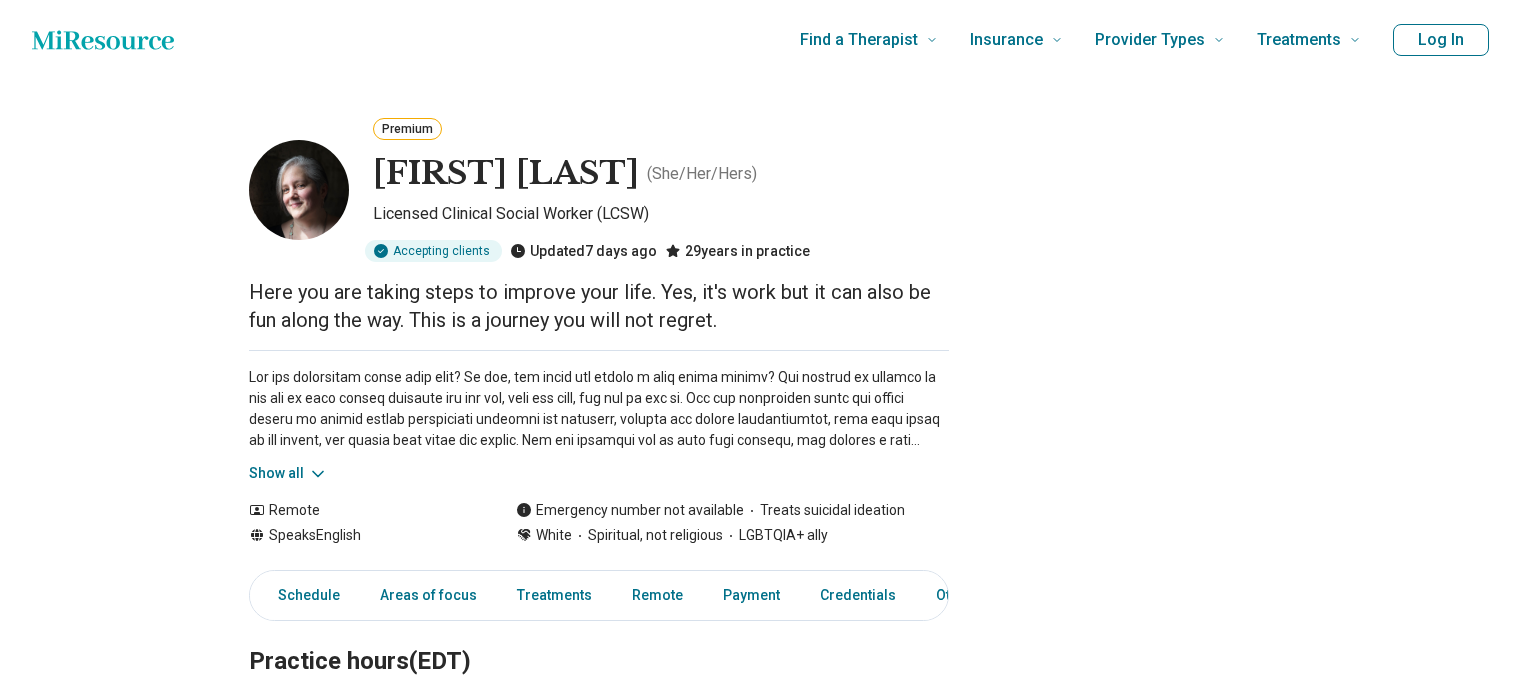 scroll, scrollTop: 0, scrollLeft: 0, axis: both 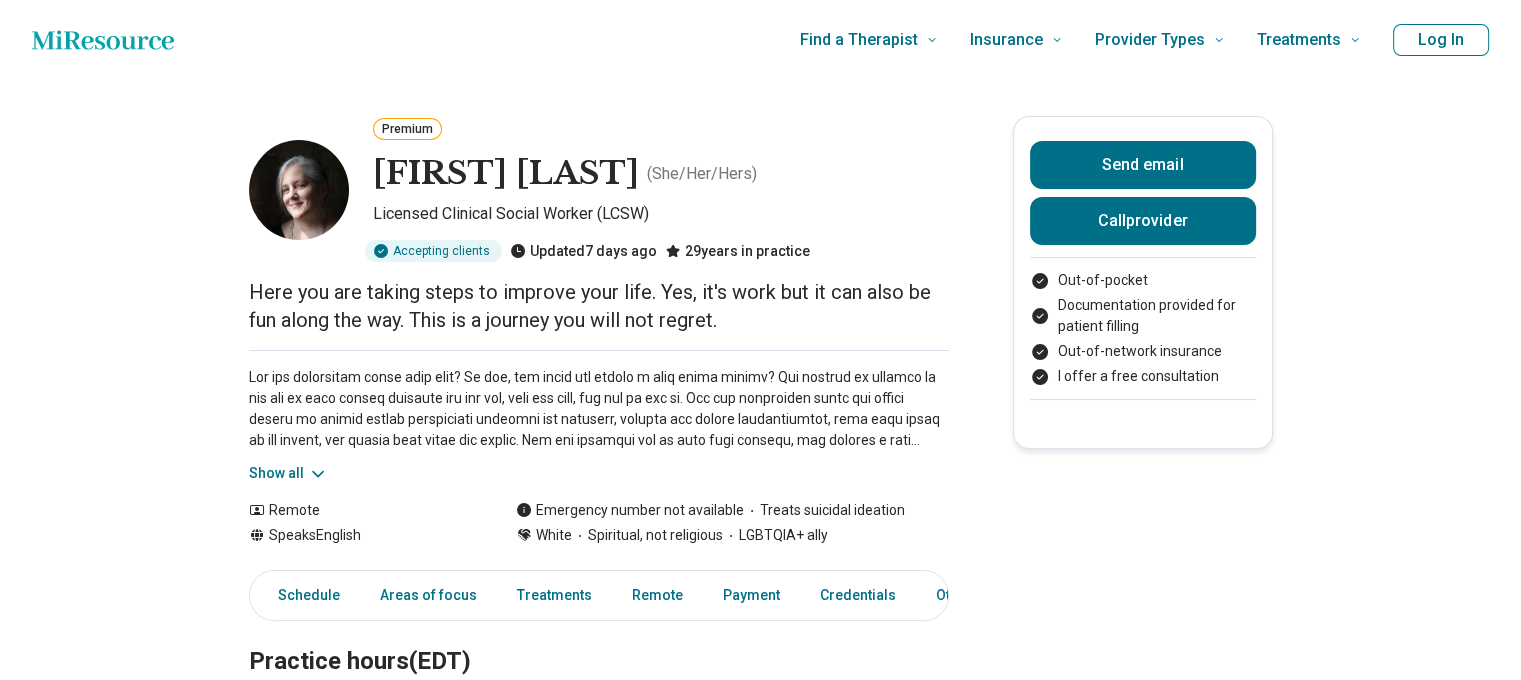 click on "Show all" at bounding box center (288, 473) 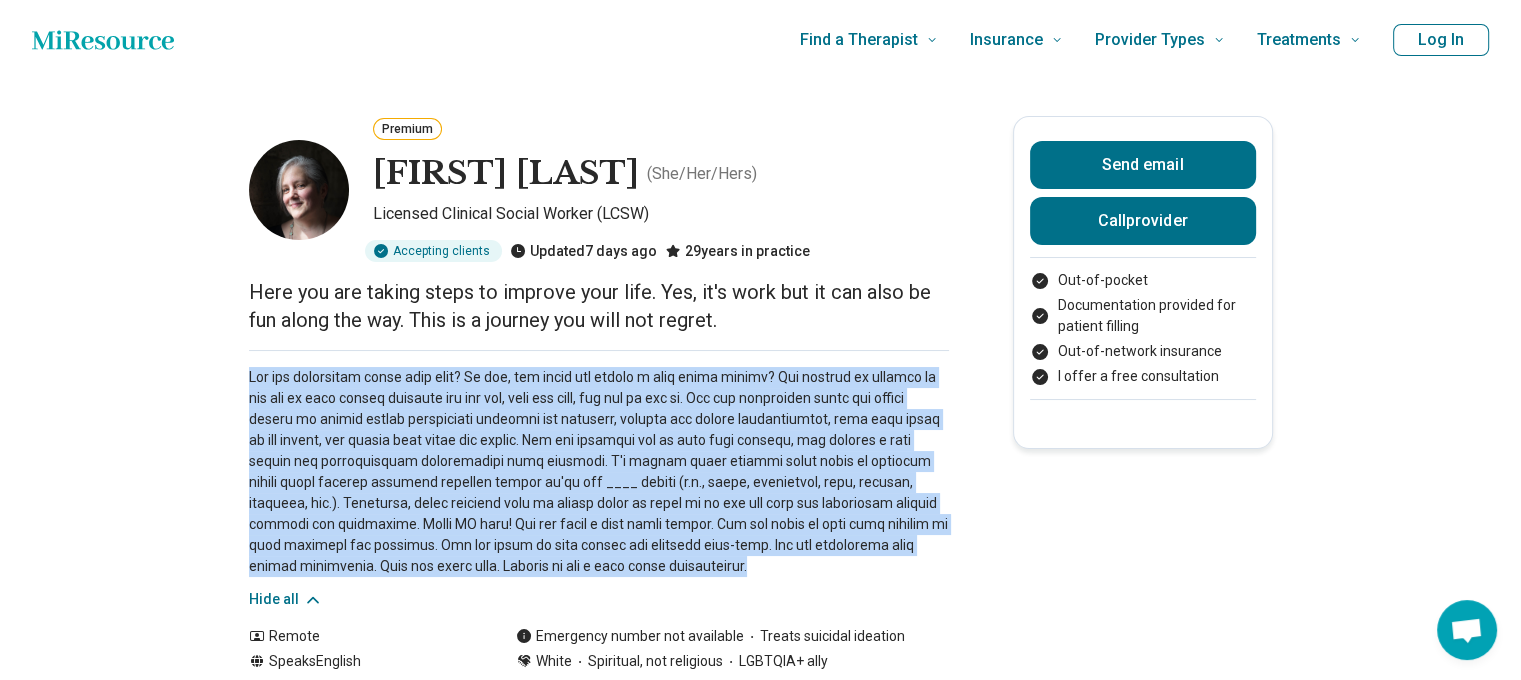 drag, startPoint x: 788, startPoint y: 564, endPoint x: 220, endPoint y: 347, distance: 608.0403 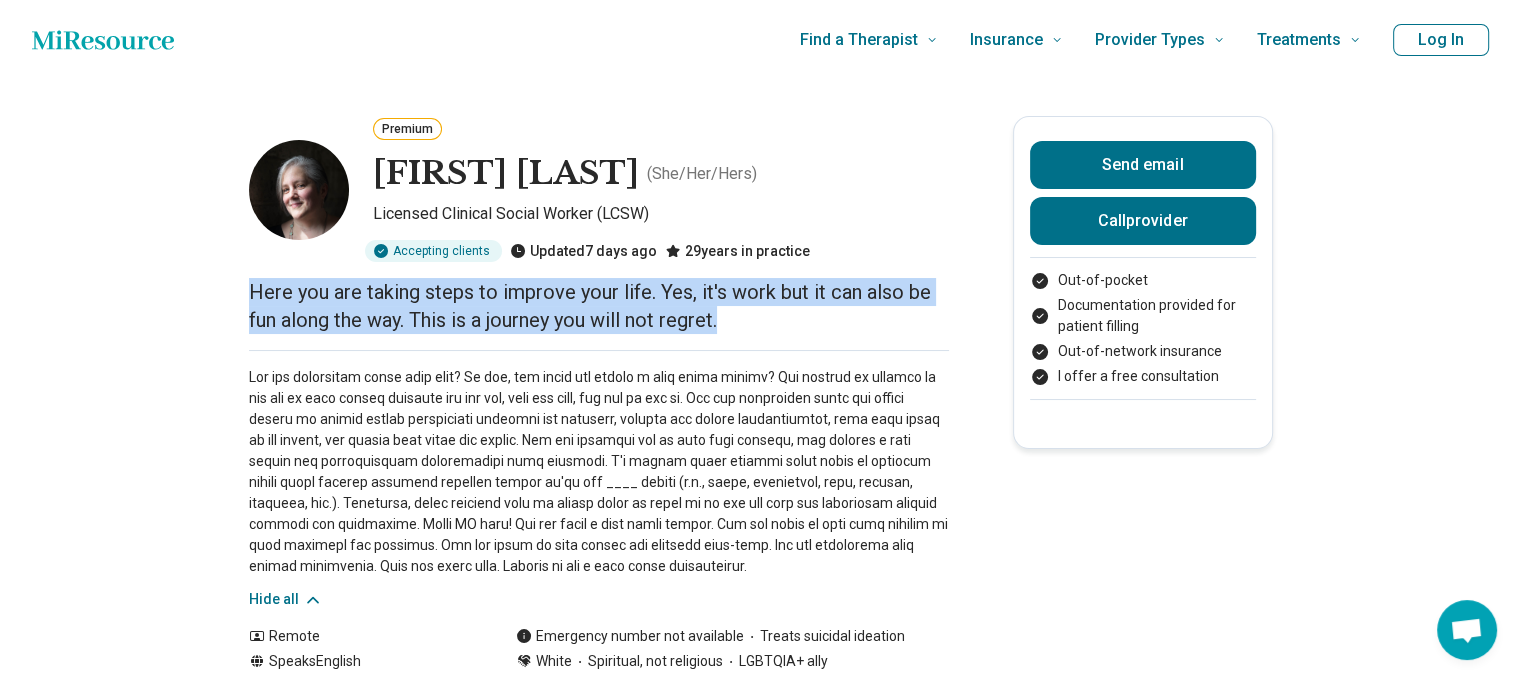 drag, startPoint x: 738, startPoint y: 323, endPoint x: 196, endPoint y: 304, distance: 542.33295 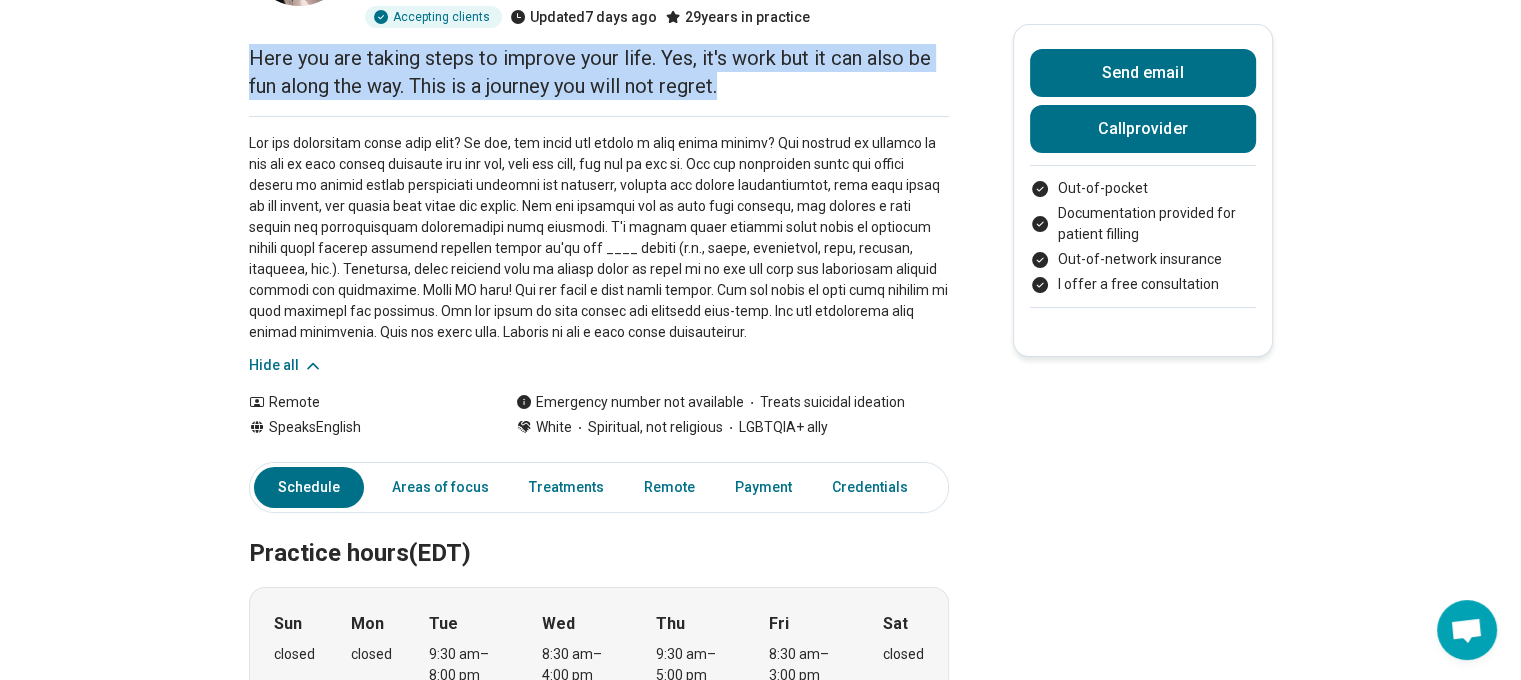 scroll, scrollTop: 200, scrollLeft: 0, axis: vertical 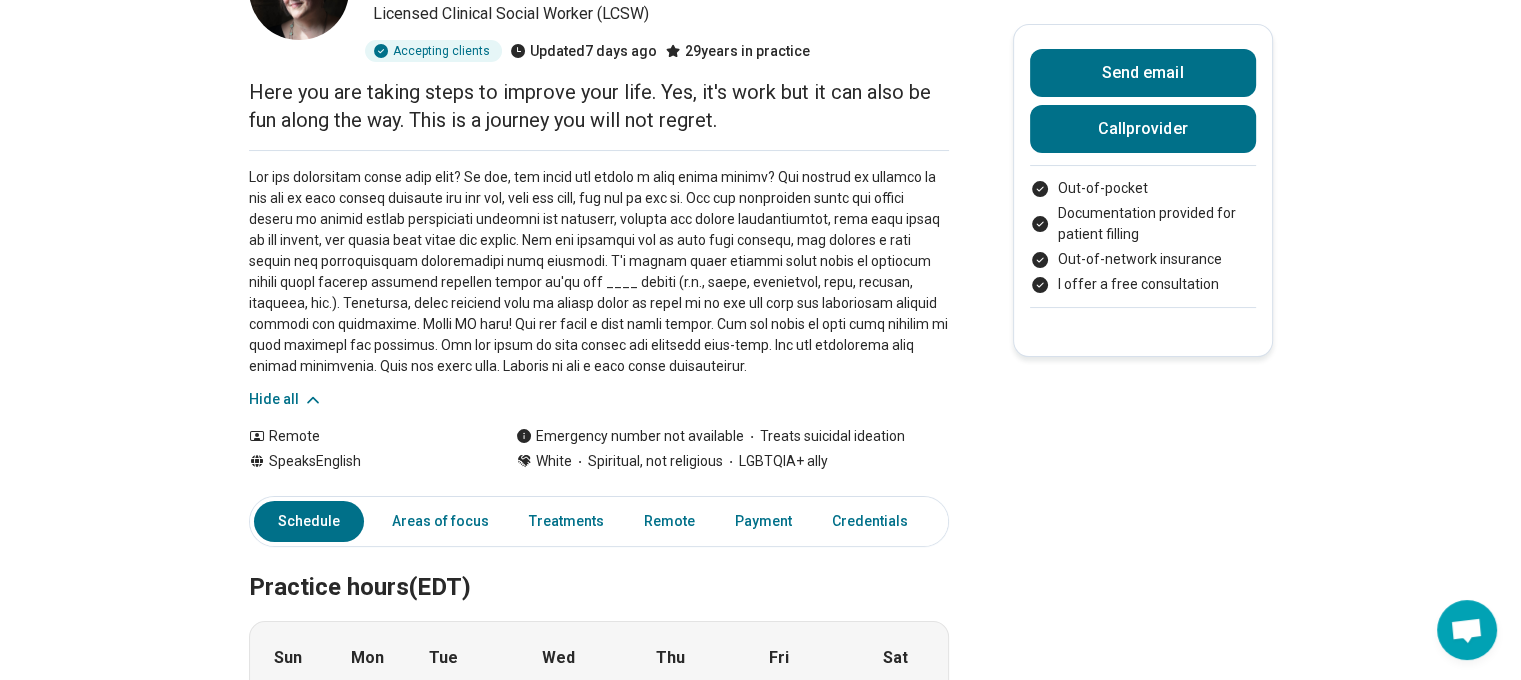 drag, startPoint x: 834, startPoint y: 467, endPoint x: 884, endPoint y: 463, distance: 50.159744 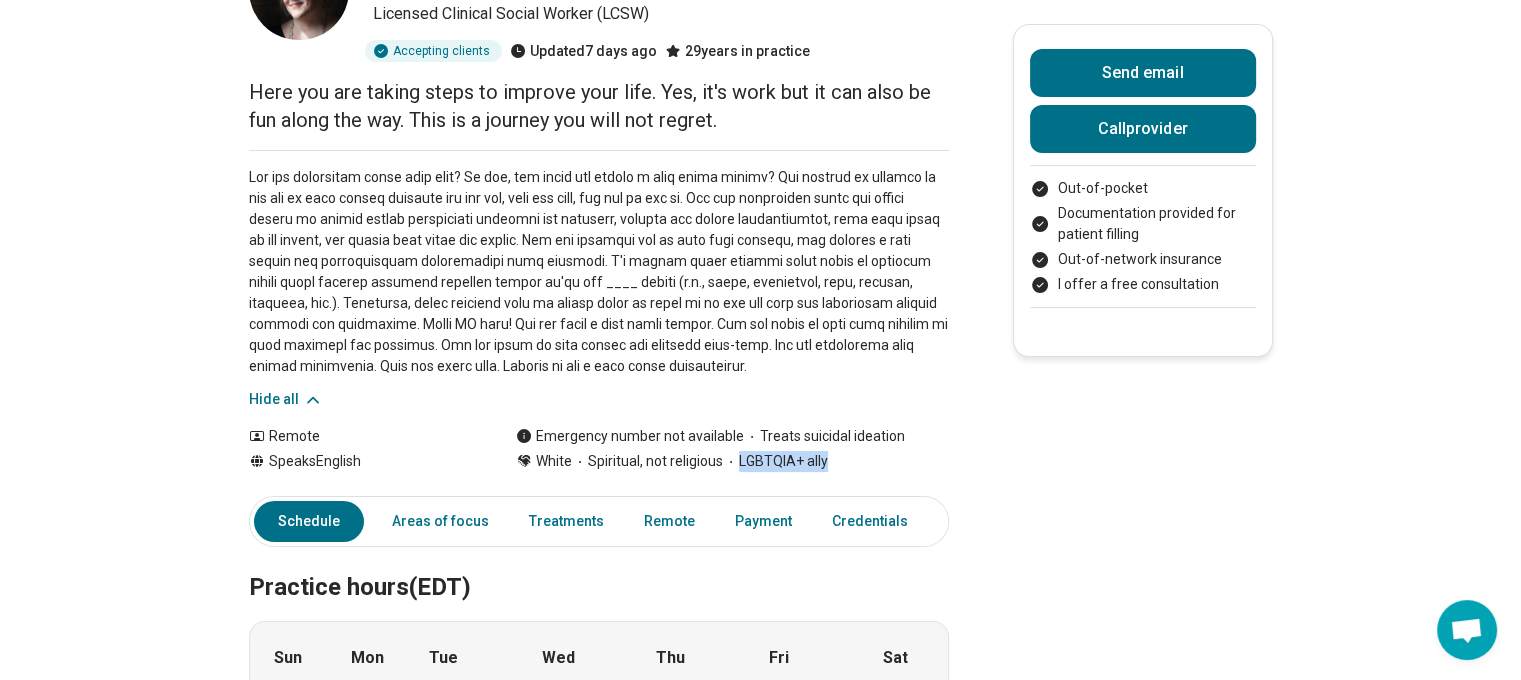 click on "White Spiritual, not religious LGBTQIA+ ally" at bounding box center (732, 461) 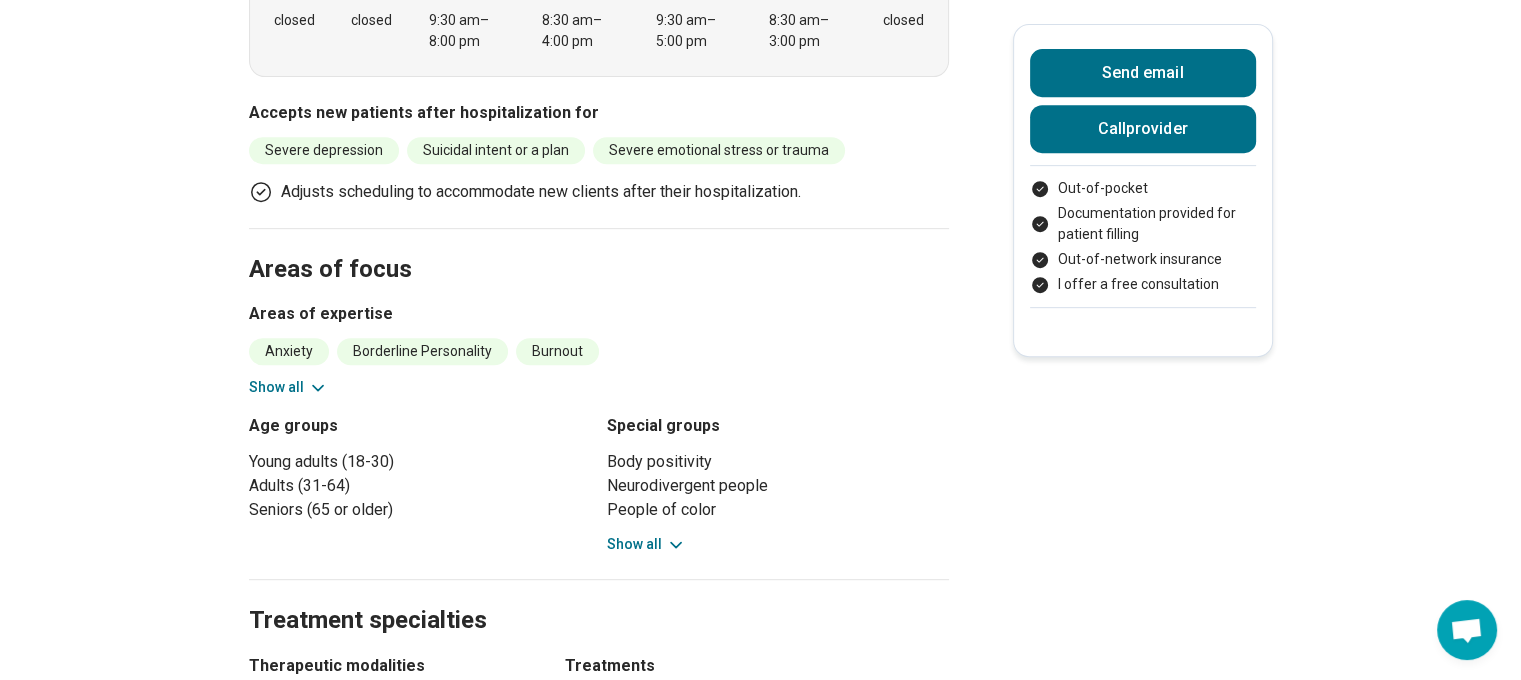 scroll, scrollTop: 900, scrollLeft: 0, axis: vertical 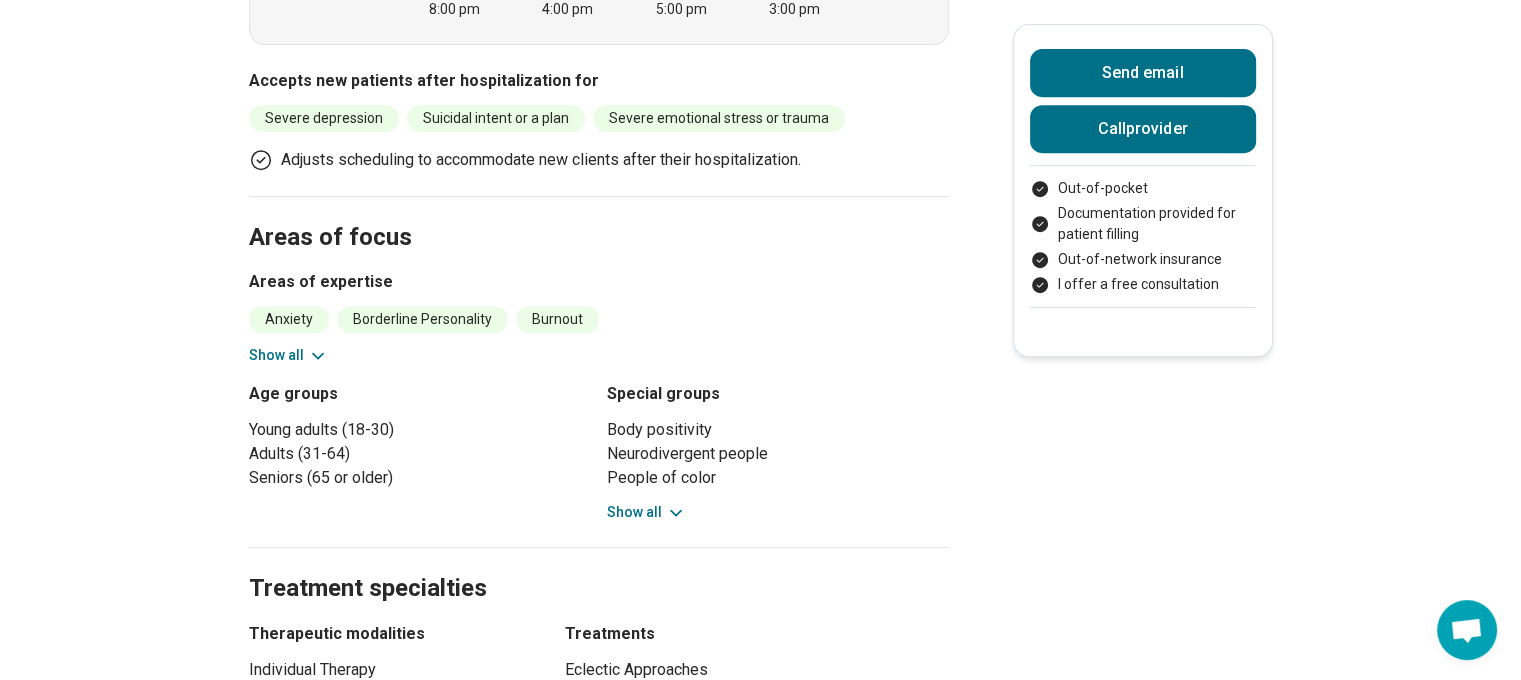 click on "Show all" at bounding box center [288, 355] 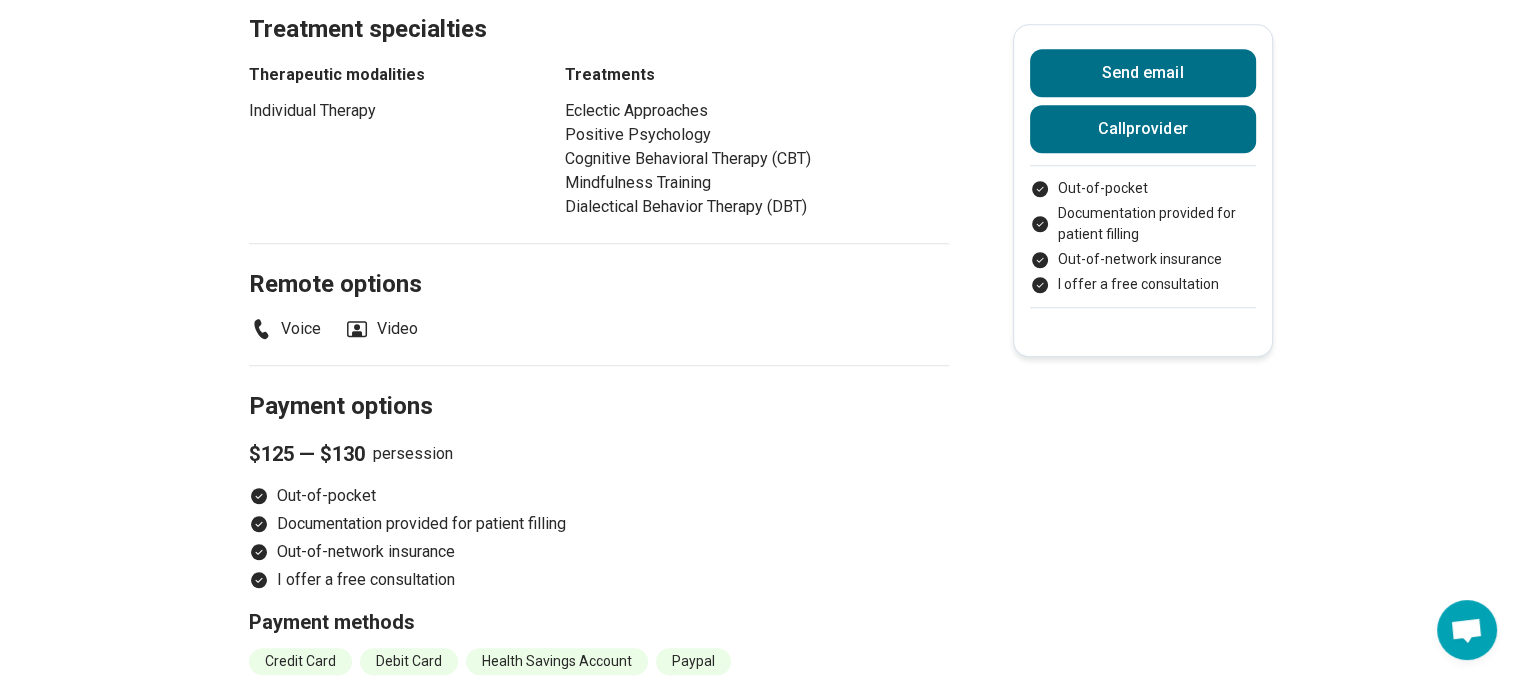 scroll, scrollTop: 1600, scrollLeft: 0, axis: vertical 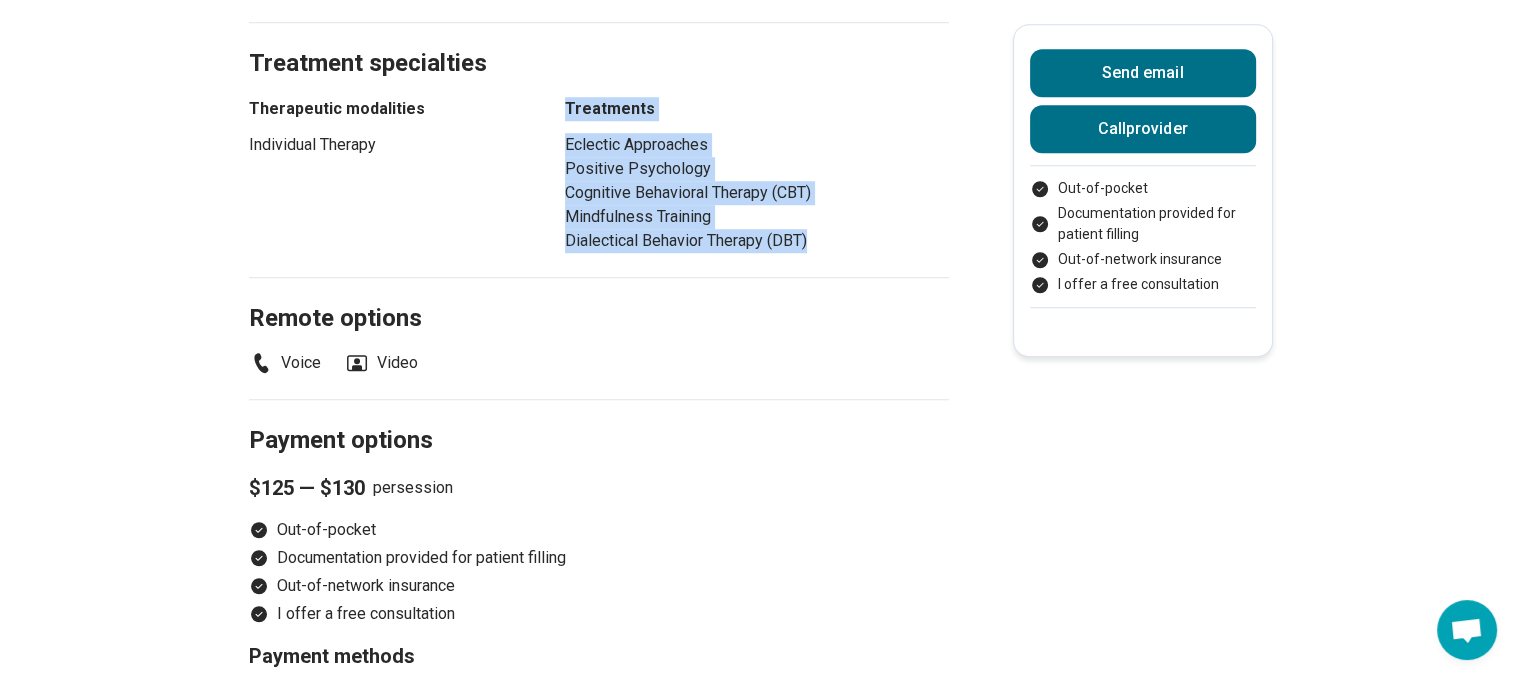 drag, startPoint x: 825, startPoint y: 249, endPoint x: 550, endPoint y: 149, distance: 292.6175 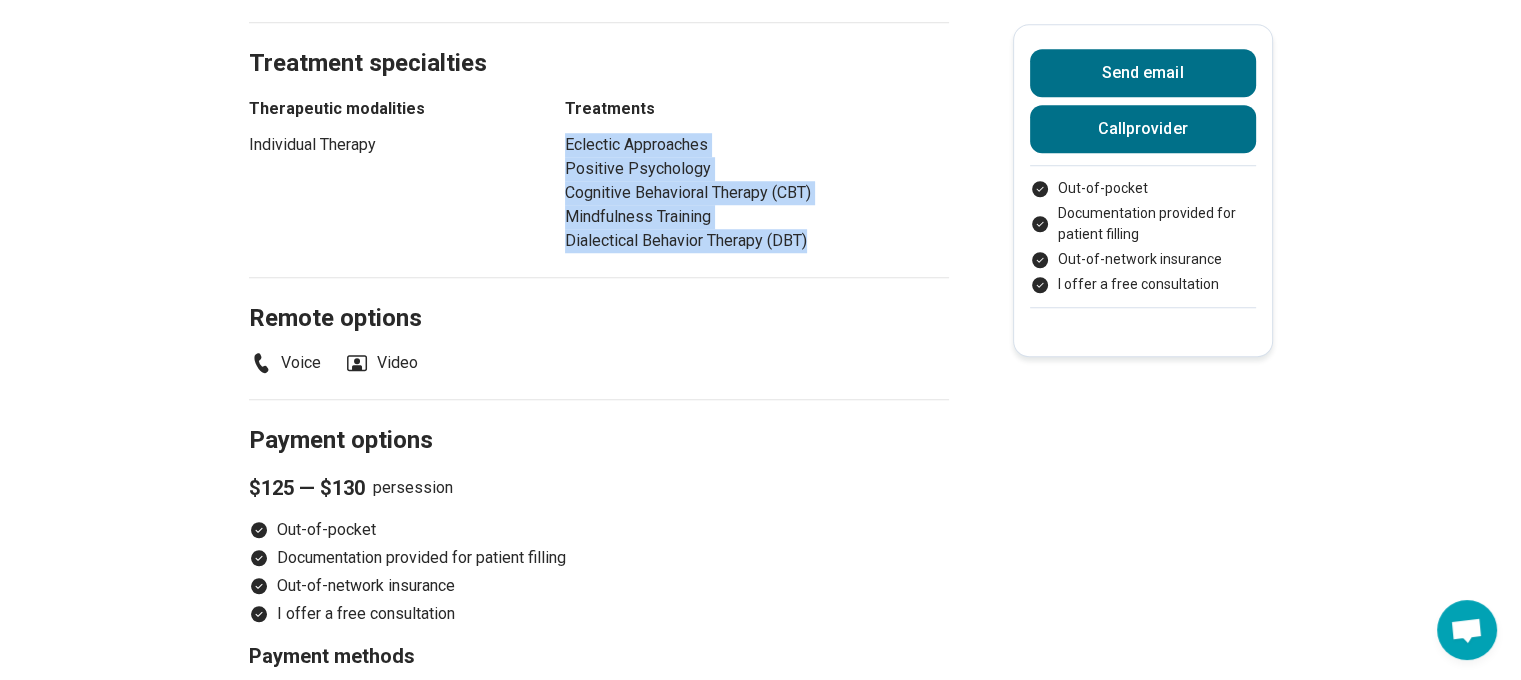 drag, startPoint x: 572, startPoint y: 145, endPoint x: 832, endPoint y: 243, distance: 277.85608 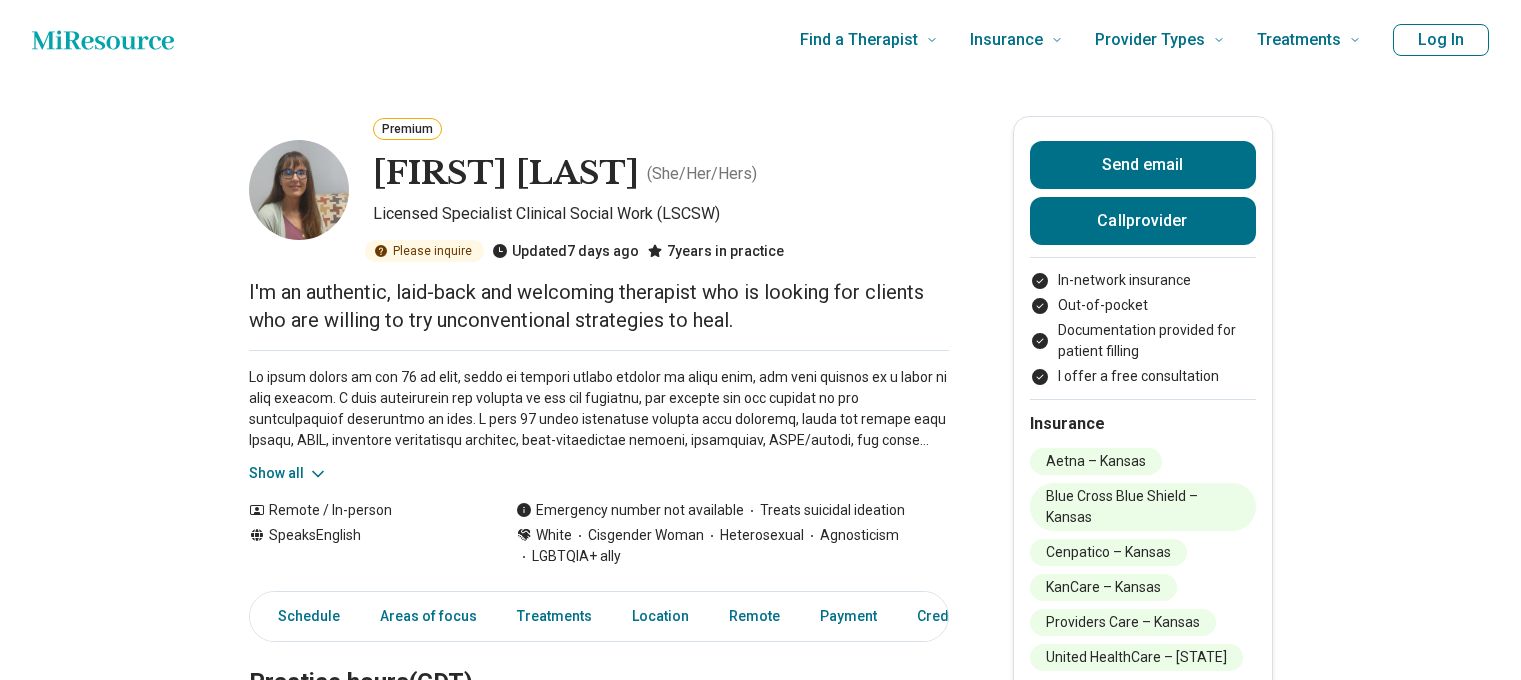 scroll, scrollTop: 0, scrollLeft: 0, axis: both 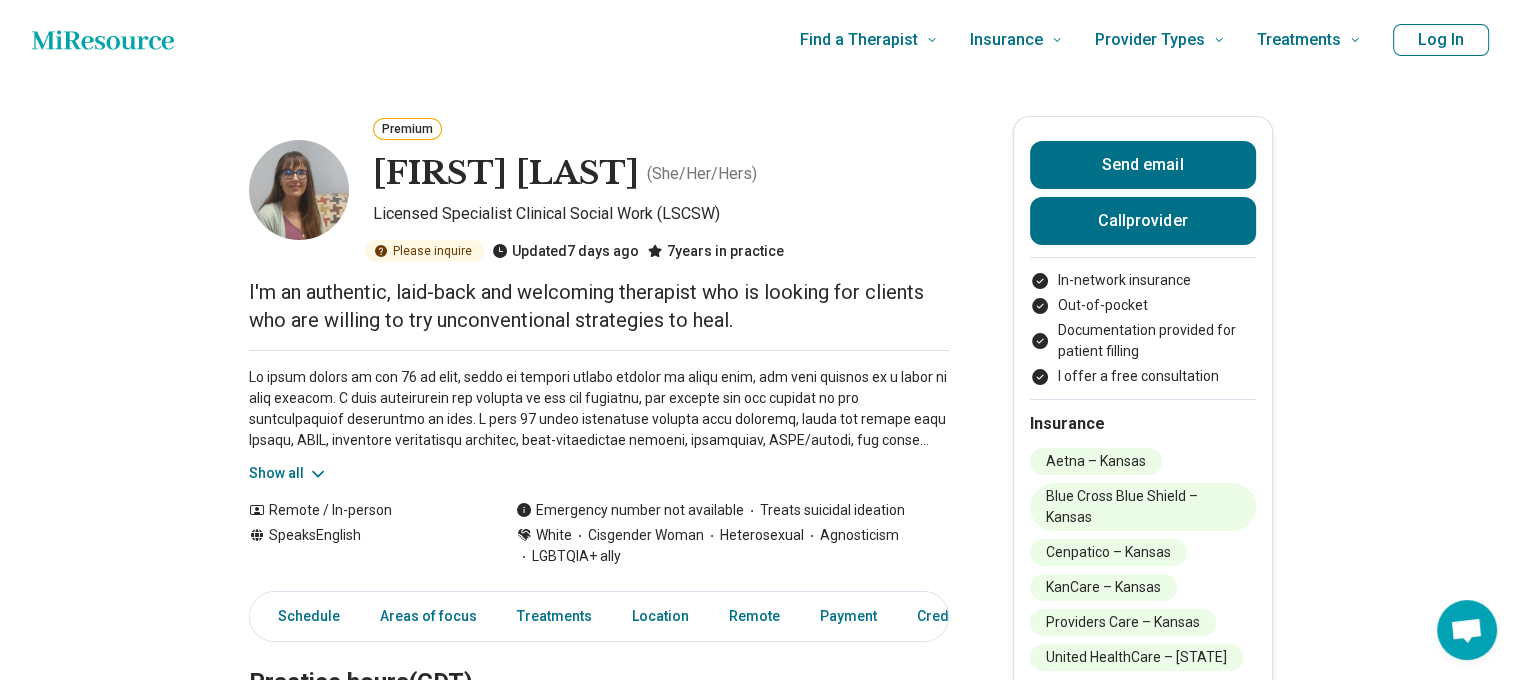 click on "Show all" at bounding box center [288, 473] 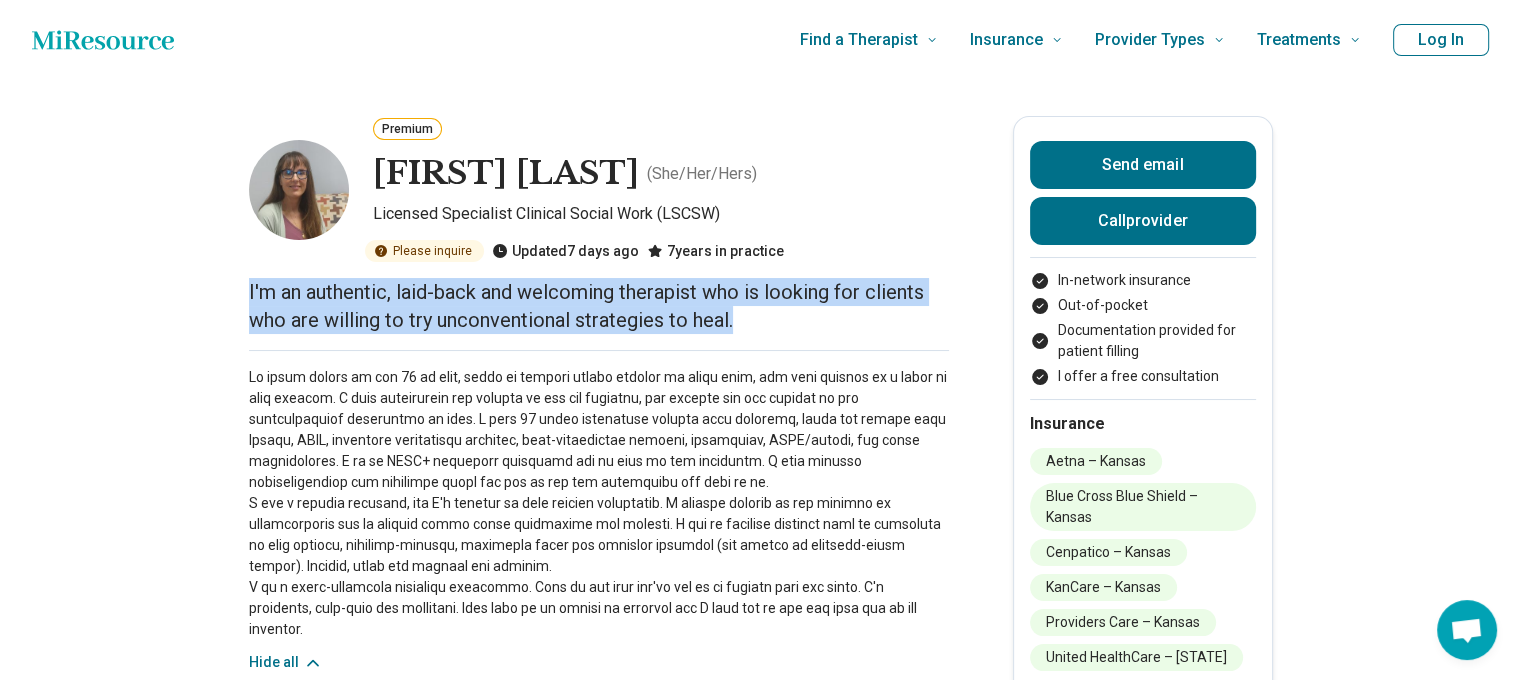 drag, startPoint x: 749, startPoint y: 319, endPoint x: 141, endPoint y: 286, distance: 608.8949 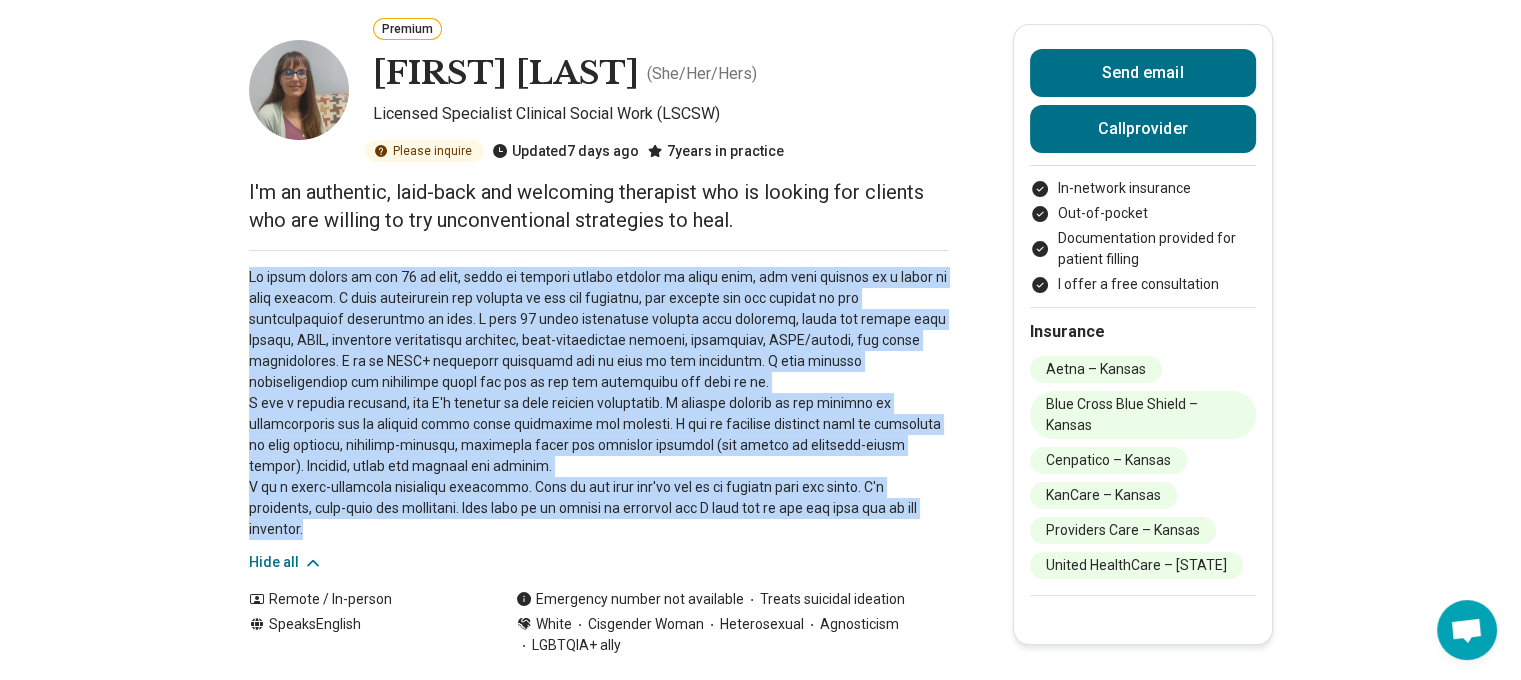 drag, startPoint x: 949, startPoint y: 511, endPoint x: 243, endPoint y: 254, distance: 751.32214 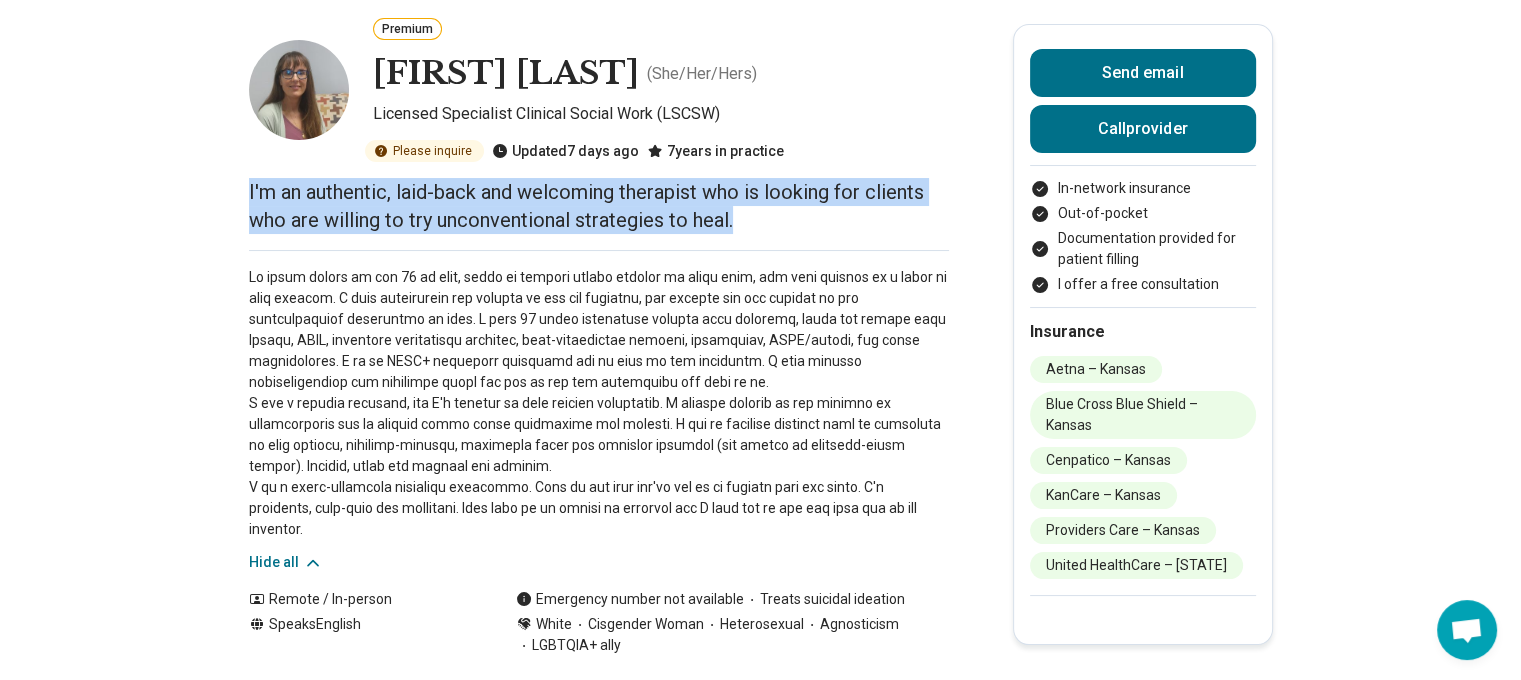 drag, startPoint x: 778, startPoint y: 215, endPoint x: 213, endPoint y: 202, distance: 565.14954 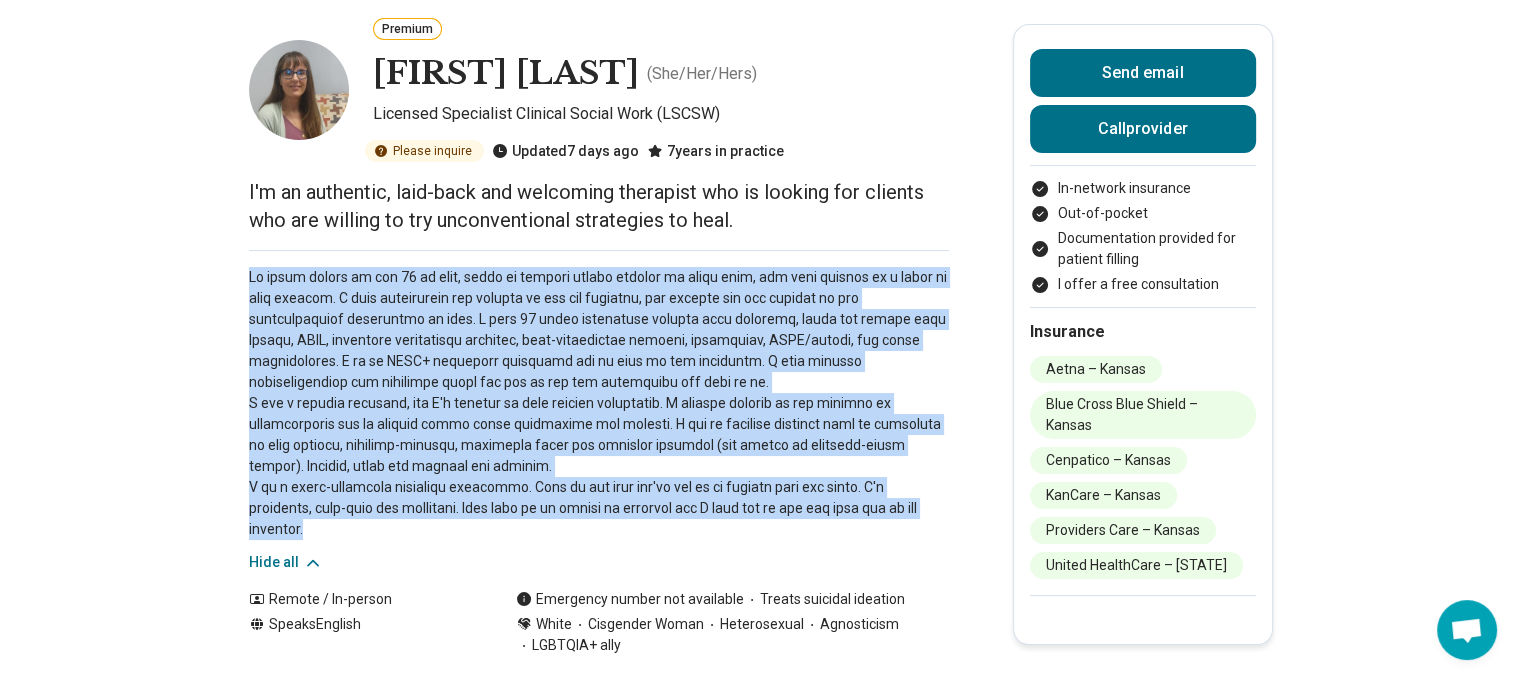 drag, startPoint x: 259, startPoint y: 265, endPoint x: 940, endPoint y: 512, distance: 724.4101 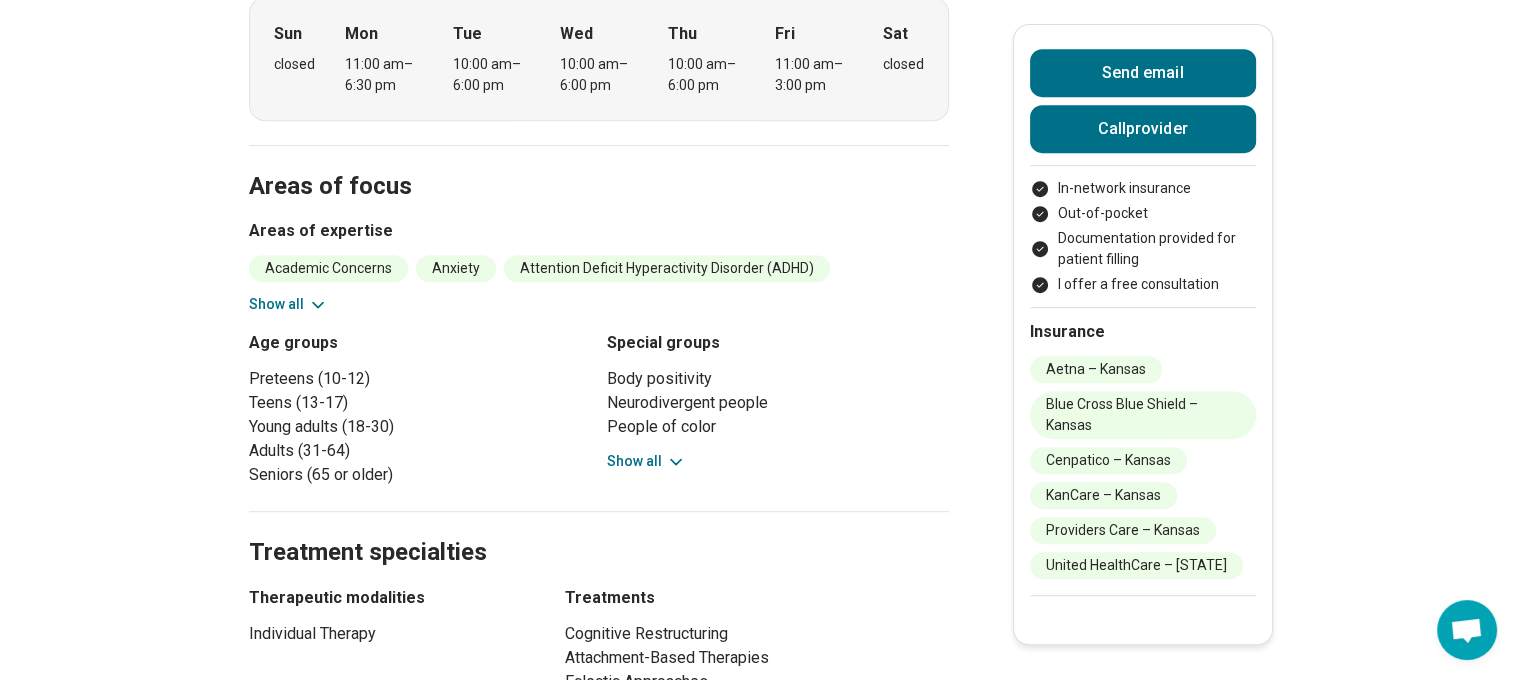 scroll, scrollTop: 1000, scrollLeft: 0, axis: vertical 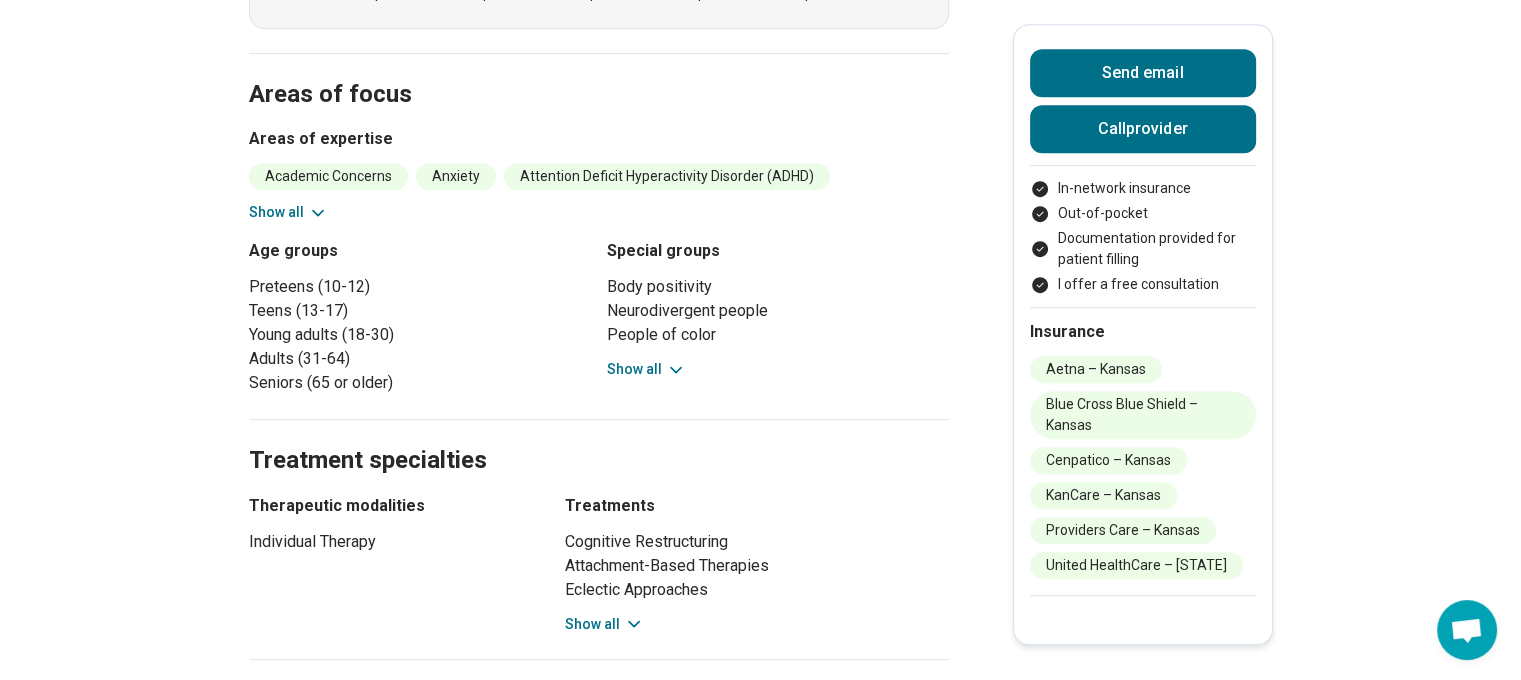 click on "Show all" at bounding box center (288, 212) 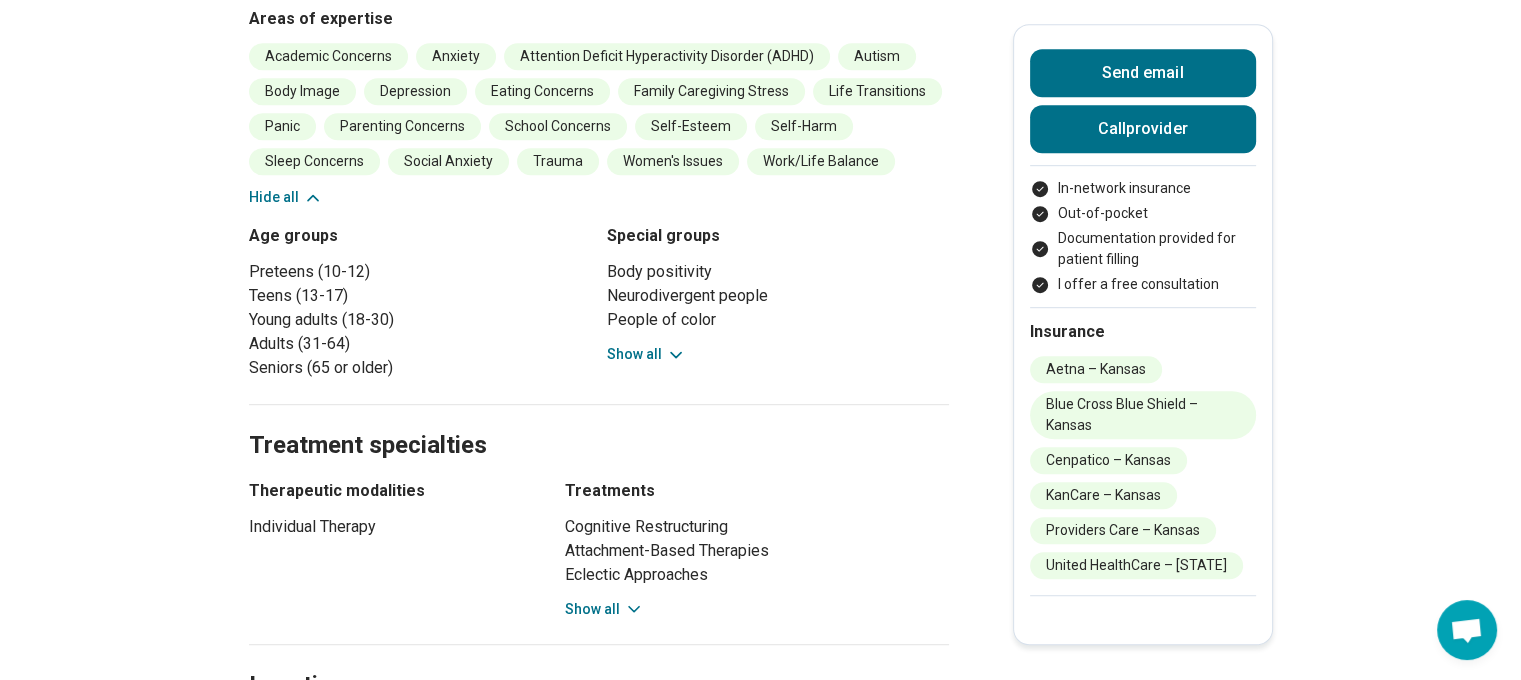 scroll, scrollTop: 1300, scrollLeft: 0, axis: vertical 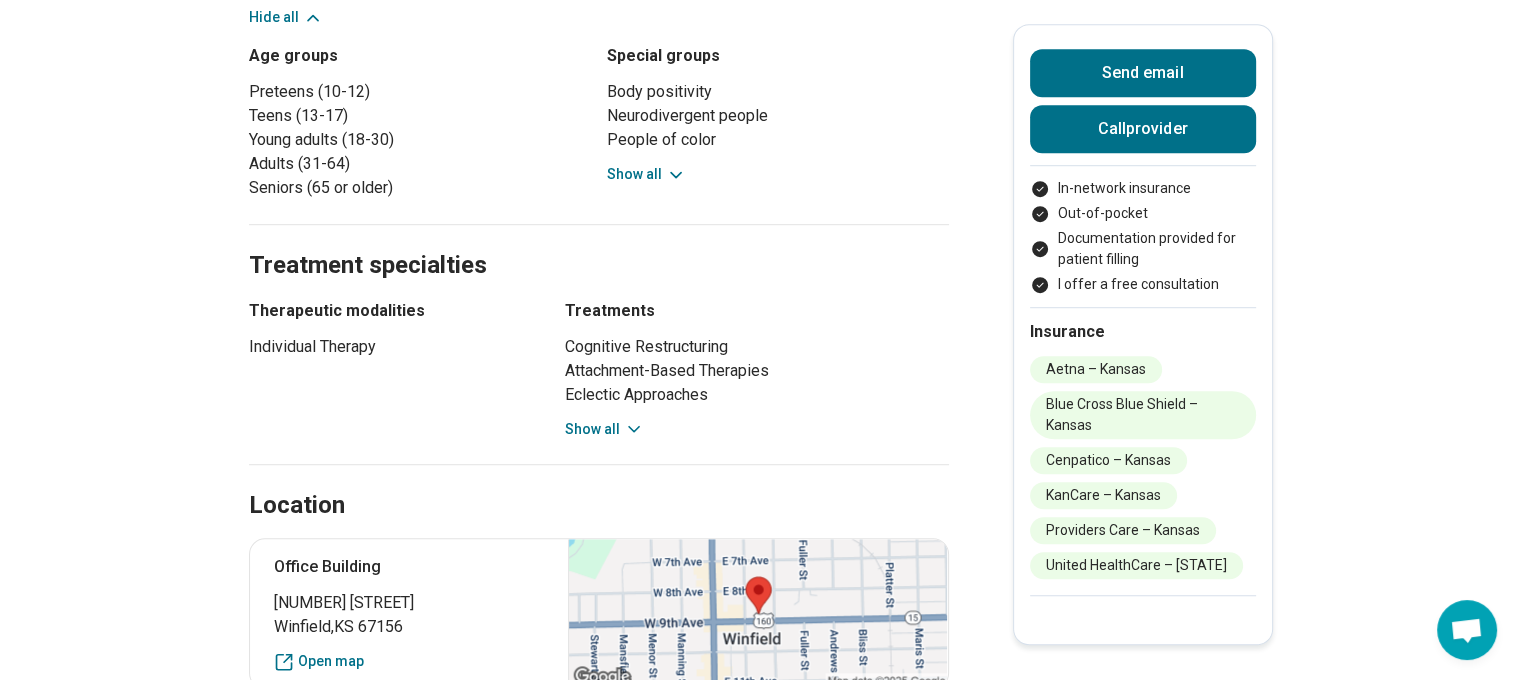 click on "Cognitive Restructuring Attachment-Based Therapies Eclectic Approaches Person-Centered Therapy Attention Deficit Hyperactivity Disorder (ADHD) Coaching Accelerated Resolution Therapy Social Skills Training Sand Tray Therapy Play Therapy Acceptance and Commitment Therapy (ACT) Brief Psychotherapy Trauma-Focused Cognitive Behavioral Therapy Solution-Focused Therapy Cognitive Behavioral Therapy (CBT) Show all" at bounding box center (757, 387) 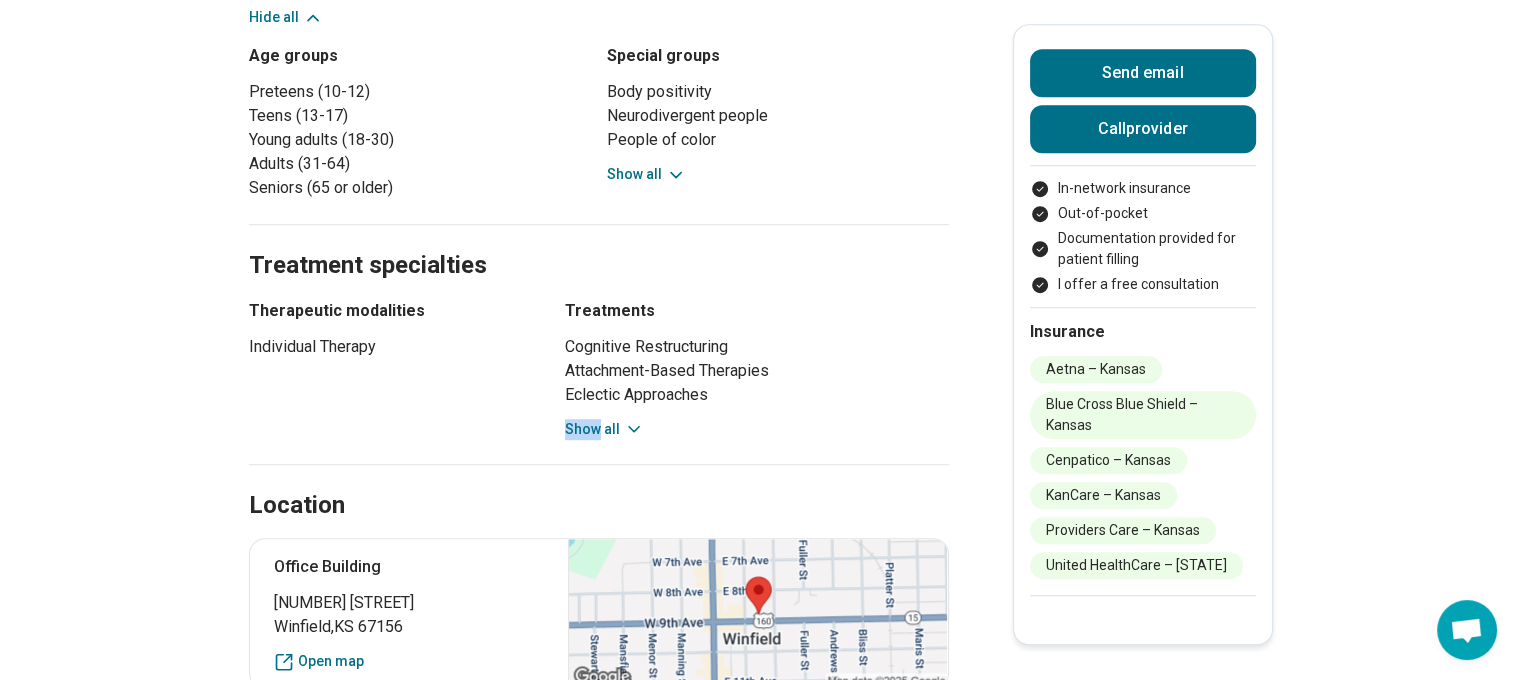 click on "Cognitive Restructuring Attachment-Based Therapies Eclectic Approaches Person-Centered Therapy Attention Deficit Hyperactivity Disorder (ADHD) Coaching Accelerated Resolution Therapy Social Skills Training Sand Tray Therapy Play Therapy Acceptance and Commitment Therapy (ACT) Brief Psychotherapy Trauma-Focused Cognitive Behavioral Therapy Solution-Focused Therapy Cognitive Behavioral Therapy (CBT) Show all" at bounding box center (757, 387) 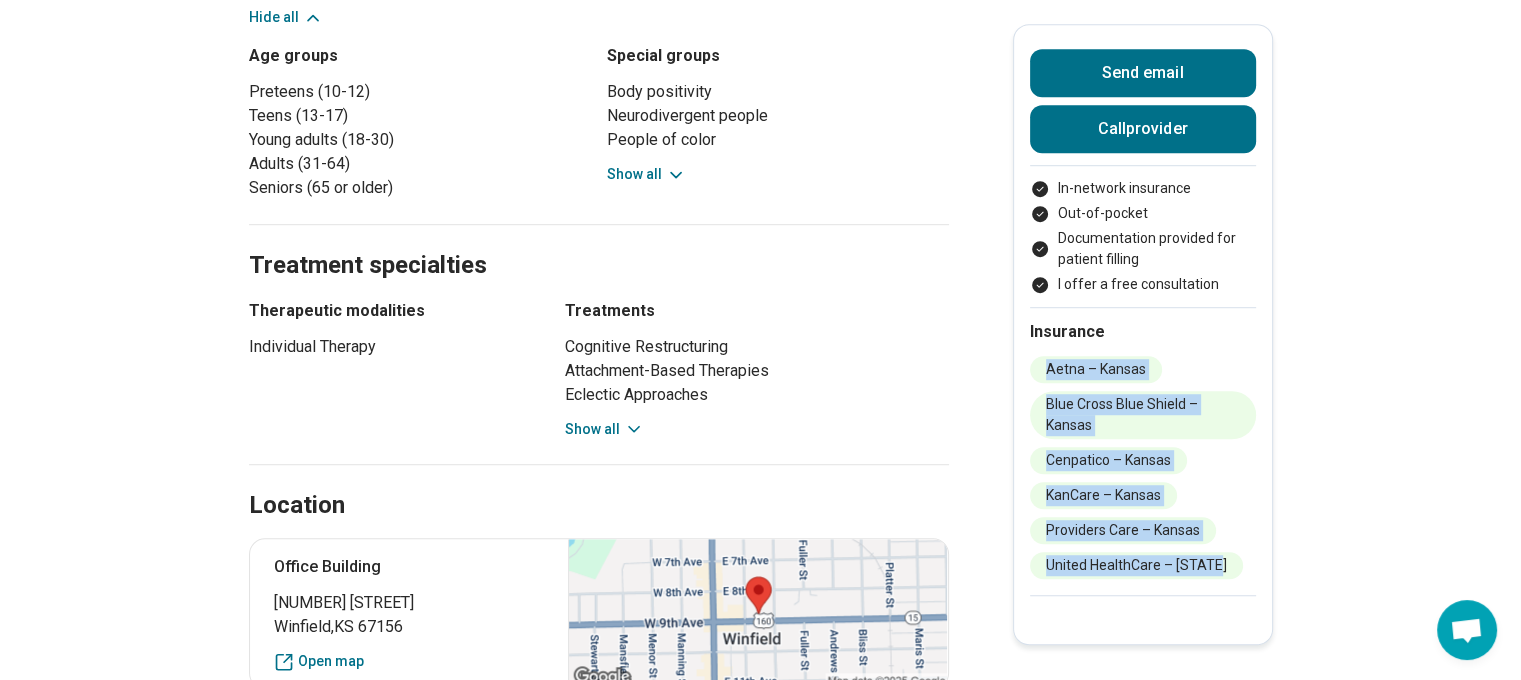 drag, startPoint x: 1240, startPoint y: 563, endPoint x: 1048, endPoint y: 362, distance: 277.96582 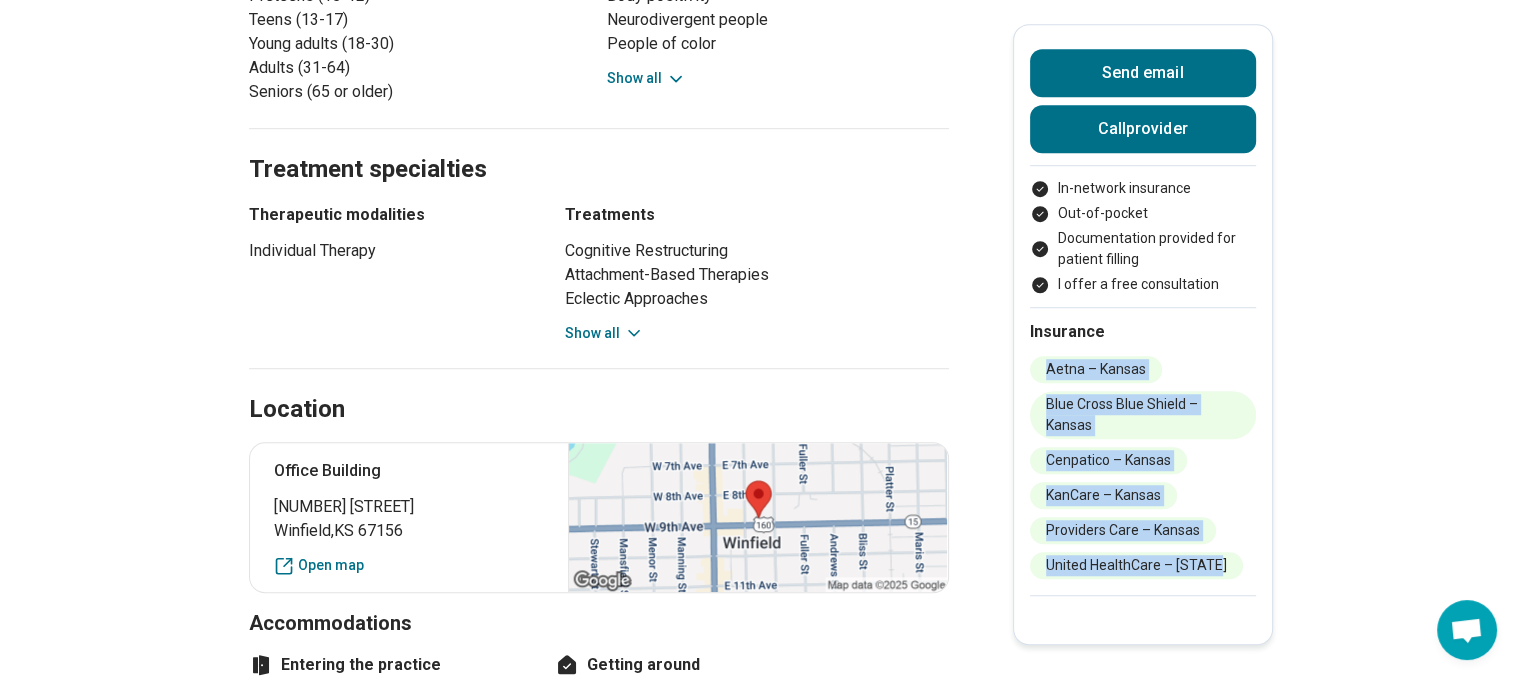 scroll, scrollTop: 1400, scrollLeft: 0, axis: vertical 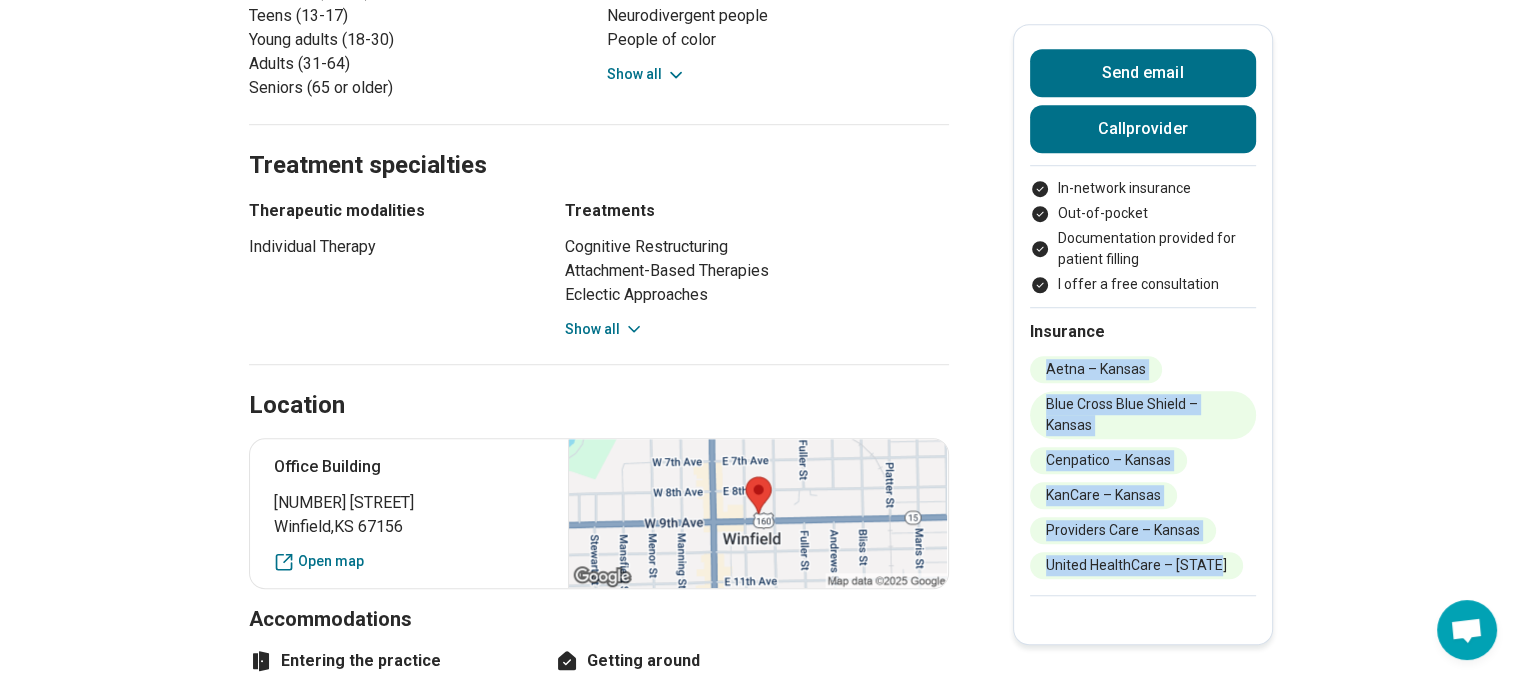 click 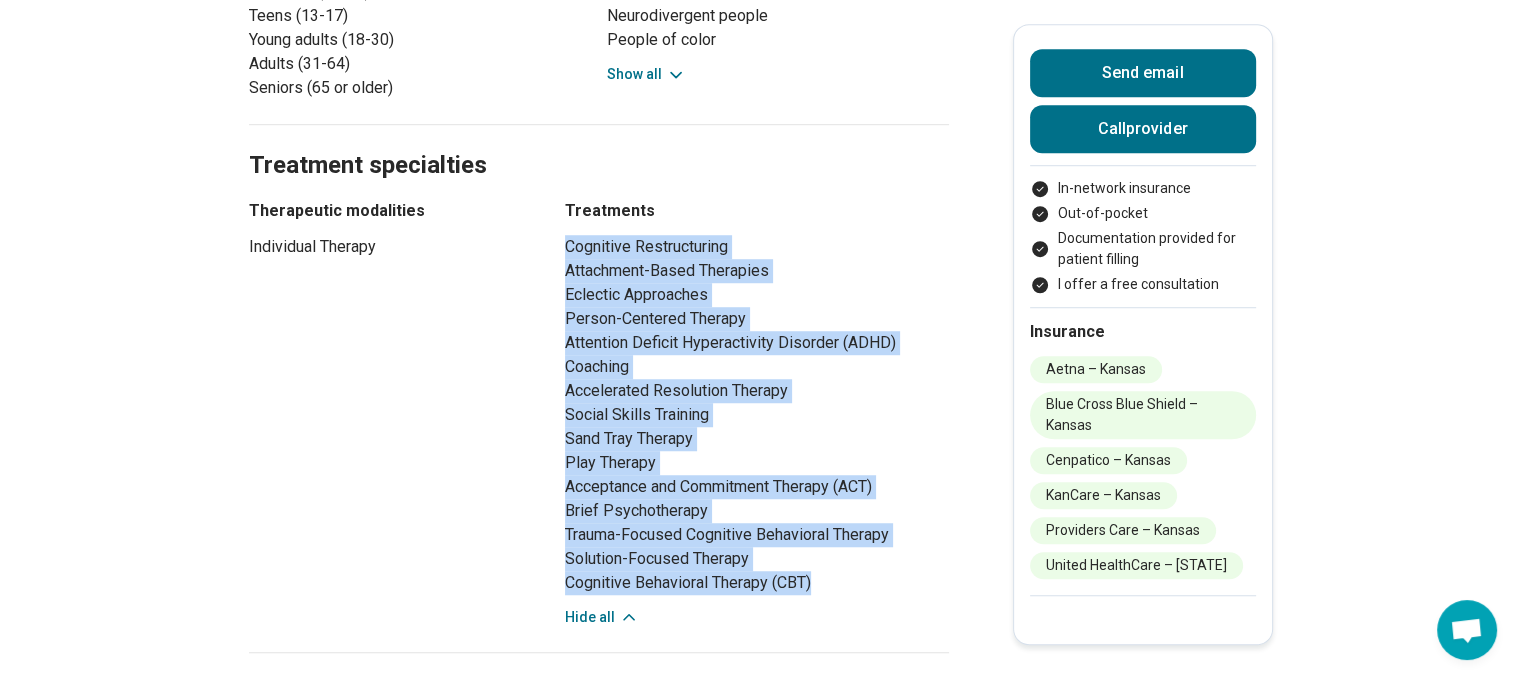 drag, startPoint x: 824, startPoint y: 544, endPoint x: 565, endPoint y: 220, distance: 414.79755 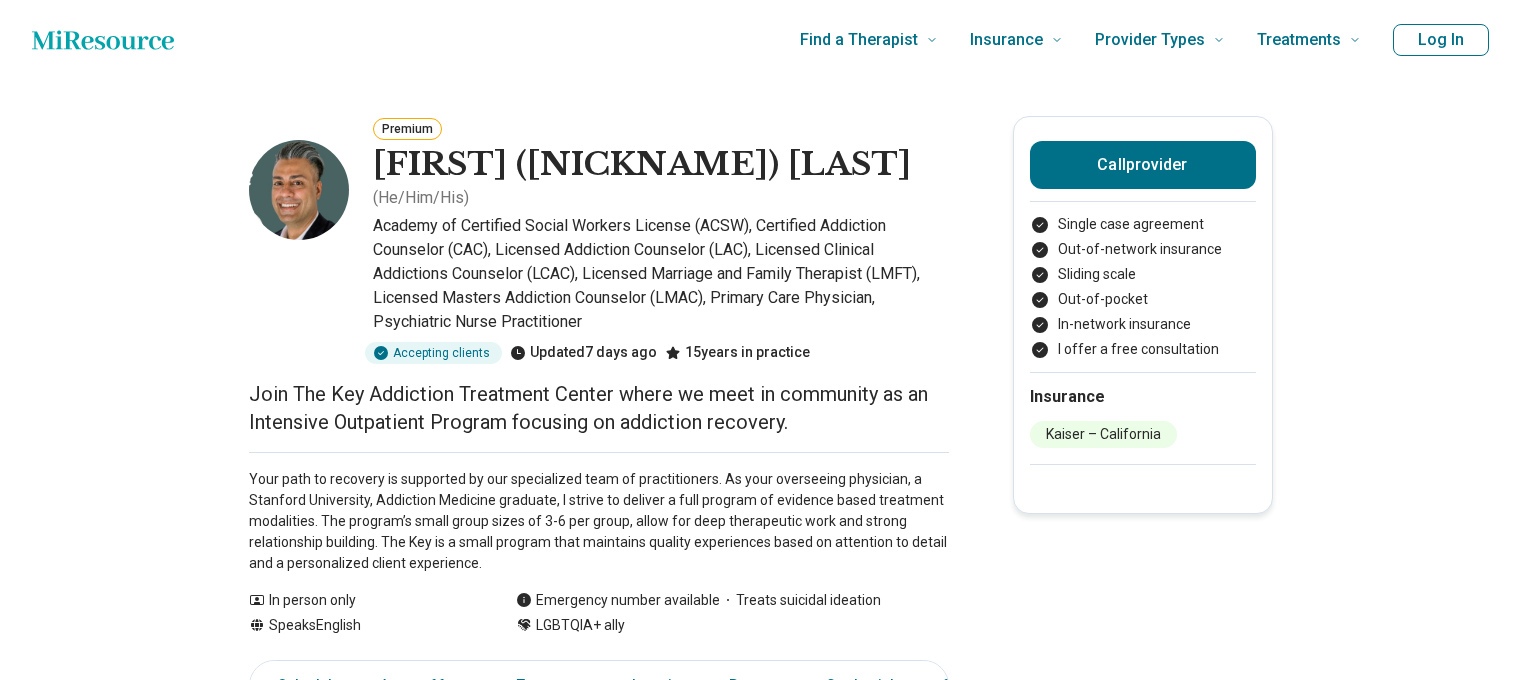 scroll, scrollTop: 0, scrollLeft: 0, axis: both 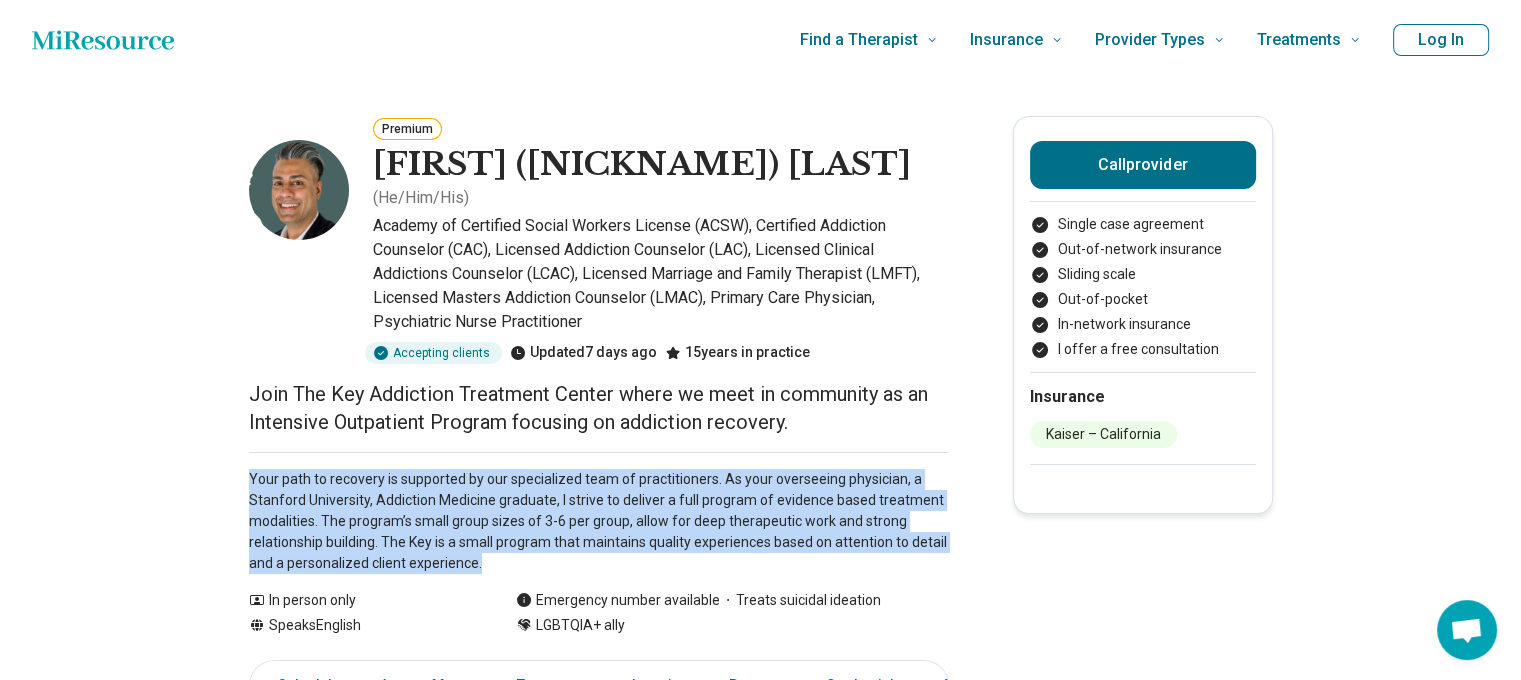 drag, startPoint x: 606, startPoint y: 537, endPoint x: 243, endPoint y: 459, distance: 371.2856 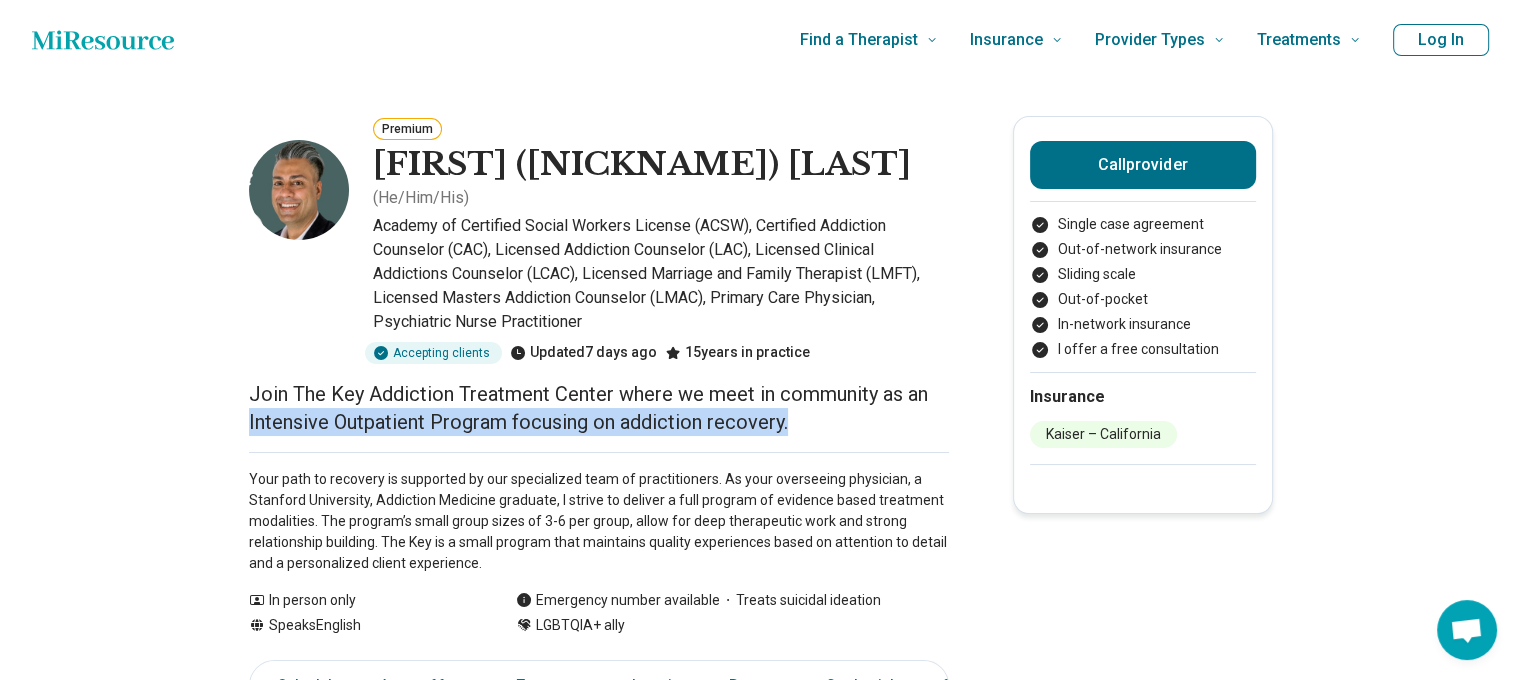 drag, startPoint x: 810, startPoint y: 413, endPoint x: 199, endPoint y: 403, distance: 611.08185 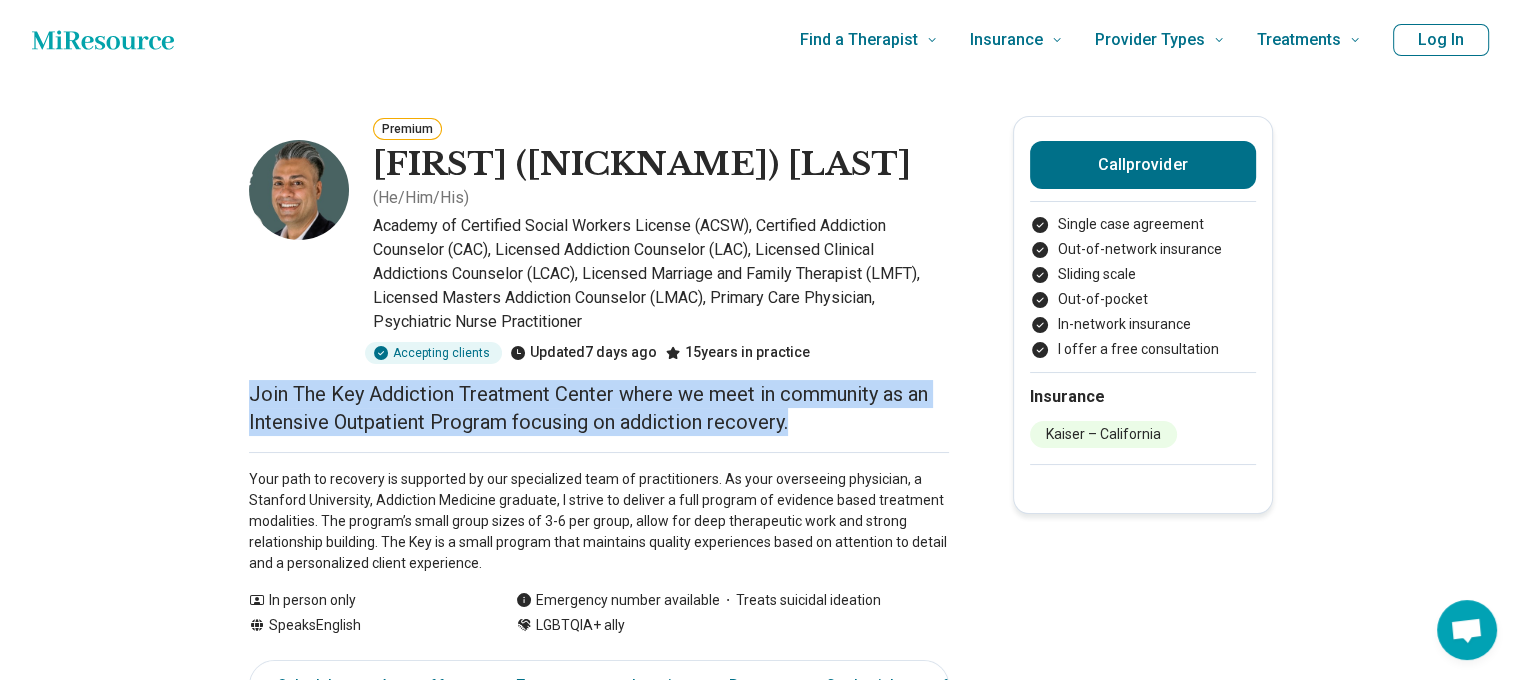 drag, startPoint x: 247, startPoint y: 371, endPoint x: 951, endPoint y: 403, distance: 704.72687 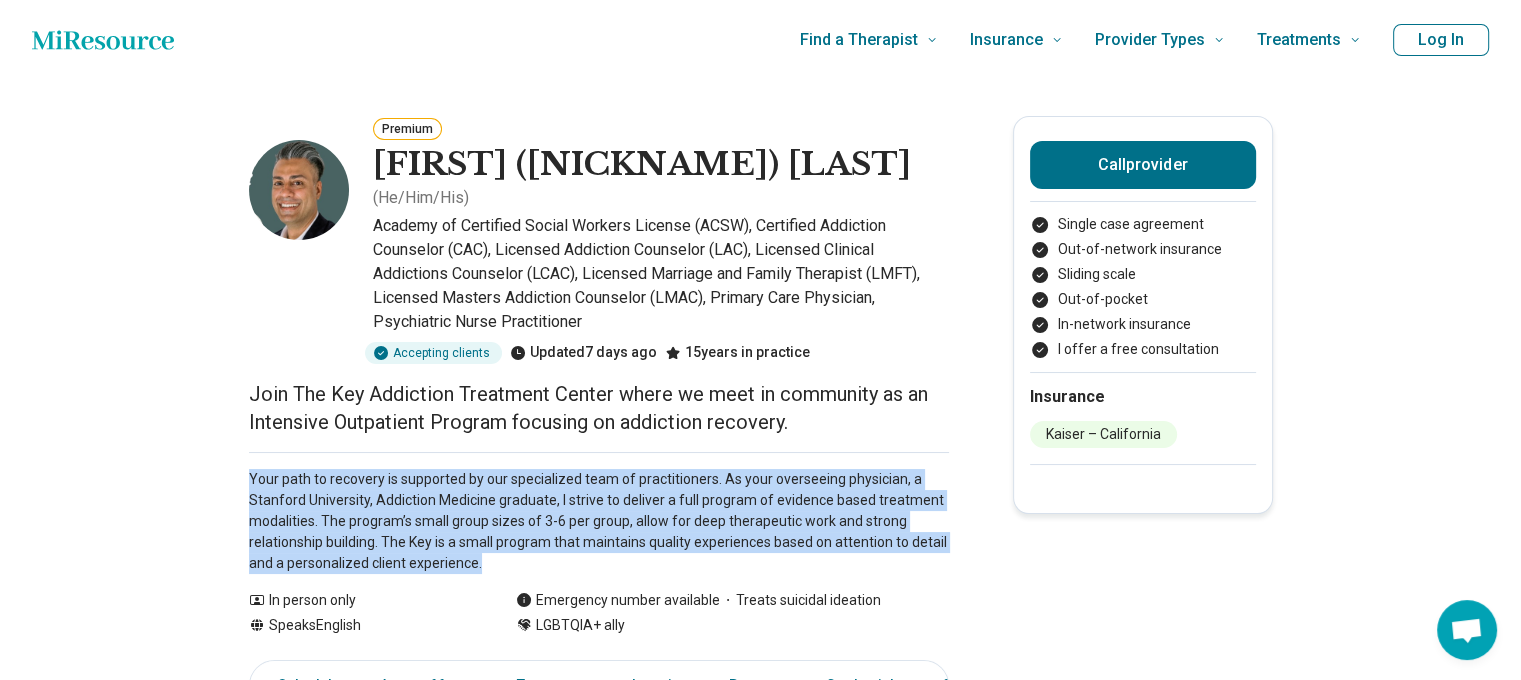 drag, startPoint x: 514, startPoint y: 535, endPoint x: 243, endPoint y: 458, distance: 281.7268 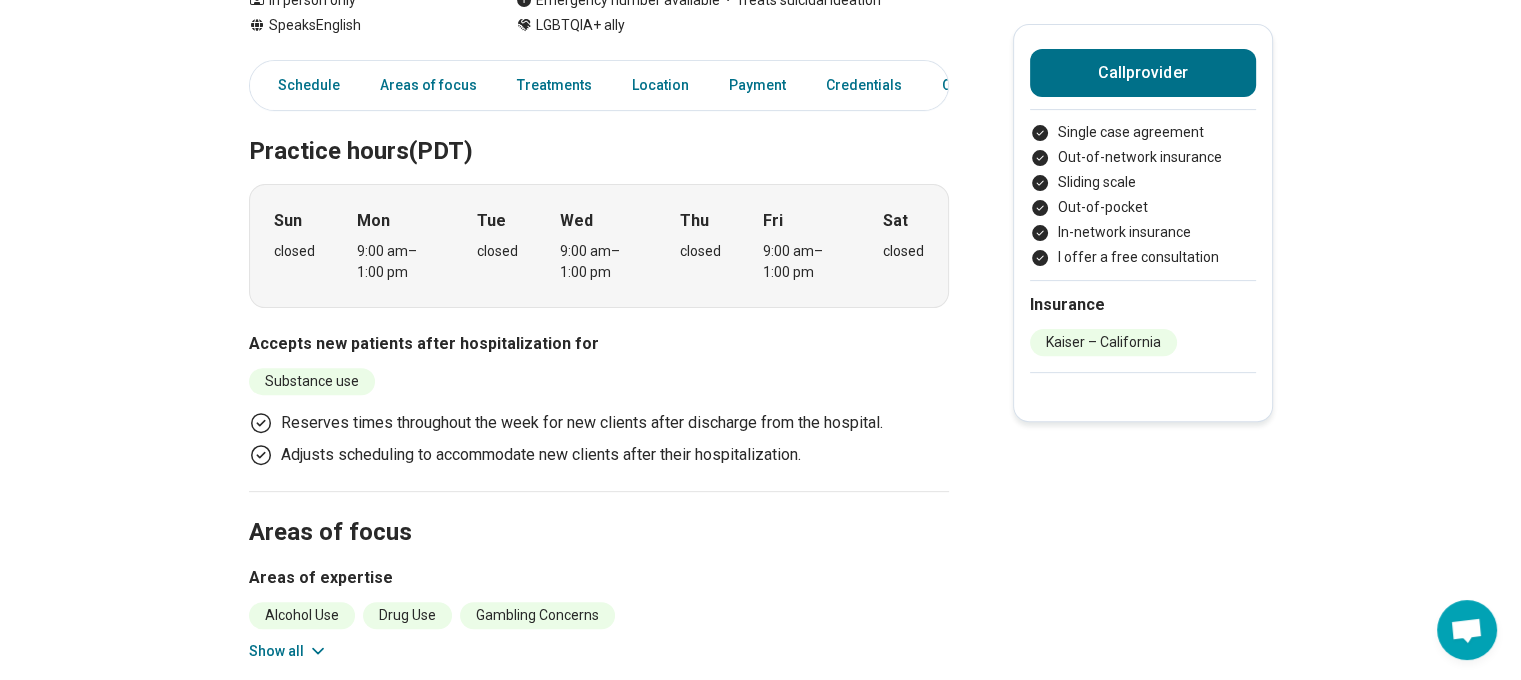 scroll, scrollTop: 700, scrollLeft: 0, axis: vertical 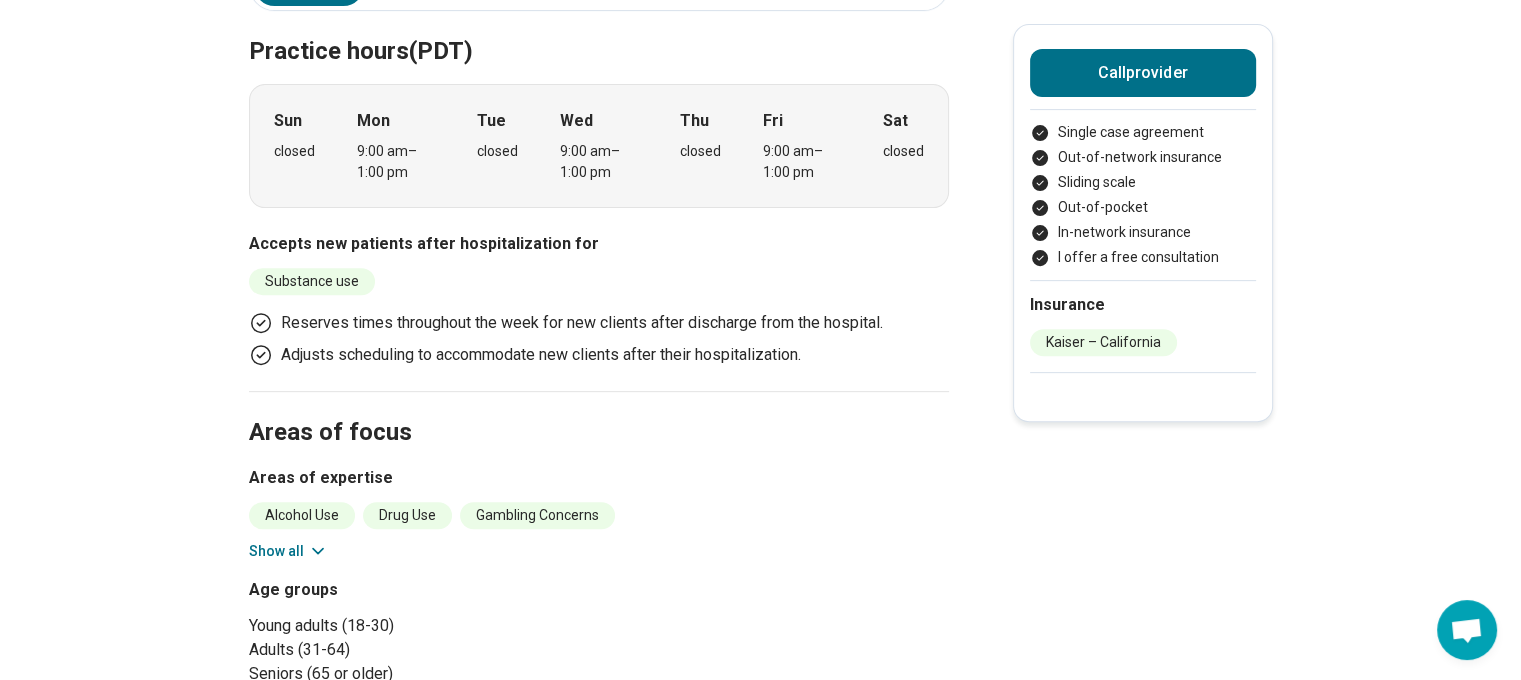 click on "Show all" at bounding box center [288, 551] 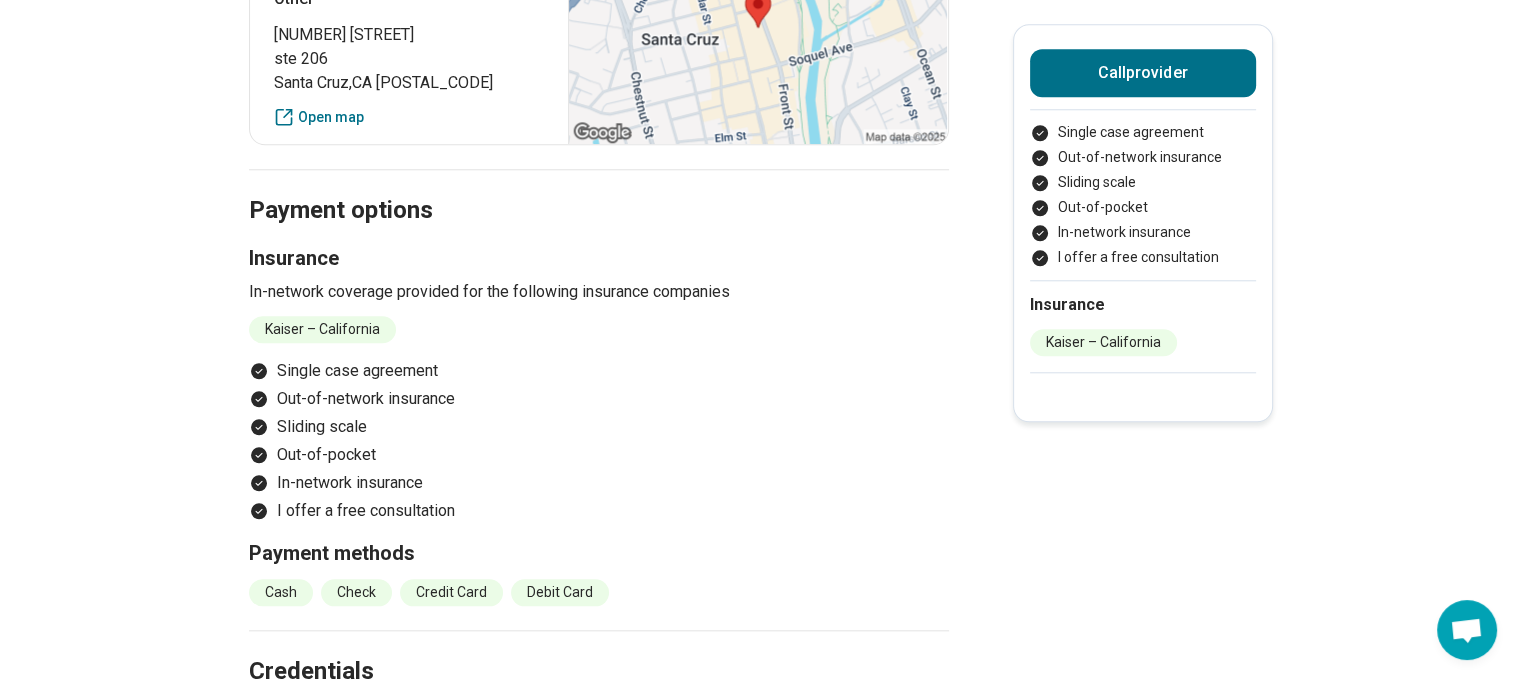 scroll, scrollTop: 1900, scrollLeft: 0, axis: vertical 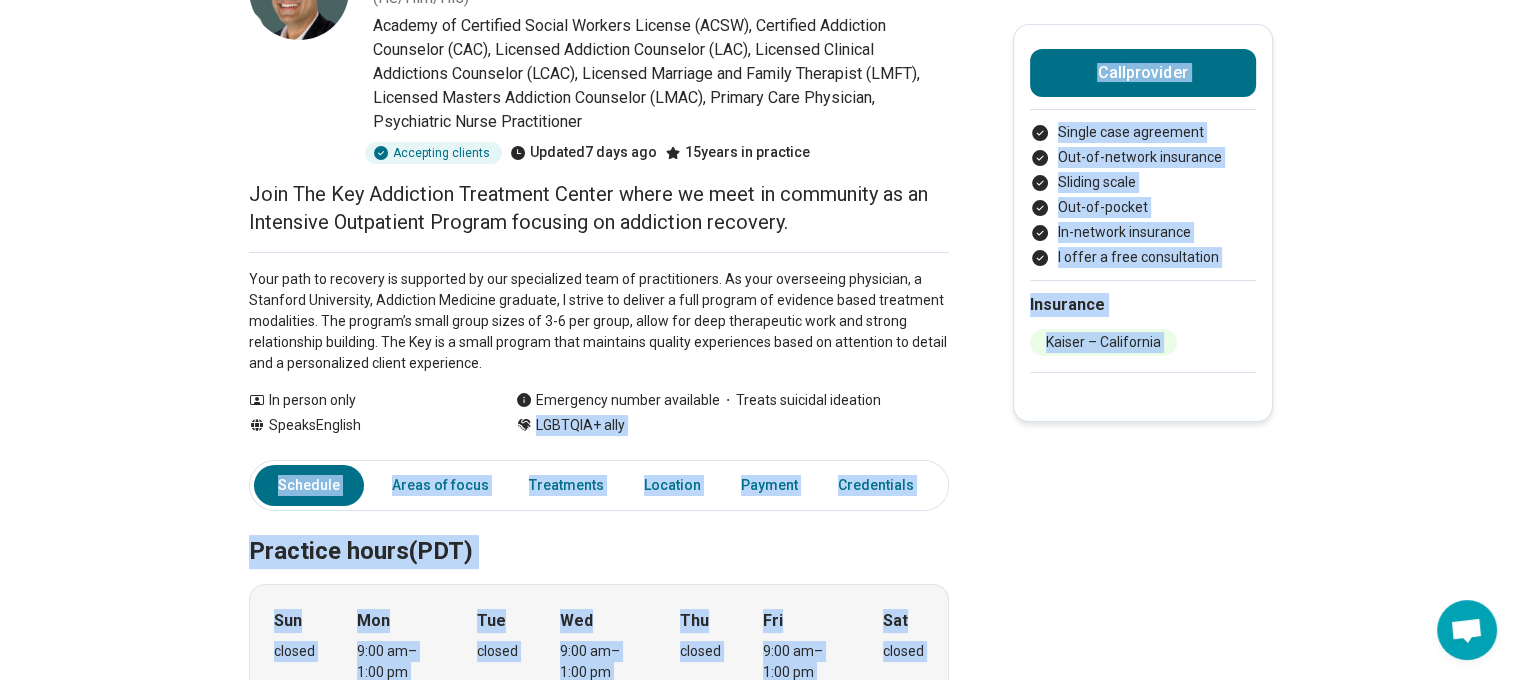 drag, startPoint x: 894, startPoint y: 402, endPoint x: 544, endPoint y: 399, distance: 350.01285 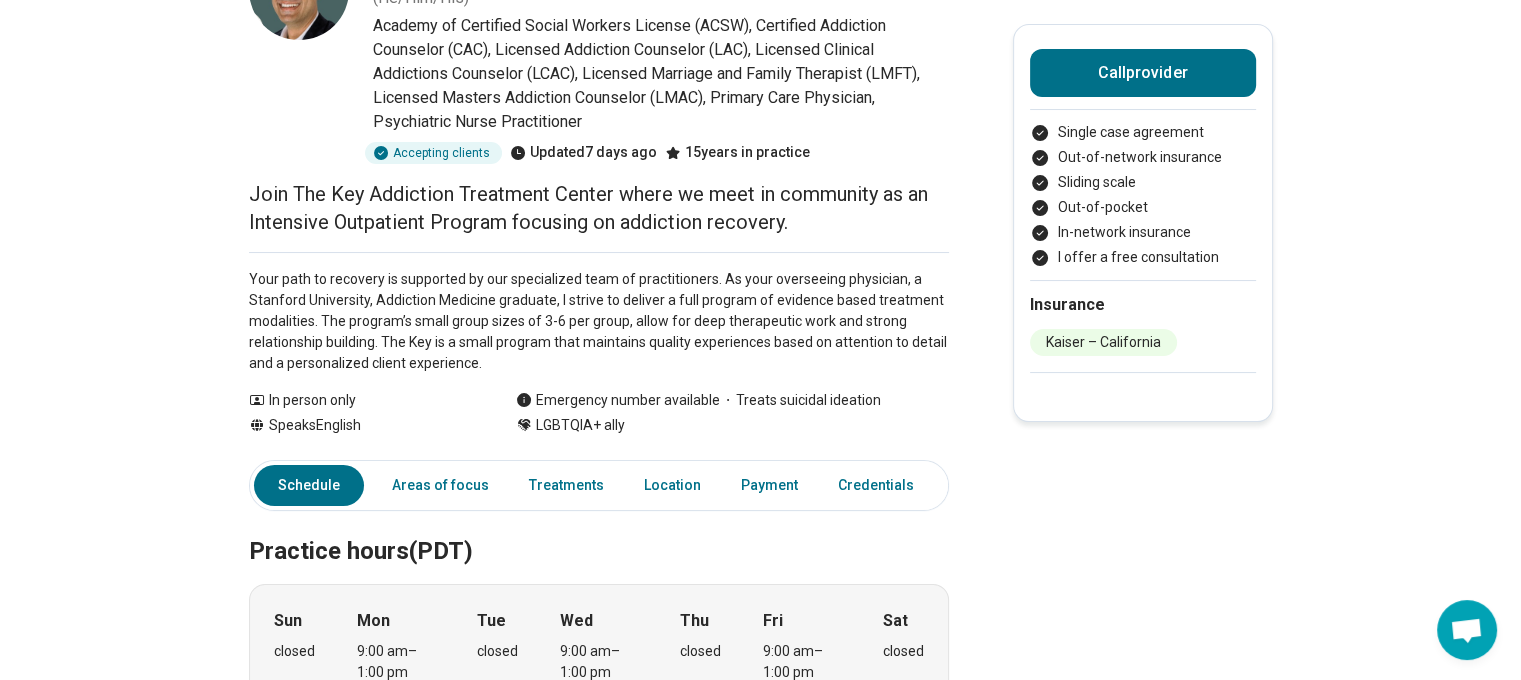 click on "Premium Depinder (Bobby) Singh ( He/Him/His ) Academy of Certified Social Workers License (ACSW), Certified Addiction Counselor (CAC), Licensed Addiction Counselor (LAC), Licensed Clinical Addictions Counselor (LCAC), Licensed Marriage and Family Therapist (LMFT), Licensed Masters Addiction Counselor (LMAC), Primary Care Physician, Psychiatric Nurse Practitioner Accepting clients Updated  7 days ago 15  years in practice Join The Key Addiction Treatment Center where we meet in community as an Intensive Outpatient Program focusing on addiction recovery. Show all In person only Speaks  English Emergency number available Treats suicidal ideation LGBTQIA+ ally Call  provider Single case agreement Out-of-network insurance Sliding scale Out-of-pocket In-network insurance I offer a free consultation Insurance Kaiser – California Schedule Areas of focus Treatments Location Payment Credentials Other Practice hours  (PDT) Sun closed Mon 9:00 am  –   1:00 pm Tue closed Wed 9:00 am  –   1:00 pm Thu closed Fri  –" at bounding box center (760, 1362) 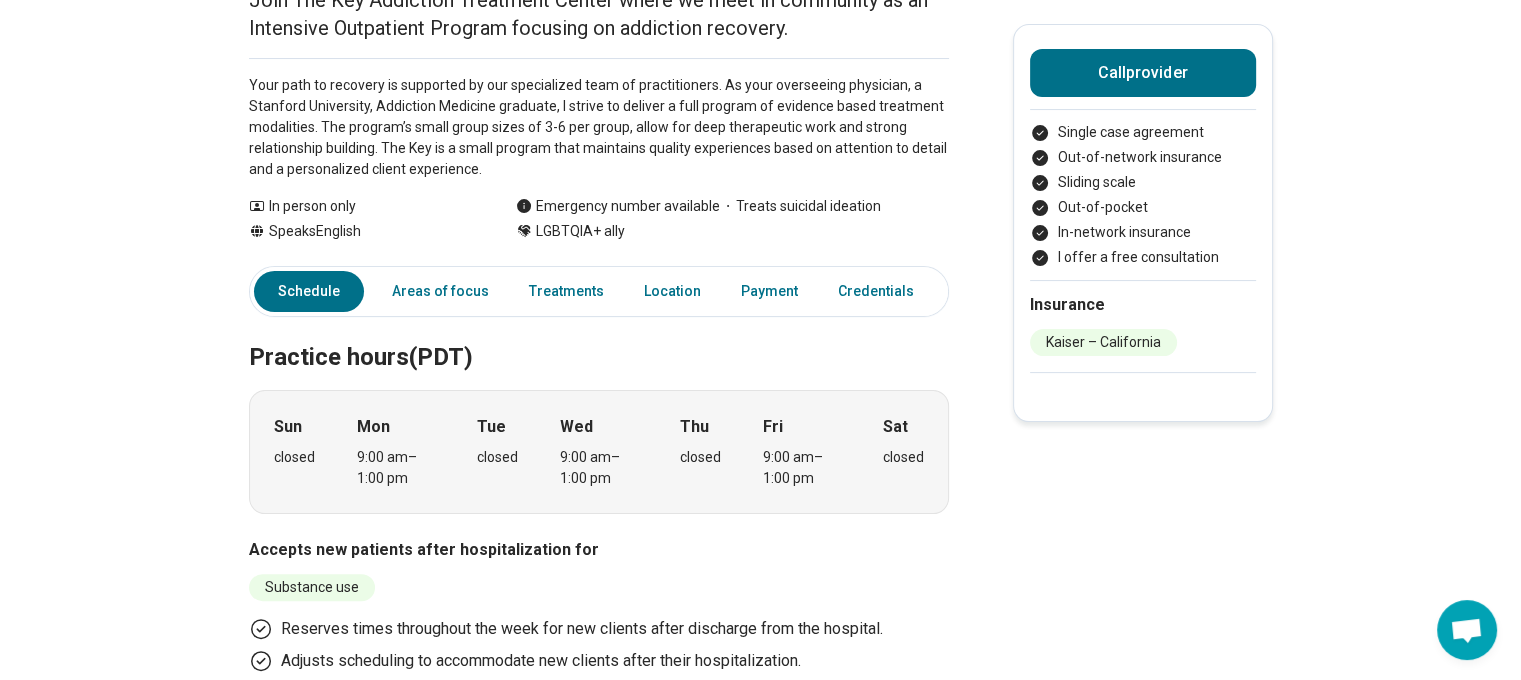 scroll, scrollTop: 400, scrollLeft: 0, axis: vertical 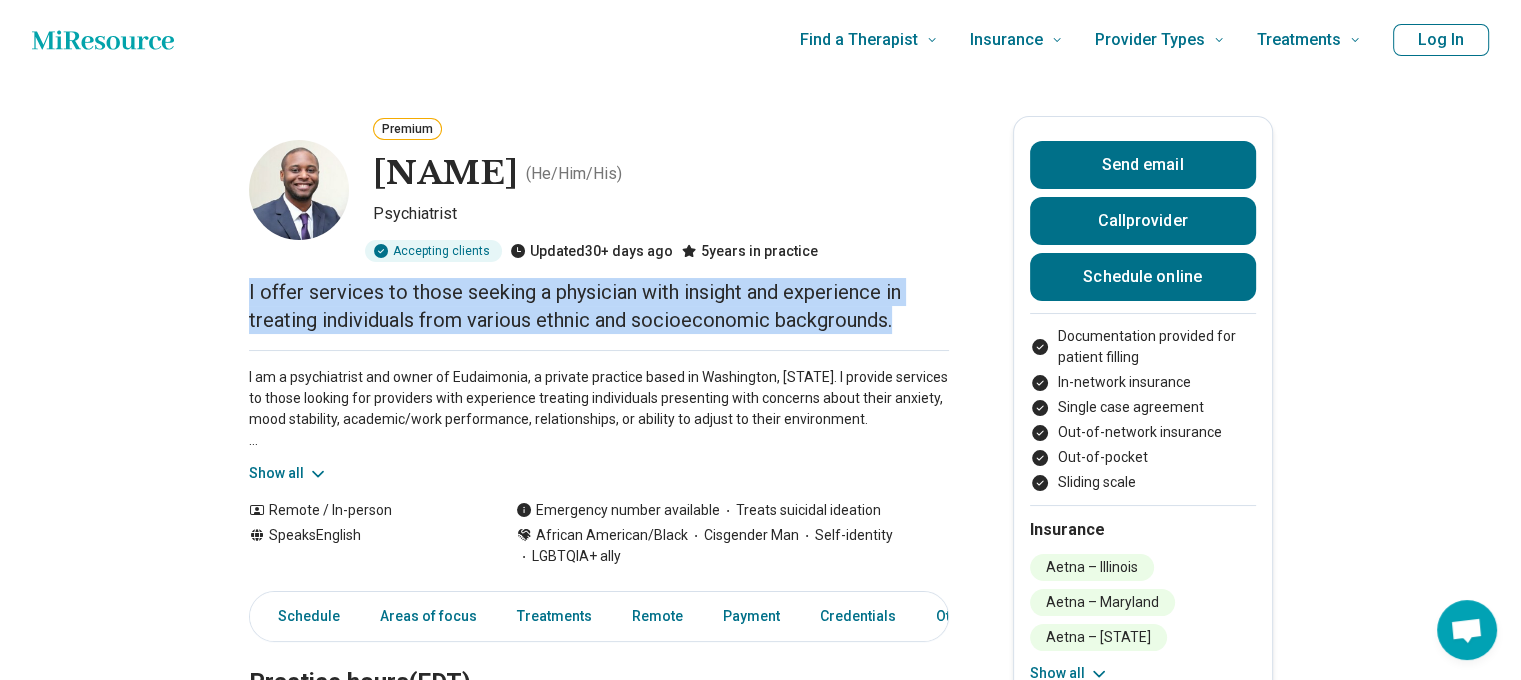 drag, startPoint x: 920, startPoint y: 326, endPoint x: 184, endPoint y: 300, distance: 736.4591 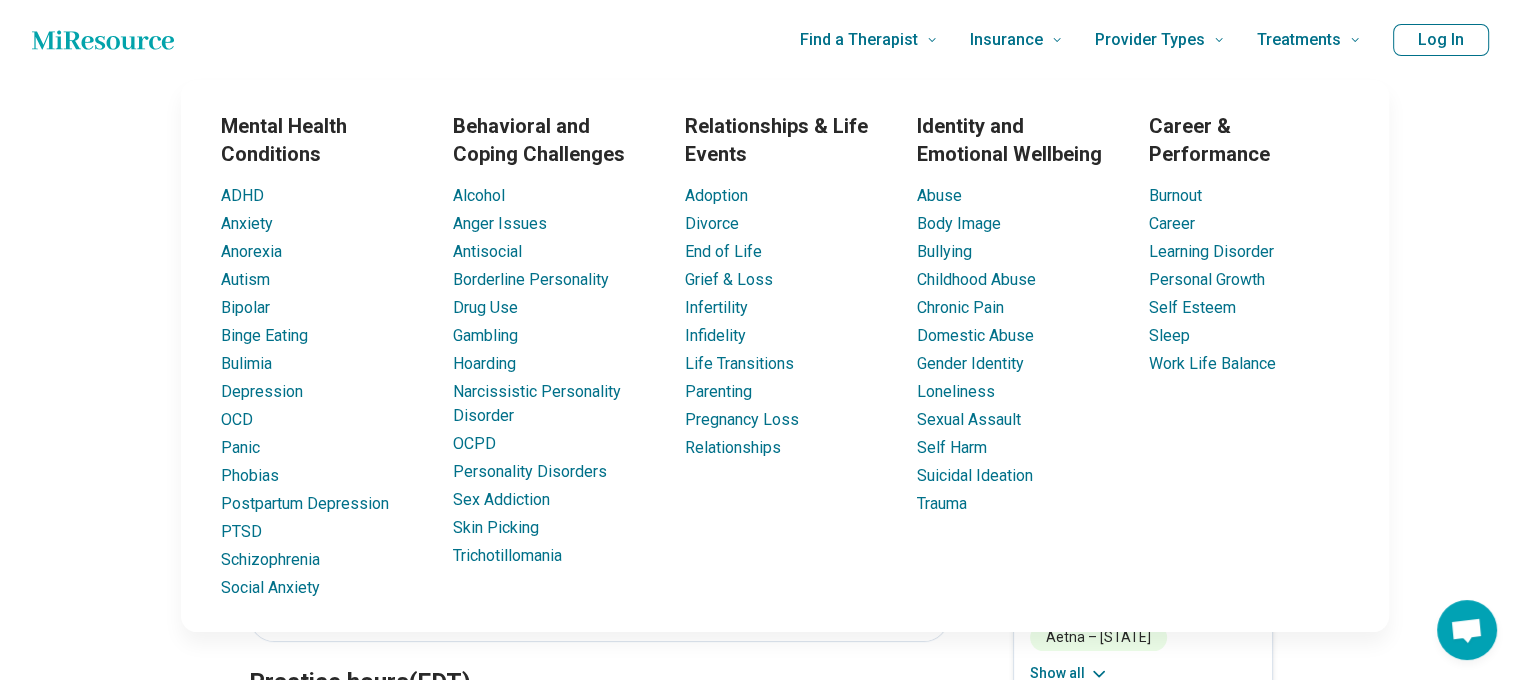 click on "Premium [NAME] ( He/Him/His ) Psychiatrist Accepting clients Updated 30+ days ago 5 years in practice I offer services to those seeking a physician with insight and experience in treating individuals from various ethnic and socioeconomic backgrounds. Show all Remote / In-person Speaks English Emergency number available Treats suicidal ideation African American/Black Cisgender Man Self-identity LGBTQIA+ ally Send email Call provider Schedule online Documentation provided for patient filling In-network insurance Single case agreement Out-of-network insurance Out-of-pocket Sliding scale Insurance Aetna – [STATE] Aetna – [STATE] Aetna – [STATE] Aetna – [STATE] Aetna – [STATE] Aetna – [STATE] Blue Cross Blue Shield – [STATE] Blue Cross Blue Shield – [STATE] Blue Cross Blue Shield – [STATE] Blue Cross Blue Shield – [STATE] Blue Cross Blue Shield – [STATE] CareFirst – [STATE] CareFirst – [STATE] Cigna – [STATE] Cigna – [STATE] Show all Remote" at bounding box center (760, 1851) 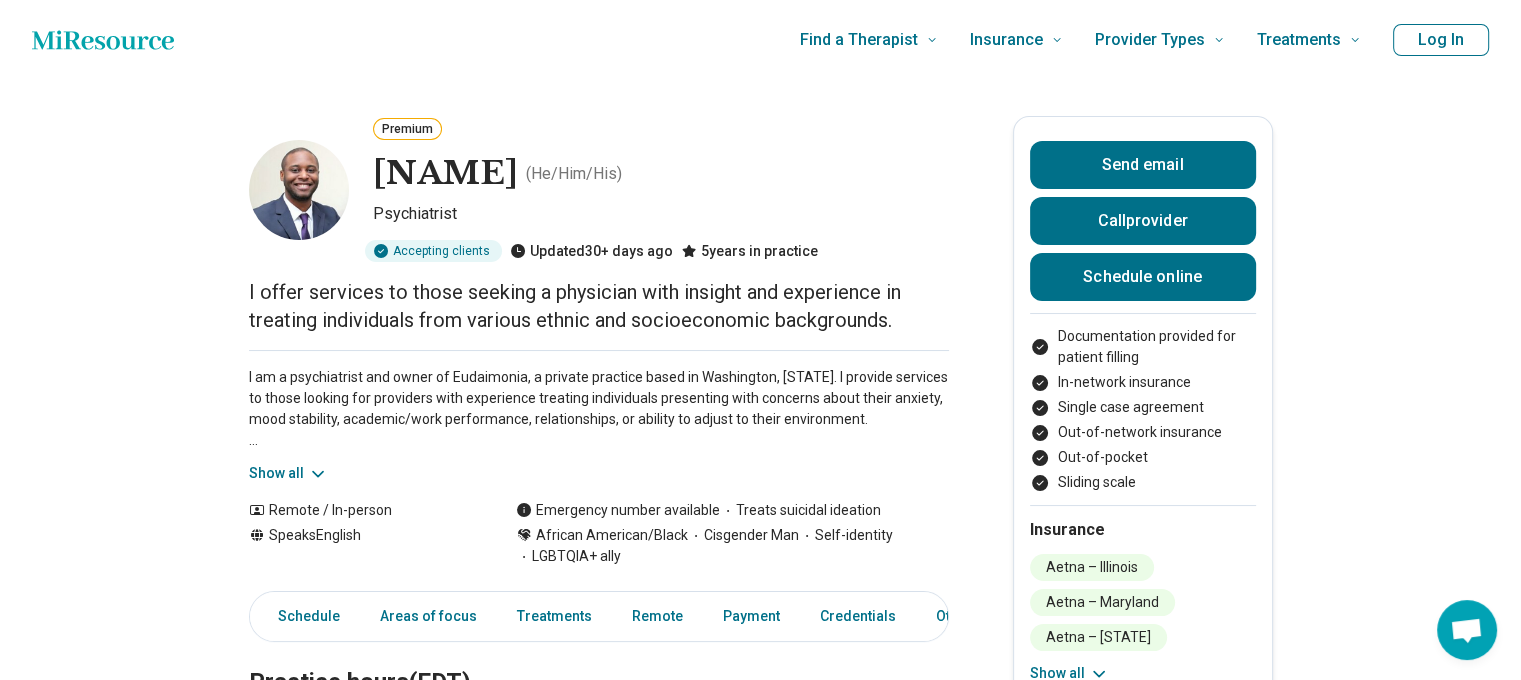 click on "Show all" at bounding box center [288, 473] 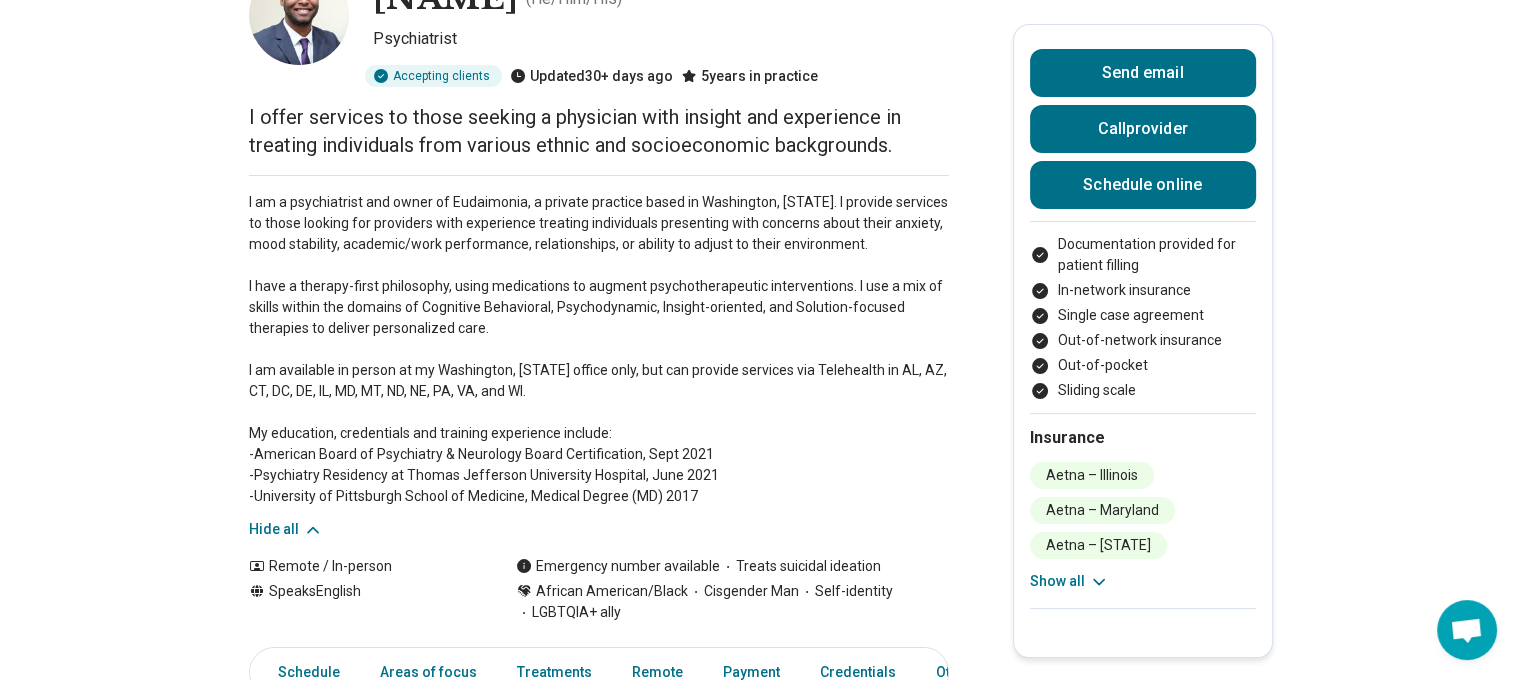 scroll, scrollTop: 200, scrollLeft: 0, axis: vertical 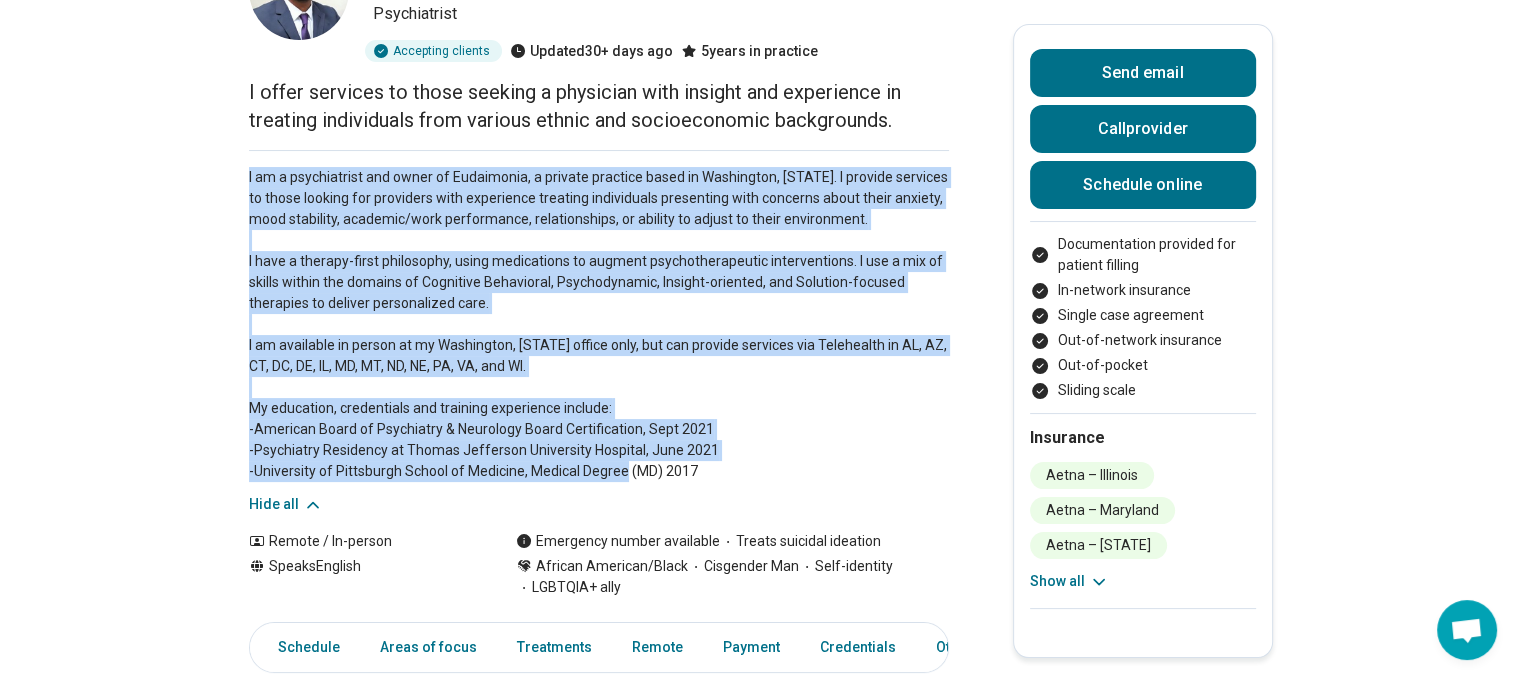 drag, startPoint x: 718, startPoint y: 467, endPoint x: 216, endPoint y: 159, distance: 588.955 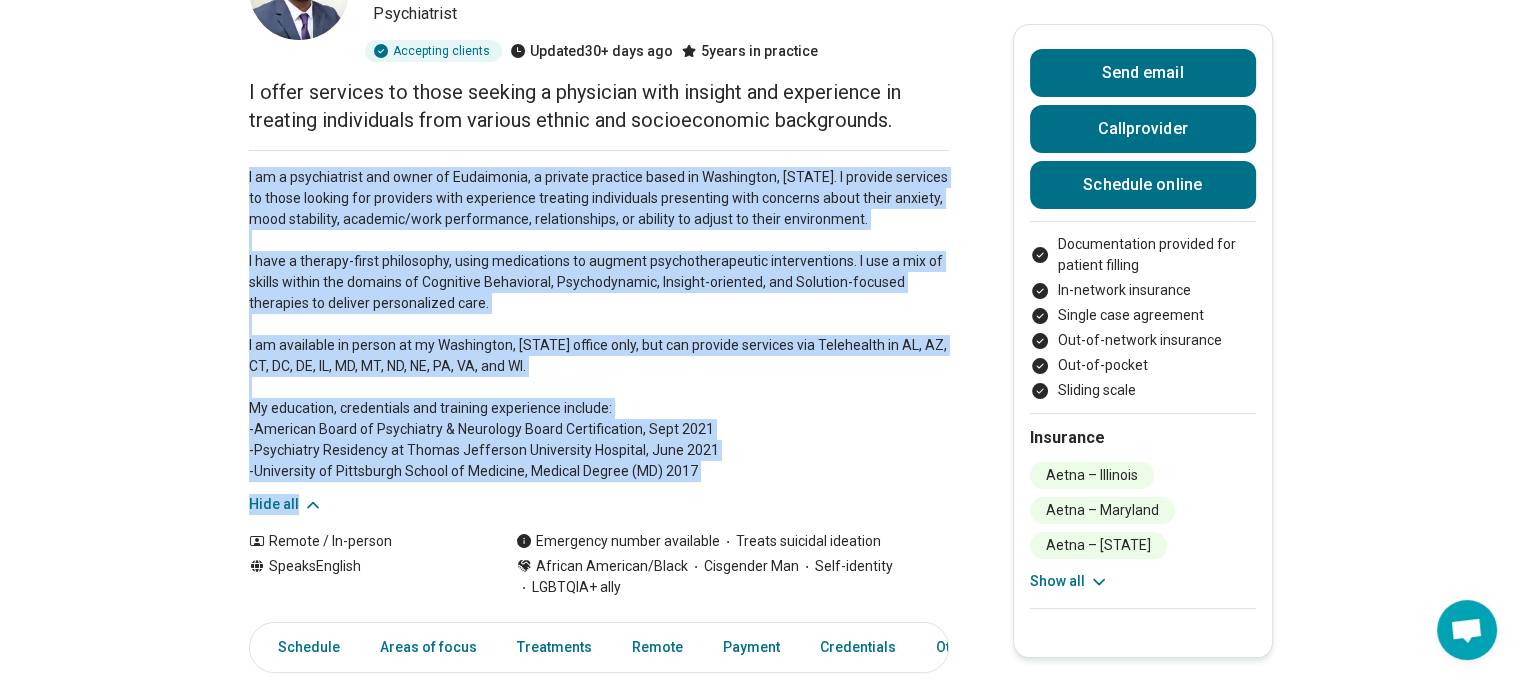 drag, startPoint x: 257, startPoint y: 193, endPoint x: 866, endPoint y: 485, distance: 675.3851 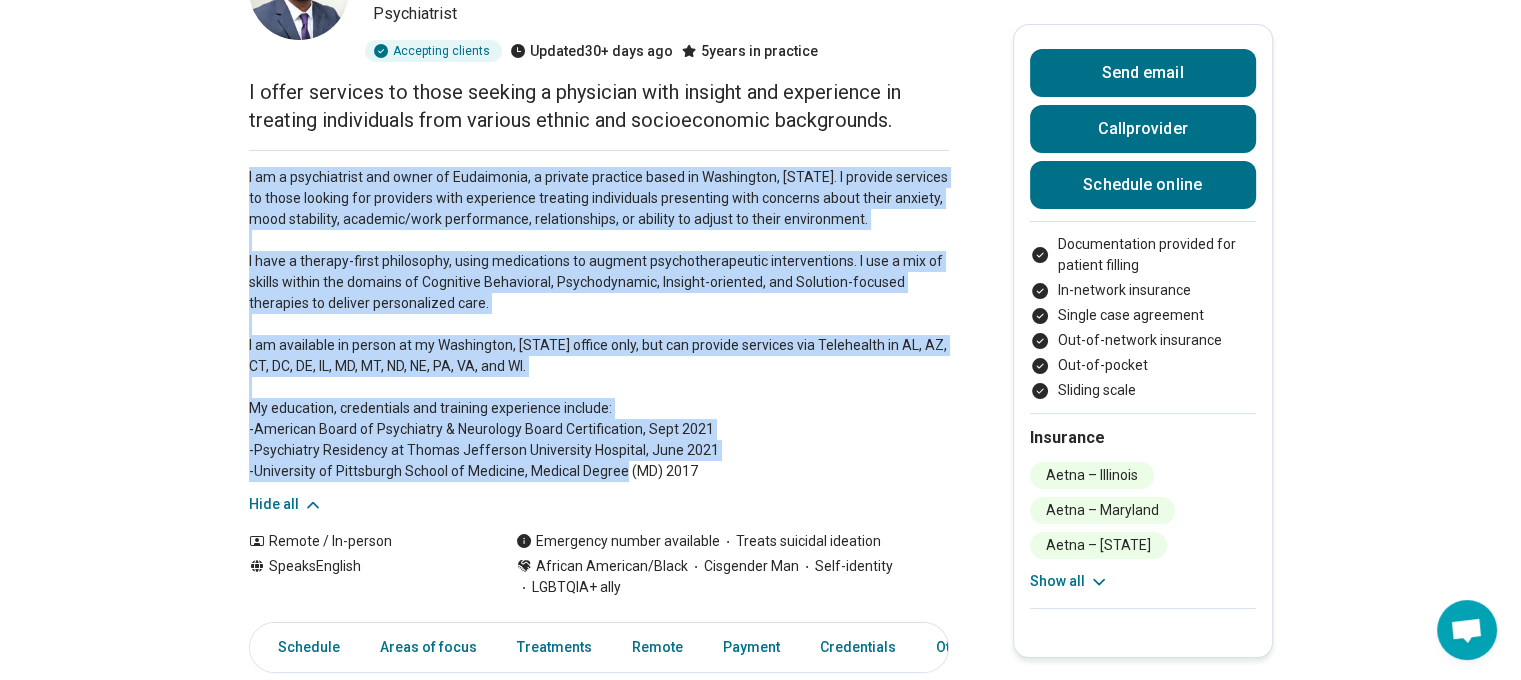 drag, startPoint x: 633, startPoint y: 426, endPoint x: 202, endPoint y: 176, distance: 498.25797 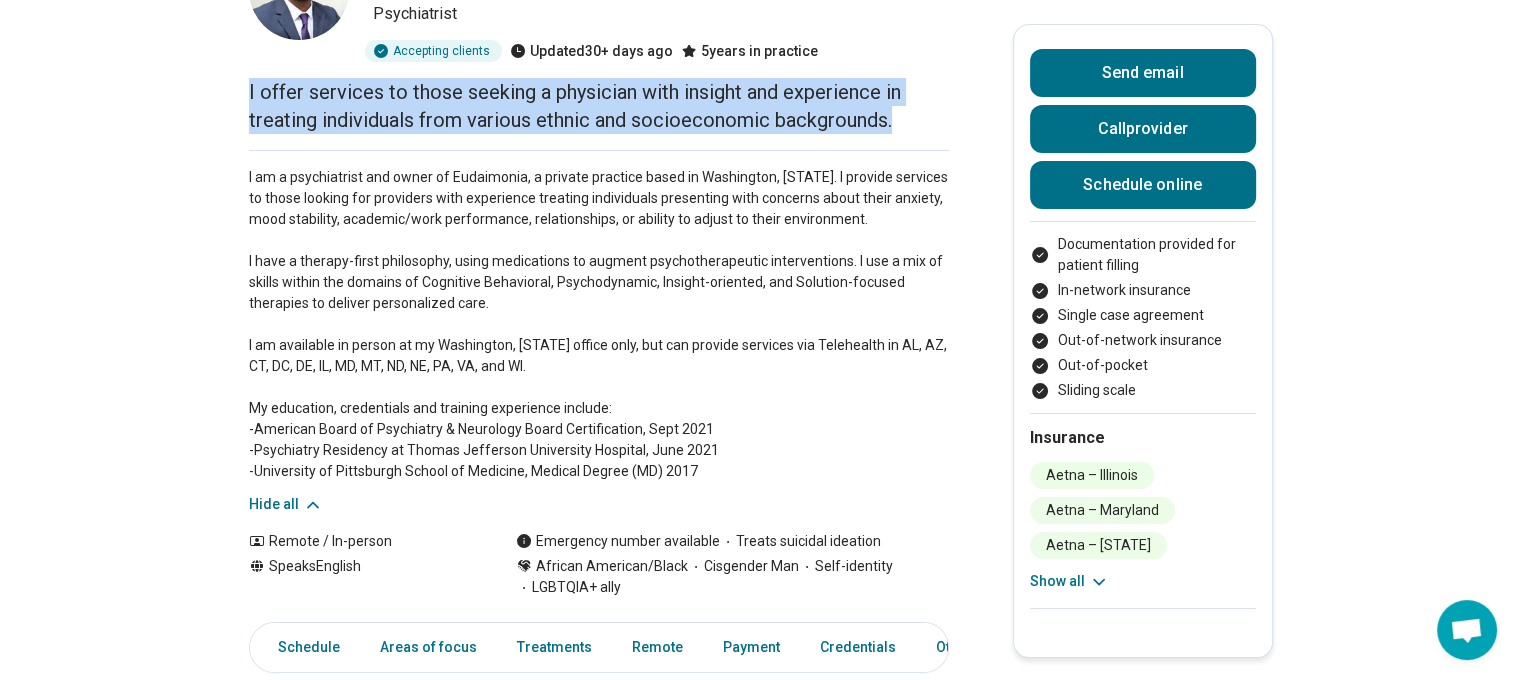 drag, startPoint x: 928, startPoint y: 123, endPoint x: 235, endPoint y: 101, distance: 693.3491 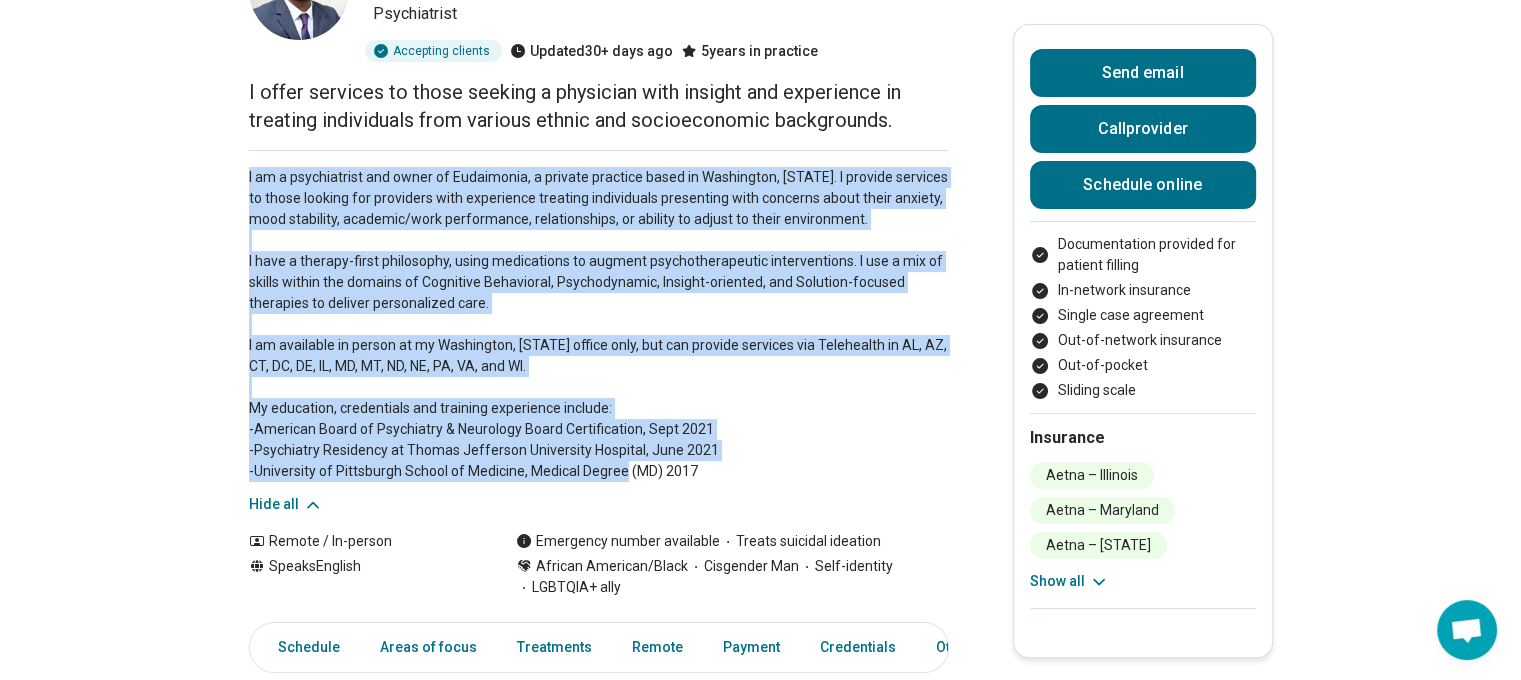 drag, startPoint x: 744, startPoint y: 455, endPoint x: 177, endPoint y: 186, distance: 627.5747 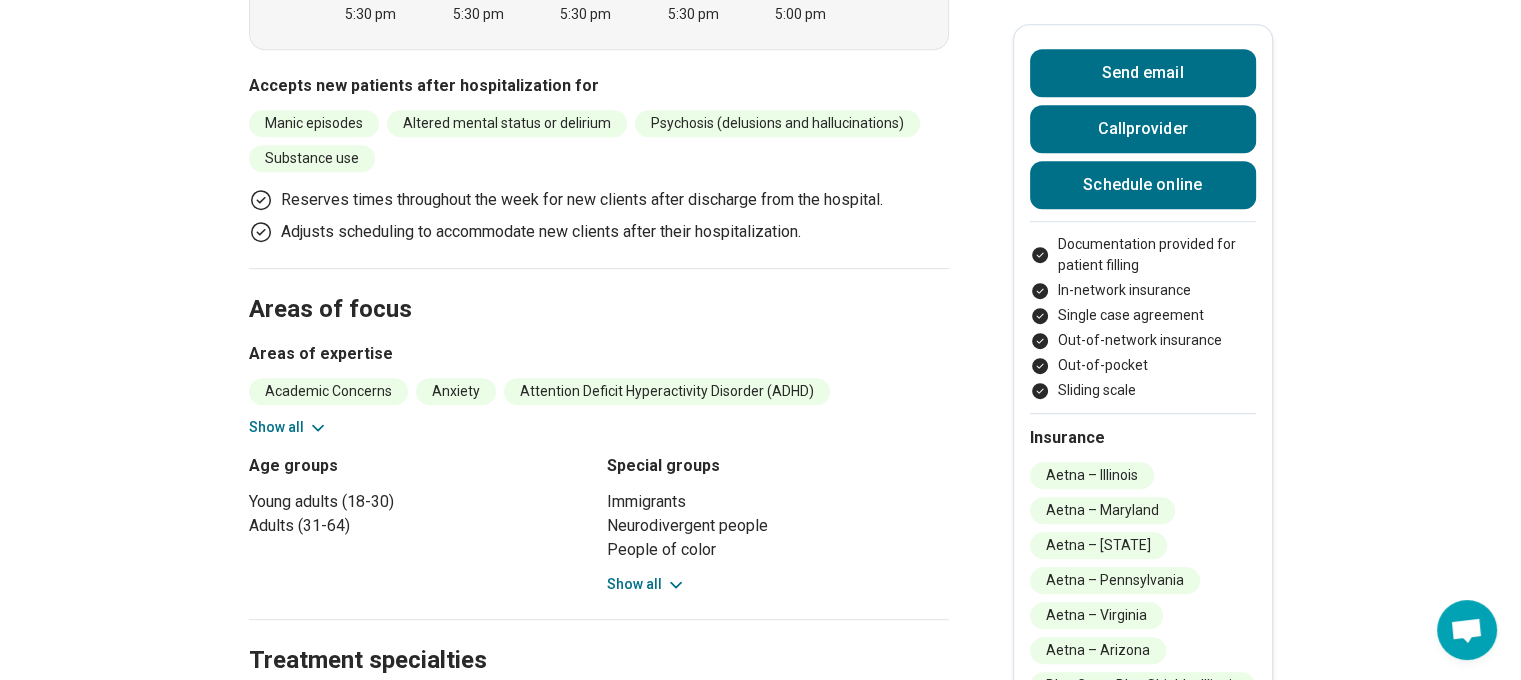 scroll, scrollTop: 900, scrollLeft: 0, axis: vertical 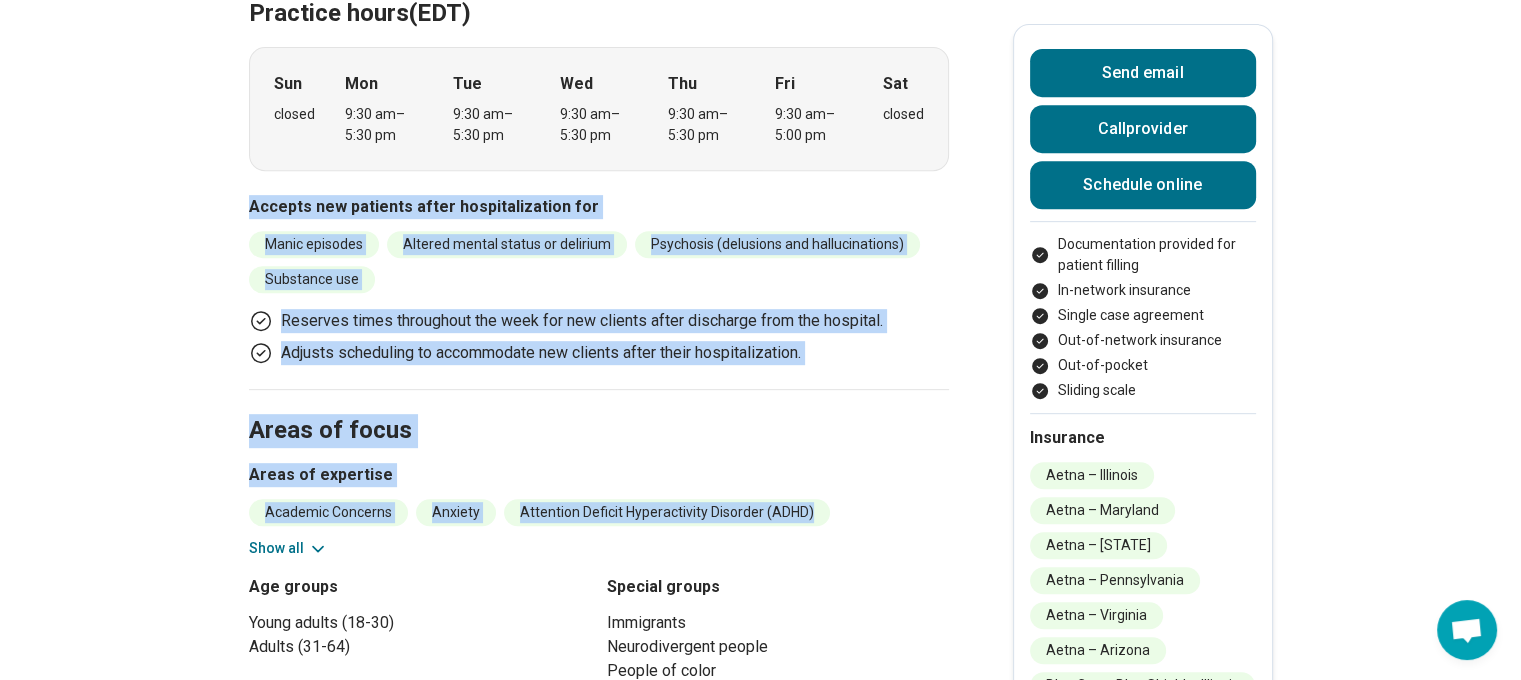 drag, startPoint x: 238, startPoint y: 211, endPoint x: 819, endPoint y: 516, distance: 656.1905 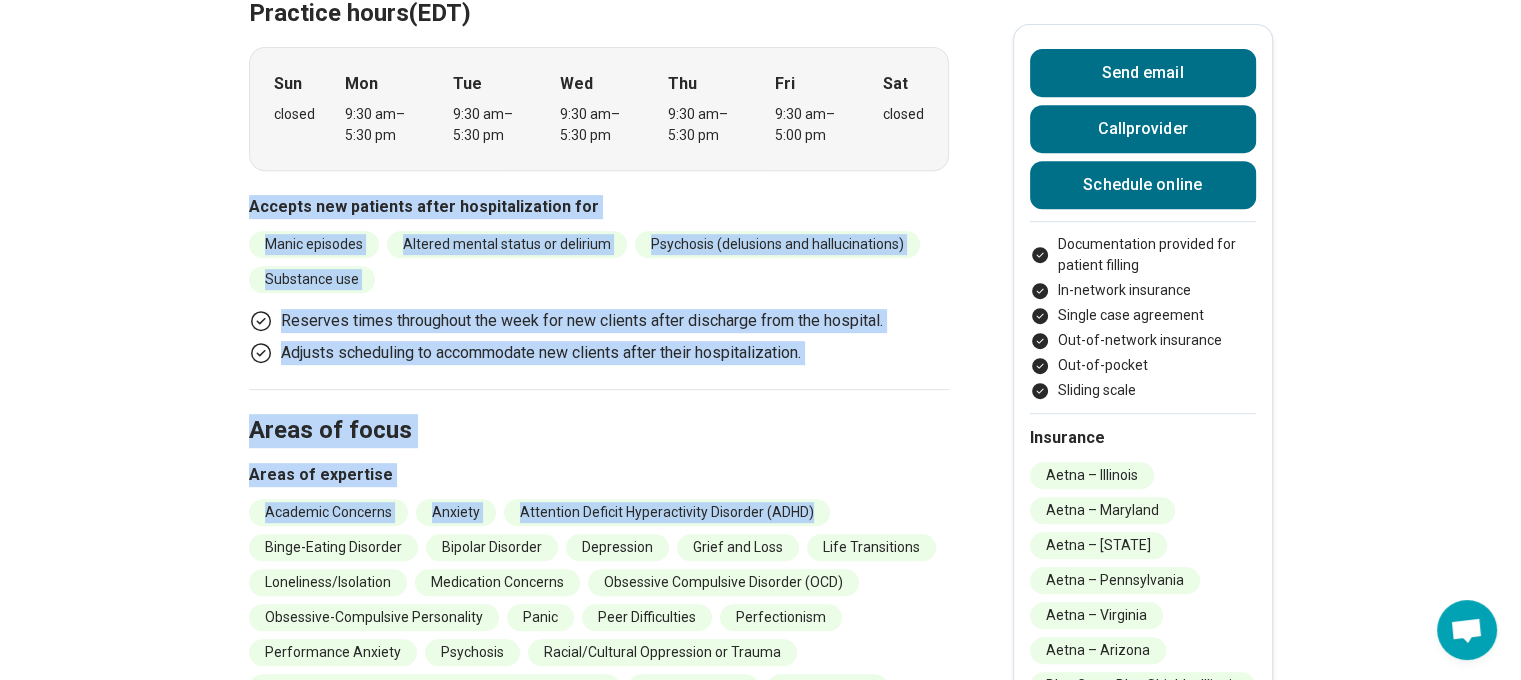 click 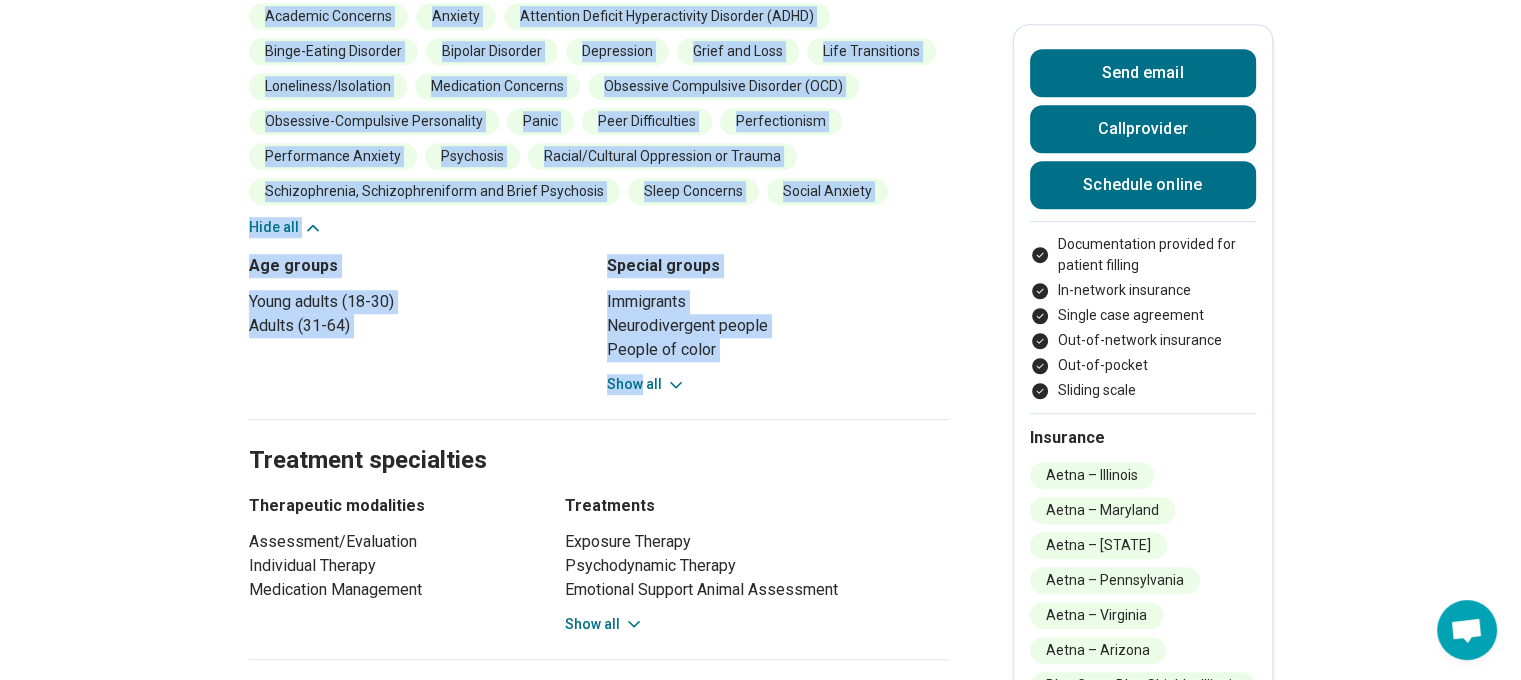 scroll, scrollTop: 1400, scrollLeft: 0, axis: vertical 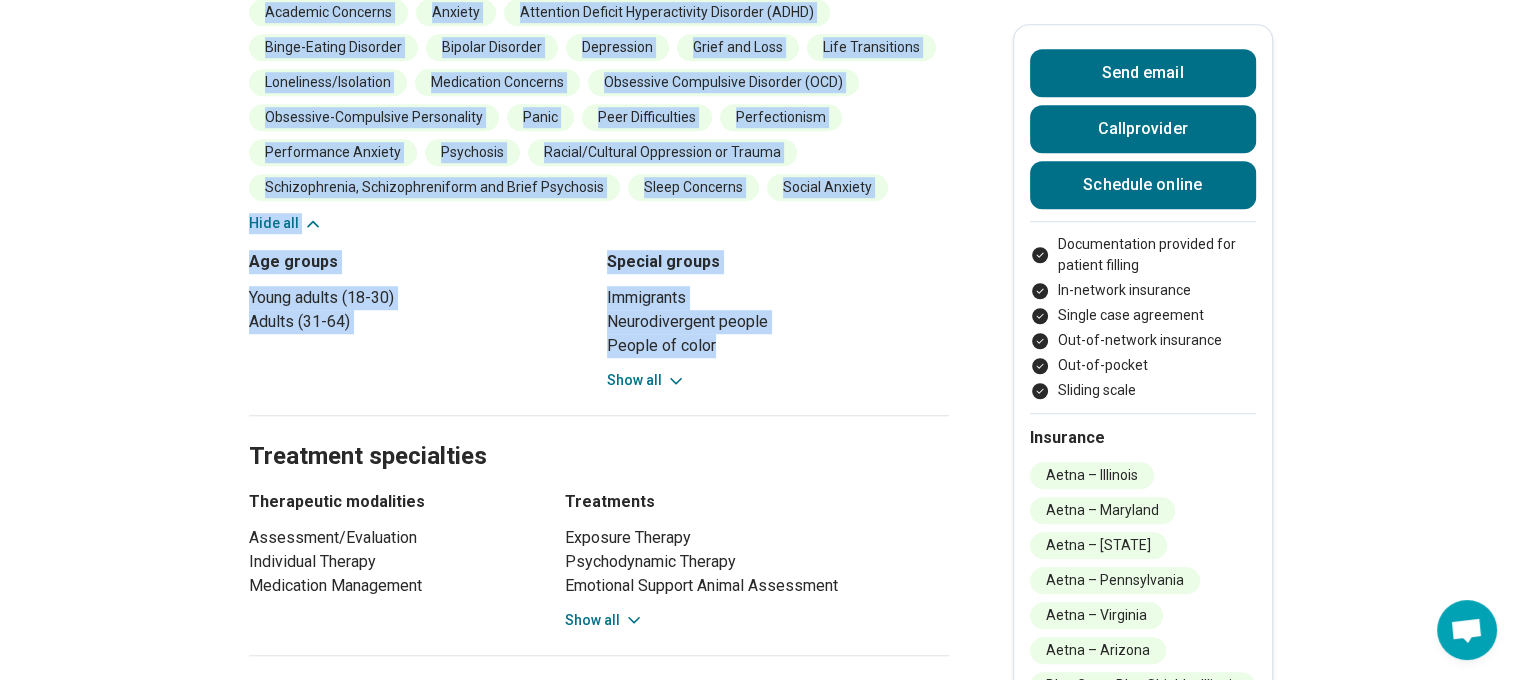 drag, startPoint x: 257, startPoint y: 212, endPoint x: 769, endPoint y: 343, distance: 528.49316 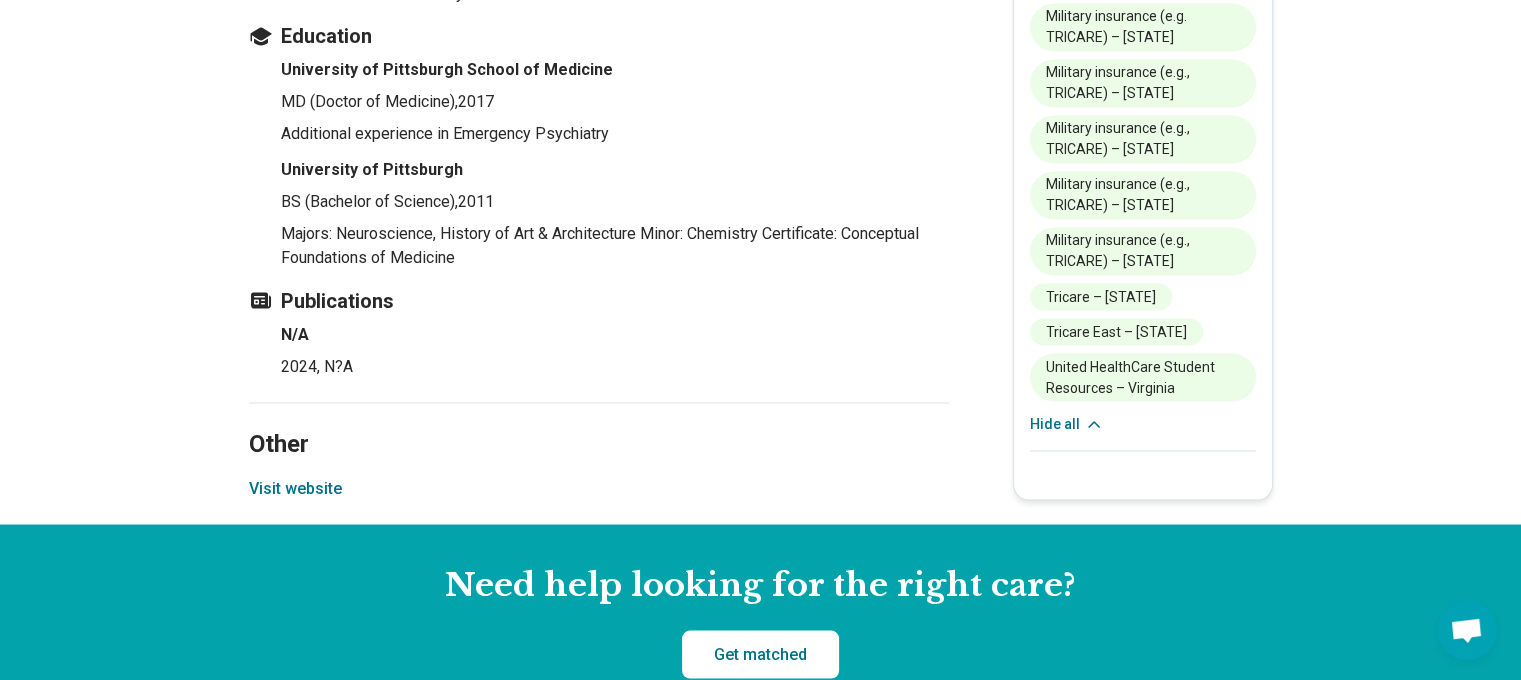 scroll, scrollTop: 3500, scrollLeft: 0, axis: vertical 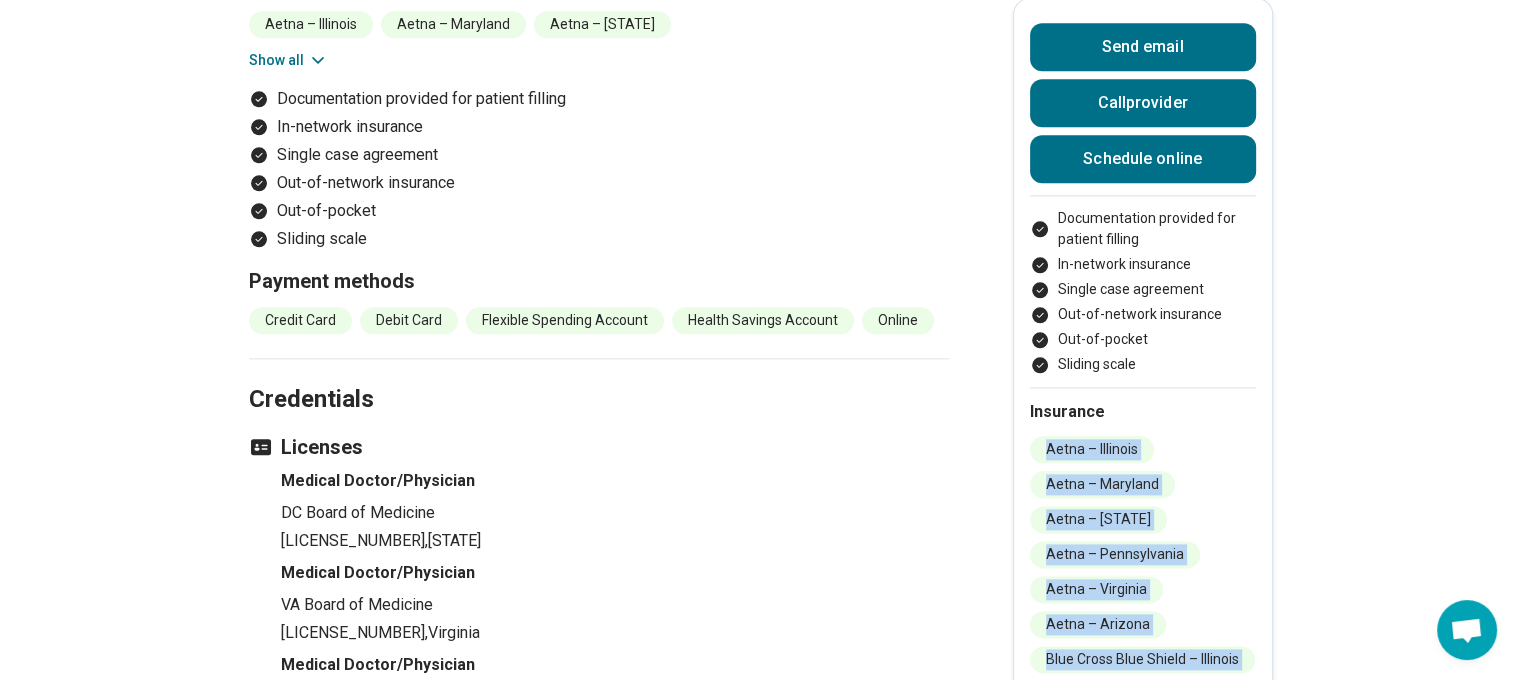 drag, startPoint x: 1208, startPoint y: 400, endPoint x: 1055, endPoint y: 435, distance: 156.95222 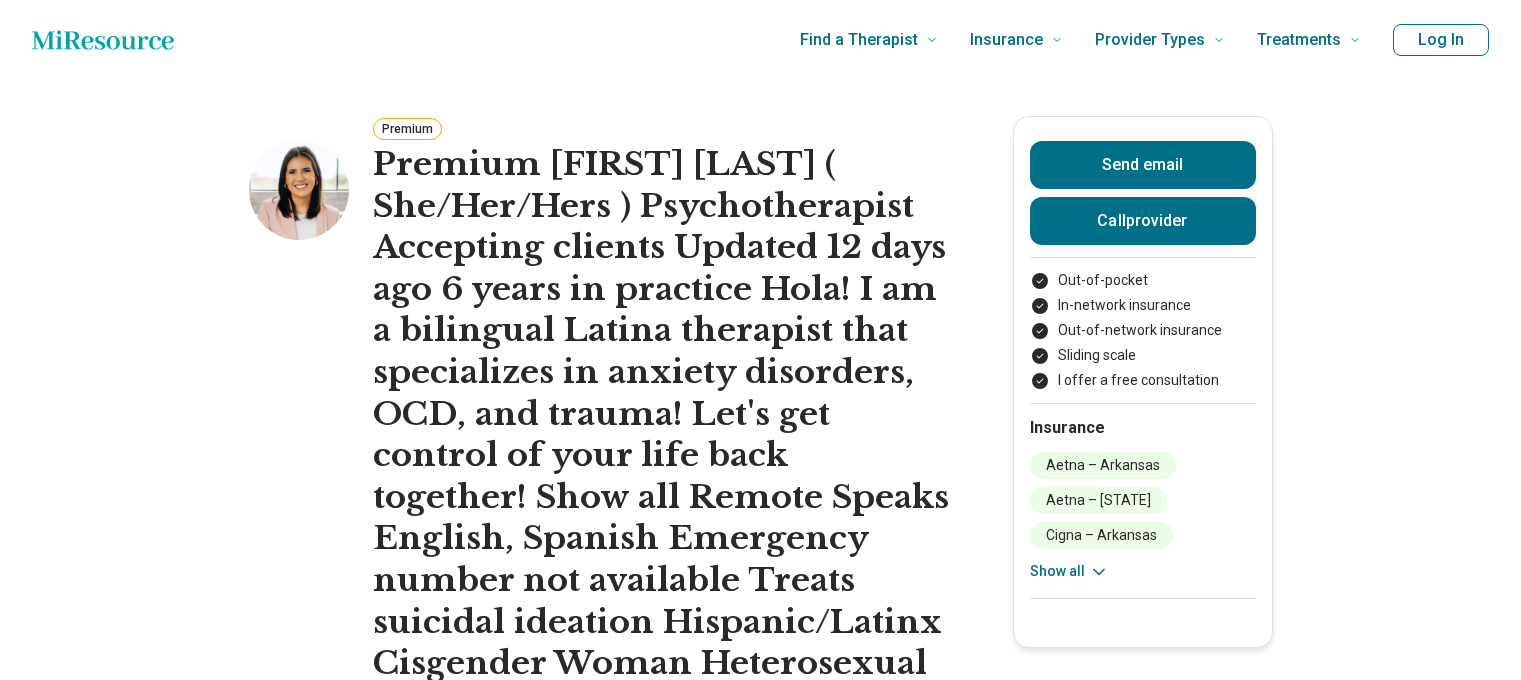 scroll, scrollTop: 0, scrollLeft: 0, axis: both 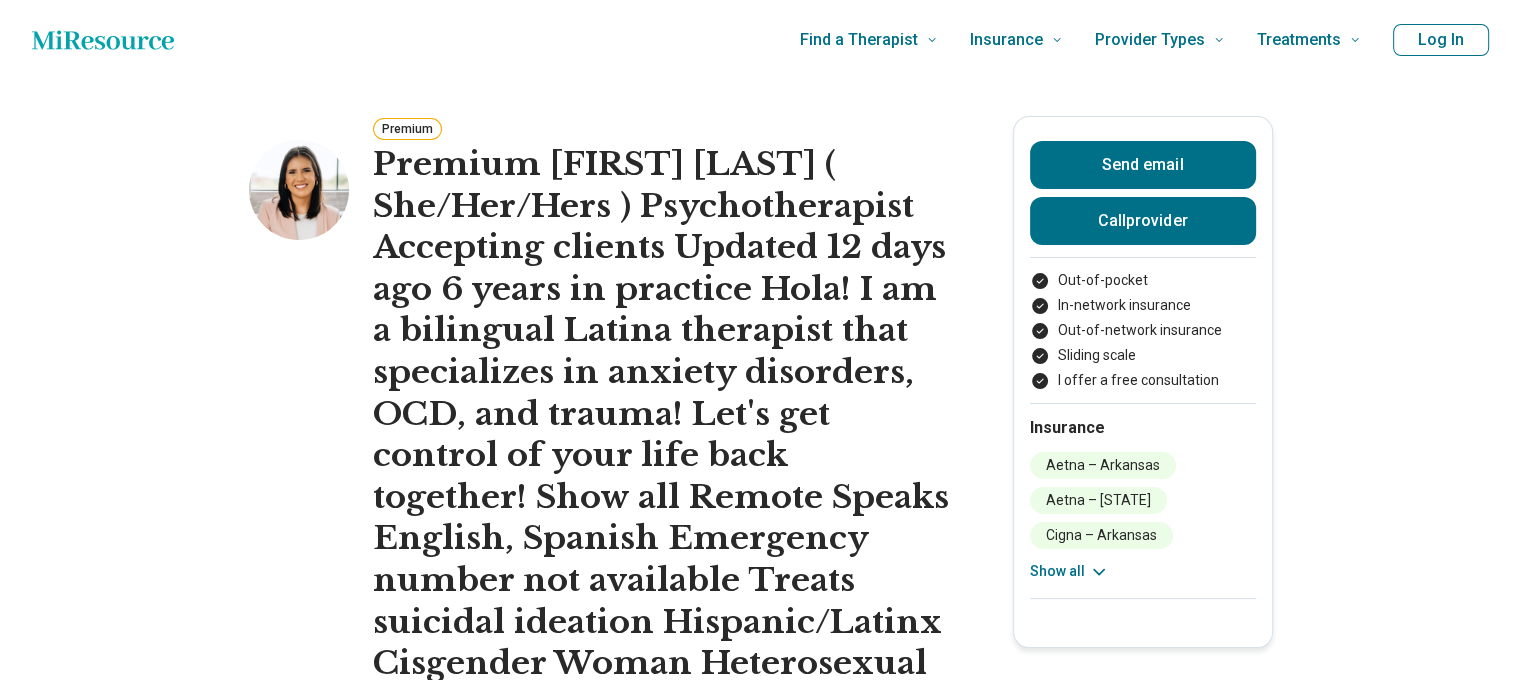 click on "Premium [FIRST] [LAST] ( She/Her/Hers ) Psychotherapist Accepting clients Updated  12 days ago 6  years in practice Hola! I am a bilingual Latina therapist that specializes in anxiety disorders, OCD, and trauma! Let's get control of your life back together! Hide all Remote Speaks  English, Spanish Emergency number not available Treats suicidal ideation Hispanic/Latinx Cisgender Woman Heterosexual Catholicism LGBTQIA+ ally Send email Call  provider Out-of-pocket In-network insurance Out-of-network insurance Sliding scale I offer a free consultation Insurance Aetna – [STATE] Aetna – [STATE] Cigna – [STATE] Cigna – [STATE] Community Health Choice – [STATE] Humana – [STATE] UHC – [STATE] UMR – [STATE] United HealthCare – [STATE] Show all Schedule Areas of focus Treatments Remote Payment Credentials Other Practice hours  (CDT) Sun closed Mon 10:00 am  –   7:00 pm Tue 10:00 am  –   7:00 pm Wed 10:00 am  –   7:00 pm Thu 10:00 am  –   7:00 pm Fri closed Sat closed Areas of focus Areas of expertise" at bounding box center (760, 2302) 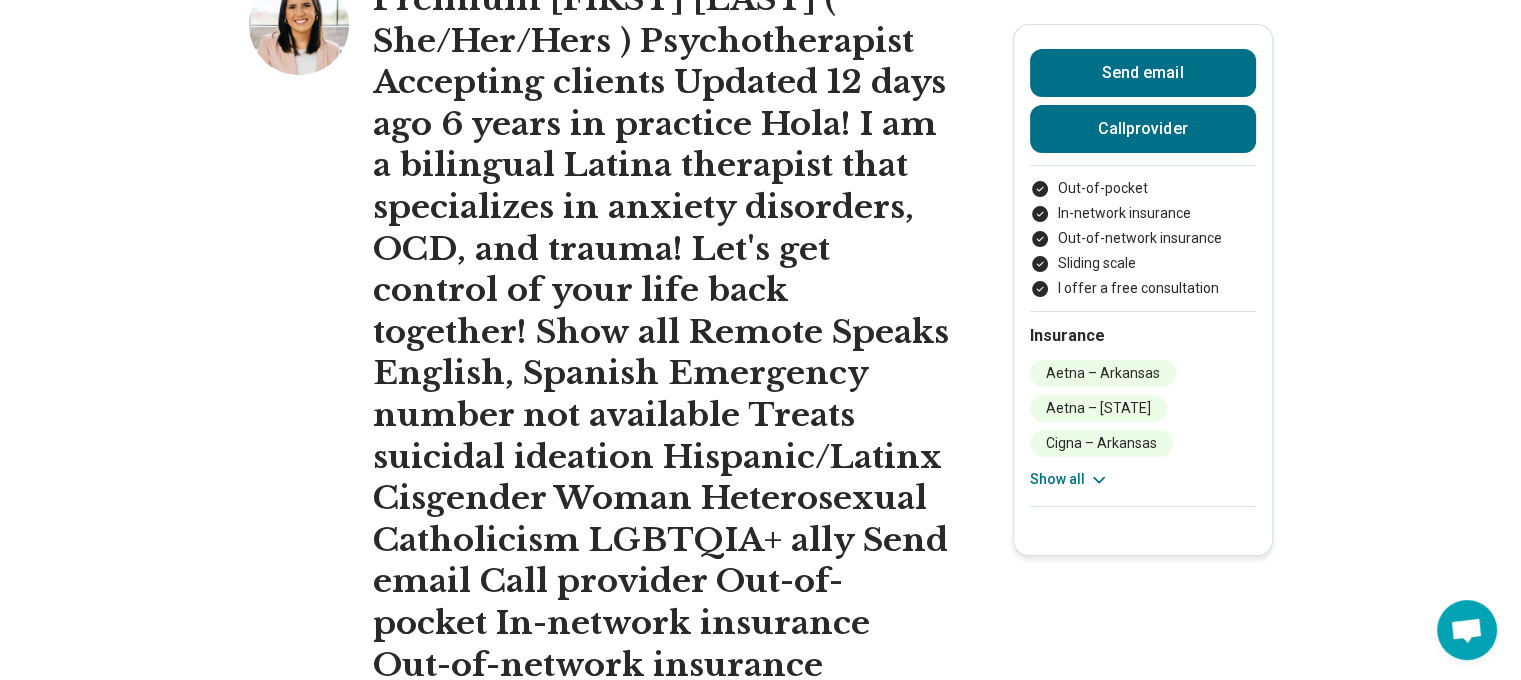 scroll, scrollTop: 200, scrollLeft: 0, axis: vertical 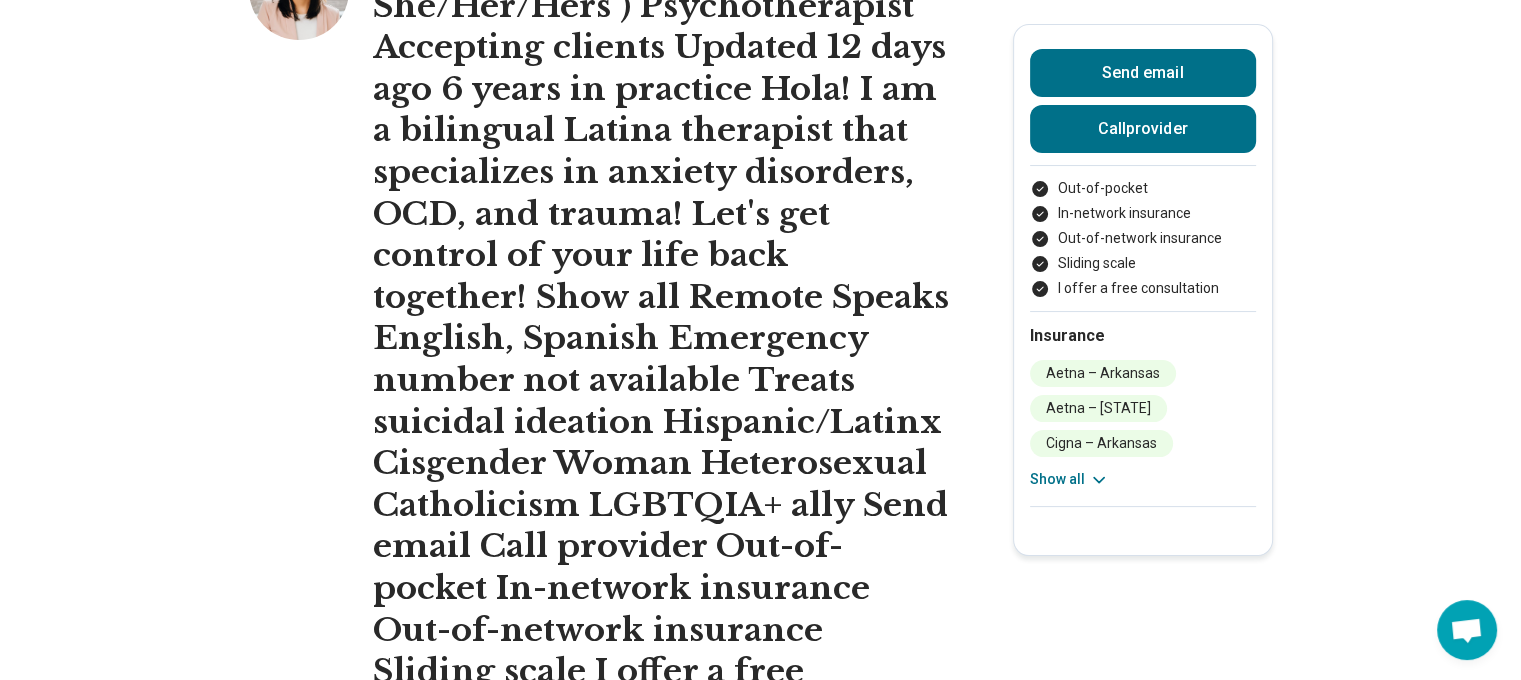 drag, startPoint x: 770, startPoint y: 432, endPoint x: 203, endPoint y: 162, distance: 628.00397 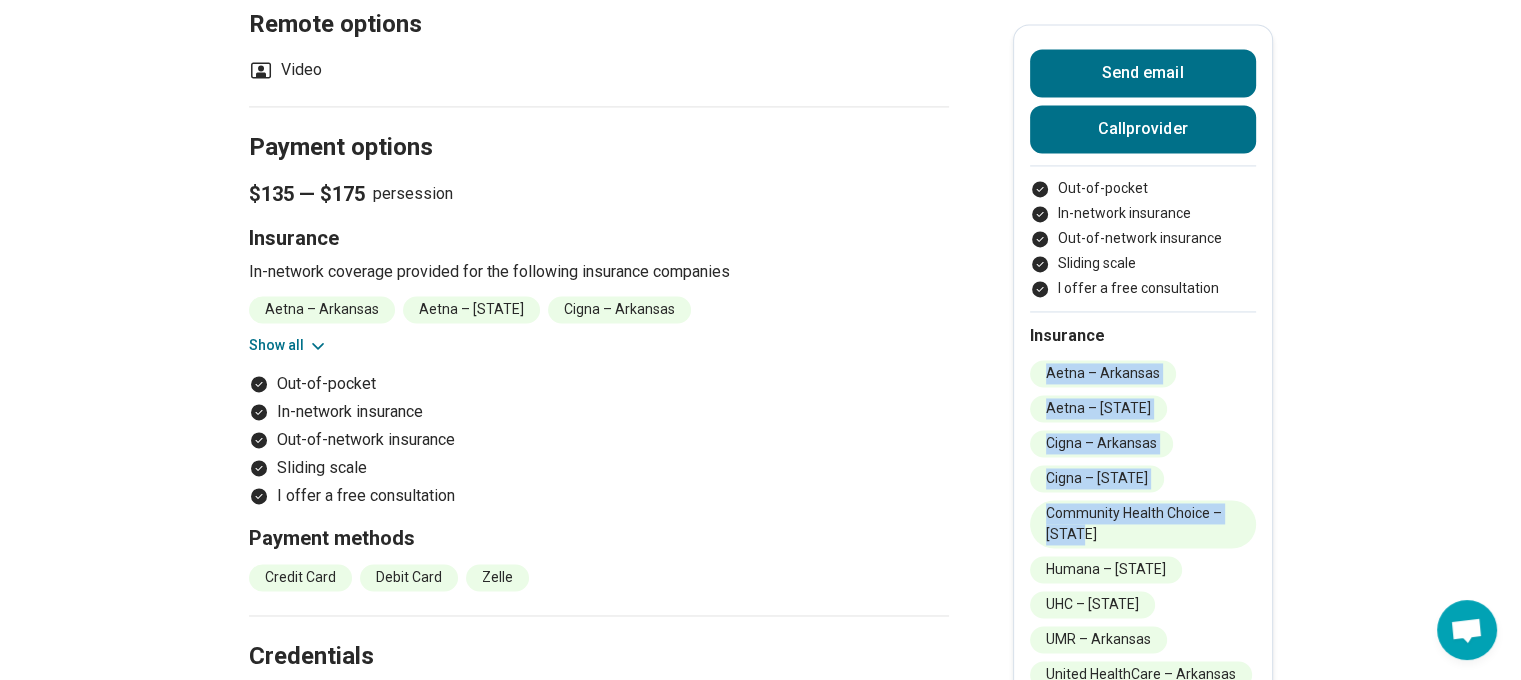 scroll, scrollTop: 3036, scrollLeft: 0, axis: vertical 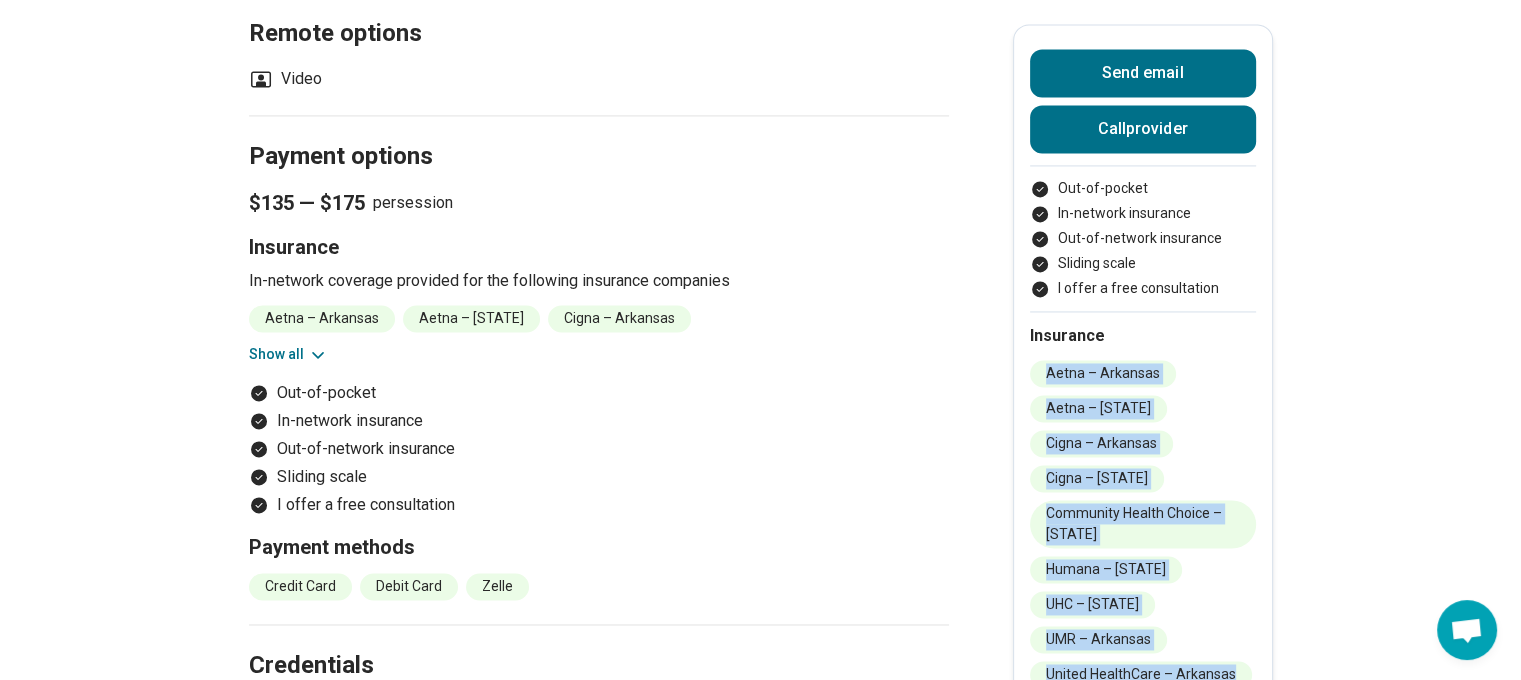 drag, startPoint x: 1050, startPoint y: 374, endPoint x: 1257, endPoint y: 160, distance: 297.7331 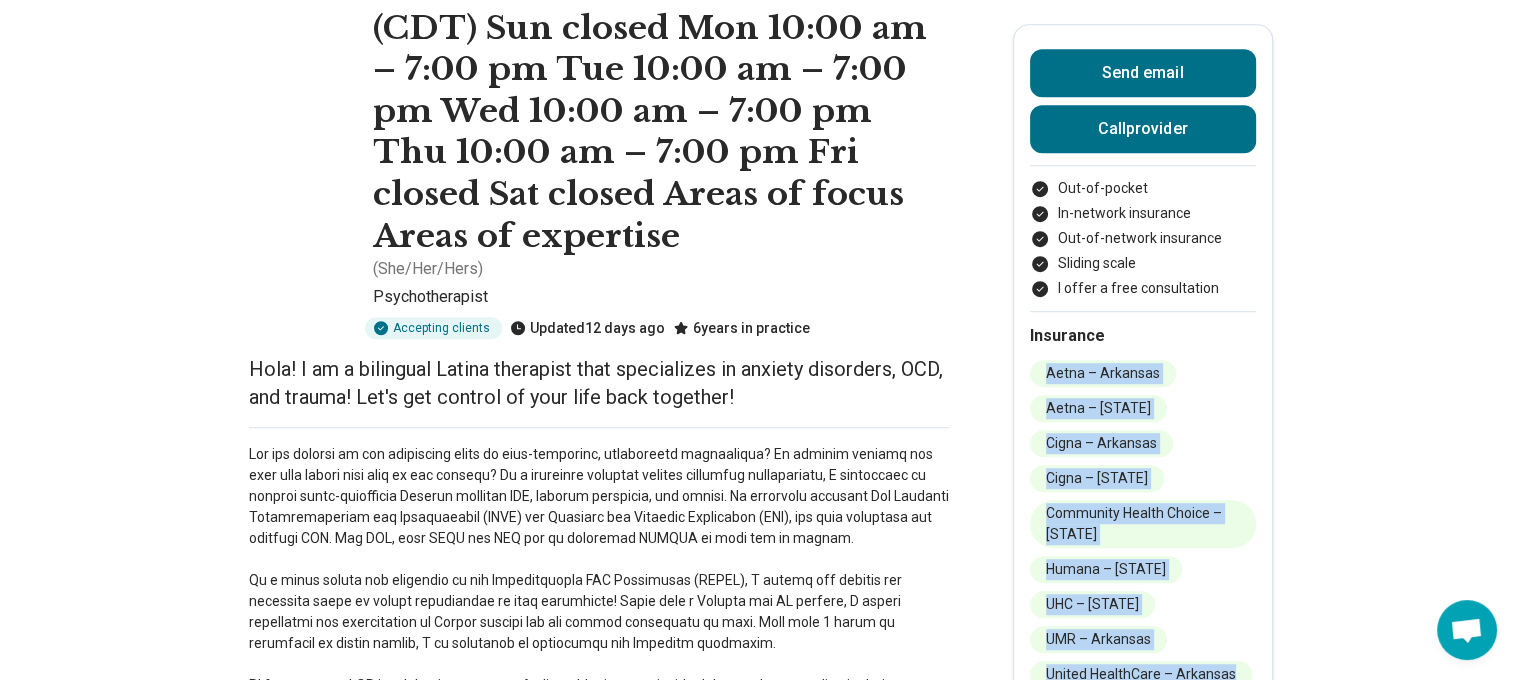 scroll, scrollTop: 936, scrollLeft: 0, axis: vertical 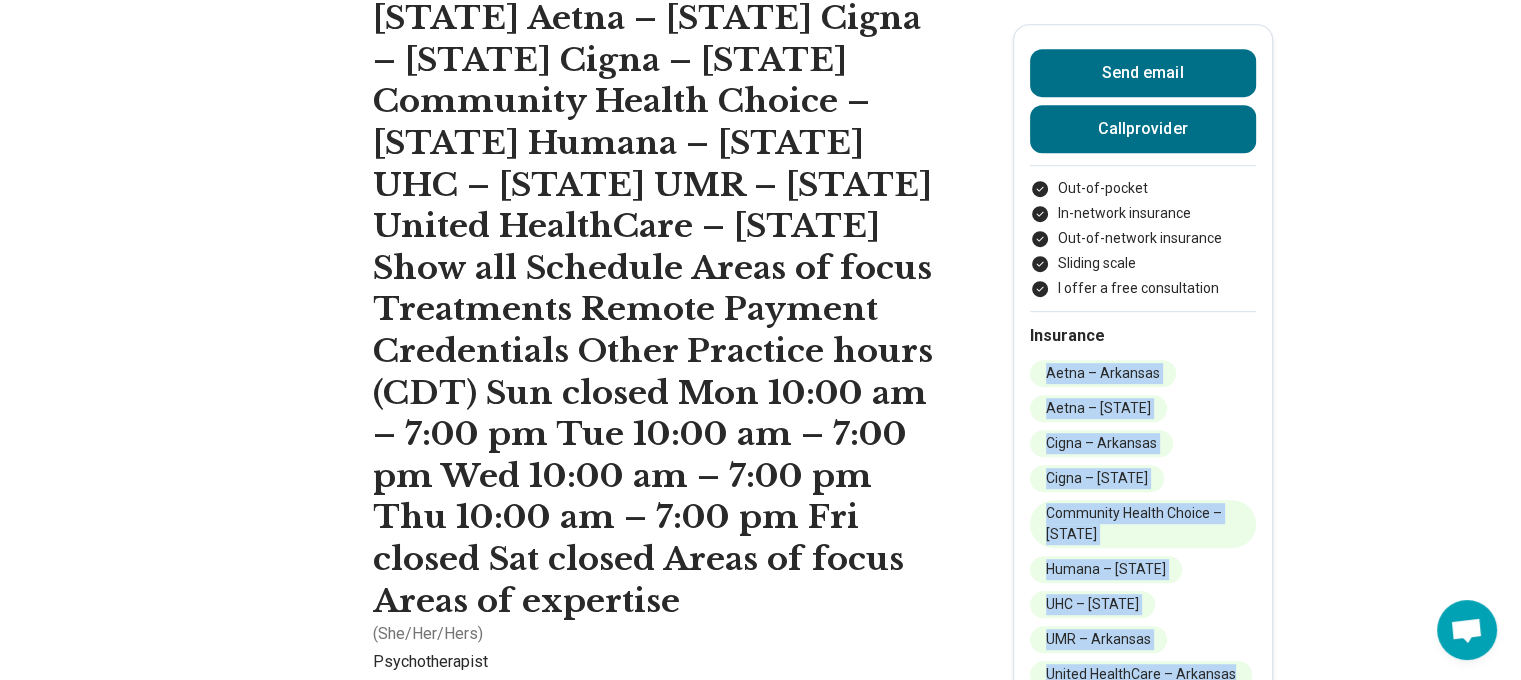 click on "Show all" at bounding box center [288, 1654] 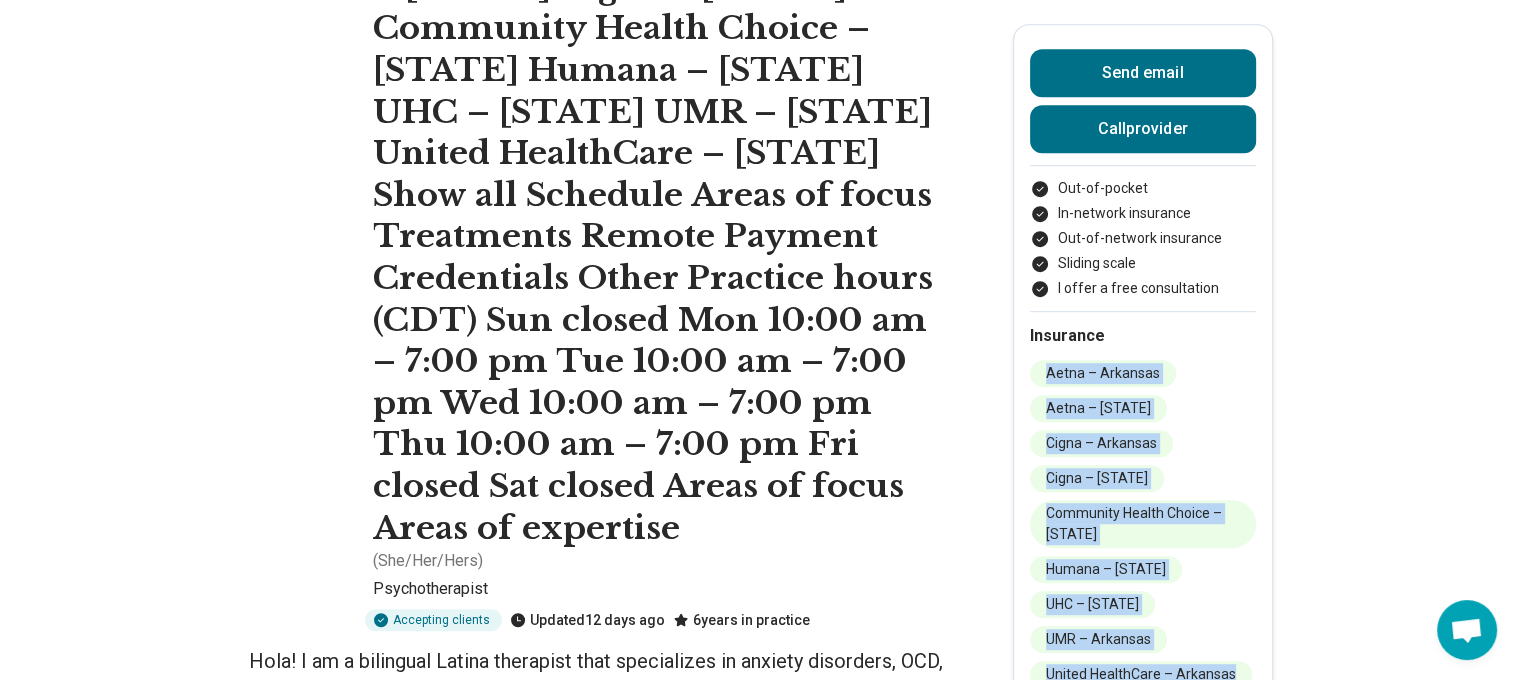scroll, scrollTop: 1136, scrollLeft: 0, axis: vertical 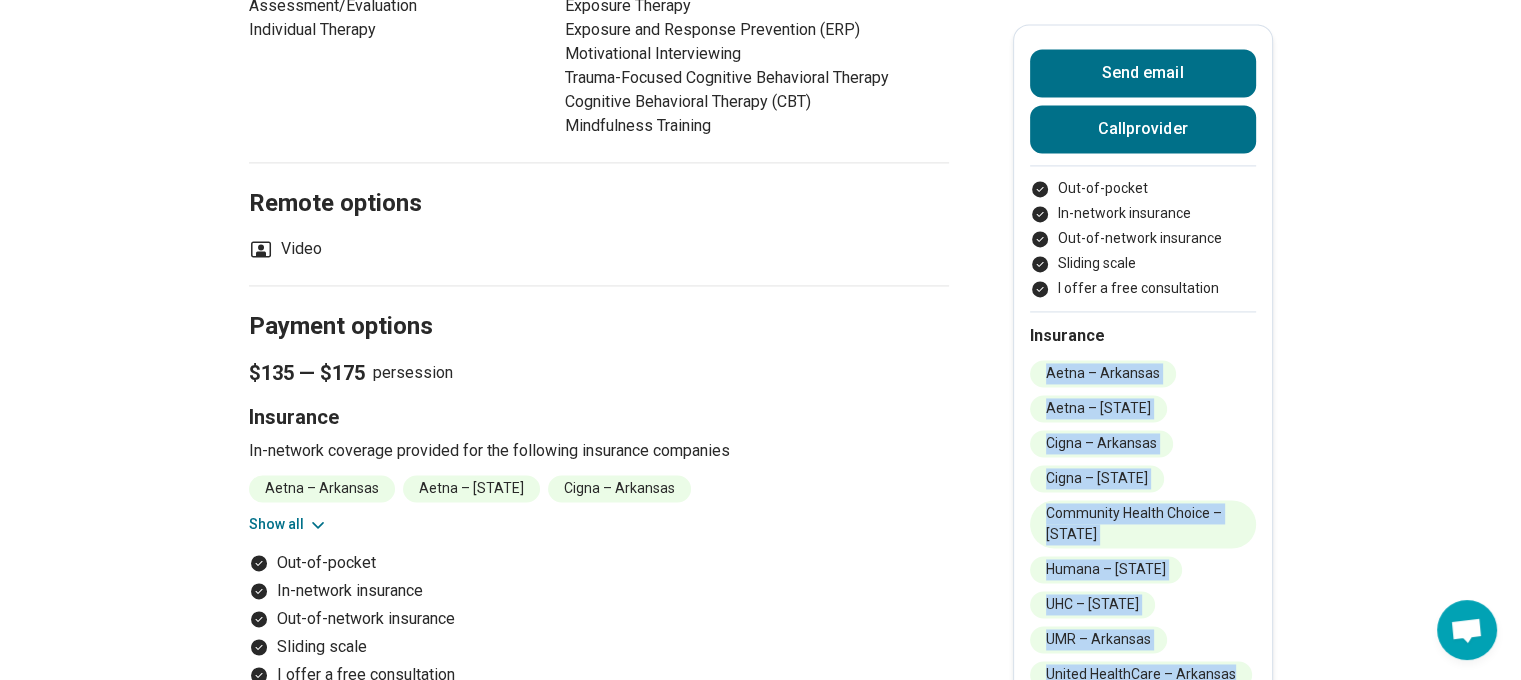 click on "Visit website" at bounding box center [295, 1811] 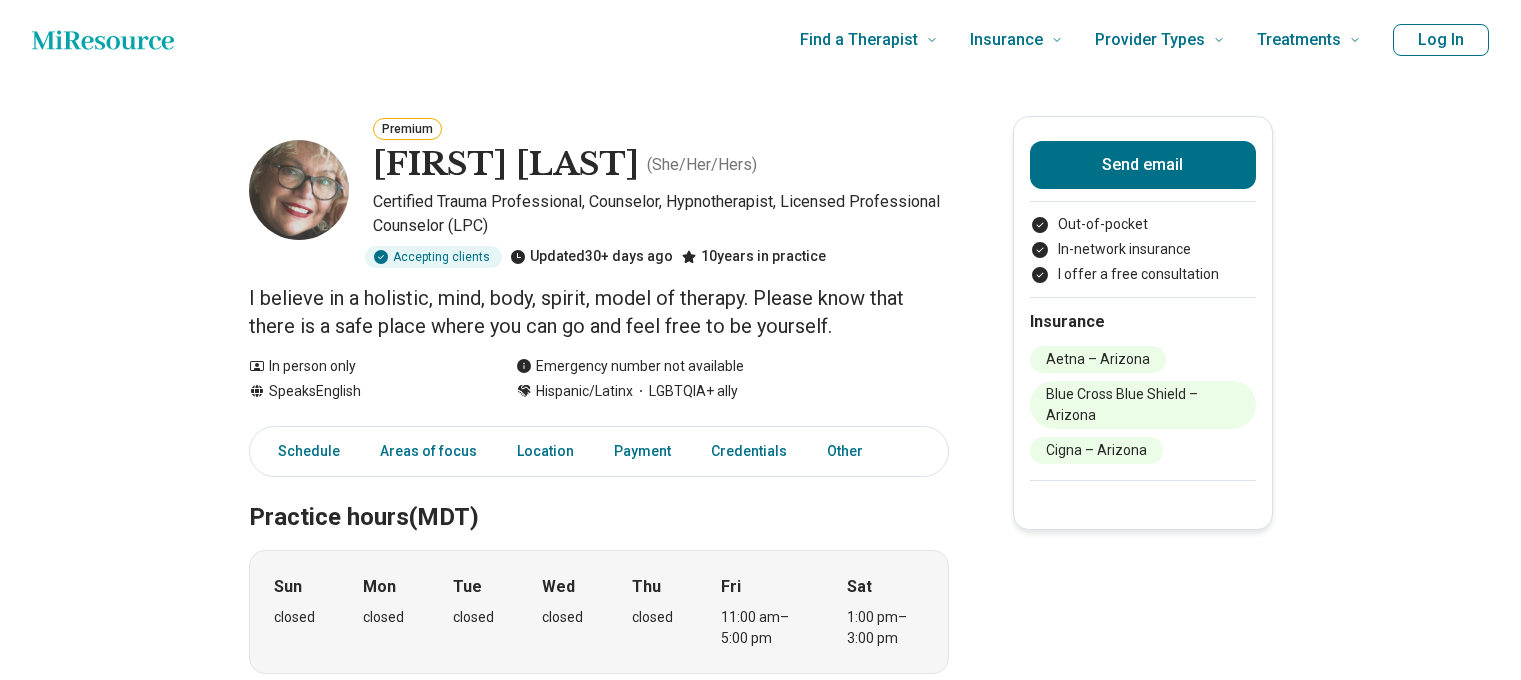 scroll, scrollTop: 0, scrollLeft: 0, axis: both 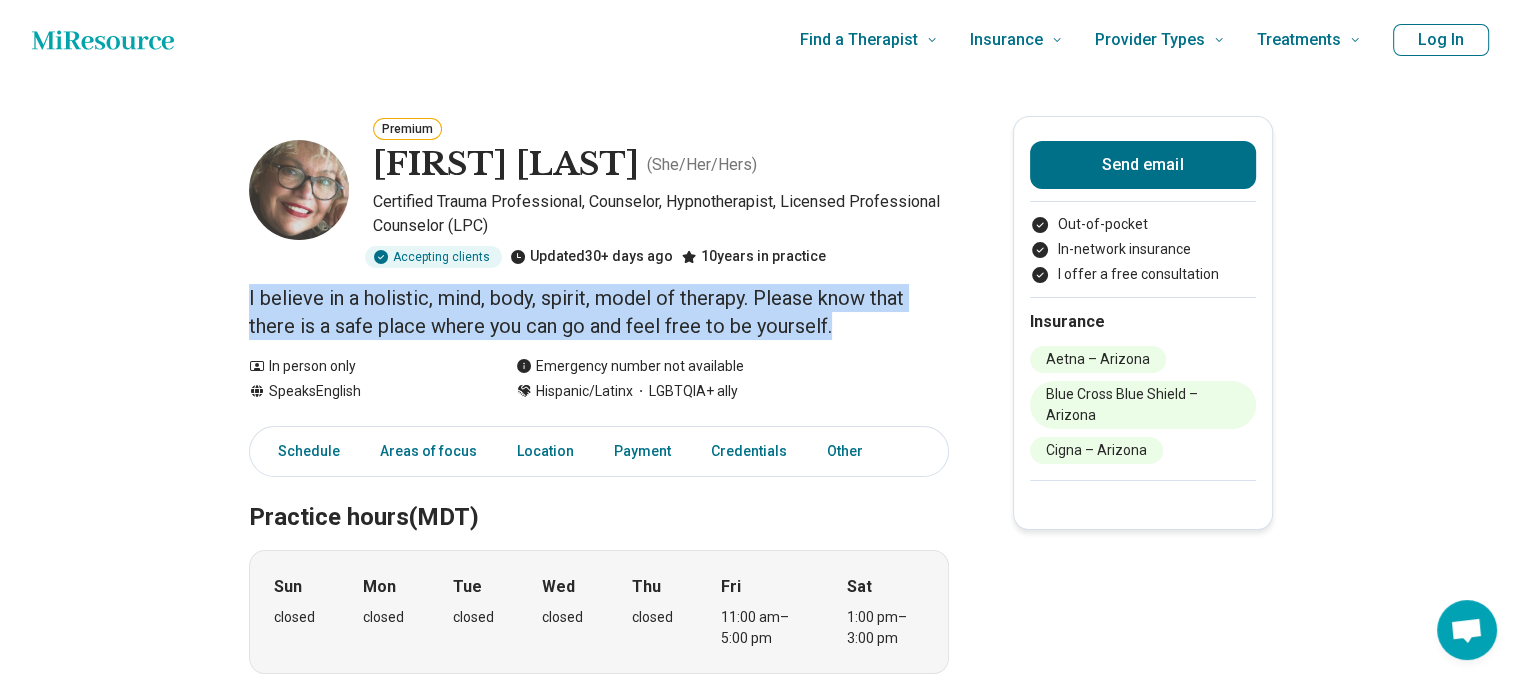 drag, startPoint x: 847, startPoint y: 322, endPoint x: 231, endPoint y: 303, distance: 616.29297 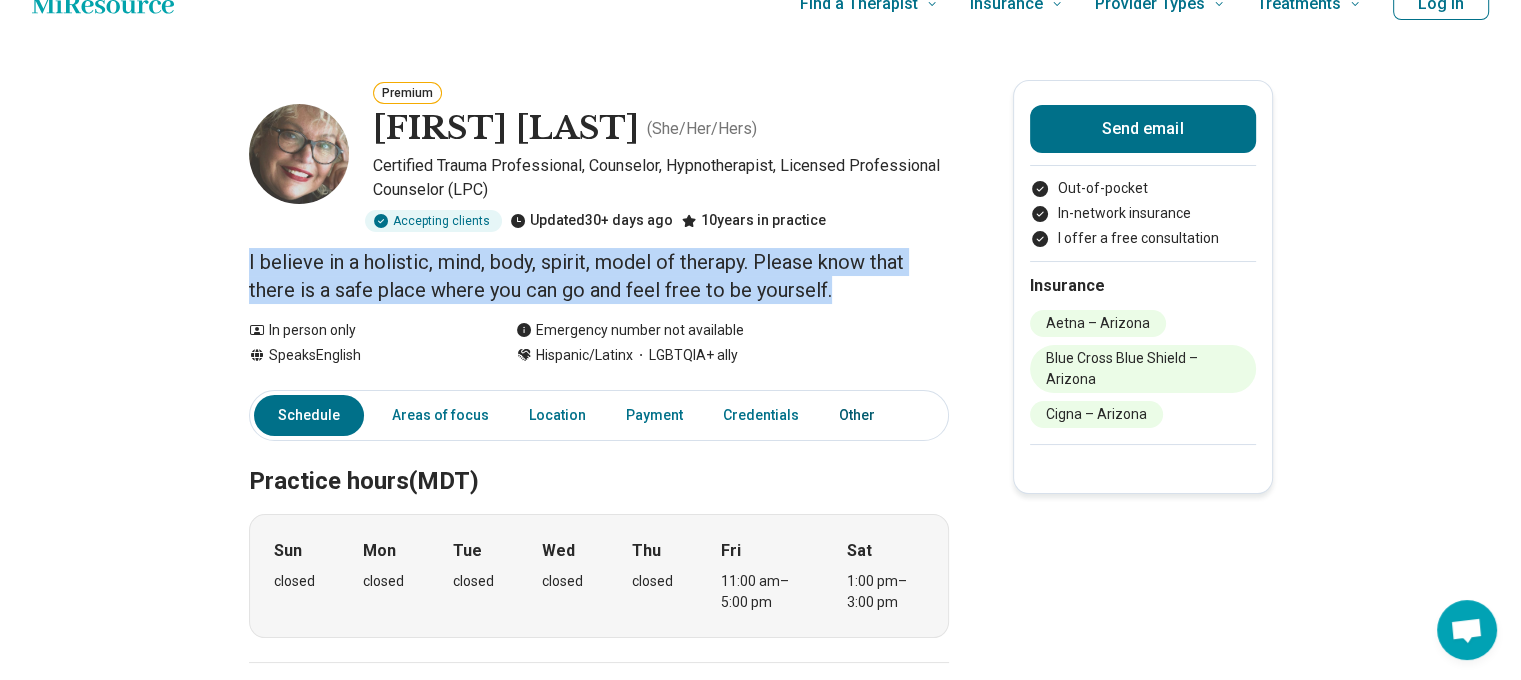 scroll, scrollTop: 0, scrollLeft: 0, axis: both 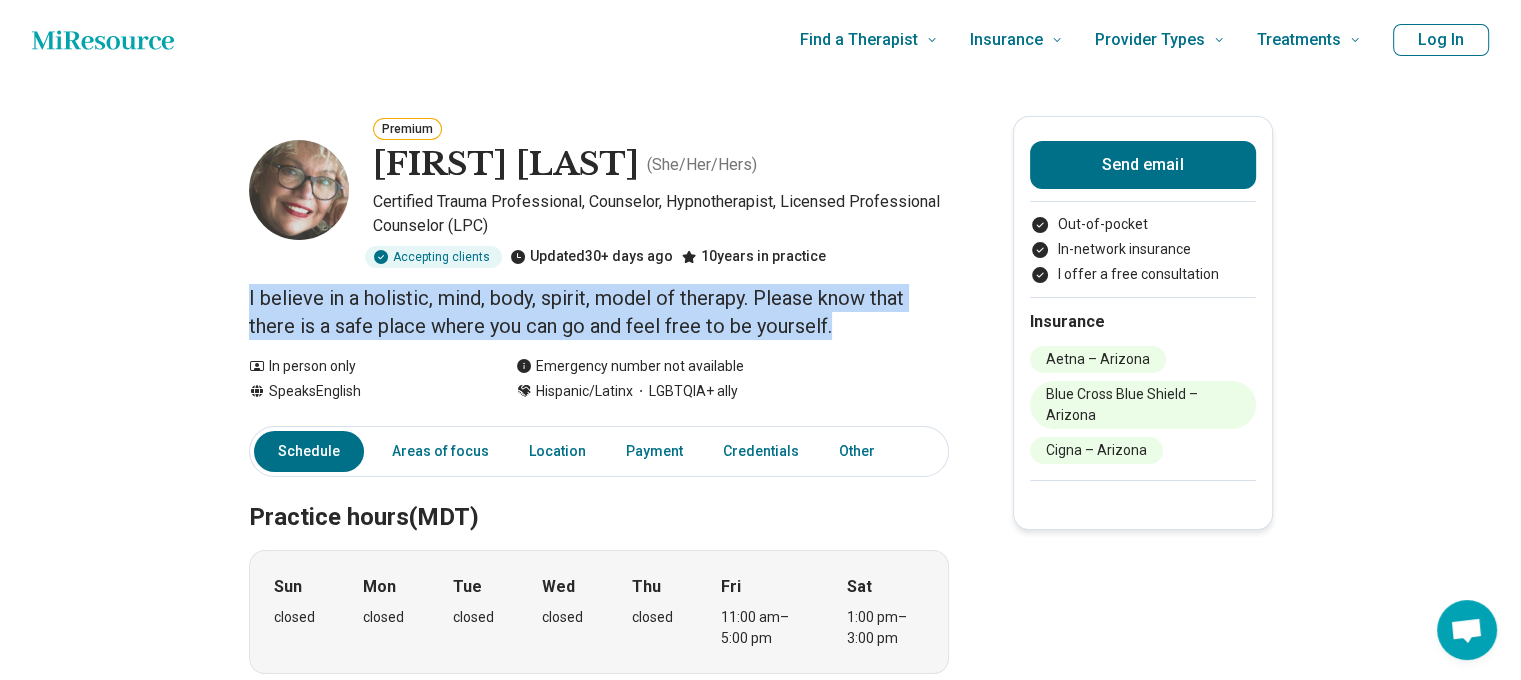 copy on "I believe in a holistic, mind, body, spirit, model of therapy. Please know that there is a safe place where you can go and feel free to be yourself." 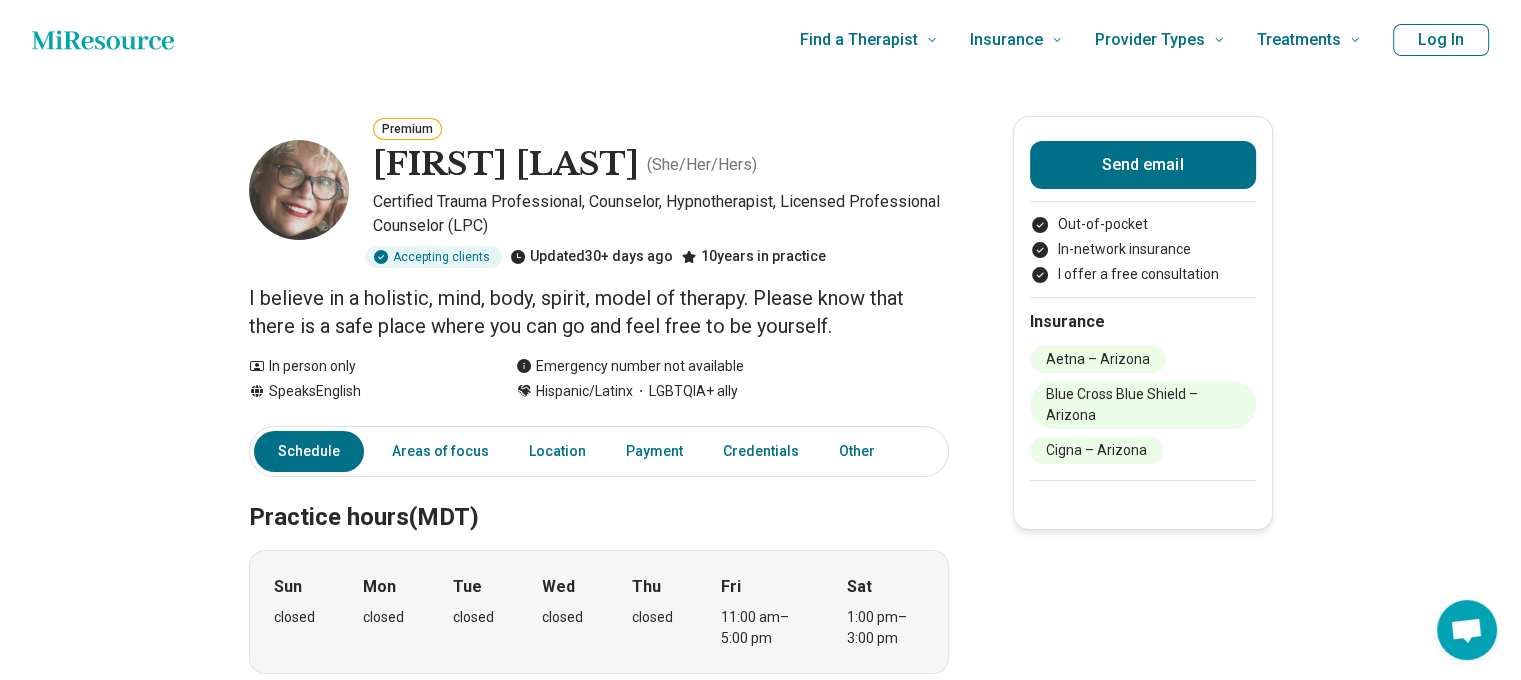 click on "Premium Diana Rosen ( She/Her/Hers ) Certified Trauma Professional, Counselor, Hypnotherapist, Licensed Professional Counselor (LPC) Accepting clients Updated  30+ days ago 10  years in practice I believe in a holistic, mind, body, spirit, model of therapy. Please know that there is a safe place where you can go and feel free to be yourself. In person only Speaks  English Emergency number not available Hispanic/Latinx LGBTQIA+ ally Send email Out-of-pocket In-network insurance I offer a free consultation Insurance Aetna – Arizona Blue Cross Blue Shield – Arizona Cigna – Arizona Schedule Areas of focus Location Payment Credentials Other Practice hours  (MDT) Sun closed Mon closed Tue closed Wed closed Thu closed Fri 11:00 am  –   5:00 pm Sat 1:00 pm  –   3:00 pm Areas of focus Areas of expertise Anxiety Attention Deficit Hyperactivity Disorder (ADHD) Body Image Burnout Career Childhood Abuse Conflict Resolution Depression Divorce Life Transitions Performance Anxiety Personal Growth Self-Esteem Trauma" at bounding box center (760, 1244) 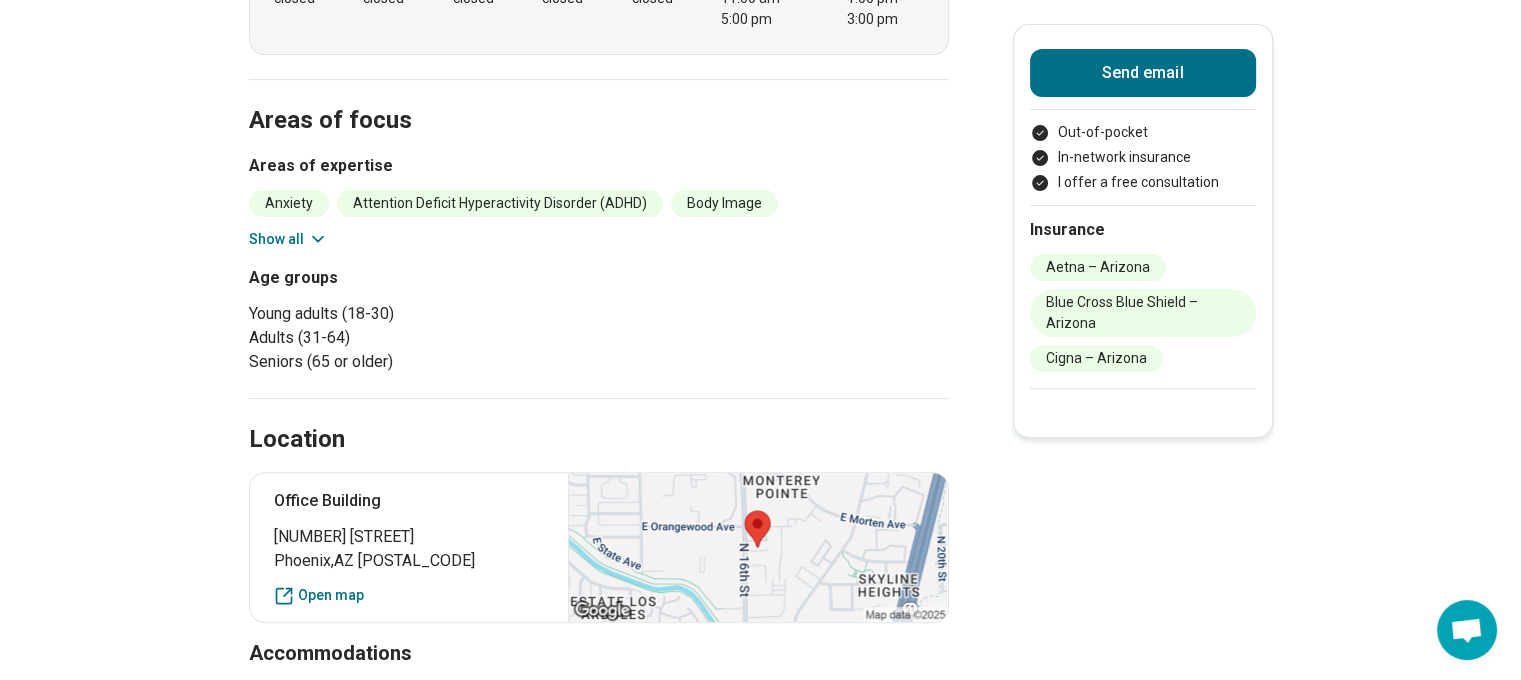scroll, scrollTop: 600, scrollLeft: 0, axis: vertical 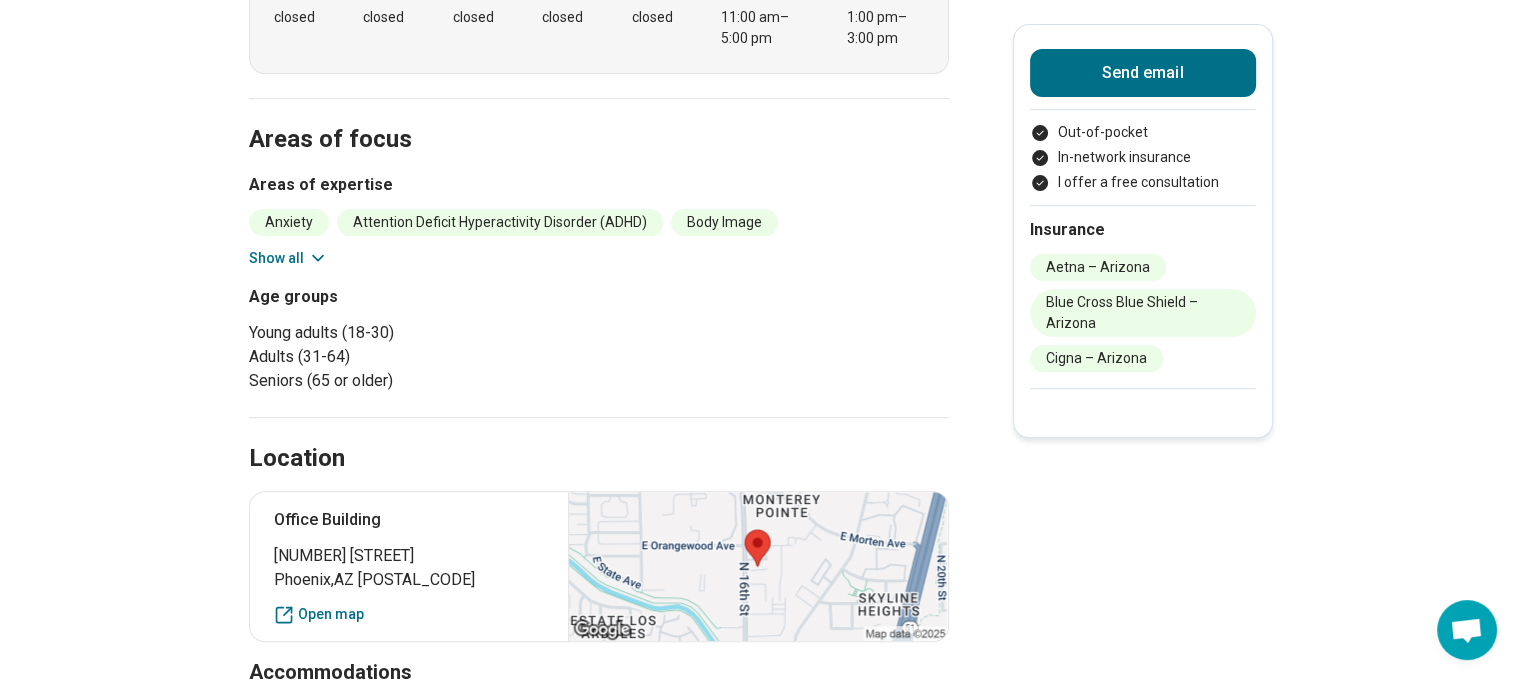 click on "Show all" at bounding box center (288, 258) 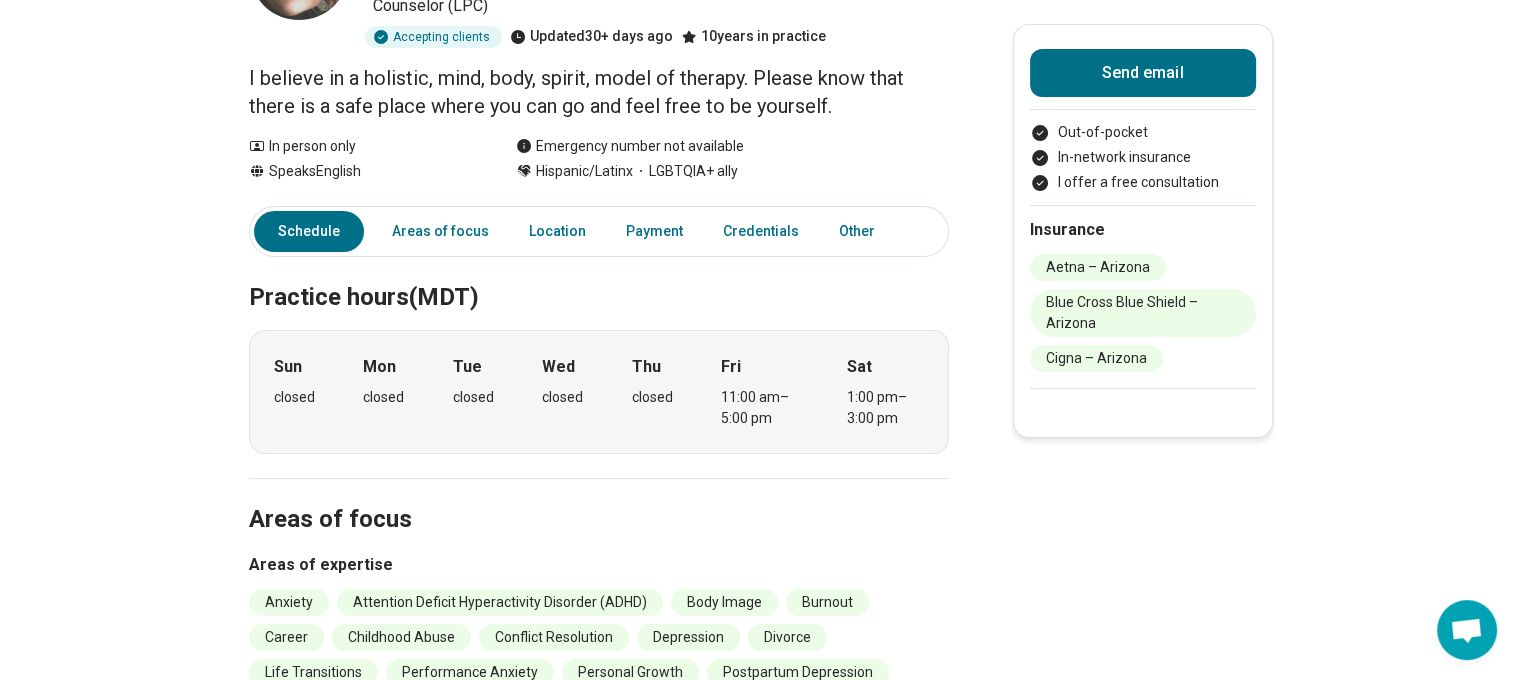 scroll, scrollTop: 100, scrollLeft: 0, axis: vertical 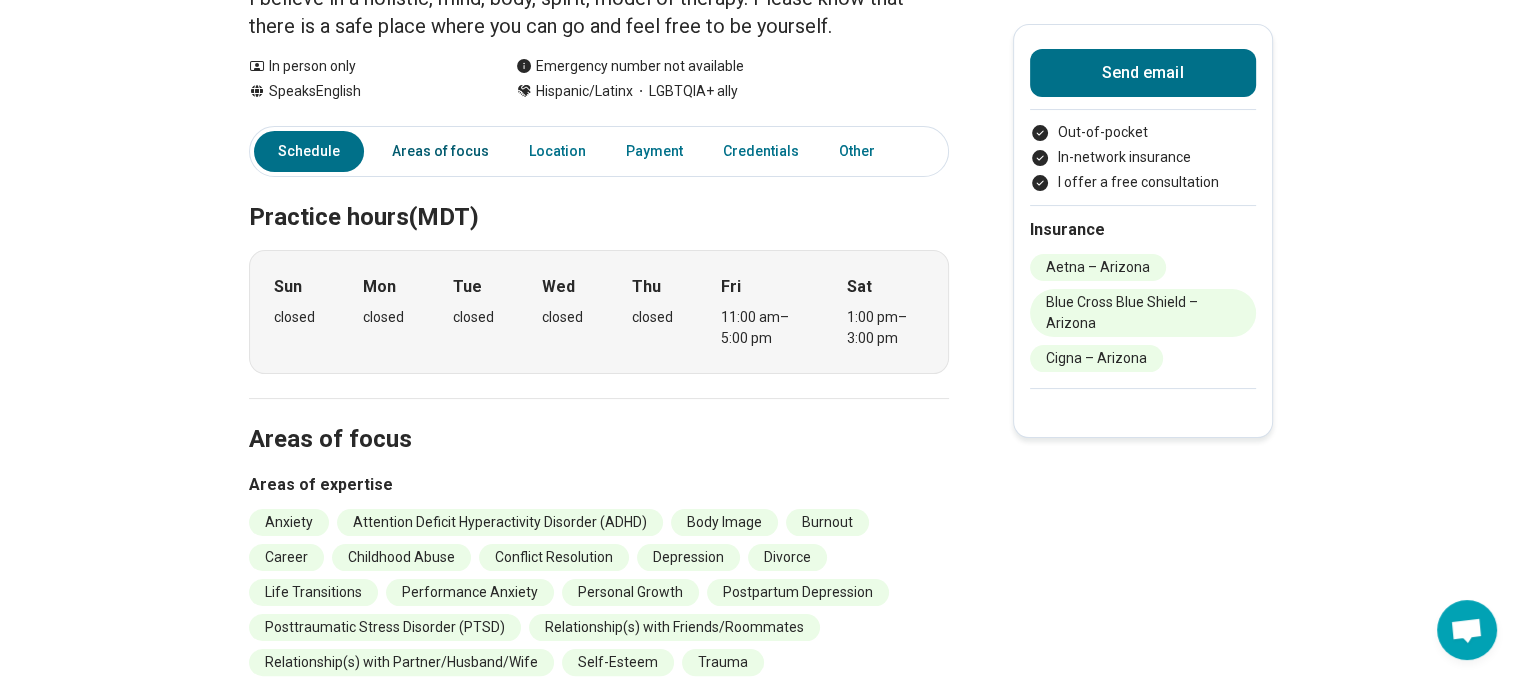 click on "Areas of focus" at bounding box center [440, 151] 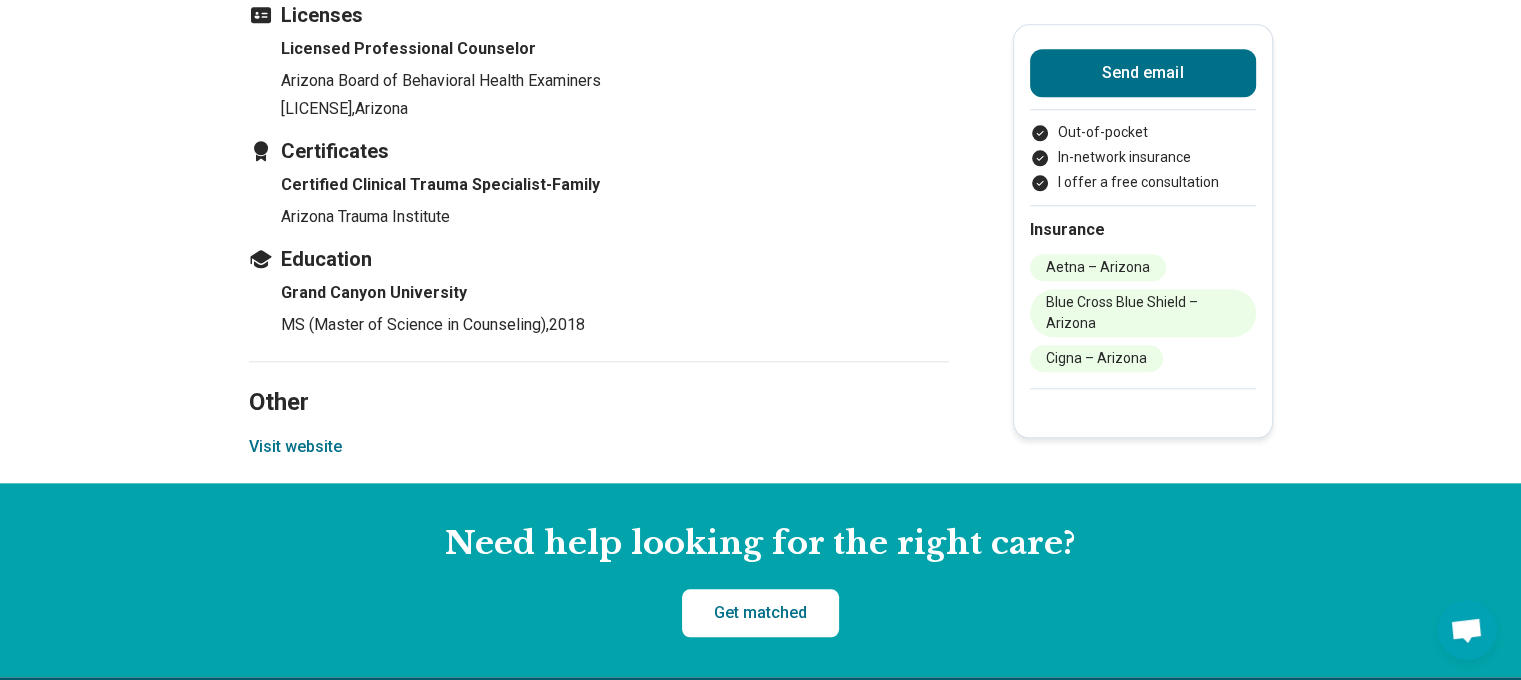 scroll, scrollTop: 2274, scrollLeft: 0, axis: vertical 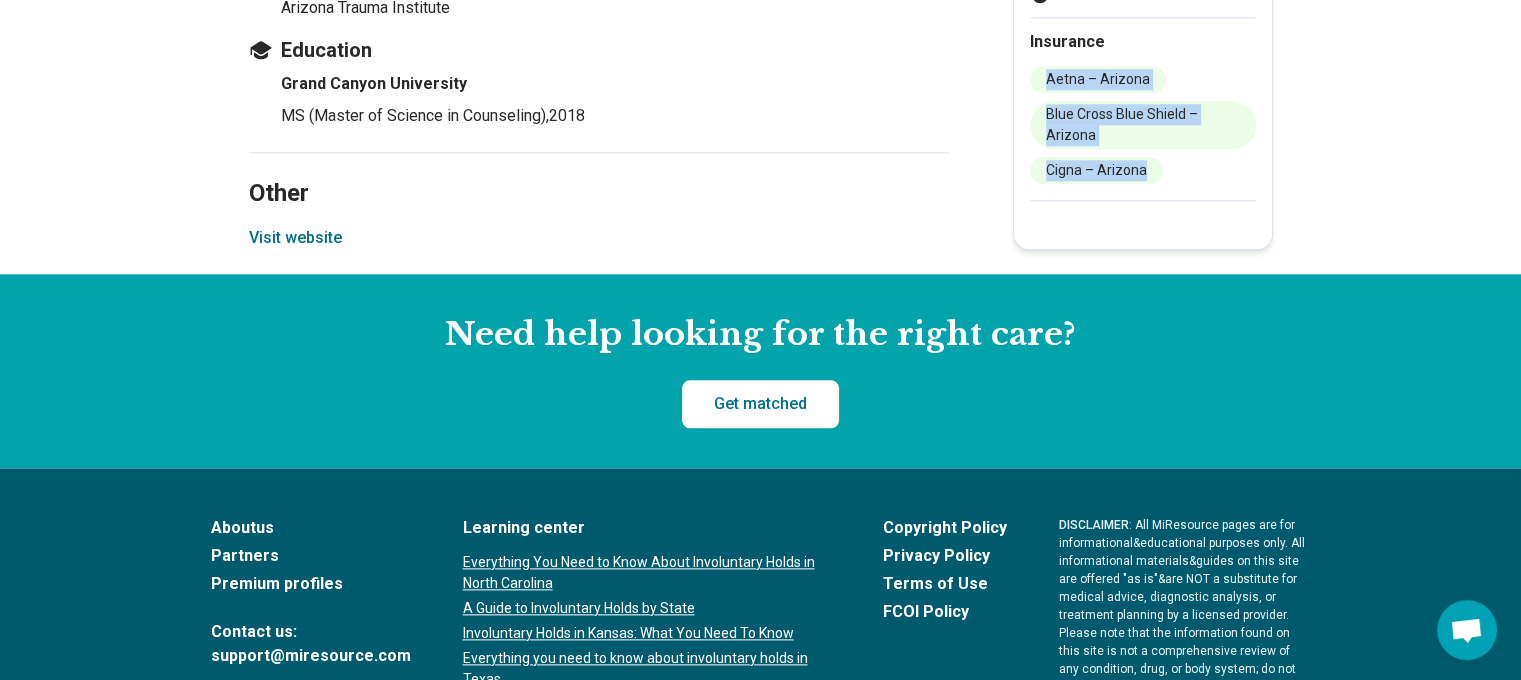 drag, startPoint x: 1169, startPoint y: 183, endPoint x: 1031, endPoint y: 81, distance: 171.6042 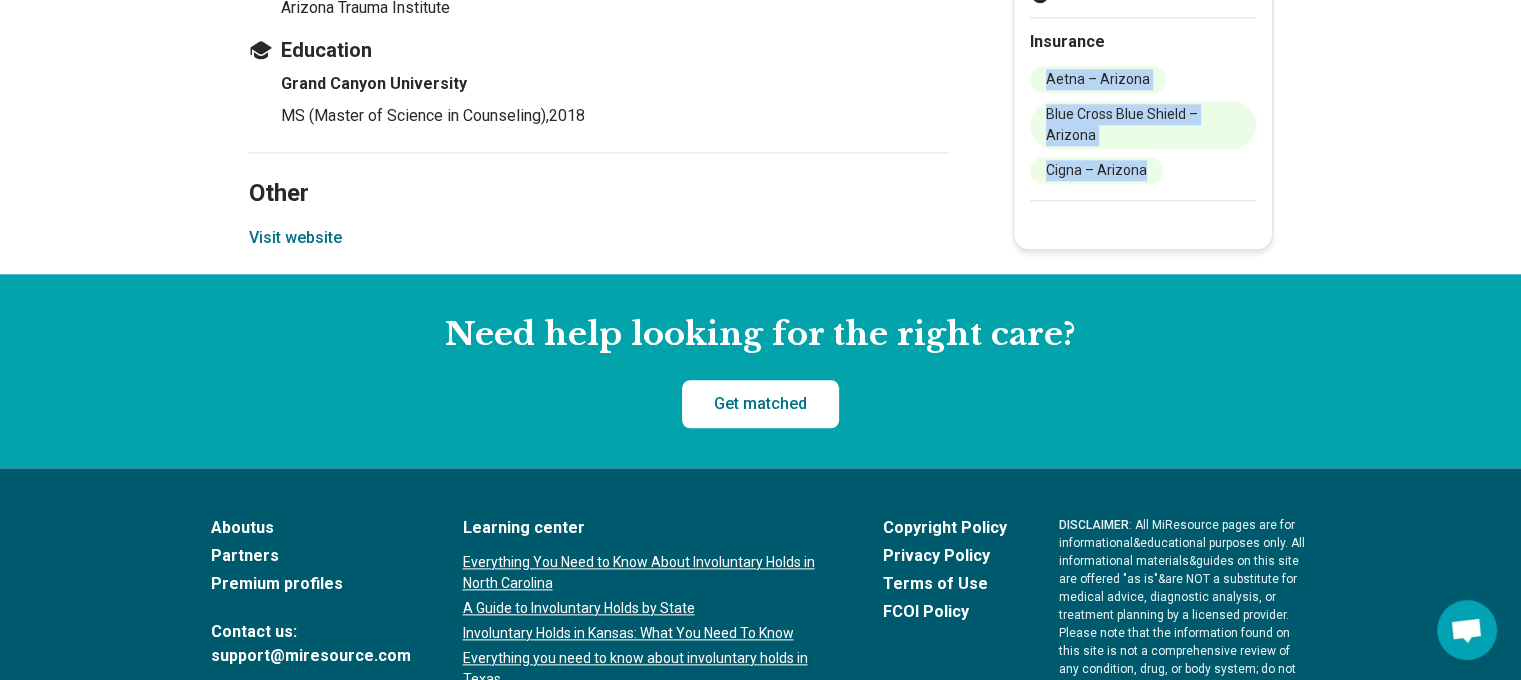 copy on "Aetna – Arizona Blue Cross Blue Shield – Arizona Cigna – Arizona" 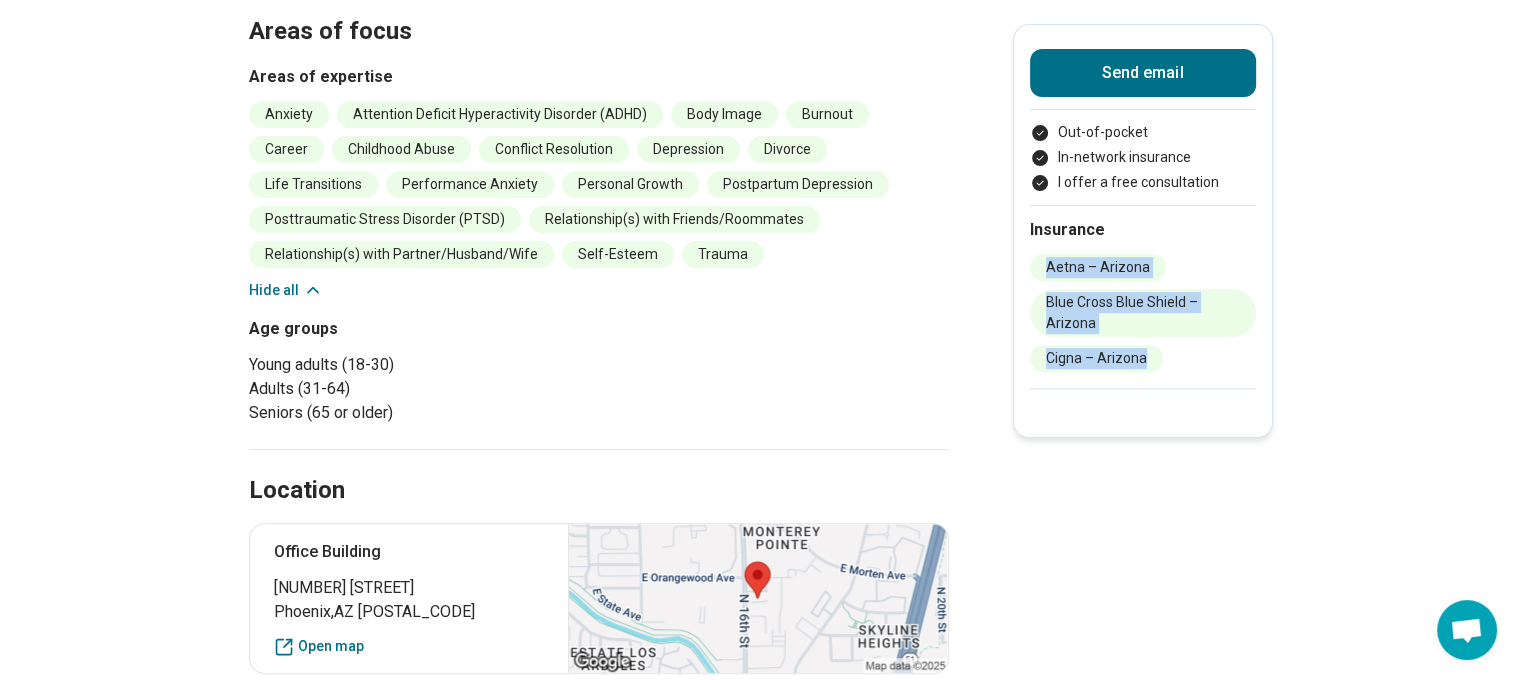 scroll, scrollTop: 674, scrollLeft: 0, axis: vertical 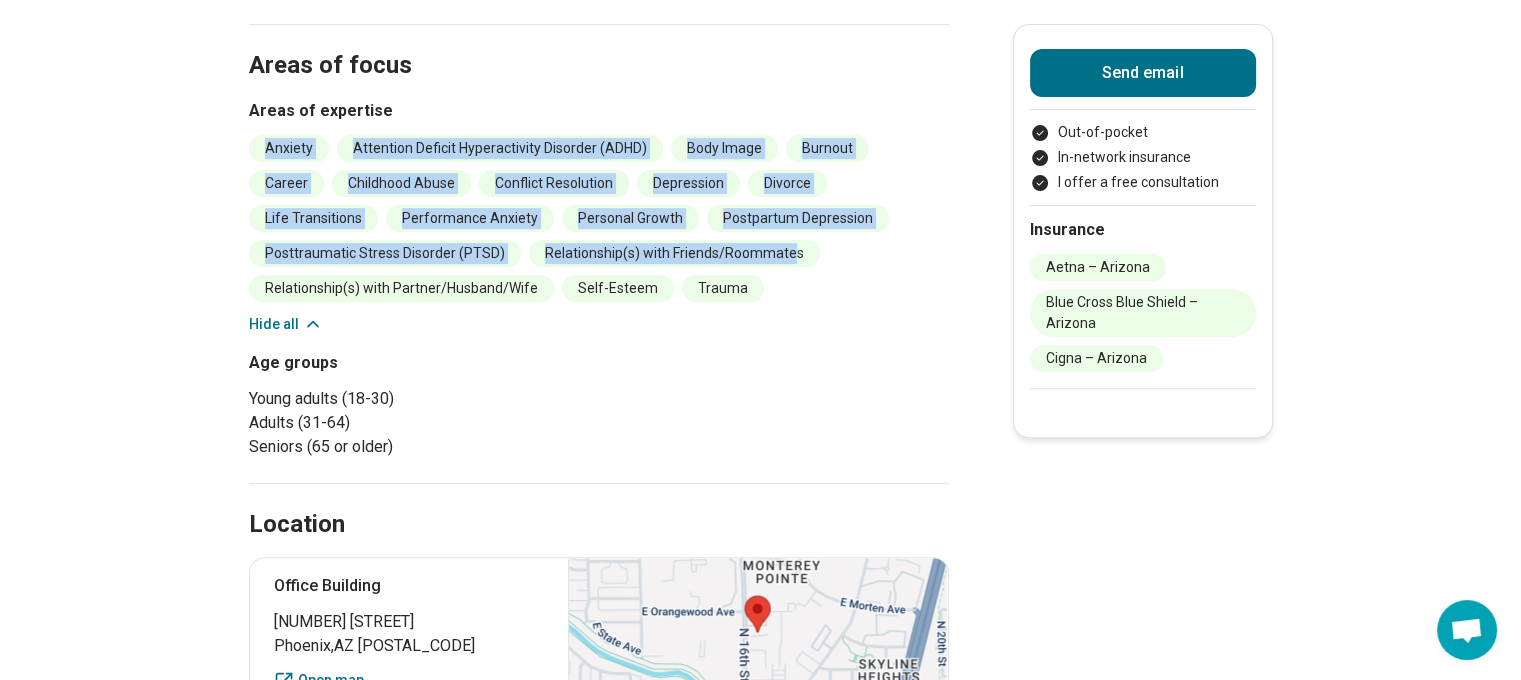 drag, startPoint x: 765, startPoint y: 287, endPoint x: 249, endPoint y: 145, distance: 535.1822 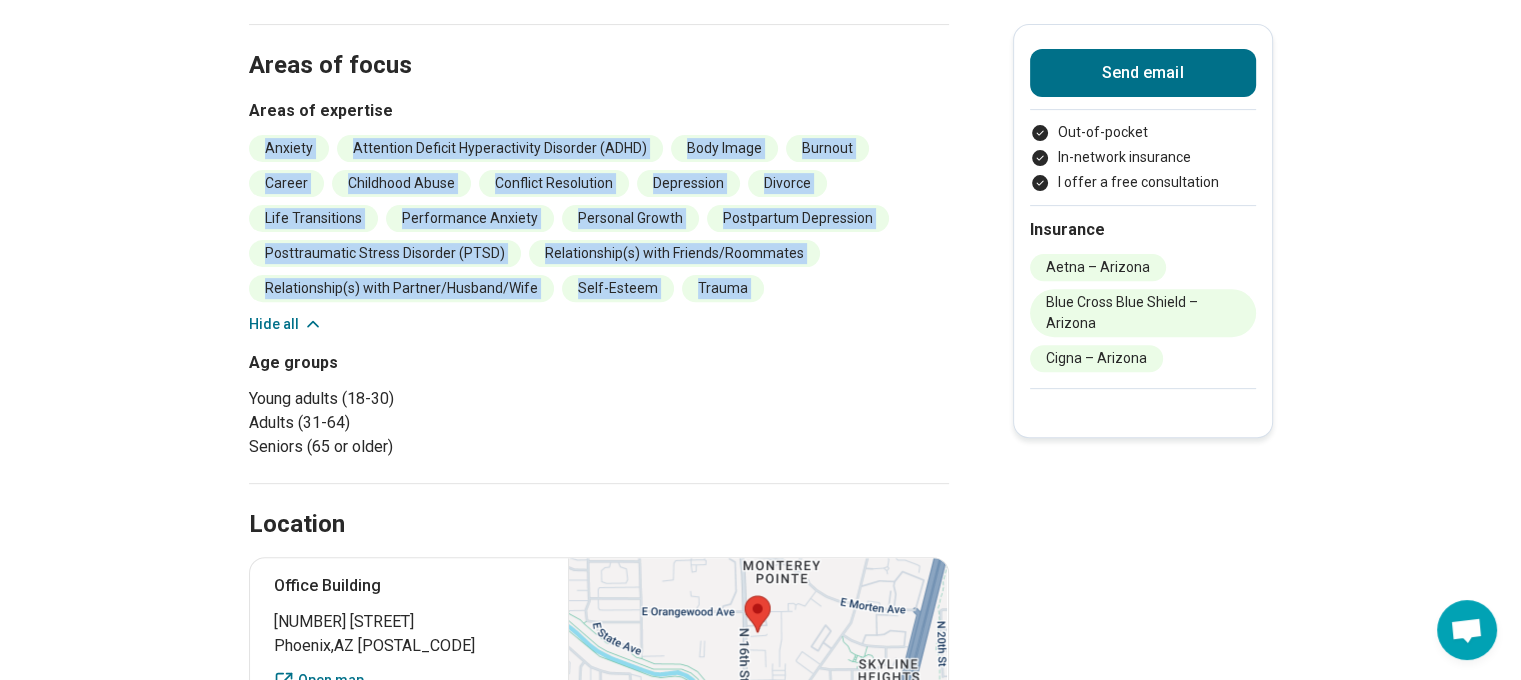 drag, startPoint x: 292, startPoint y: 159, endPoint x: 769, endPoint y: 280, distance: 492.1077 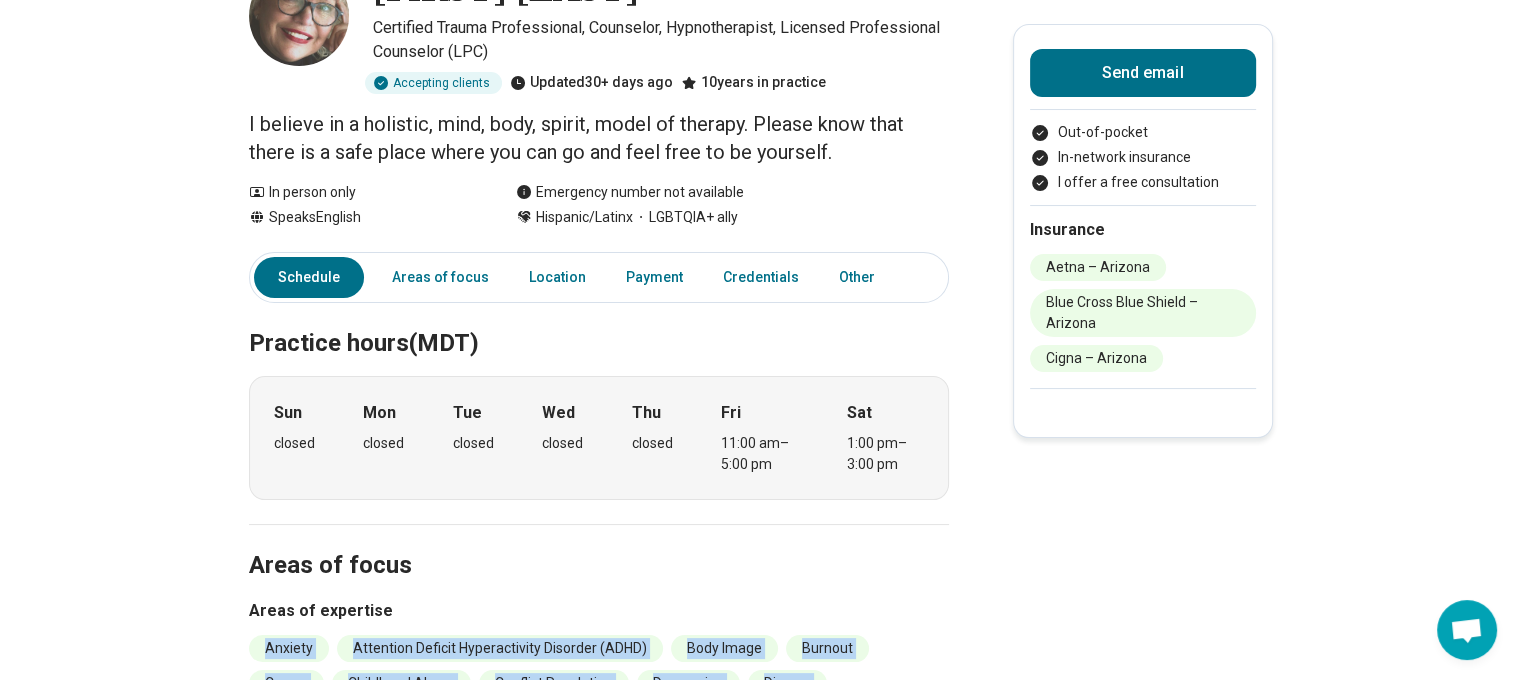 scroll, scrollTop: 0, scrollLeft: 0, axis: both 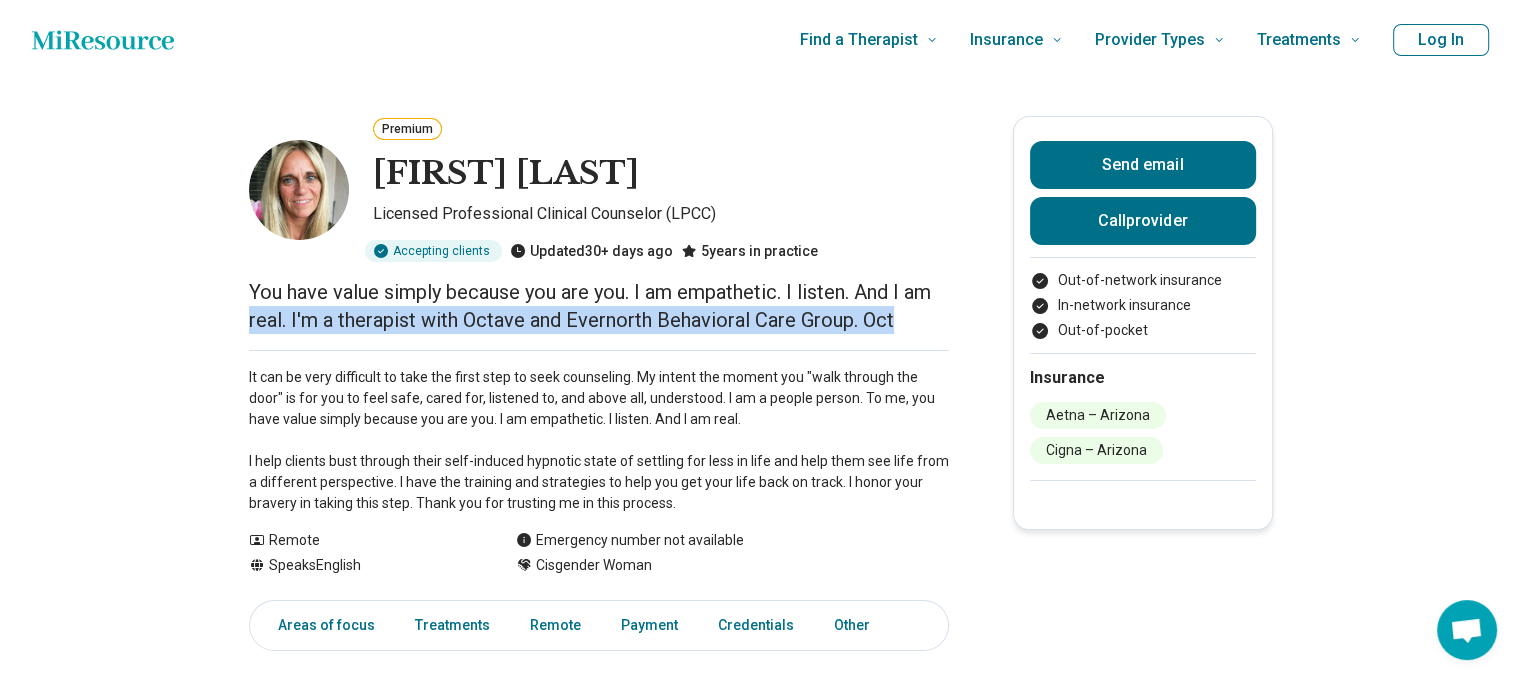drag, startPoint x: 919, startPoint y: 315, endPoint x: 228, endPoint y: 307, distance: 691.0463 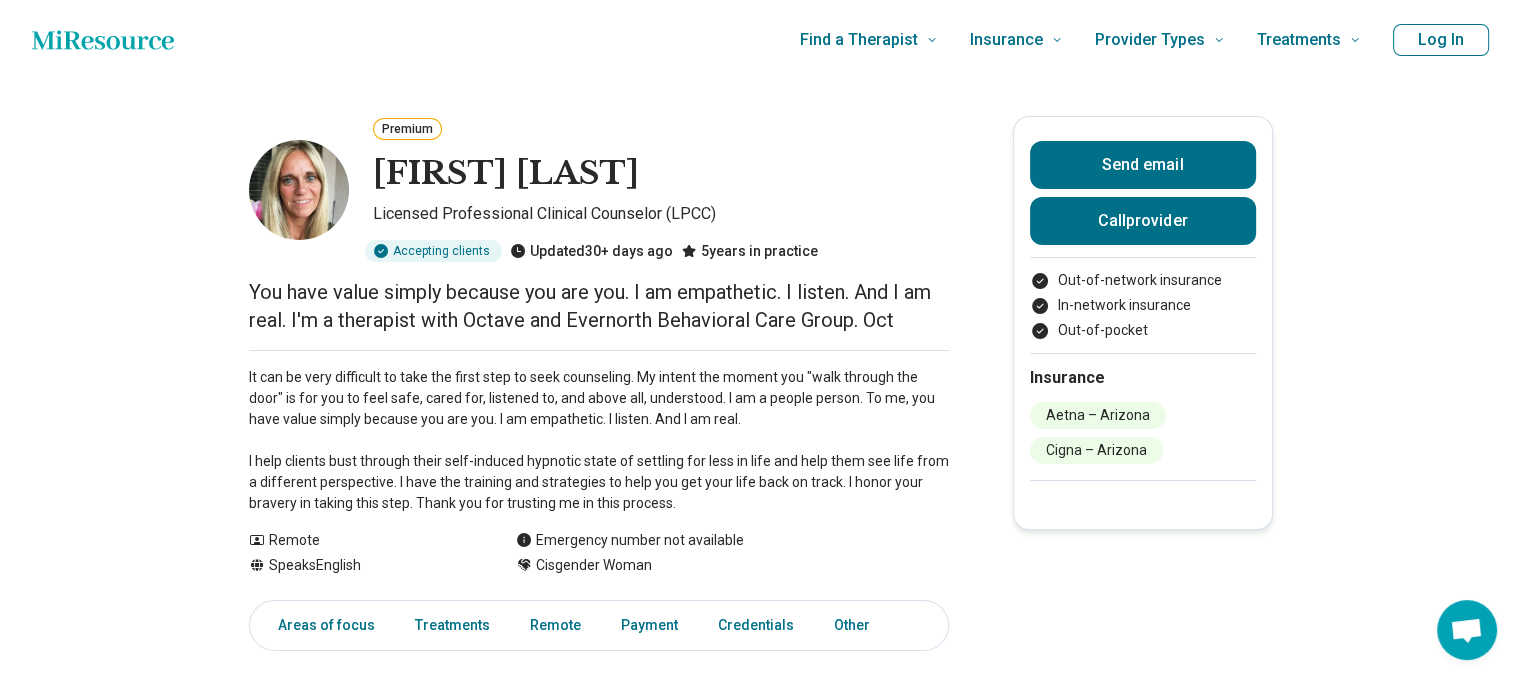 click on "Premium [FIRST] [LAST] Licensed Professional Clinical Counselor (LPCC) Accepting clients Updated [DATE] [AGE] years in practice You have value simply because you are you. I am empathetic. I listen. And I am real.
I'm a therapist with [BRAND] and [BRAND] Behavioral Care Group. [BRAND] It can be very difficult to take the first step to seek counseling. My intent the moment you "walk through the door" is for you to feel safe, cared for, listened to, and above all, understood. I am a people person. To me, you have value simply because you are you. I am empathetic. I listen. And I am real.
I help clients bust through their self-induced hypnotic state of settling for less in life and help them see life from a different perspective. I have the training and strategies to help you get your life back on track. I honor your bravery in taking this step. Thank you for trusting me in this process. Show all Remote Speaks  English Emergency number not available Cisgender Woman Send email Call  provider In-network insurance" at bounding box center (760, 1062) 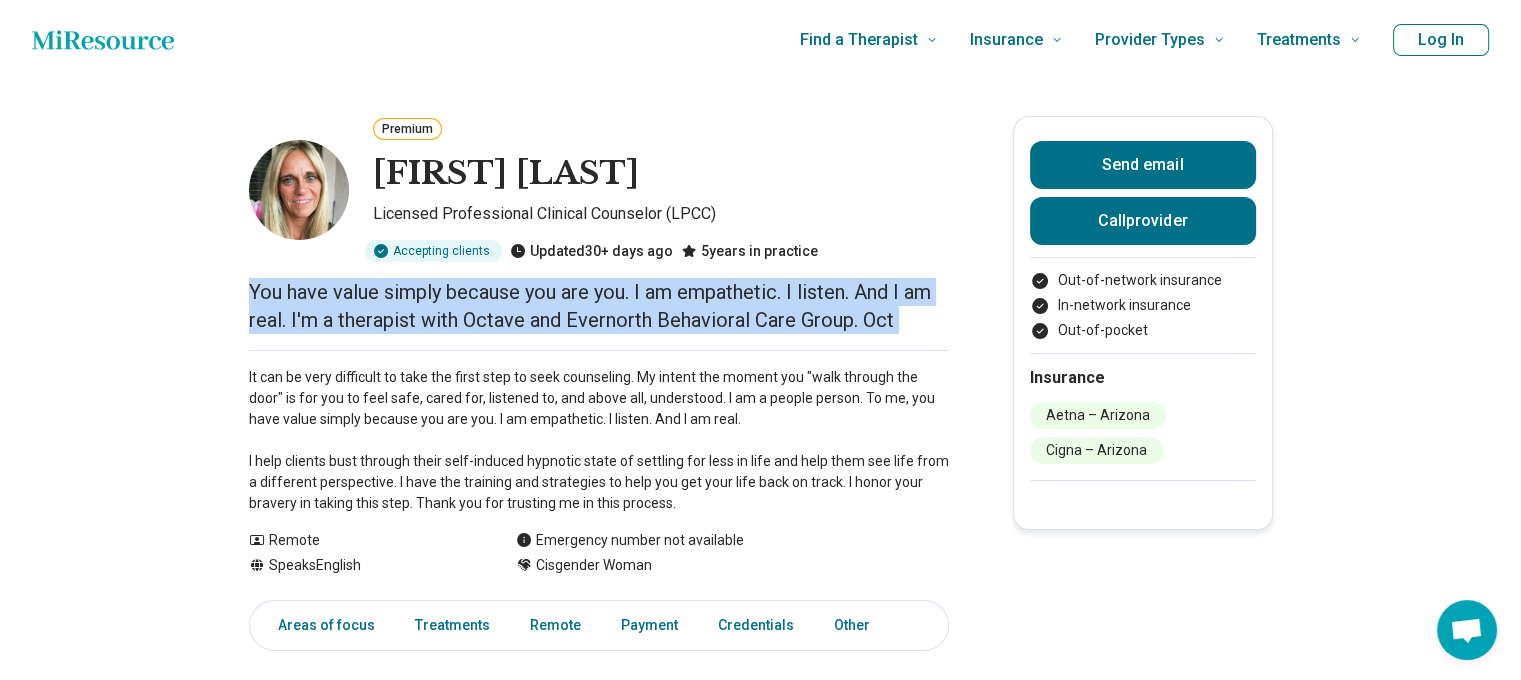 drag, startPoint x: 236, startPoint y: 299, endPoint x: 931, endPoint y: 318, distance: 695.25964 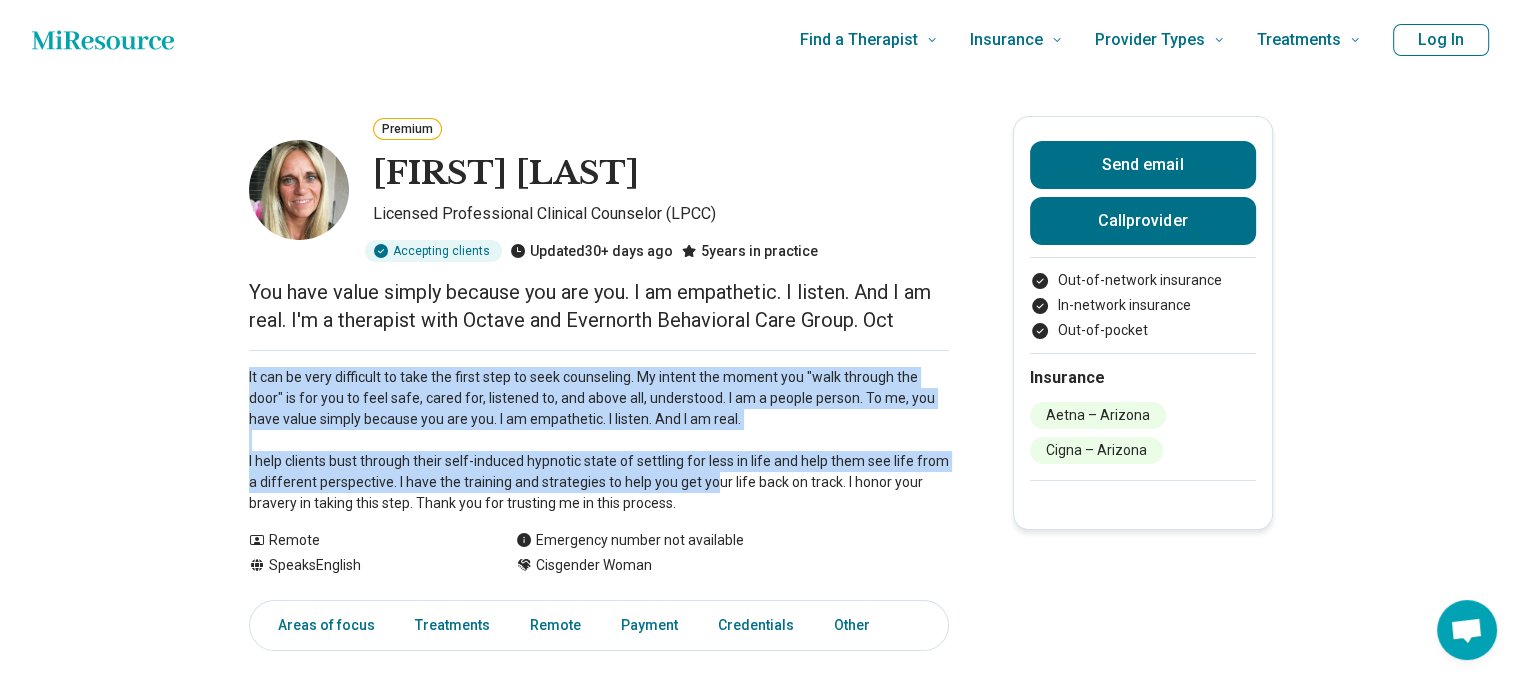 drag, startPoint x: 679, startPoint y: 488, endPoint x: 231, endPoint y: 361, distance: 465.6533 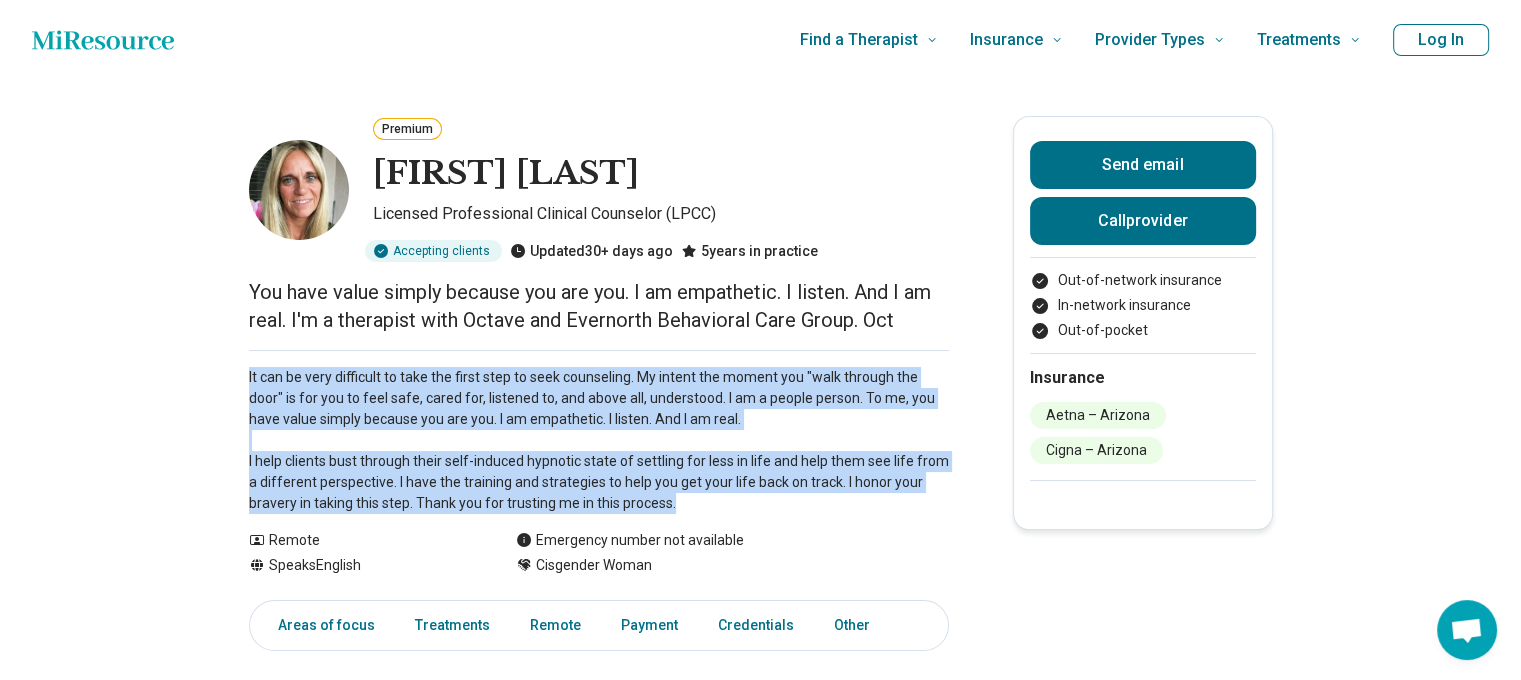 drag, startPoint x: 249, startPoint y: 383, endPoint x: 787, endPoint y: 507, distance: 552.10504 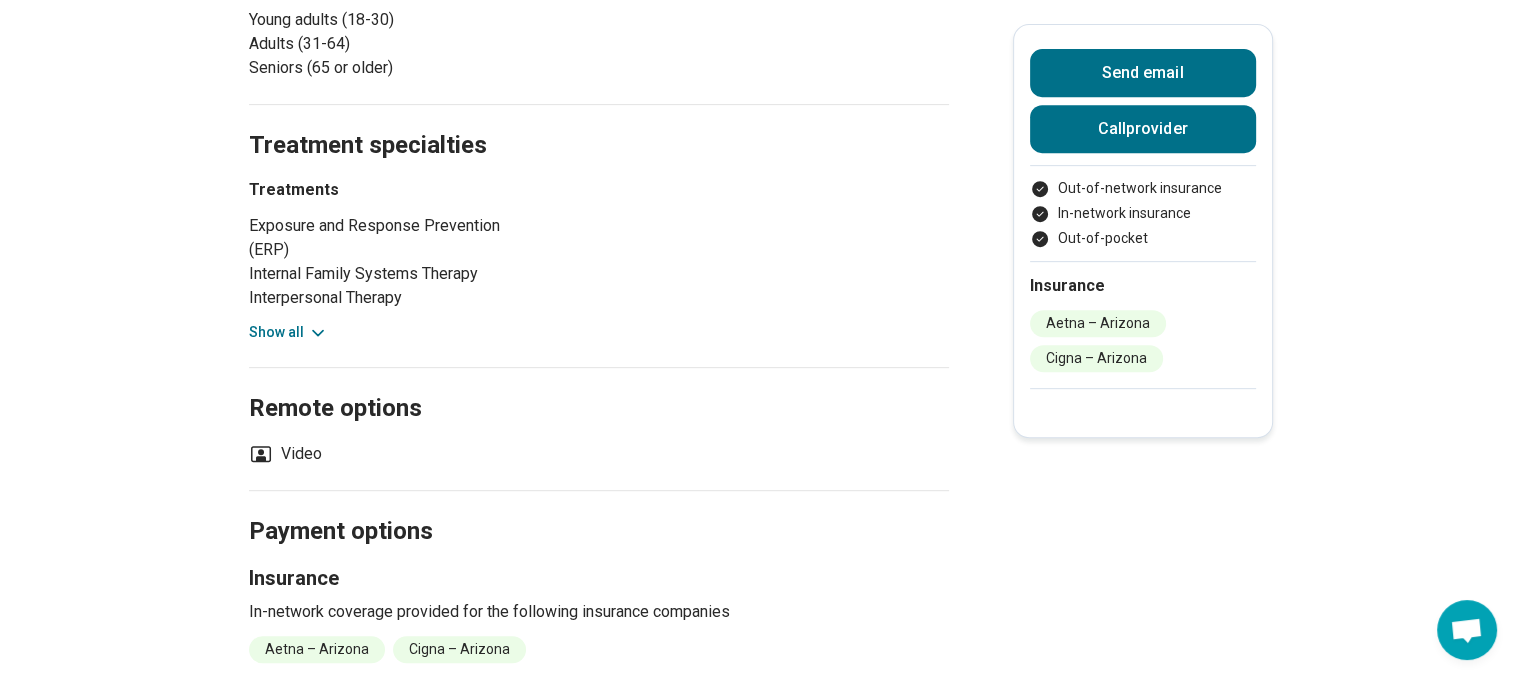 scroll, scrollTop: 900, scrollLeft: 0, axis: vertical 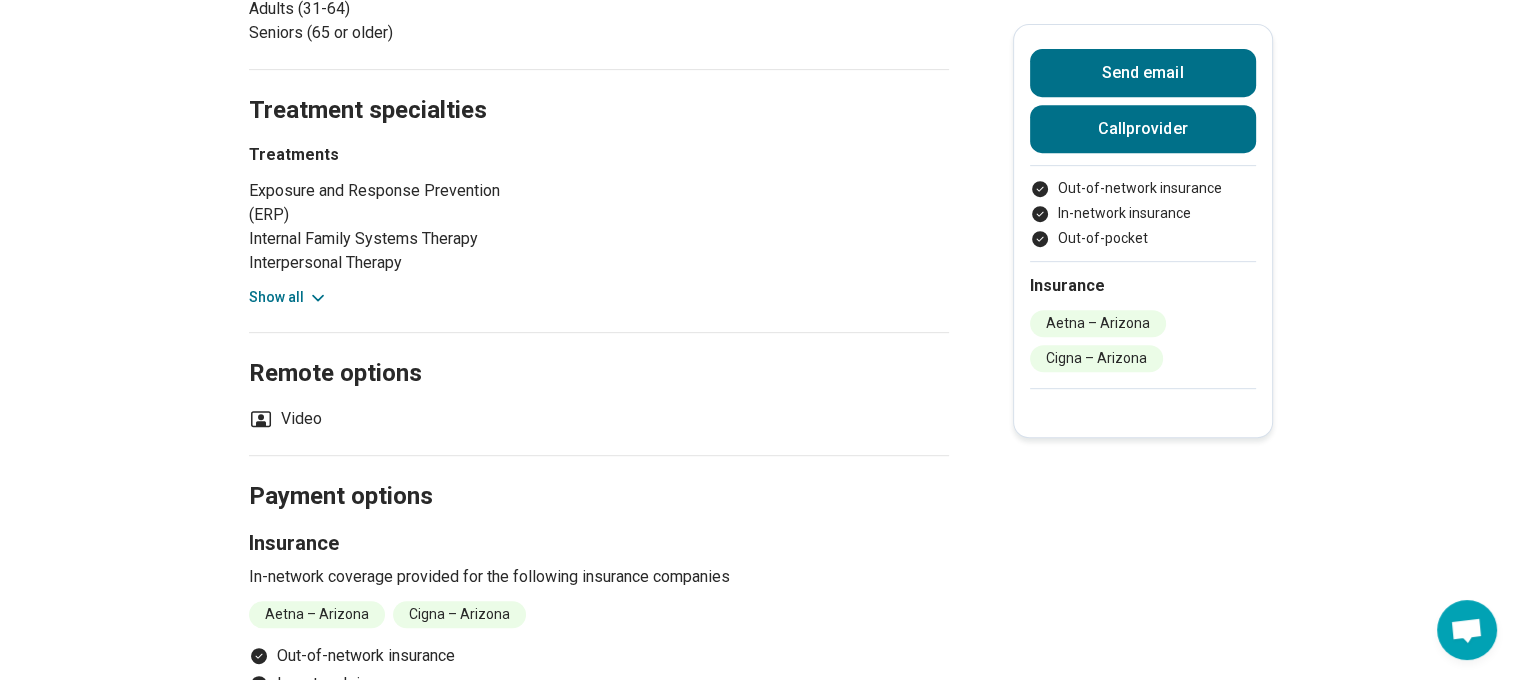 click on "Show all" at bounding box center (288, 297) 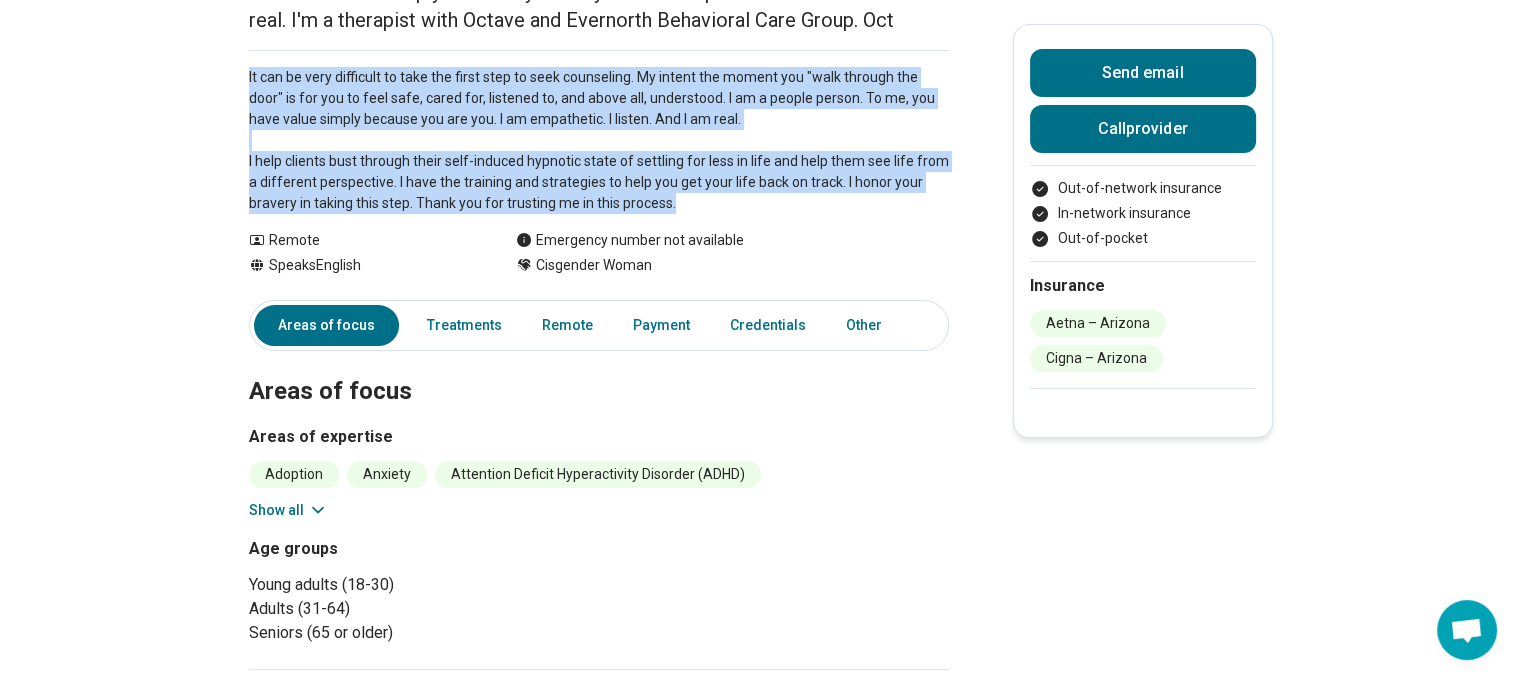 scroll, scrollTop: 400, scrollLeft: 0, axis: vertical 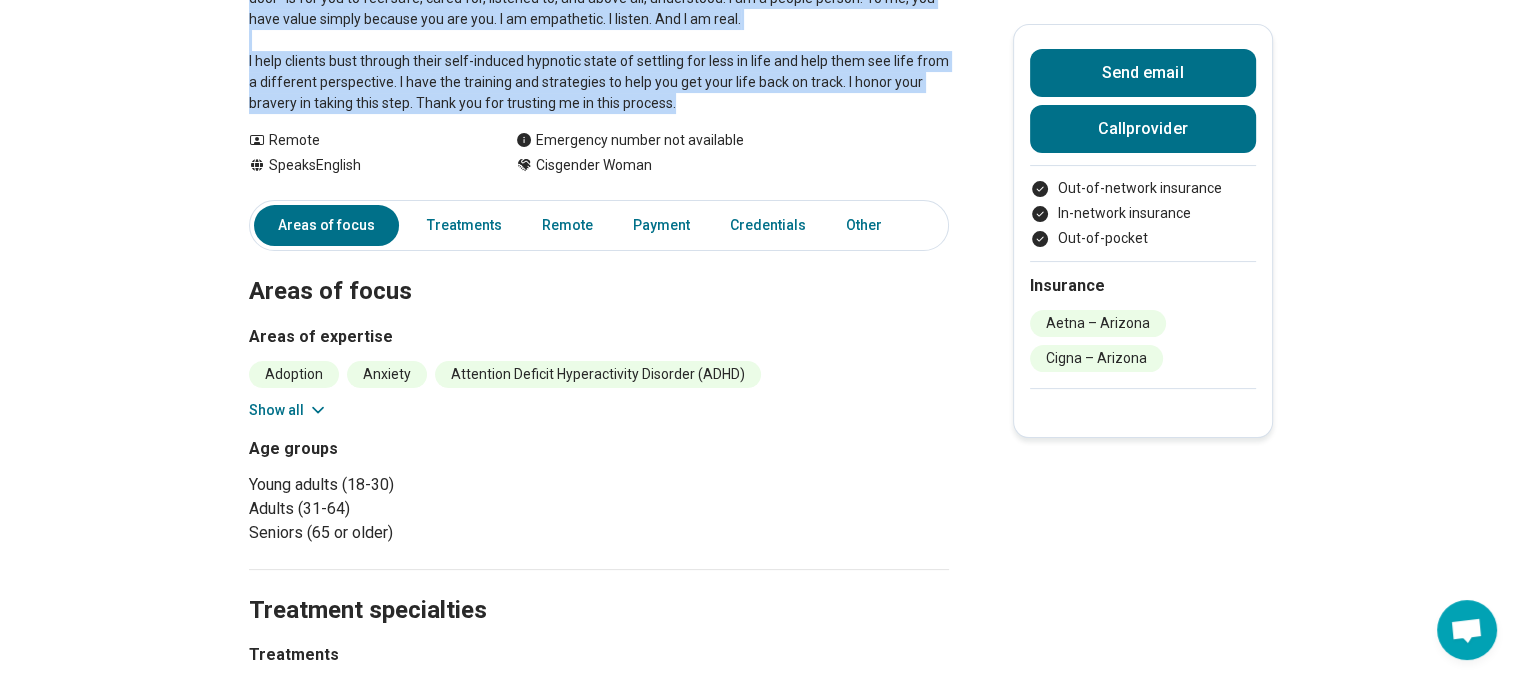 click on "Show all" at bounding box center [288, 410] 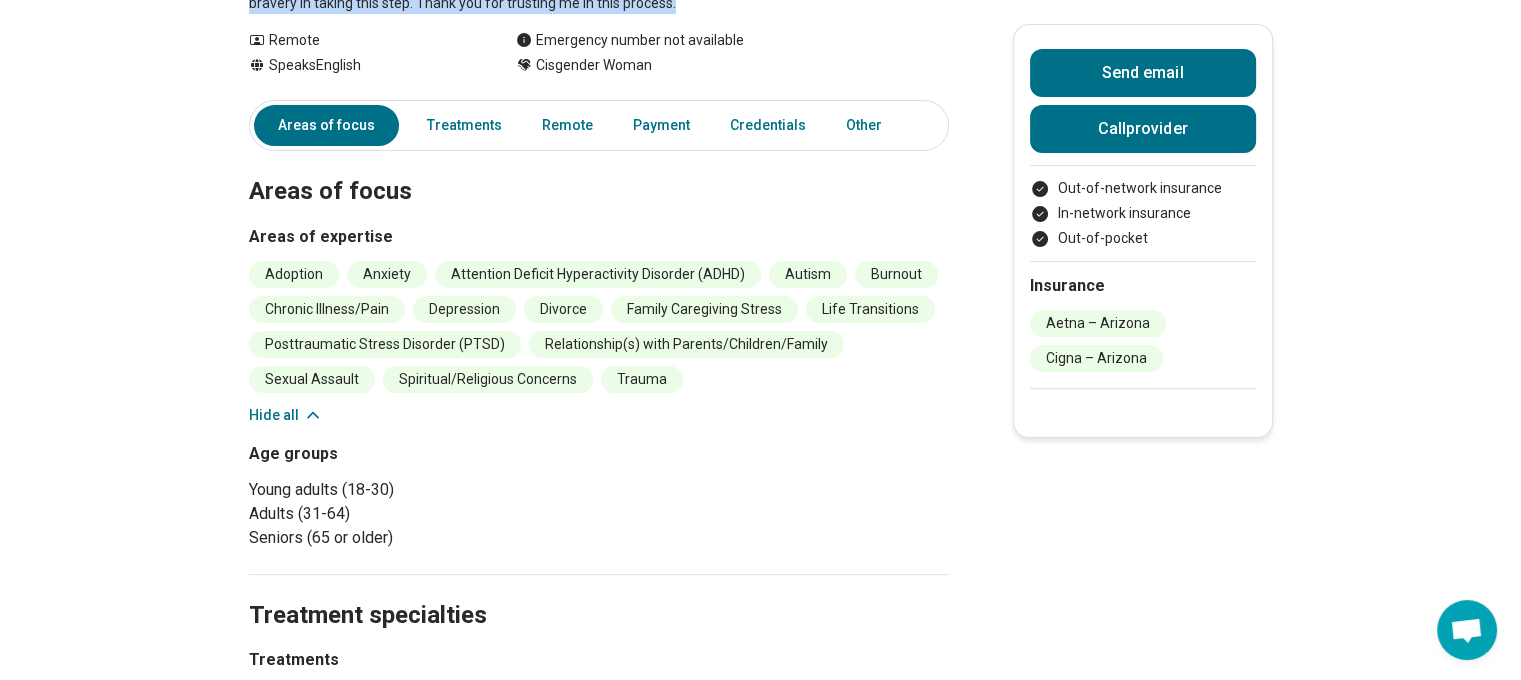 scroll, scrollTop: 900, scrollLeft: 0, axis: vertical 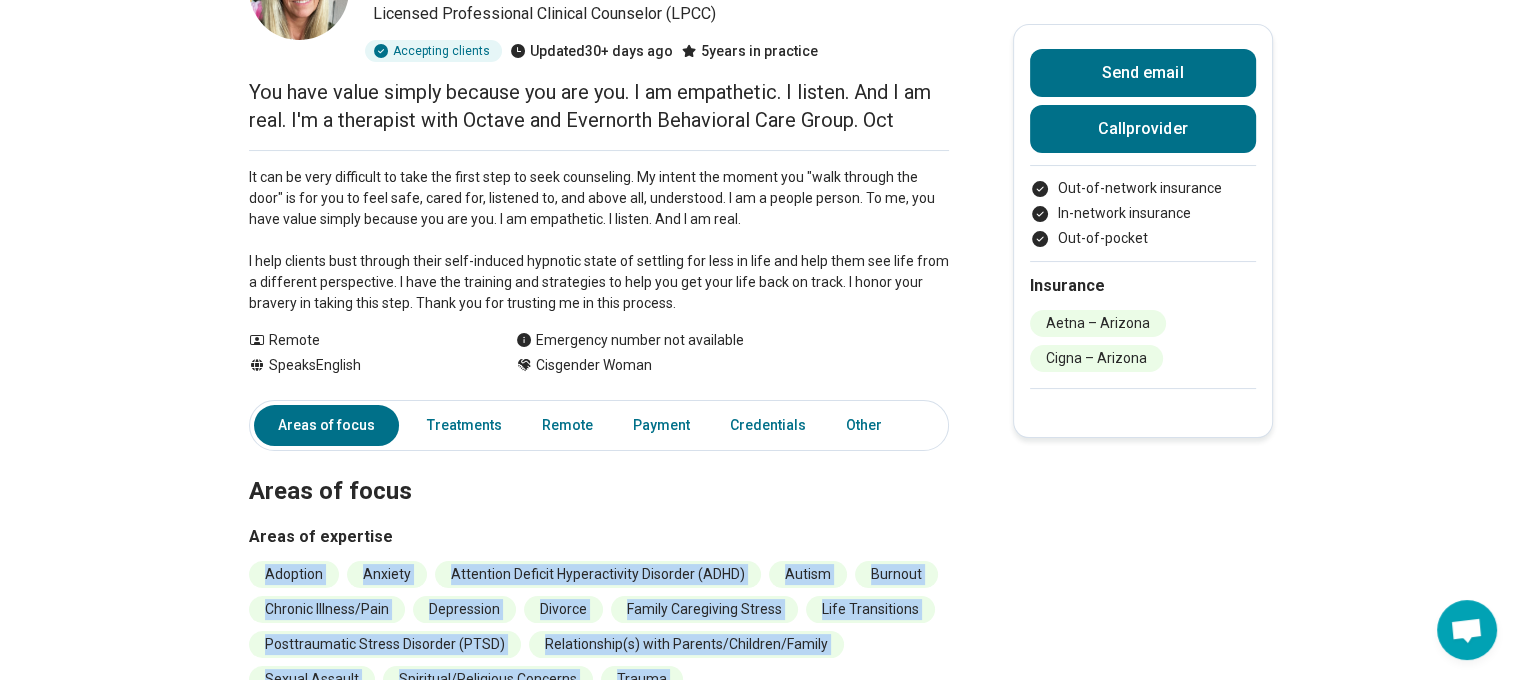 drag, startPoint x: 423, startPoint y: 299, endPoint x: 248, endPoint y: 563, distance: 316.7349 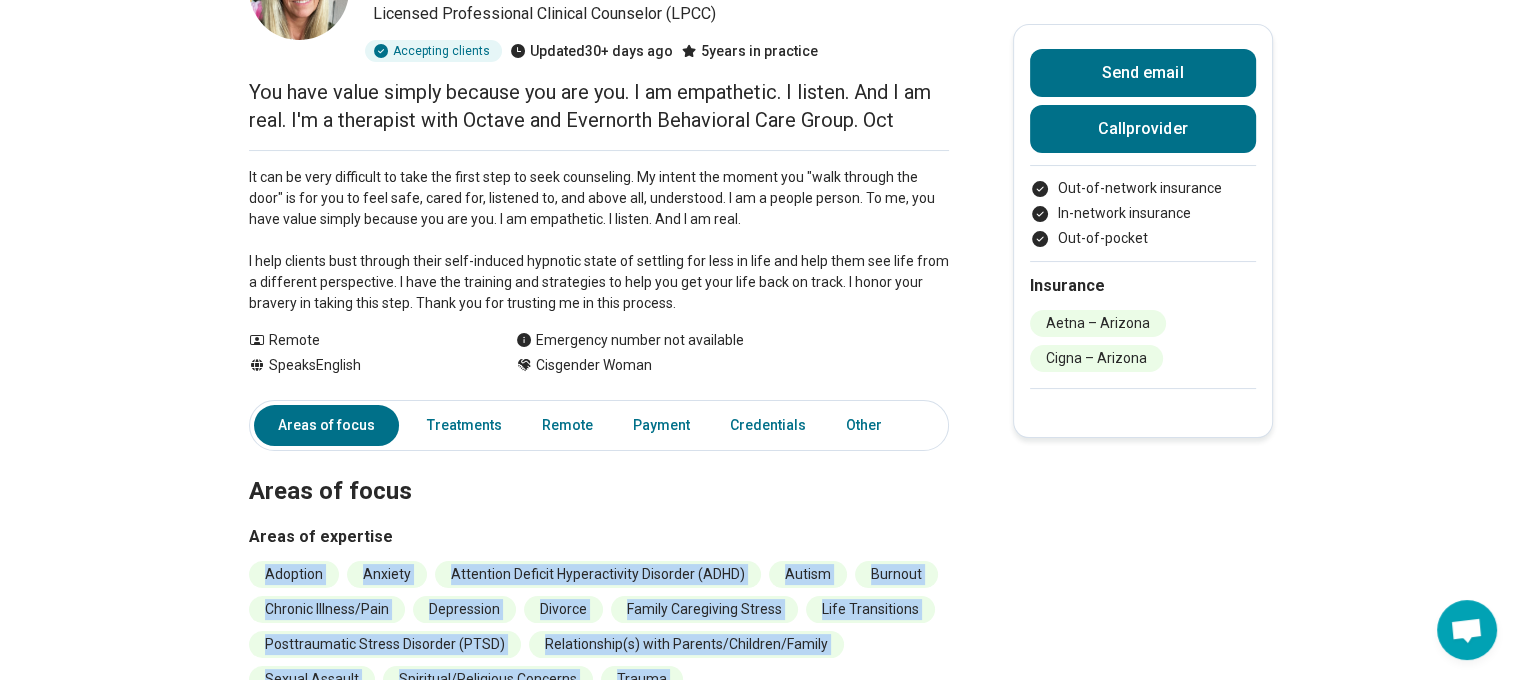 copy on "Adoption Anxiety Attention Deficit Hyperactivity Disorder (ADHD) Autism Burnout Chronic Illness/Pain Depression Divorce Family Caregiving Stress Life Transitions Posttraumatic Stress Disorder (PTSD) Relationship(s) with Parents/Children/Family Sexual Assault Spiritual/Religious Concerns Trauma Hide all Age groups Young adults ([AGE]) Adults ([AGE]-[AGE]) Seniors ([AGE] or older) Treatment specialties Treatments Exposure and Response Prevention (ERP) Internal Family Systems Therapy Interpersonal Therapy Motivational Interviewing Cognitive Processing Therapy (CPT) Solution-Focused Therapy Cognitive Behavioral Th" 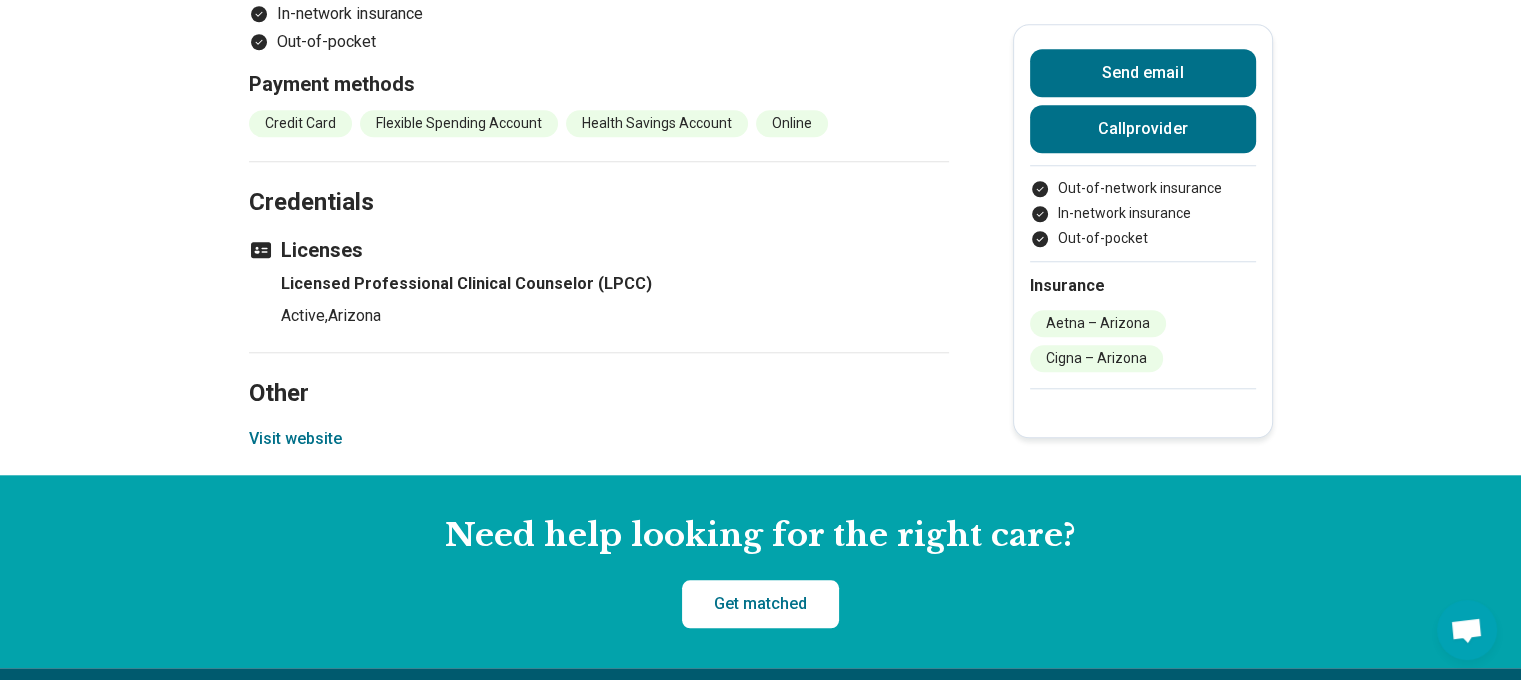 scroll, scrollTop: 2000, scrollLeft: 0, axis: vertical 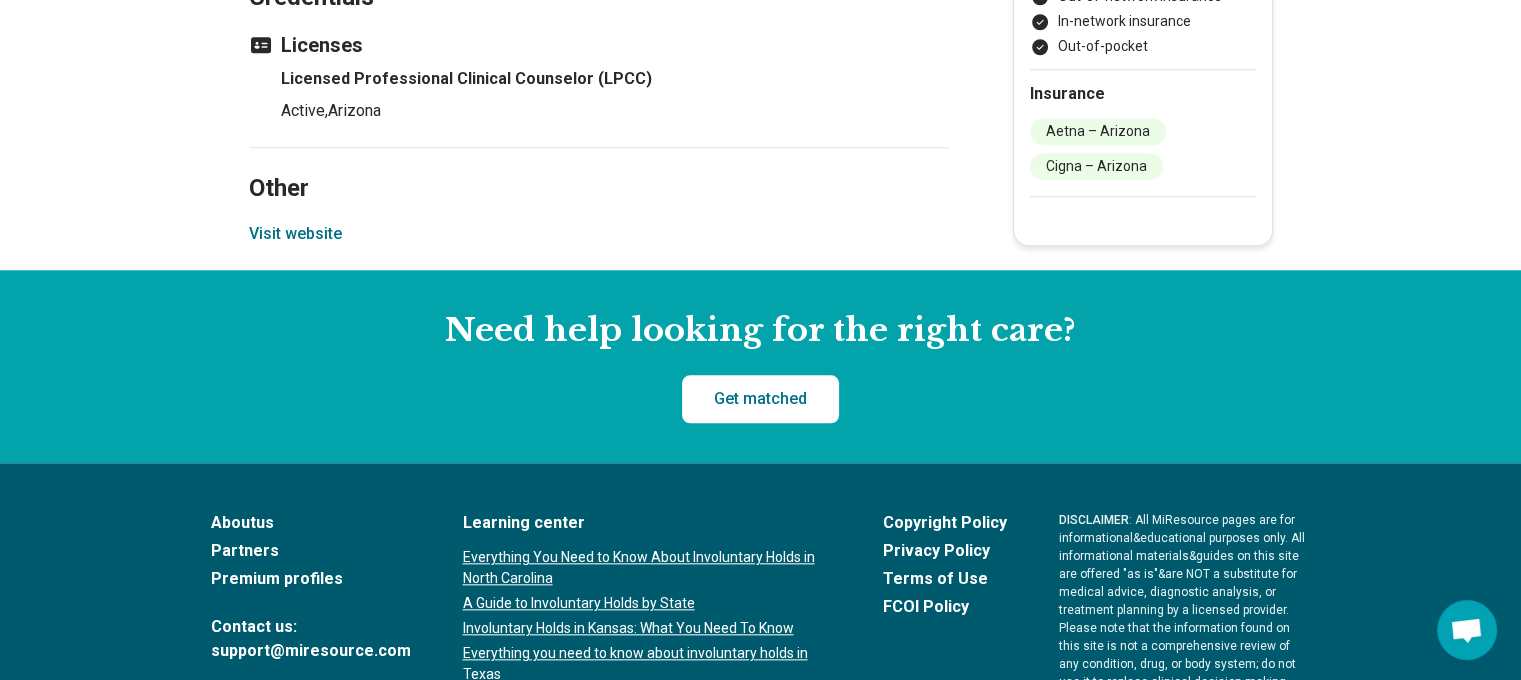 click on "Visit website" at bounding box center (295, 234) 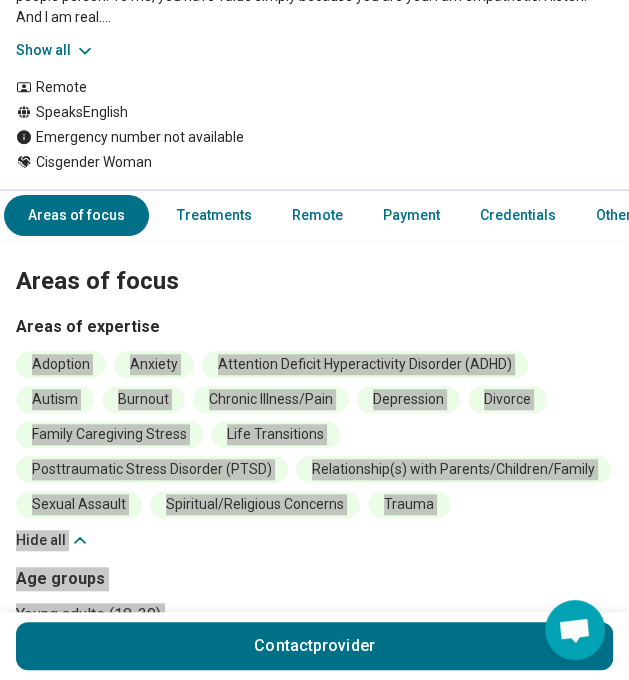 scroll, scrollTop: 381, scrollLeft: 0, axis: vertical 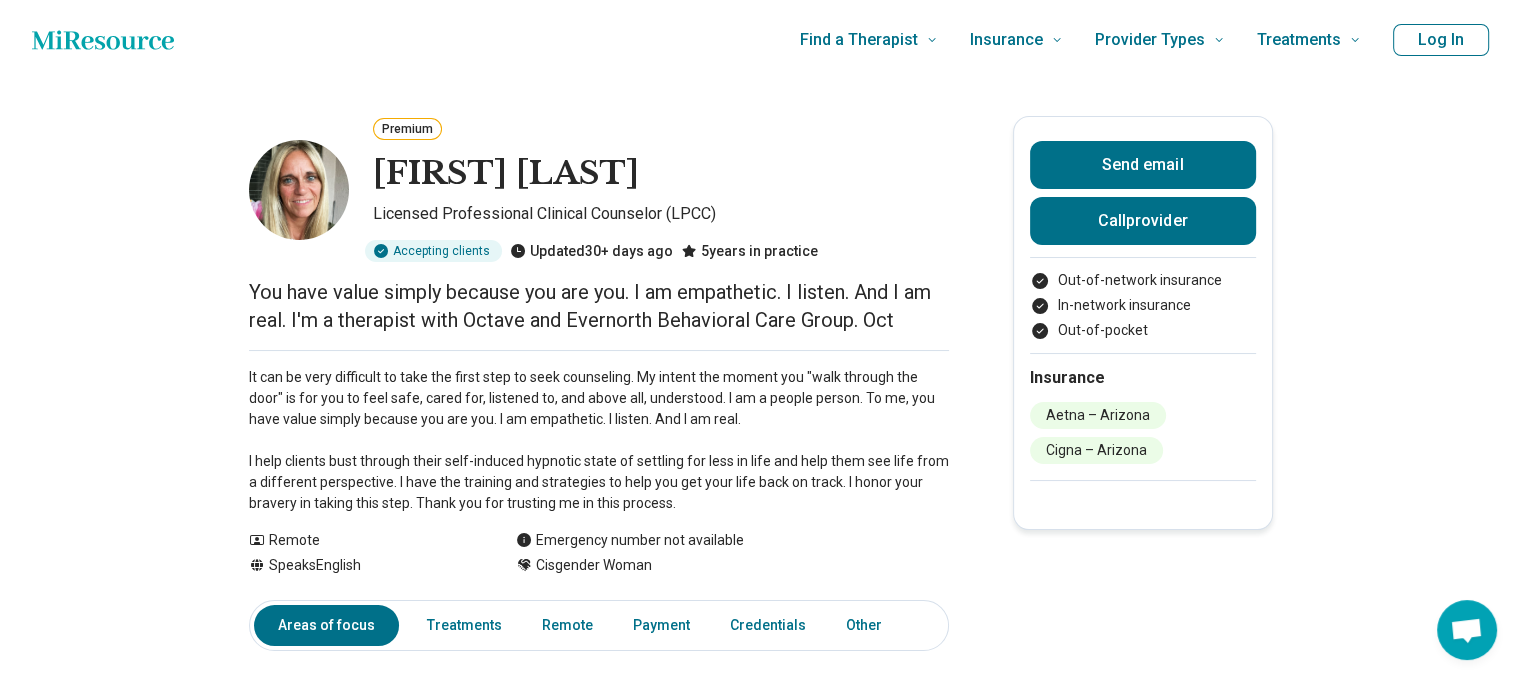 click 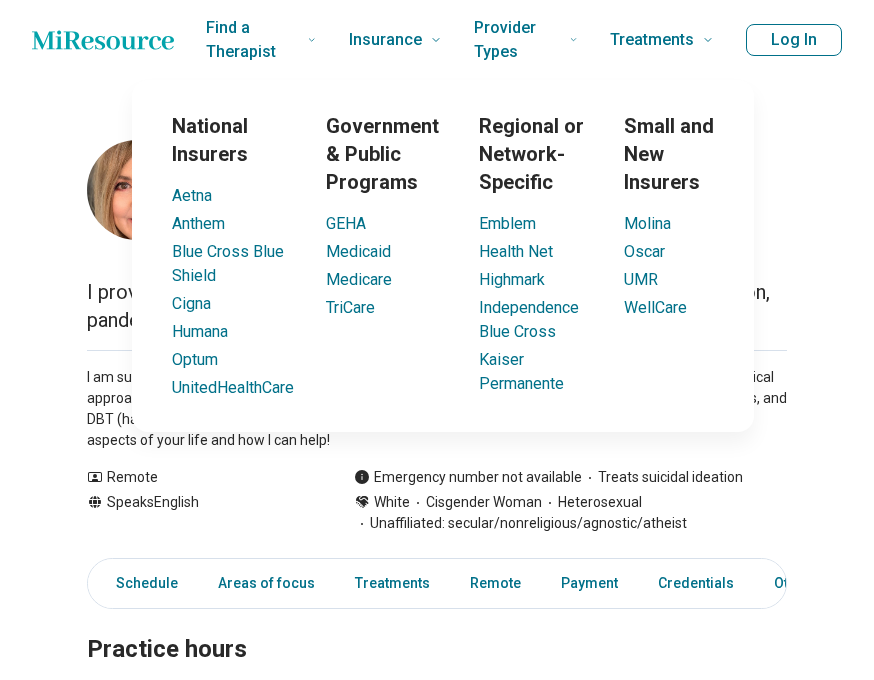 scroll, scrollTop: 0, scrollLeft: 0, axis: both 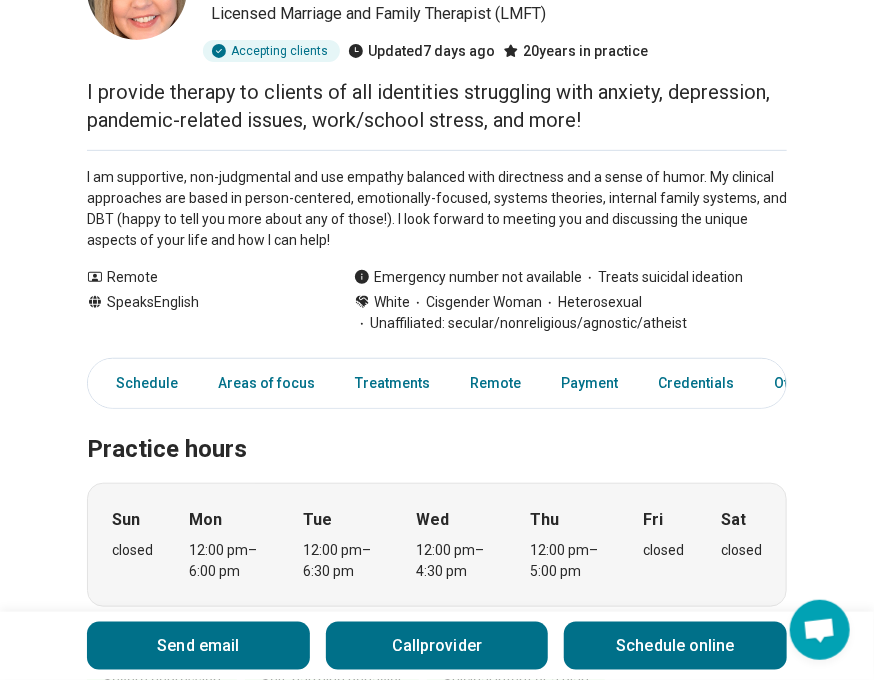click on "Premium Elizabeth Hinkle ( She/Her/Hers ) Licensed Marriage and Family Therapist (LMFT) Accepting clients Updated  7 days ago 20  years in practice I provide therapy to clients of all identities struggling with anxiety, depression,  pandemic-related issues, work/school stress, and more! I am supportive, non-judgmental and use empathy balanced with directness and a sense of humor. My clinical approaches are based in person-centered, emotionally-focused, systems theories, internal family systems, and DBT (happy to tell you more about any of those!). I look forward to meeting you and discussing the unique aspects of your life and how I can help! Show all Remote Speaks  English Emergency number not available Treats suicidal ideation White Cisgender Woman Heterosexual Unaffiliated: secular/nonreligious/agnostic/atheist Send email Call  provider Schedule online Schedule Areas of focus Treatments Remote Payment Credentials Other Practice hours Sun closed Mon 12:00 pm  –   6:00 pm Tue 12:00 pm  –   6:30 pm Wed" at bounding box center (437, 1298) 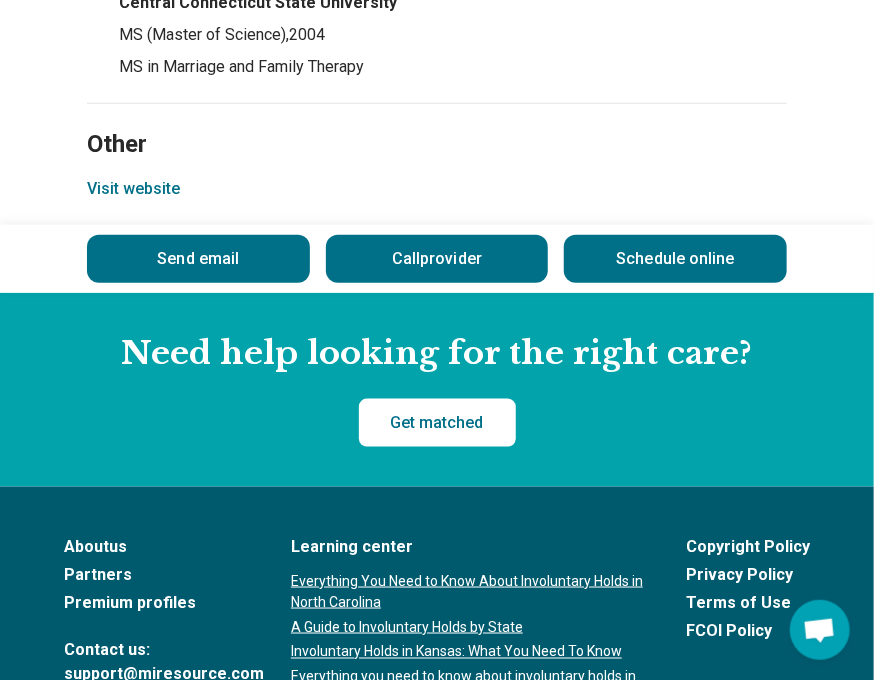 scroll, scrollTop: 2600, scrollLeft: 0, axis: vertical 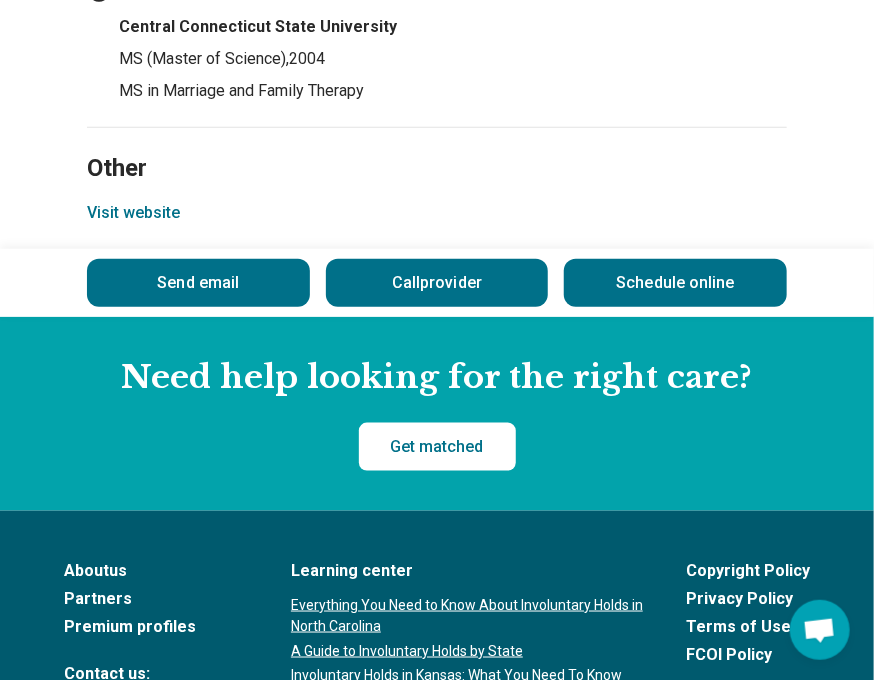 click on "Visit website" at bounding box center [133, 213] 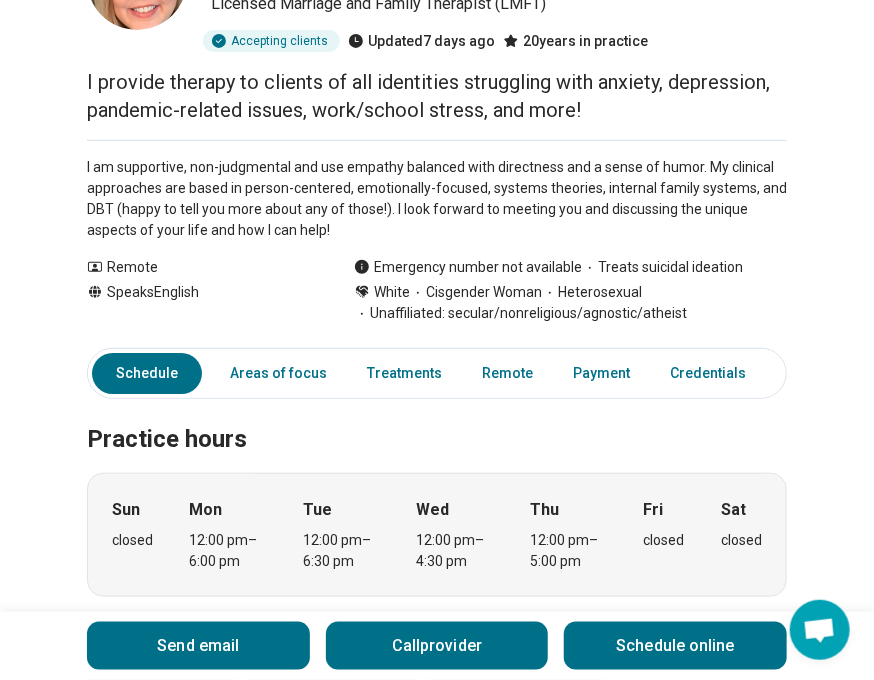 scroll, scrollTop: 0, scrollLeft: 0, axis: both 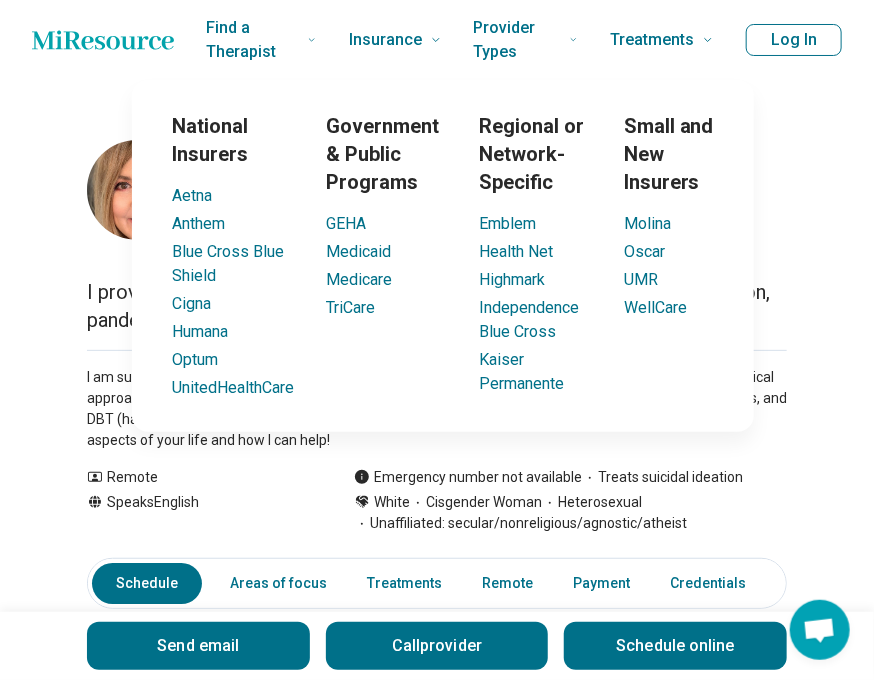 click 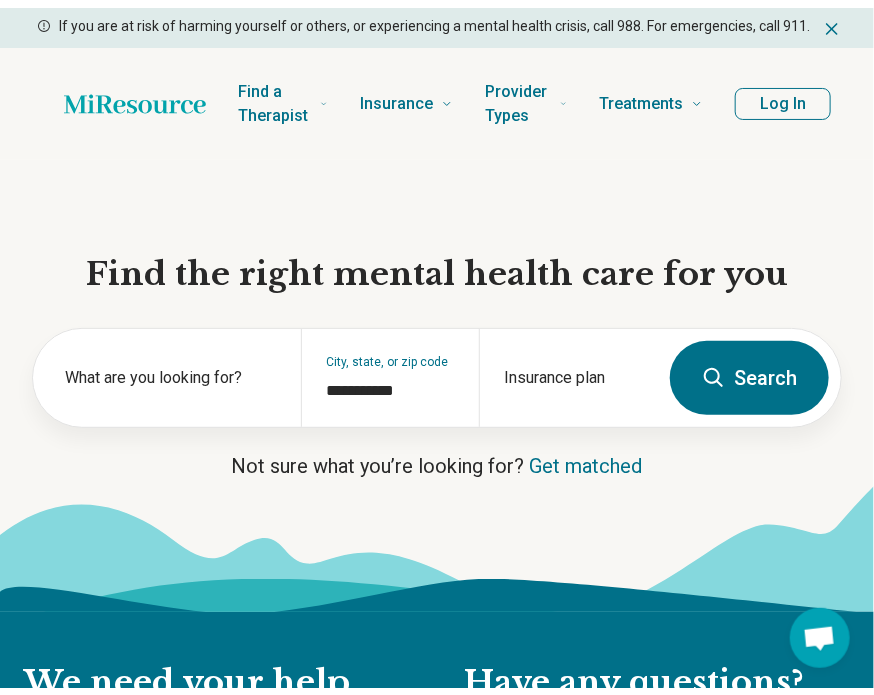 scroll, scrollTop: 100, scrollLeft: 0, axis: vertical 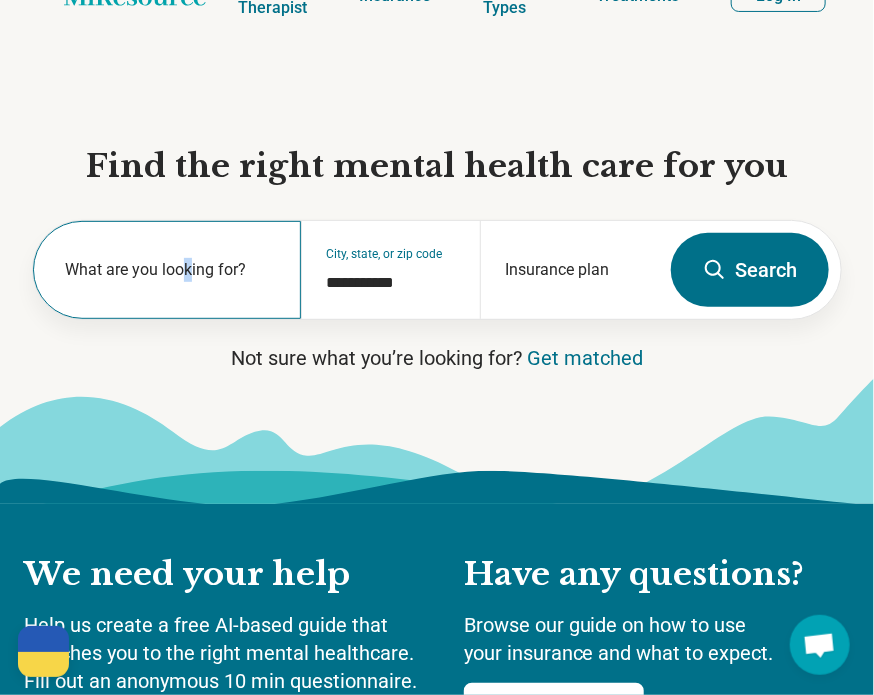 click on "**********" at bounding box center [437, 278] 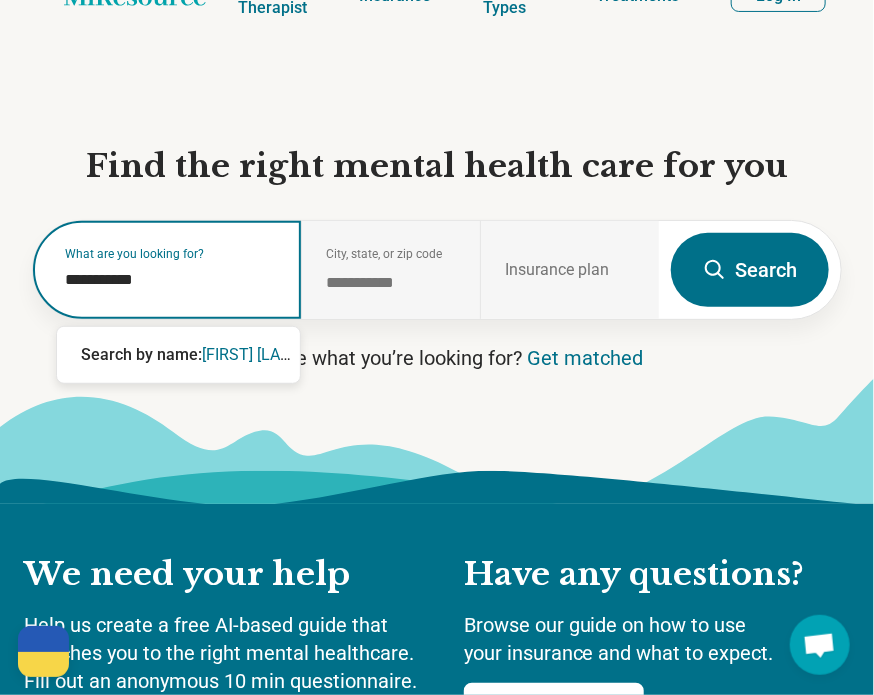 type on "**********" 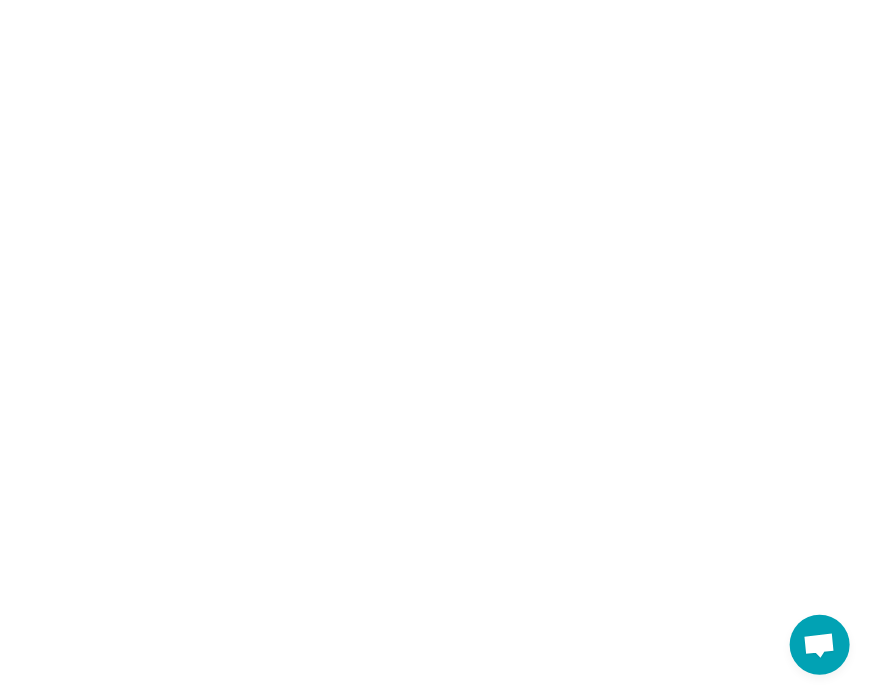scroll, scrollTop: 0, scrollLeft: 0, axis: both 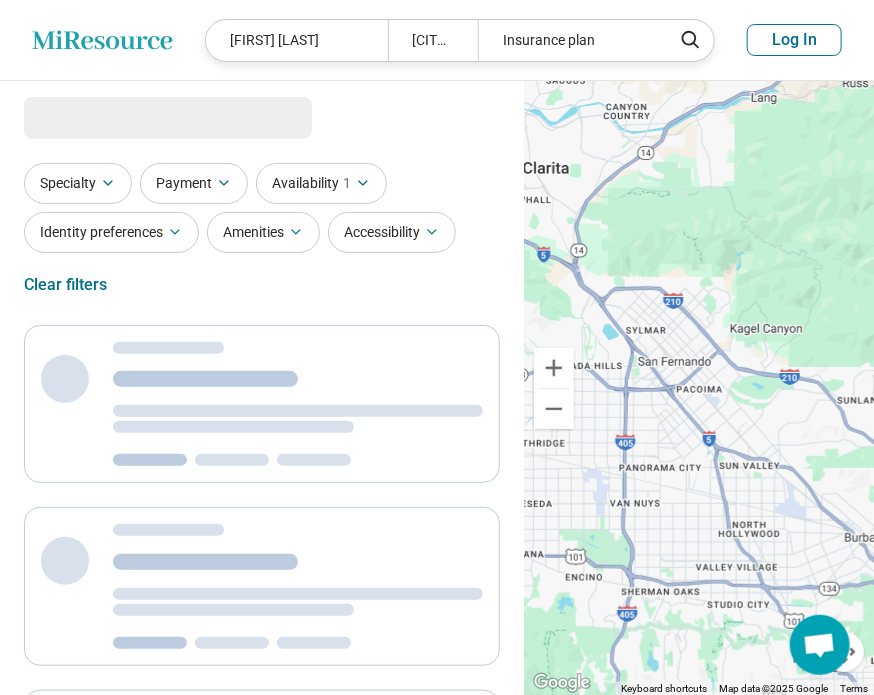 select on "***" 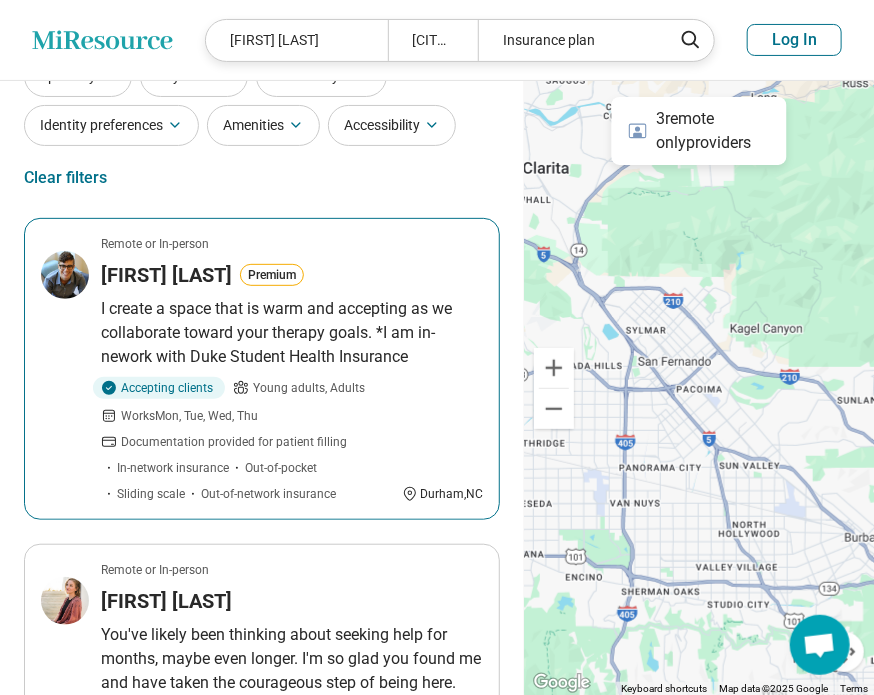 scroll, scrollTop: 100, scrollLeft: 0, axis: vertical 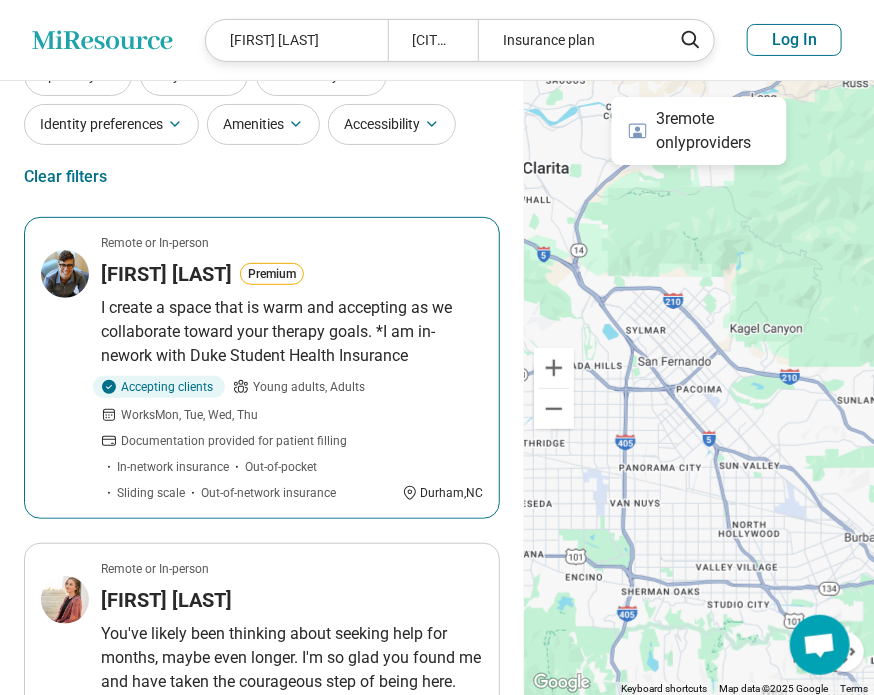 click on "I create a space that is warm and accepting as we collaborate toward your therapy goals.
*I am in-nework with  Duke Student Health Insurance" at bounding box center [292, 332] 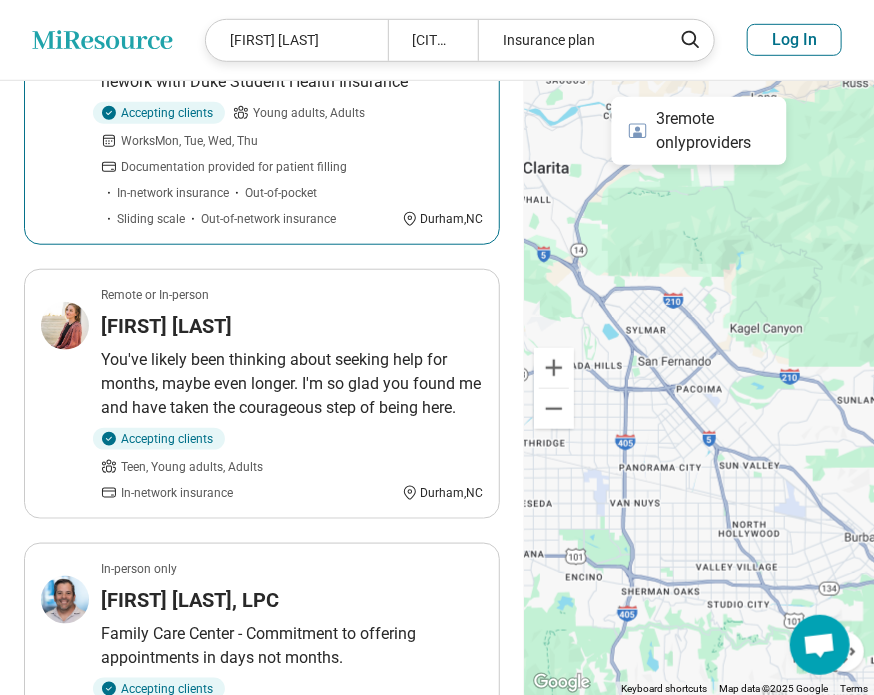scroll, scrollTop: 600, scrollLeft: 0, axis: vertical 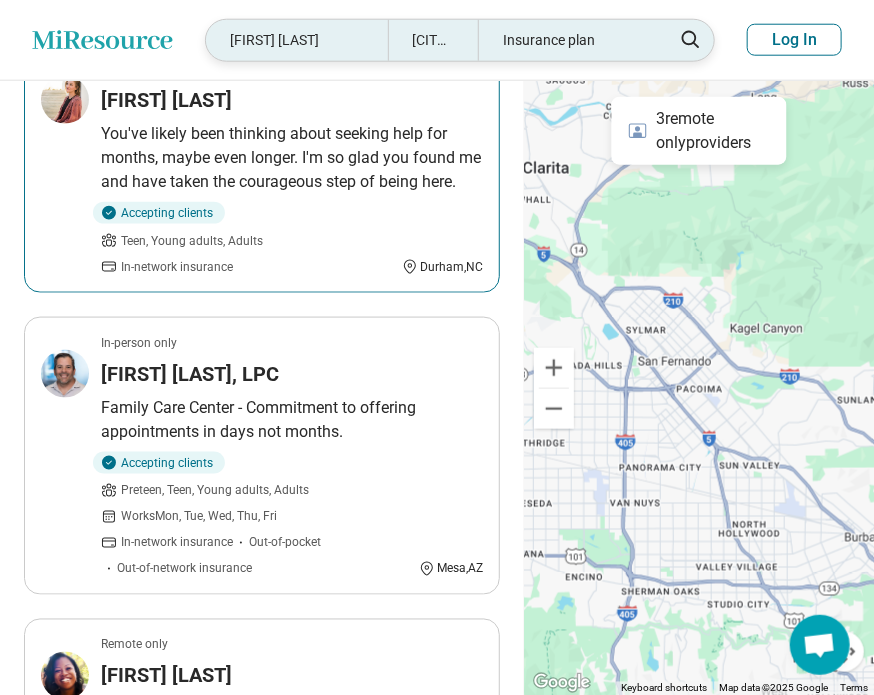 click on "Emily Porter" at bounding box center (297, 40) 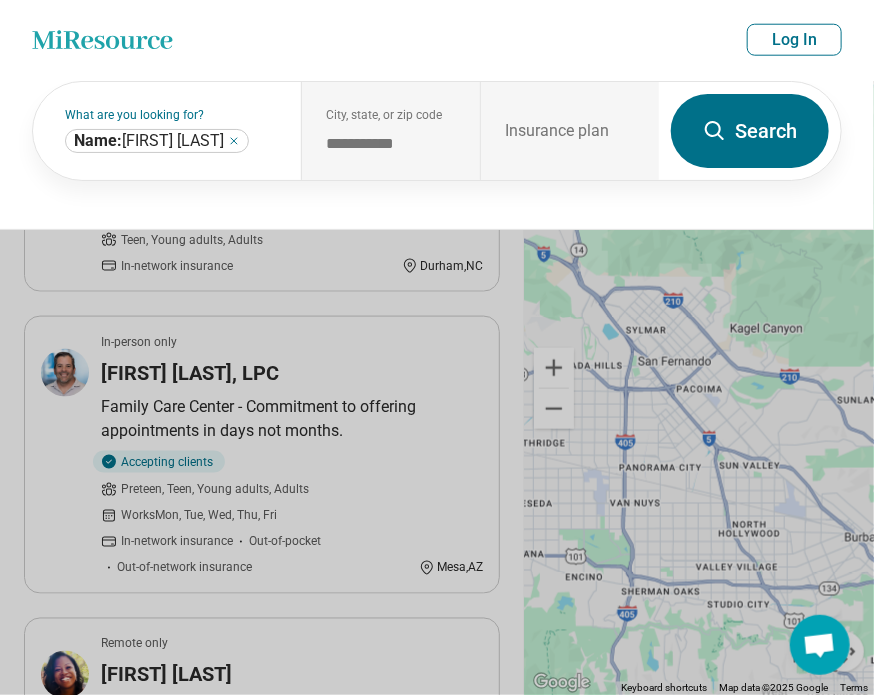 scroll, scrollTop: 599, scrollLeft: 0, axis: vertical 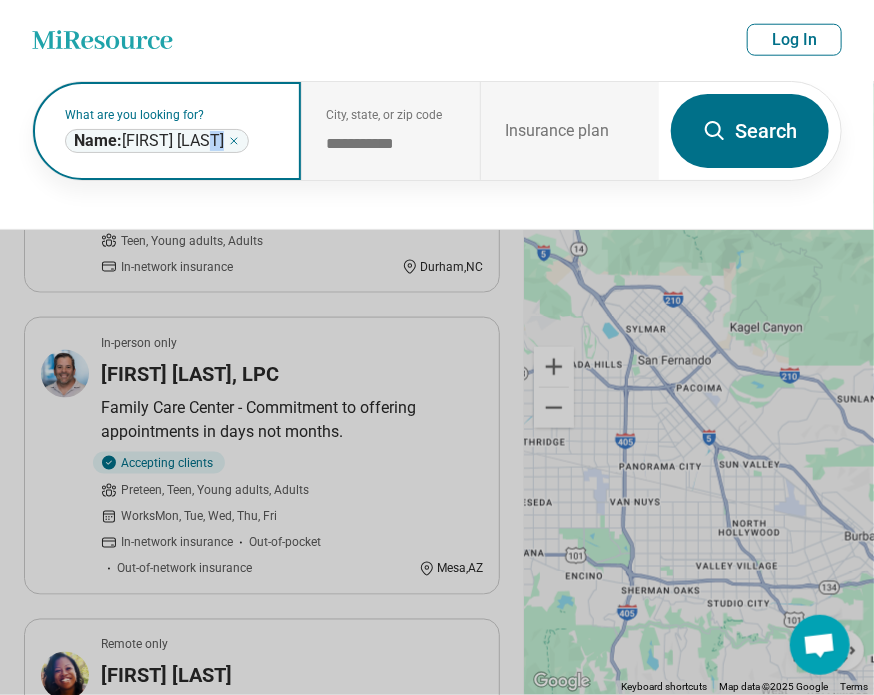 click on "**********" at bounding box center (157, 141) 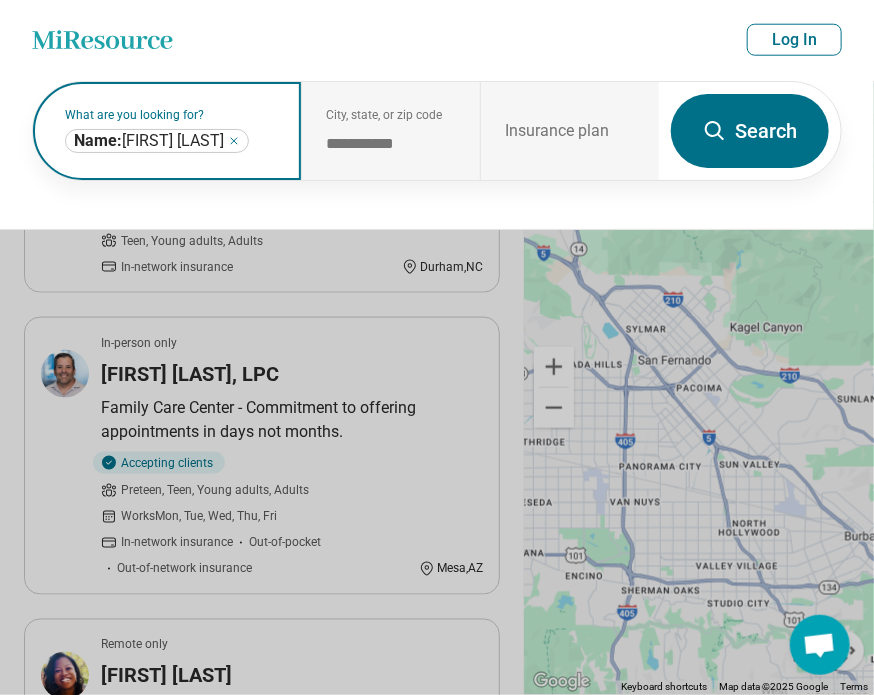click 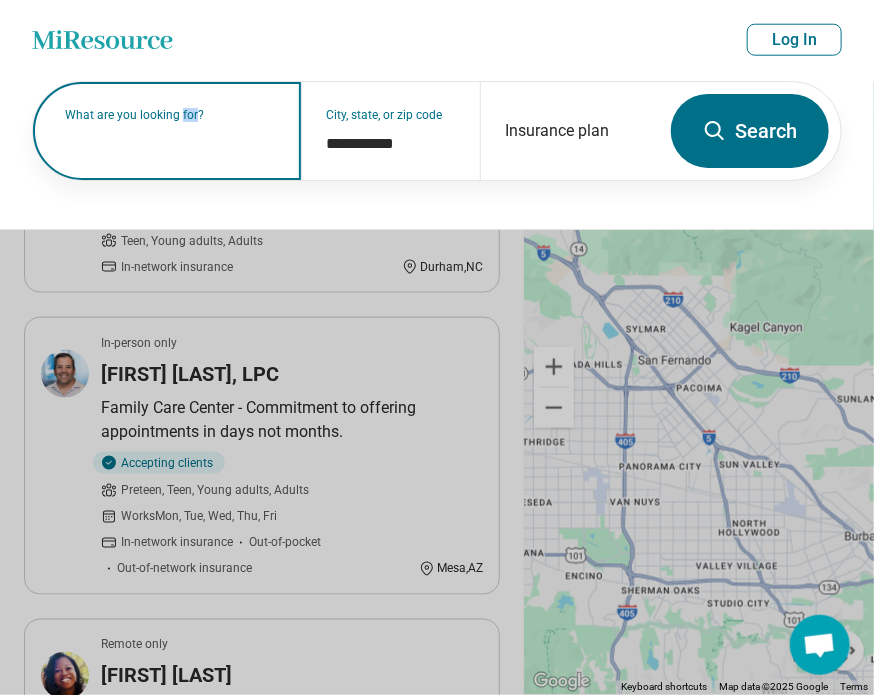 click on "What are you looking for?" at bounding box center [171, 115] 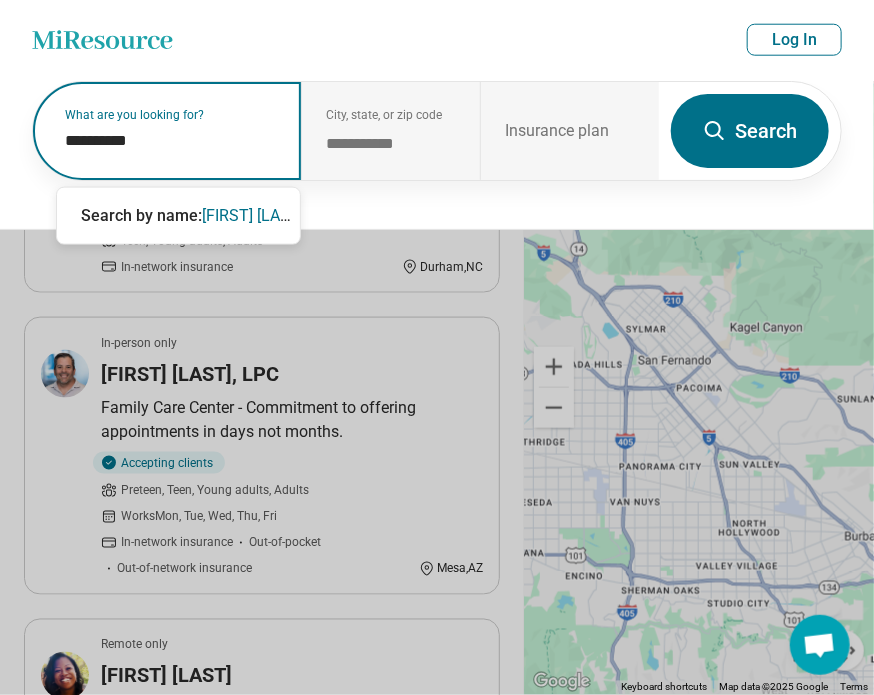 type on "**********" 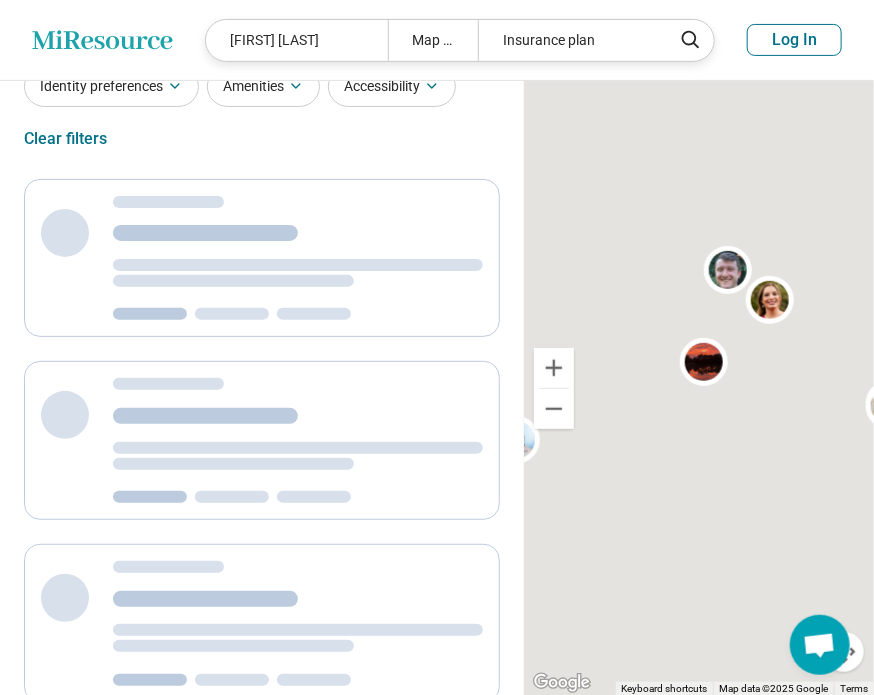 scroll, scrollTop: 0, scrollLeft: 0, axis: both 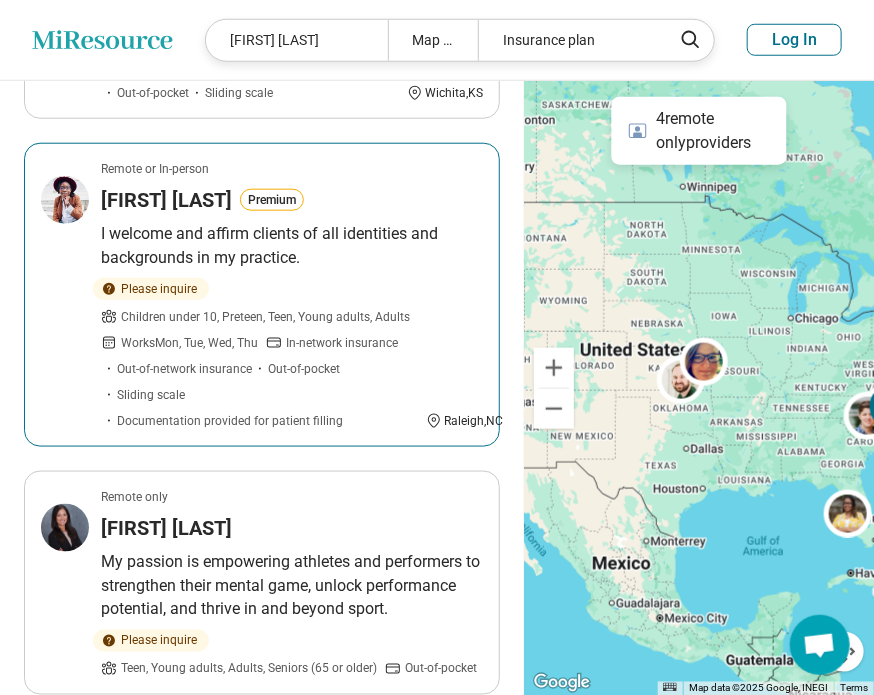 click on "Please inquire Children under 10, Preteen, Teen, Young adults, Adults Works  Mon, Tue, Wed, Thu In-network insurance Out-of-network insurance Out-of-pocket Sliding scale Documentation provided for patient filling" at bounding box center (259, 354) 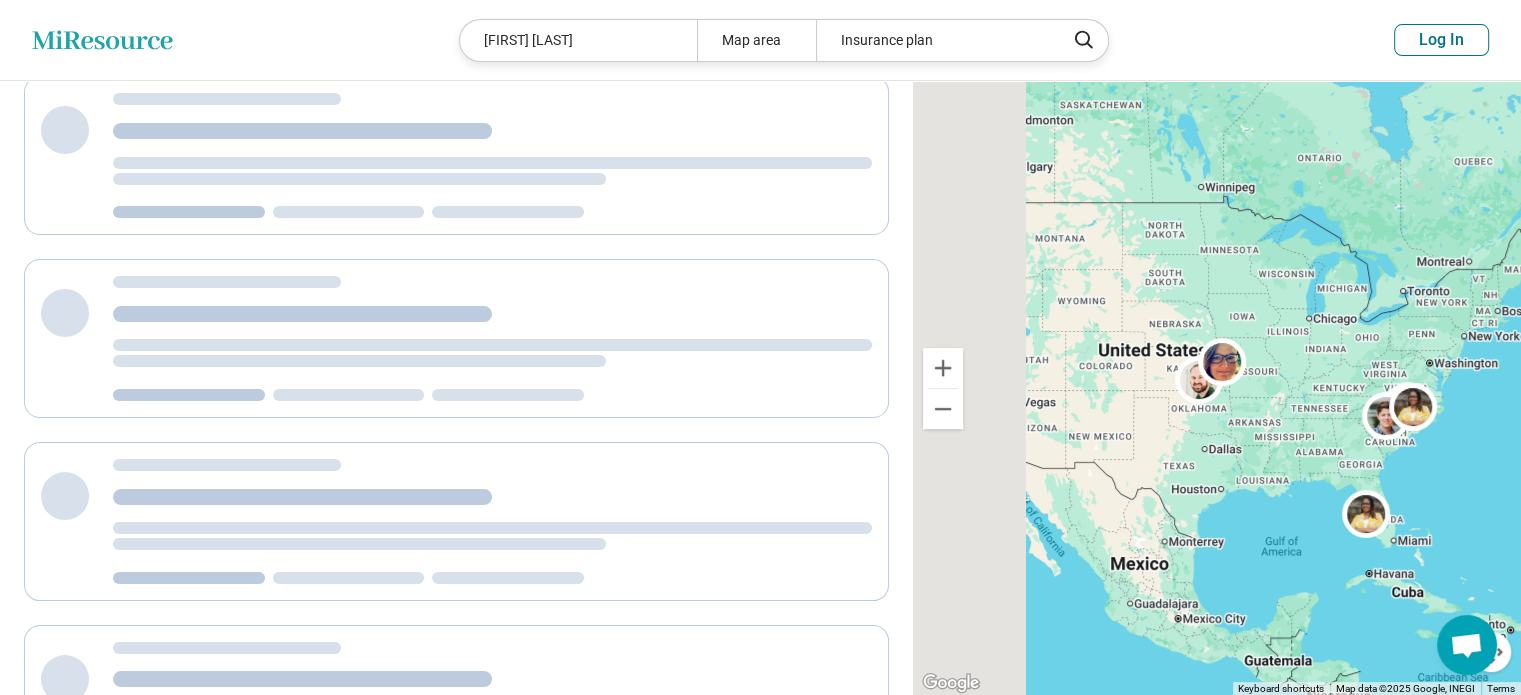scroll, scrollTop: 232, scrollLeft: 0, axis: vertical 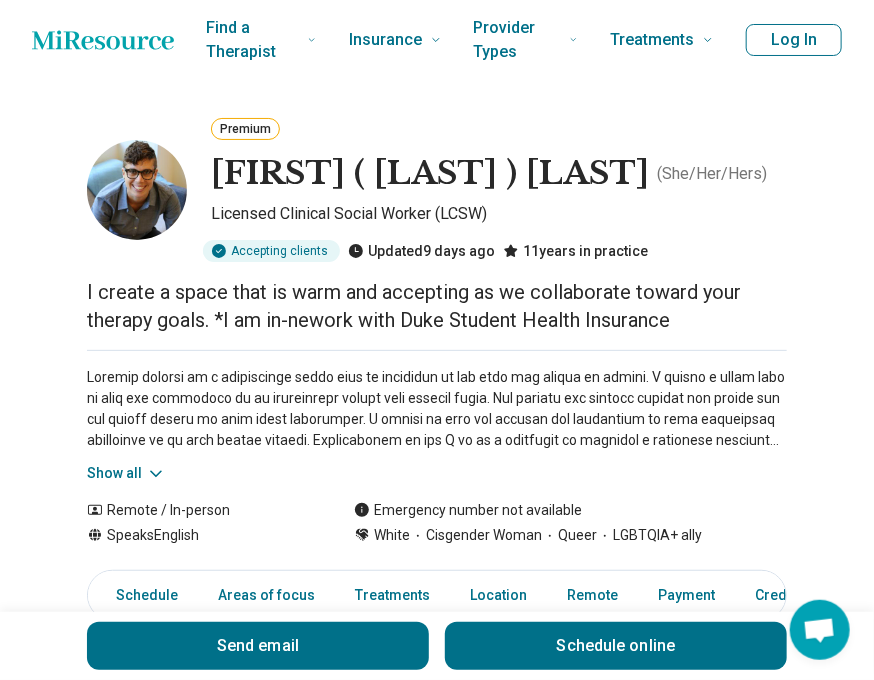 click at bounding box center [137, 190] 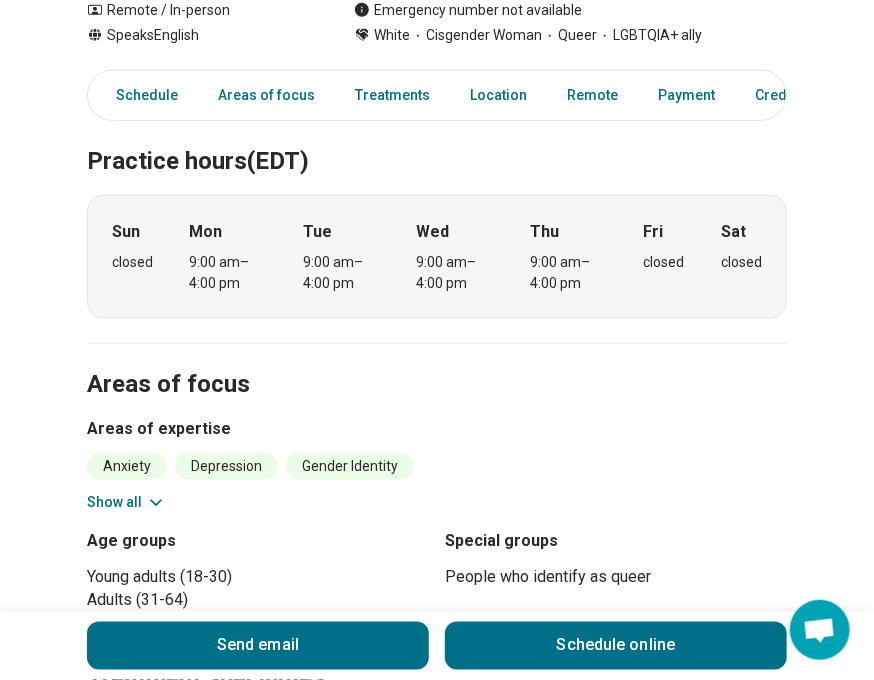 click on "Premium [FIRST] ( [LAST] ) [LAST] ( She/Her/Hers ) Licensed Clinical Social Worker (LCSW) Accepting clients Updated  9 days ago 11  years in practice I create a space that is warm and accepting as we collaborate toward your therapy goals.
*I am in-nework with  Duke Student Health Insurance Show all Remote / In-person Speaks  English Emergency number not available White Cisgender Woman Queer LGBTQIA+ ally Send email Schedule online Schedule Areas of focus Treatments Location Remote Payment Credentials Other Practice hours  (EDT) Sun closed Mon 9:00 am  –   4:00 pm Tue 9:00 am  –   4:00 pm Wed 9:00 am  –   4:00 pm Thu 9:00 am  –   4:00 pm Fri closed Sat closed Areas of focus Areas of expertise Anxiety Depression Gender Identity Peer Difficulties Performance Anxiety Personal Growth Racial Identity School Concerns Sexual Concerns Sexual Identity Show all Age groups Young adults (18-30) Adults (31-64) Special groups People who identify as queer Treatment specialties Therapeutic modalities Individual Therapy" at bounding box center [437, 1076] 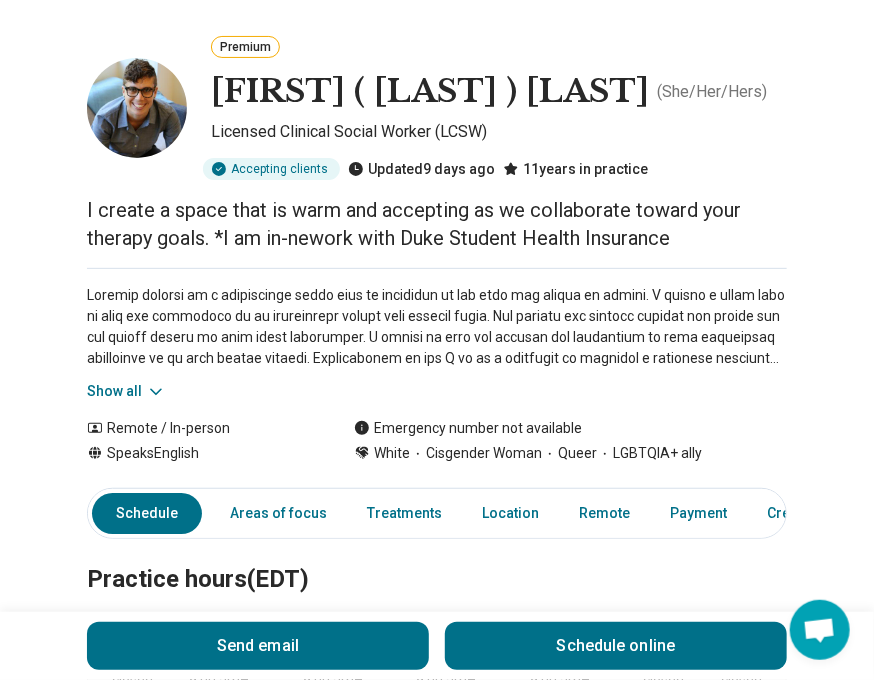scroll, scrollTop: 0, scrollLeft: 0, axis: both 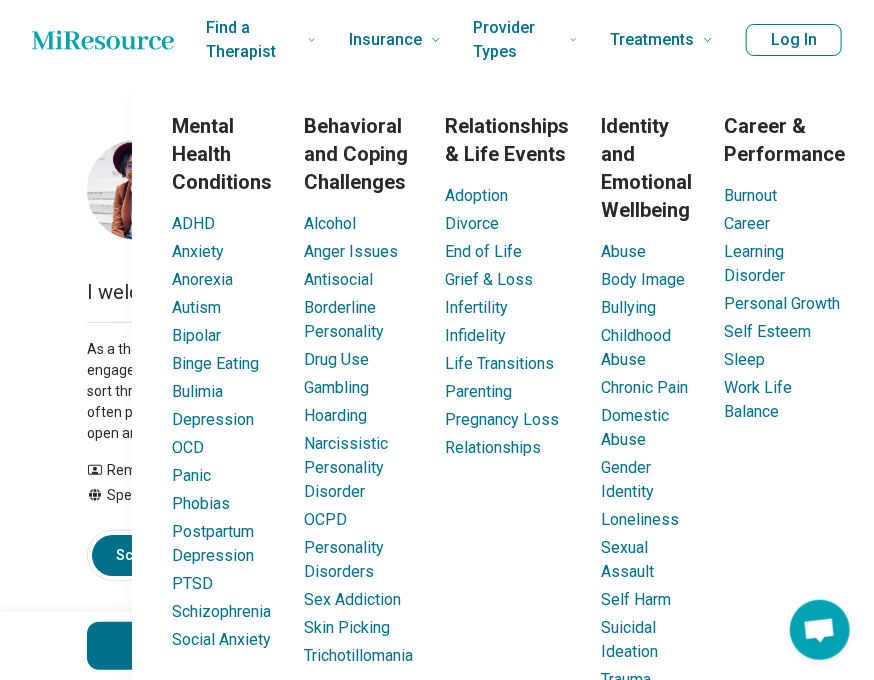 click 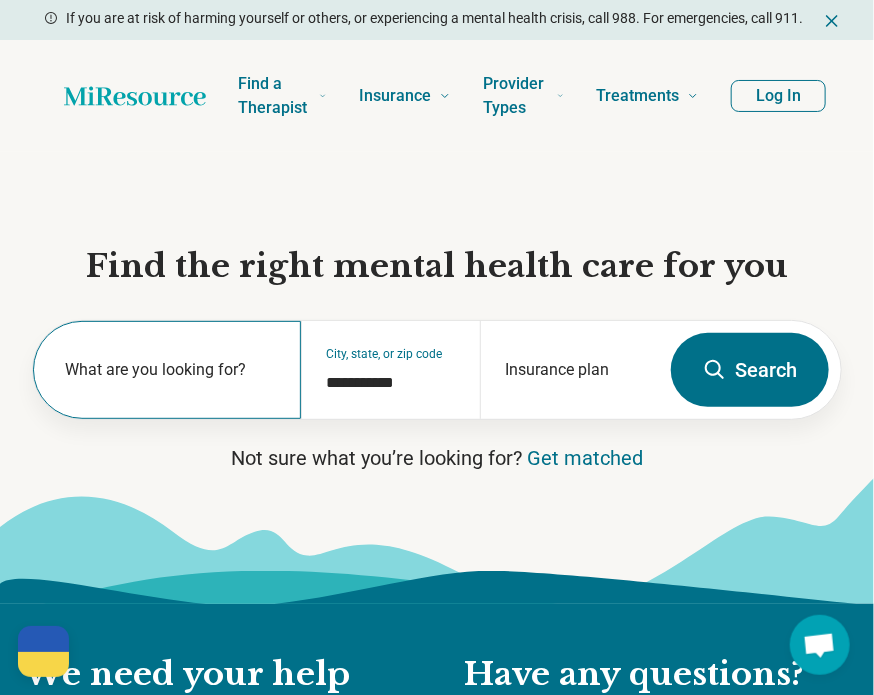 click on "What are you looking for?" at bounding box center (167, 370) 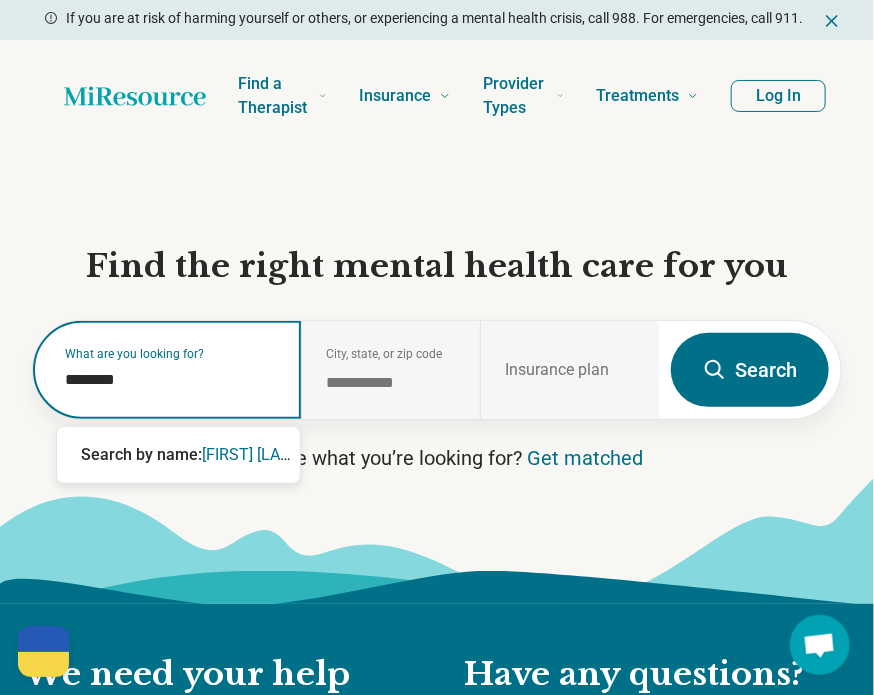 type on "*********" 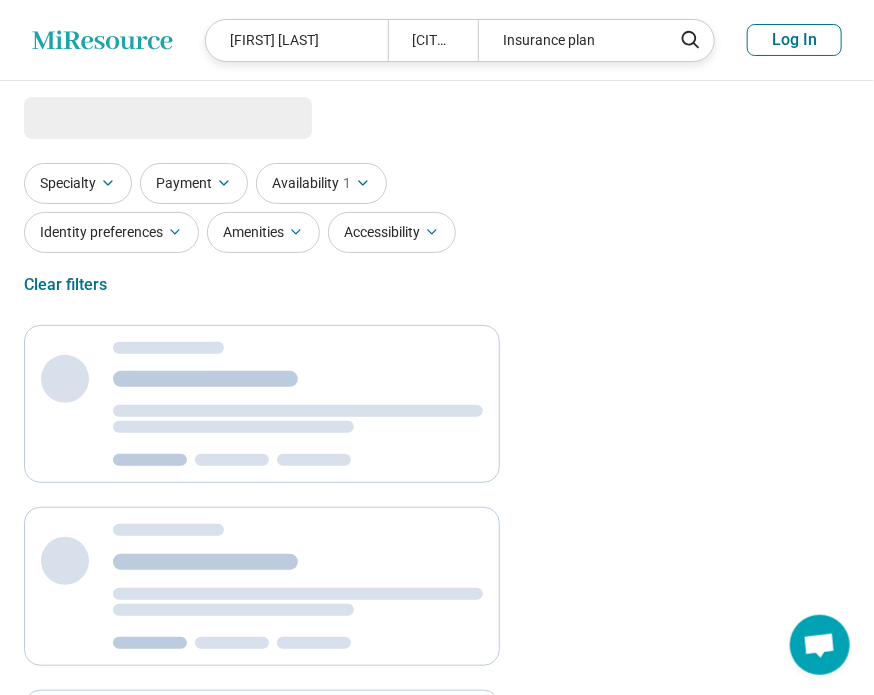 select on "***" 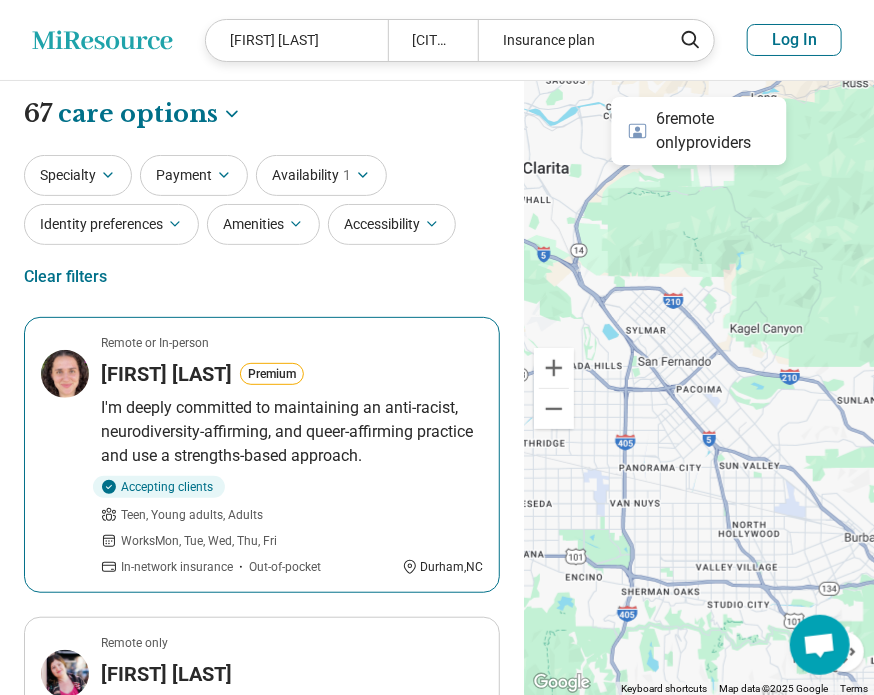 scroll, scrollTop: 100, scrollLeft: 0, axis: vertical 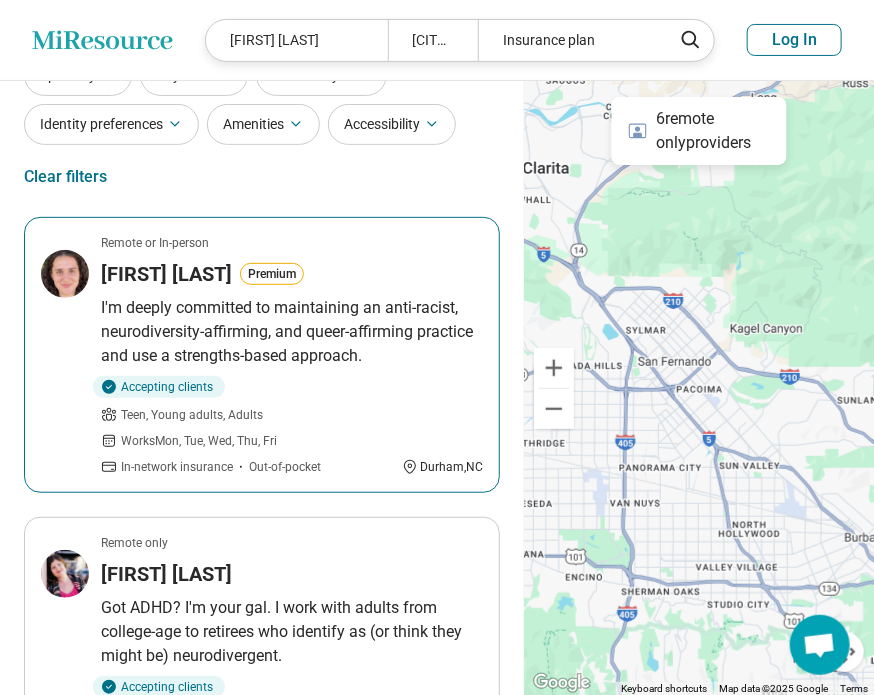 click on "Accepting clients Teen, Young adults, Adults Works  Mon, Tue, Wed, Thu, Fri In-network insurance Out-of-pocket Durham ,  NC" at bounding box center (292, 426) 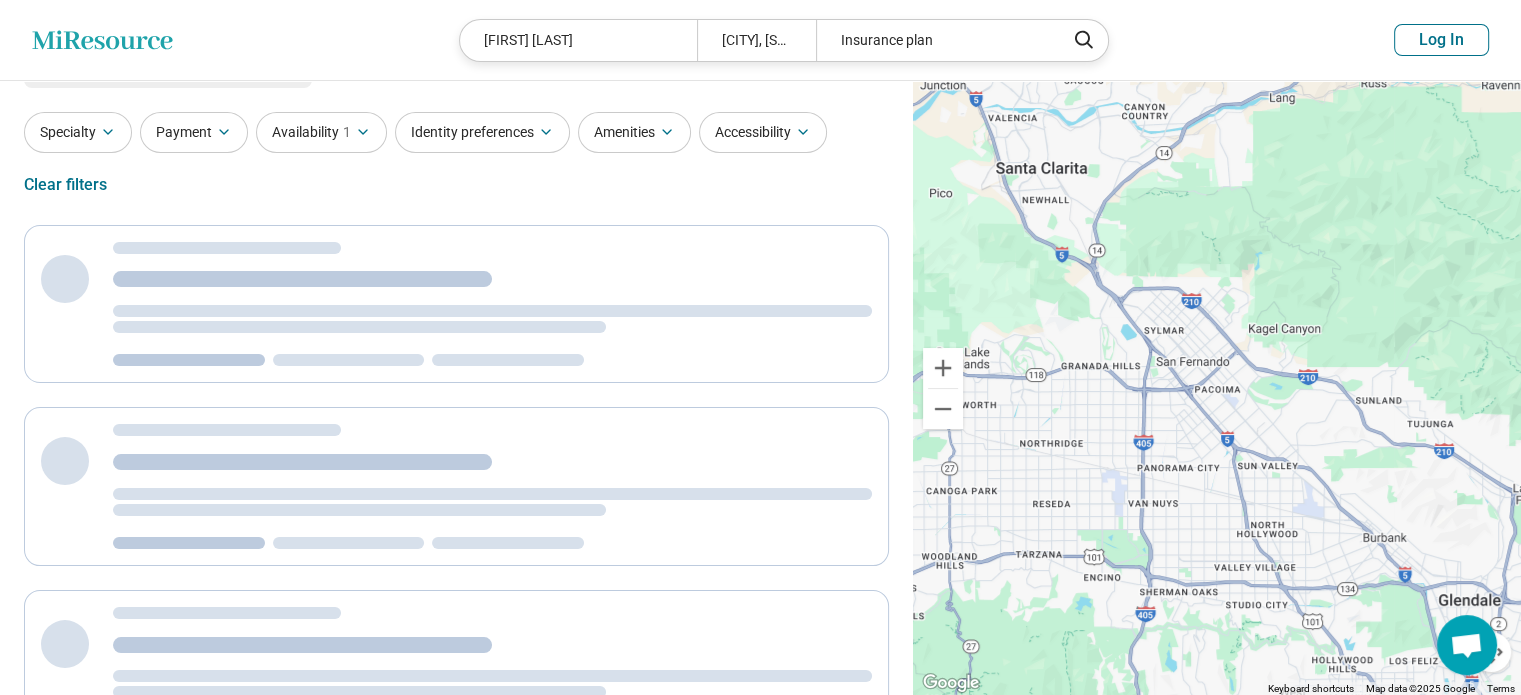 scroll, scrollTop: 0, scrollLeft: 0, axis: both 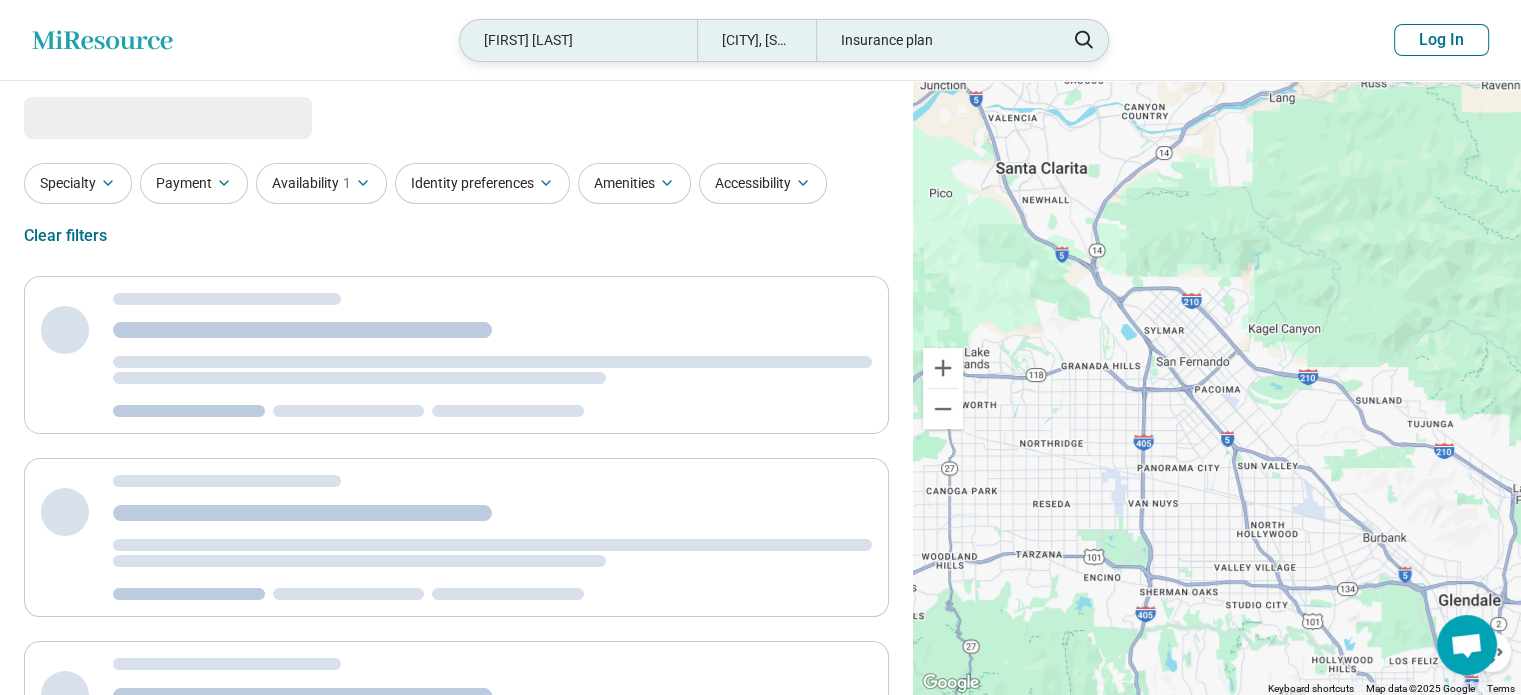 click on "Erin Katz" at bounding box center (578, 40) 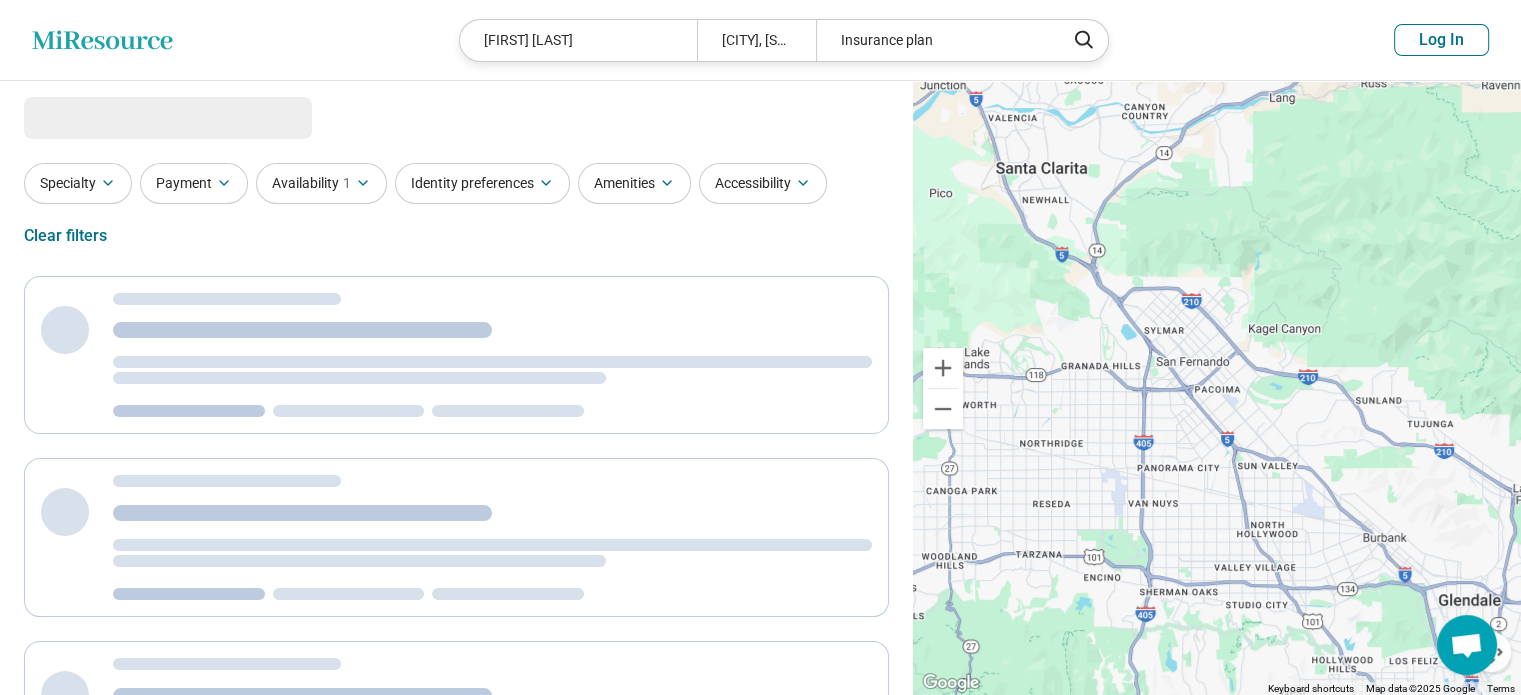 click on "Miresource logo Erin Katz Pacoima, CA Insurance plan Log In" at bounding box center (760, 40) 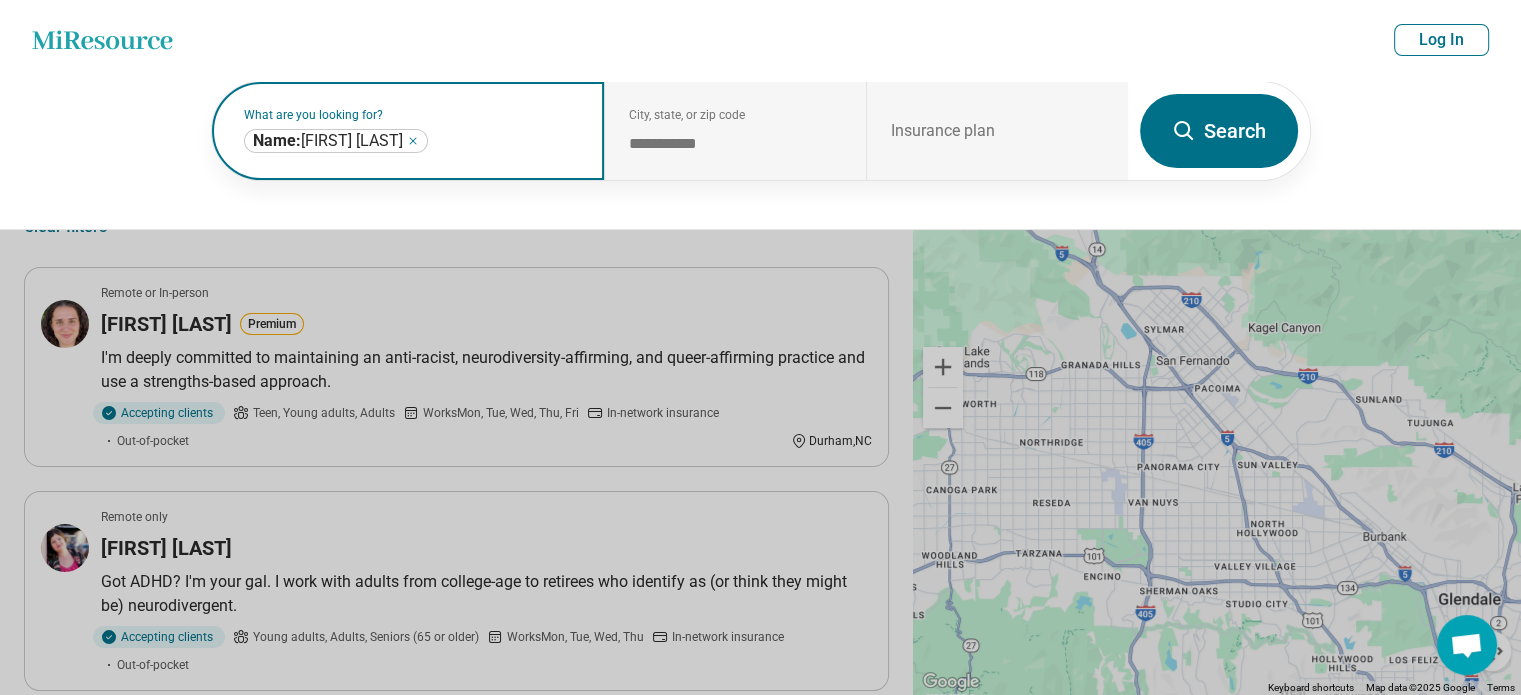 click 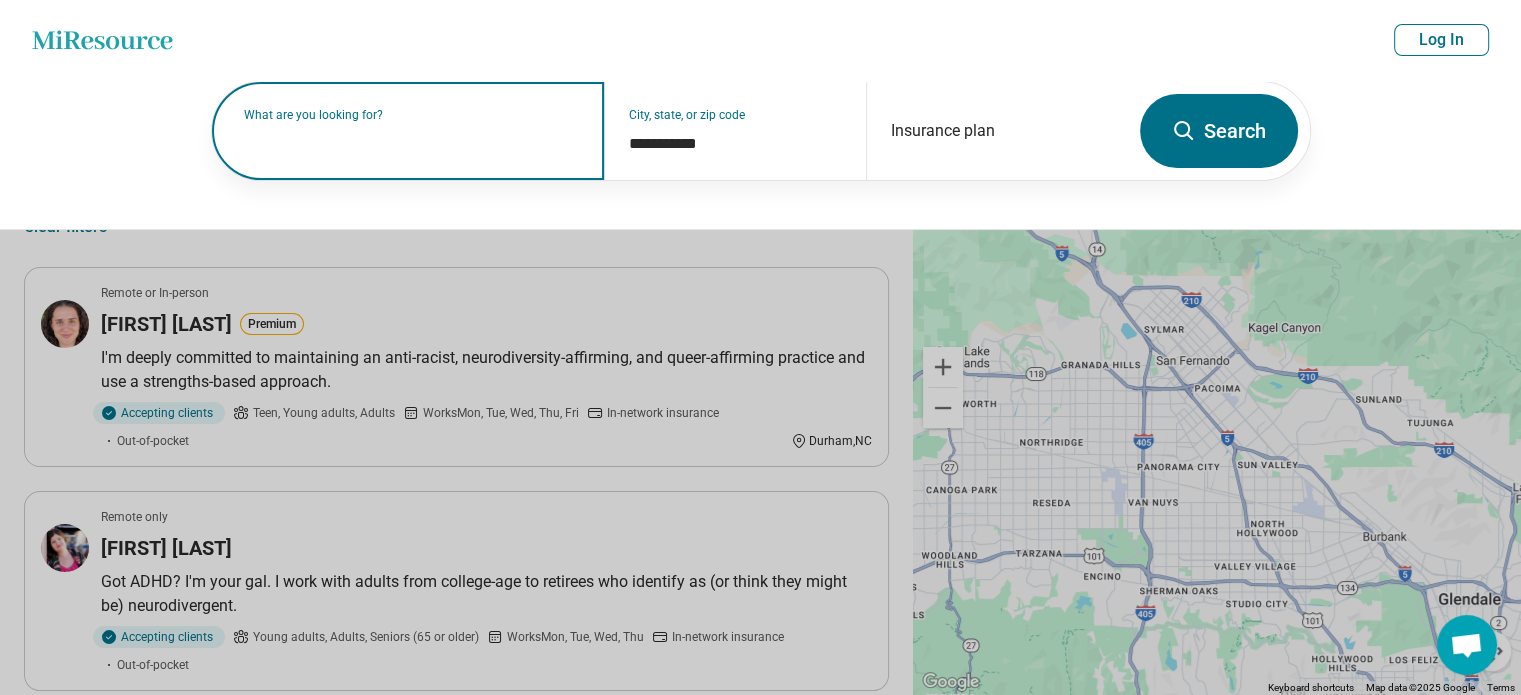 click on "What are you looking for?" at bounding box center [412, 115] 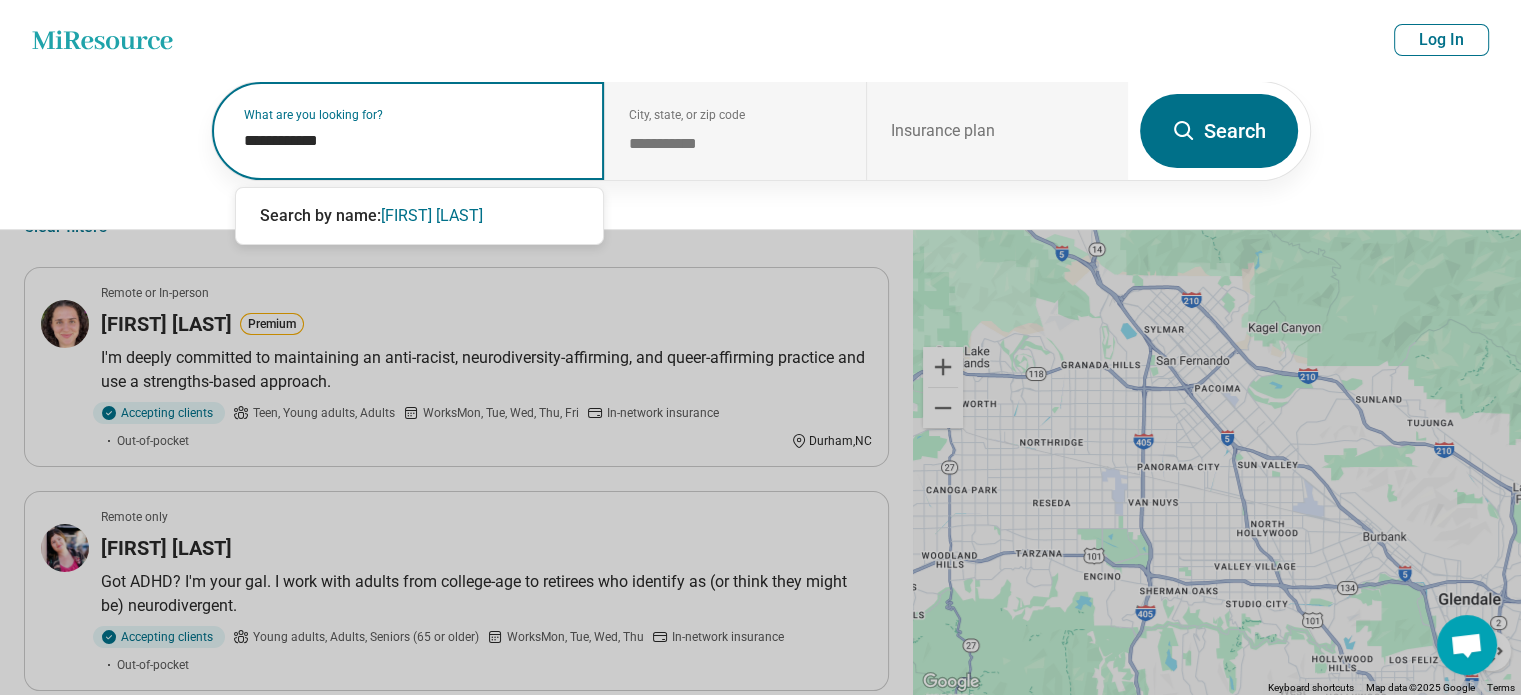 type on "**********" 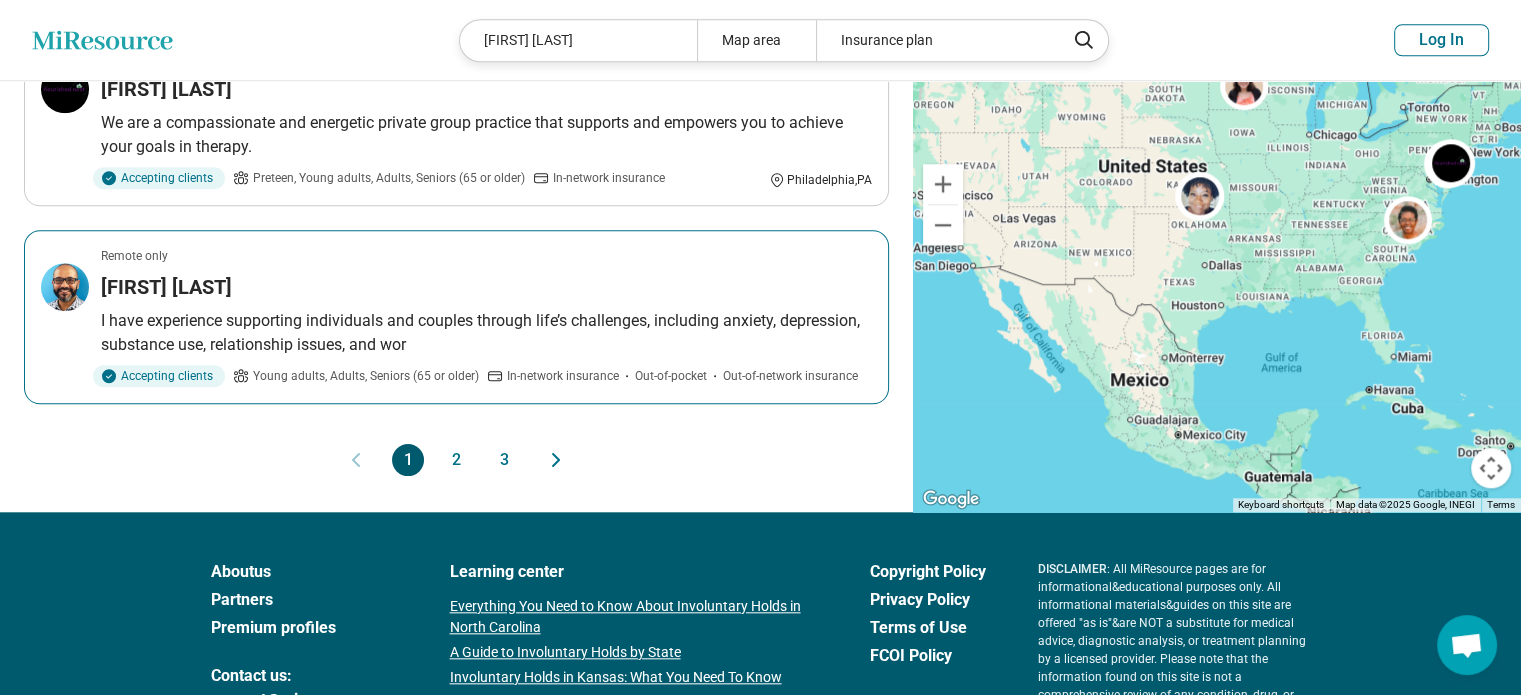 scroll, scrollTop: 1900, scrollLeft: 0, axis: vertical 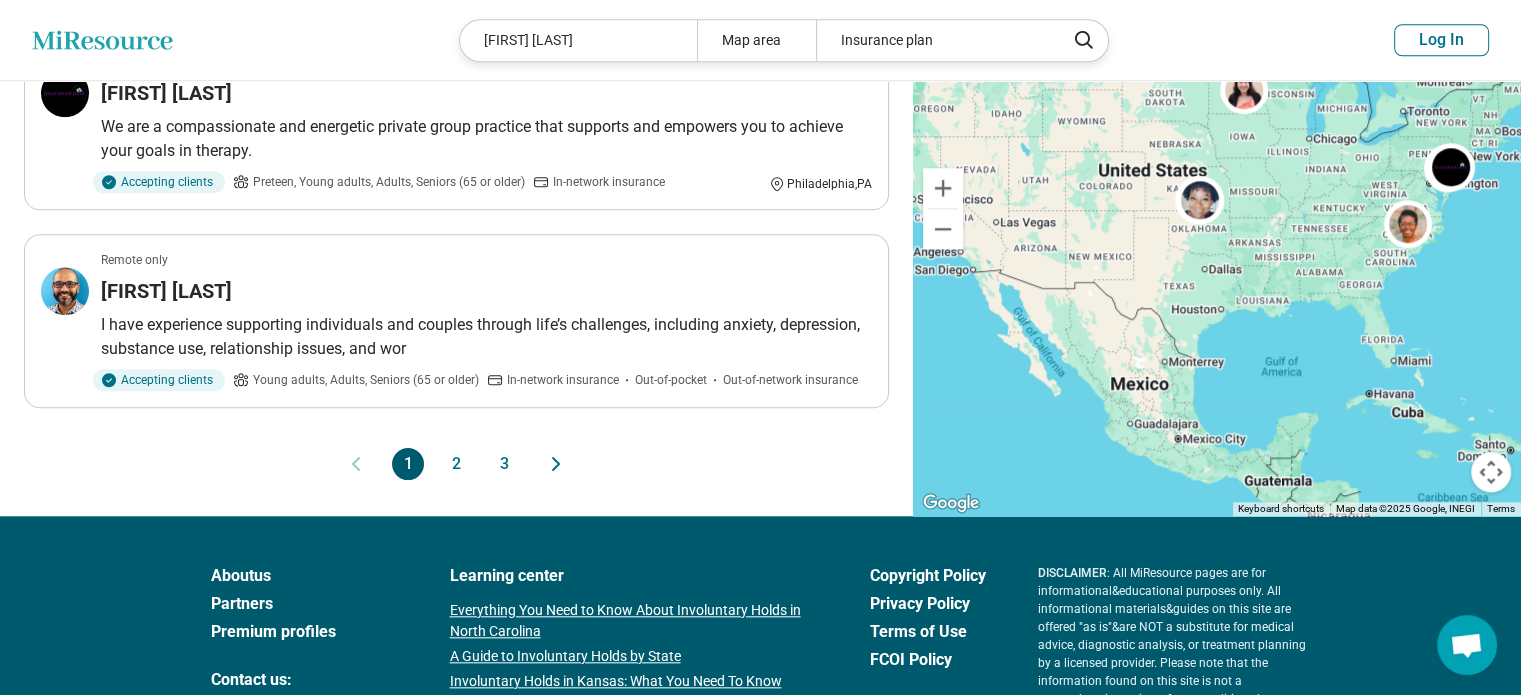 click on "**********" at bounding box center (456, -652) 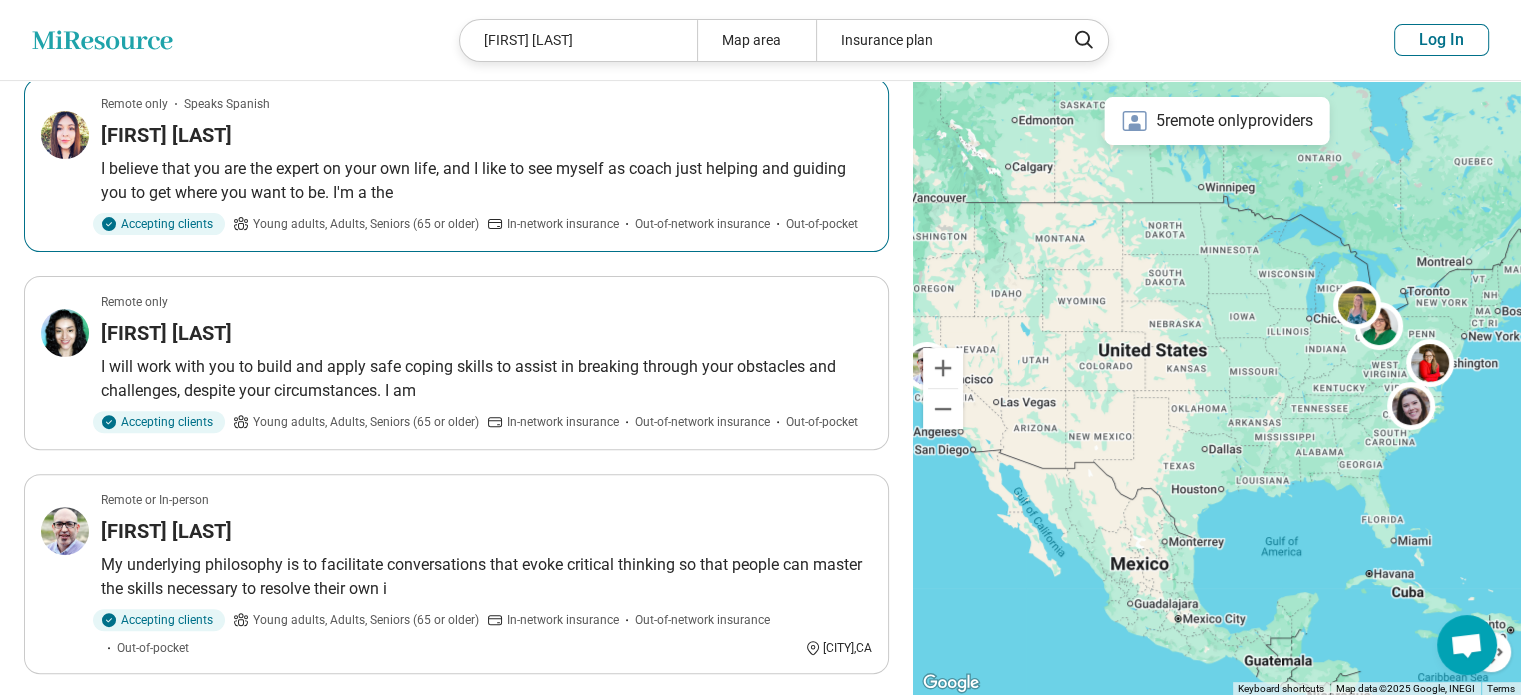 scroll, scrollTop: 600, scrollLeft: 0, axis: vertical 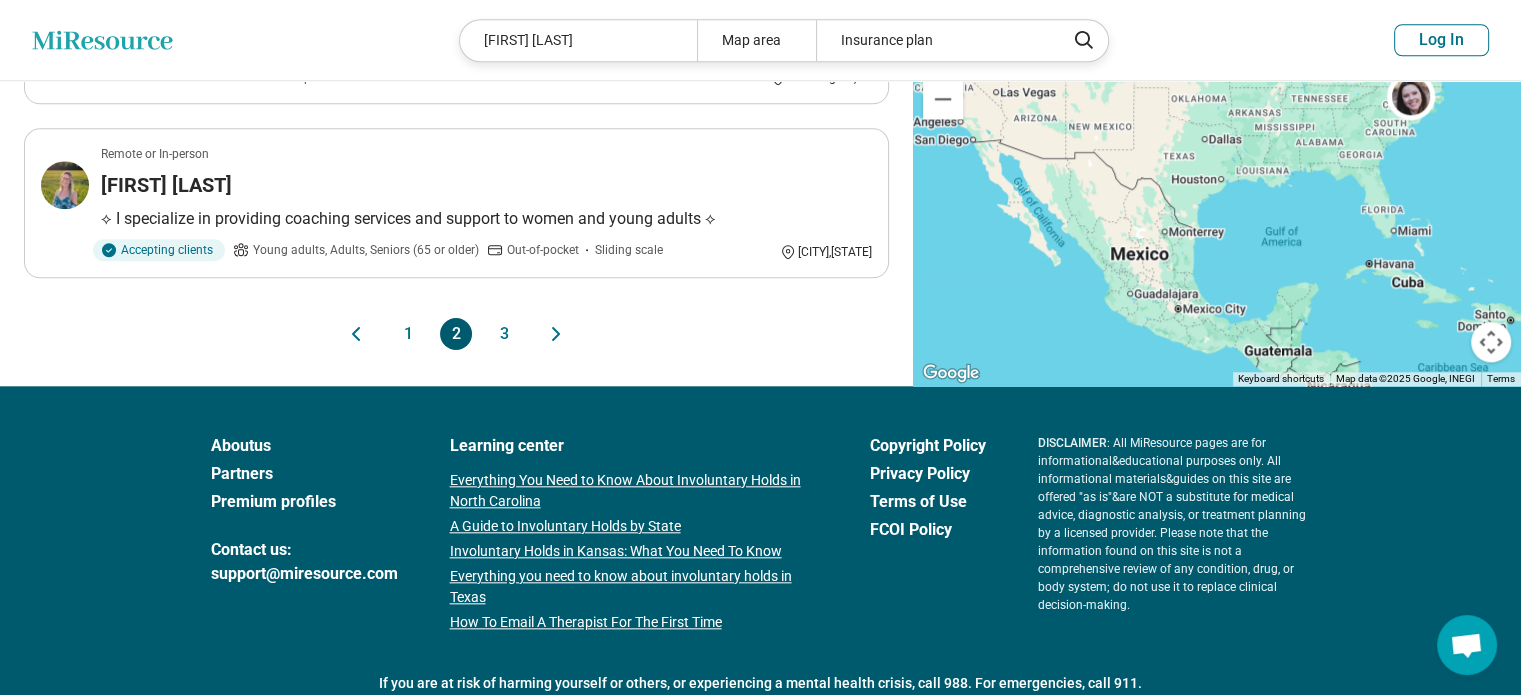 click on "3" at bounding box center (504, 334) 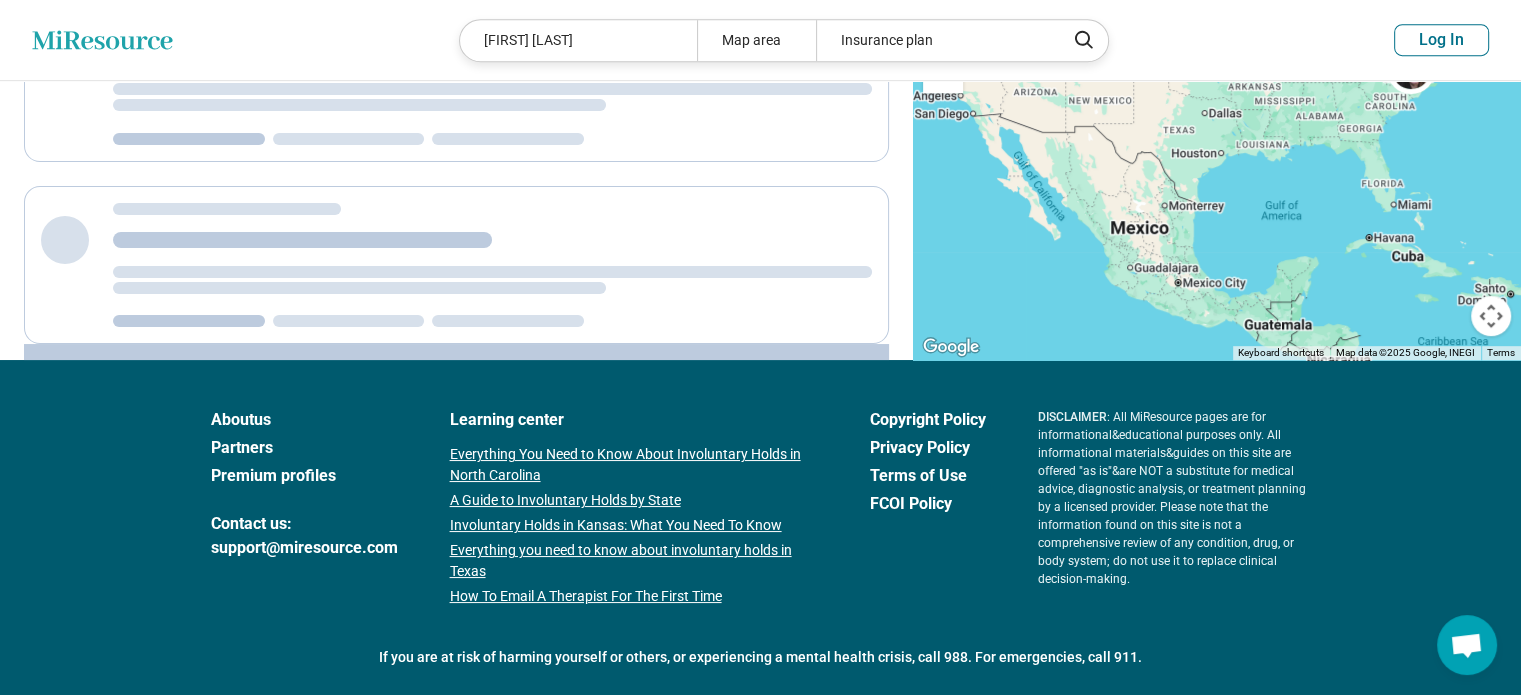 scroll, scrollTop: 0, scrollLeft: 0, axis: both 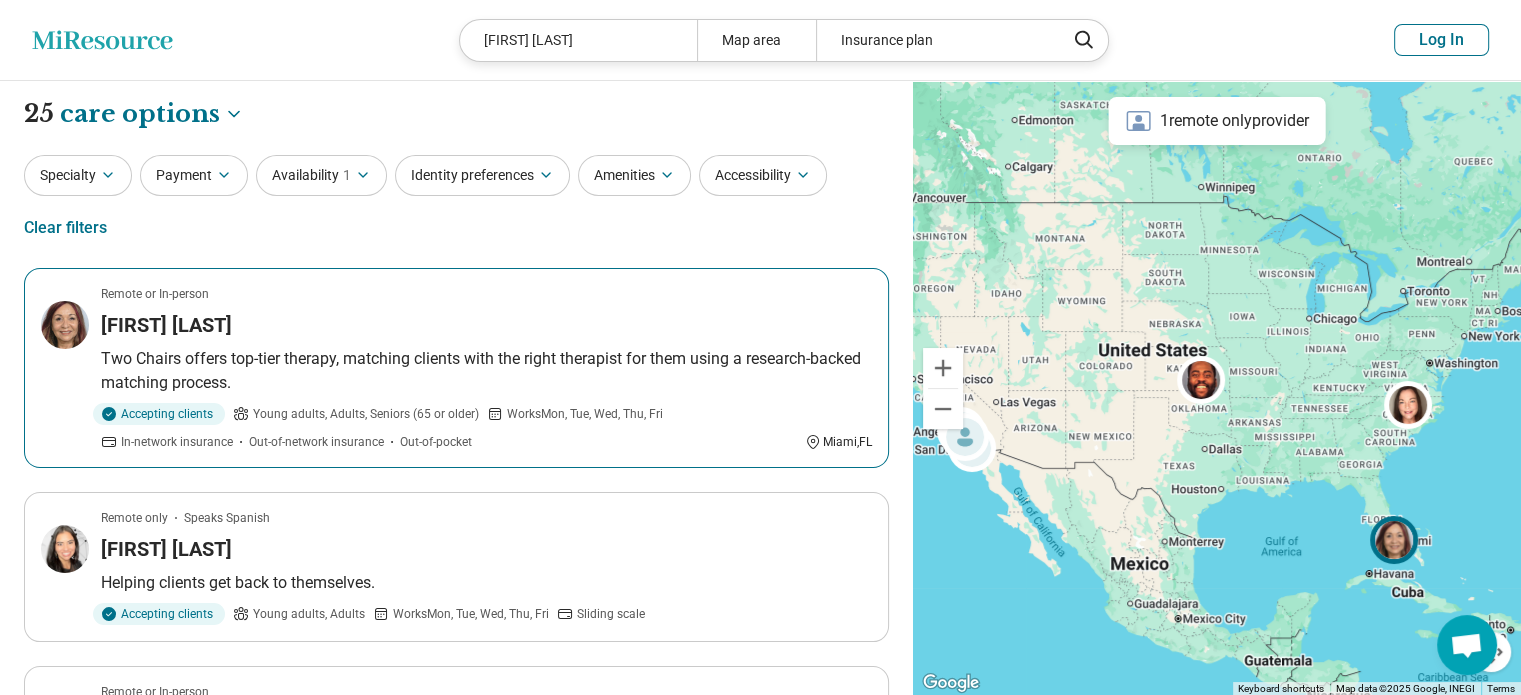 click on "[FIRST] [LAST]" at bounding box center (486, 325) 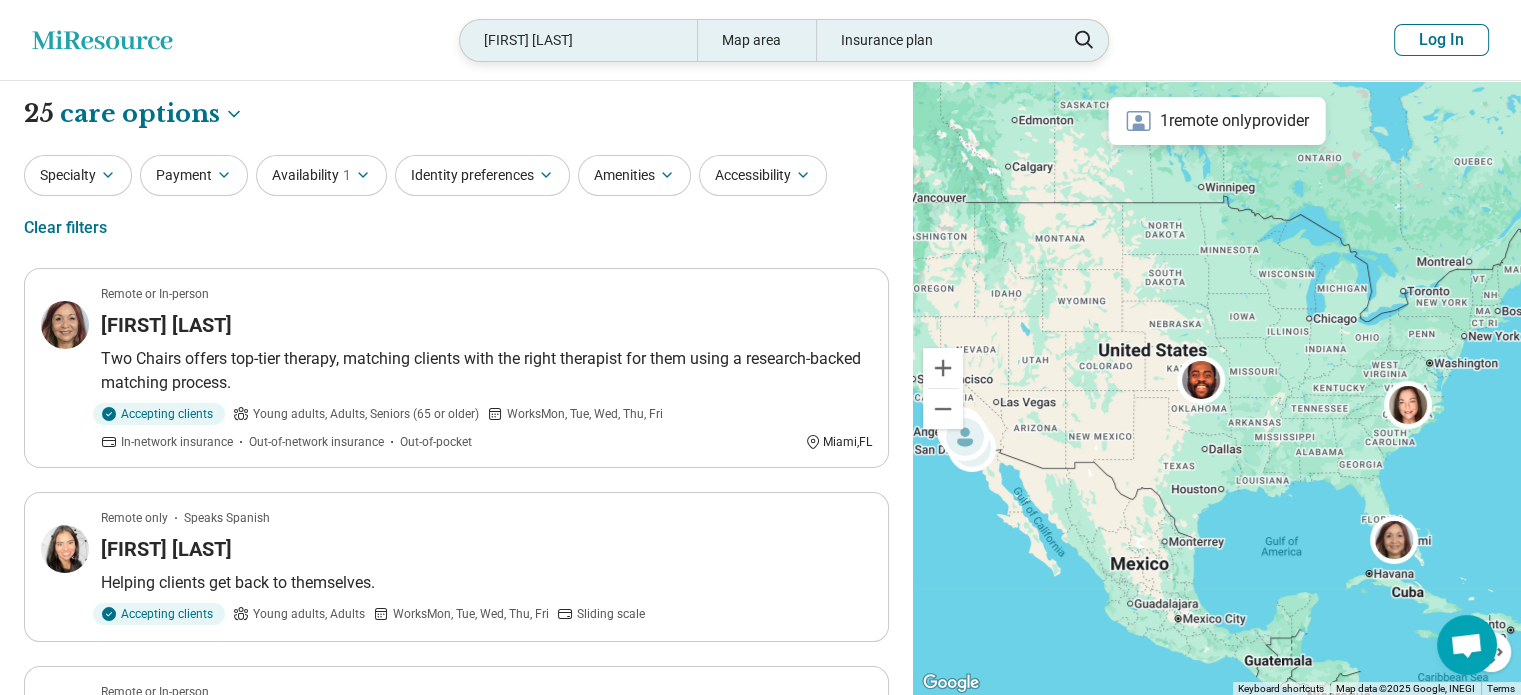 click on "[FIRST] [LAST]" at bounding box center [578, 40] 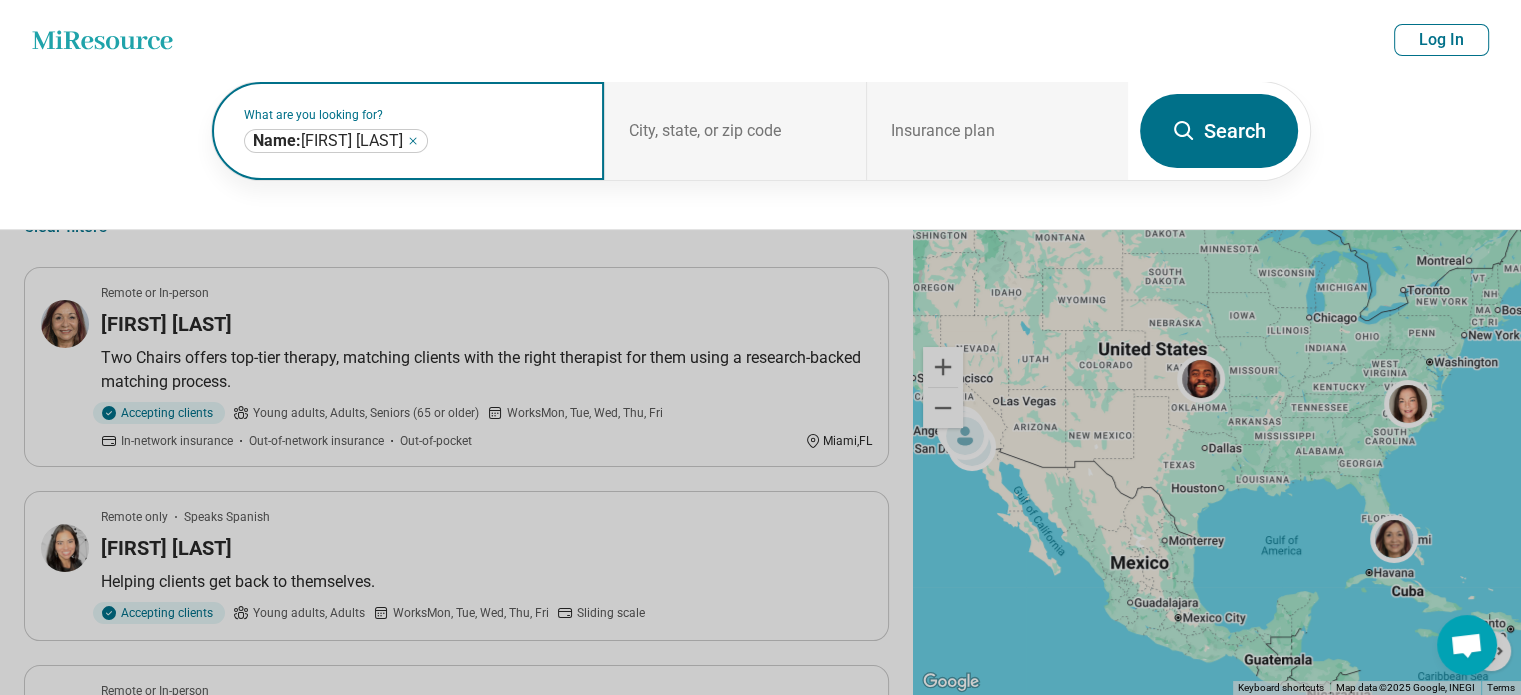 click 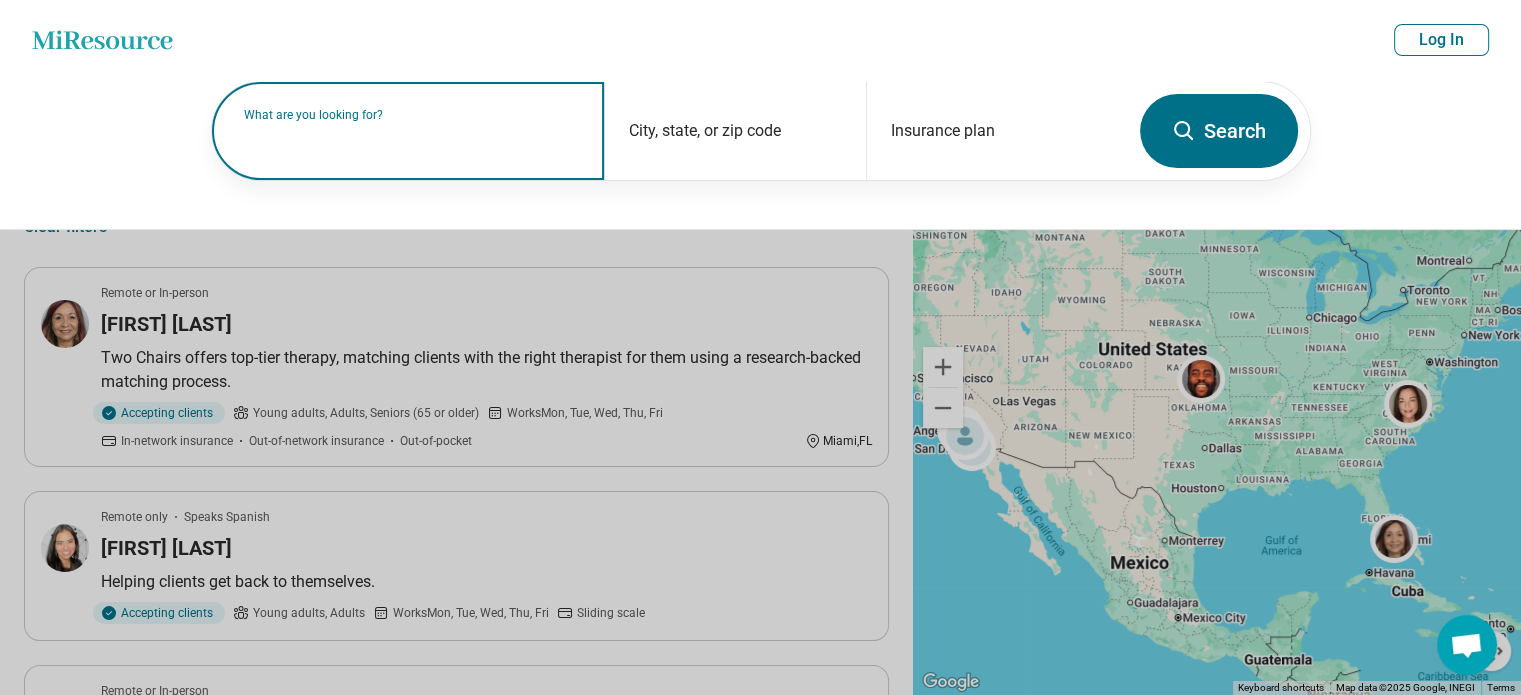 click at bounding box center (412, 141) 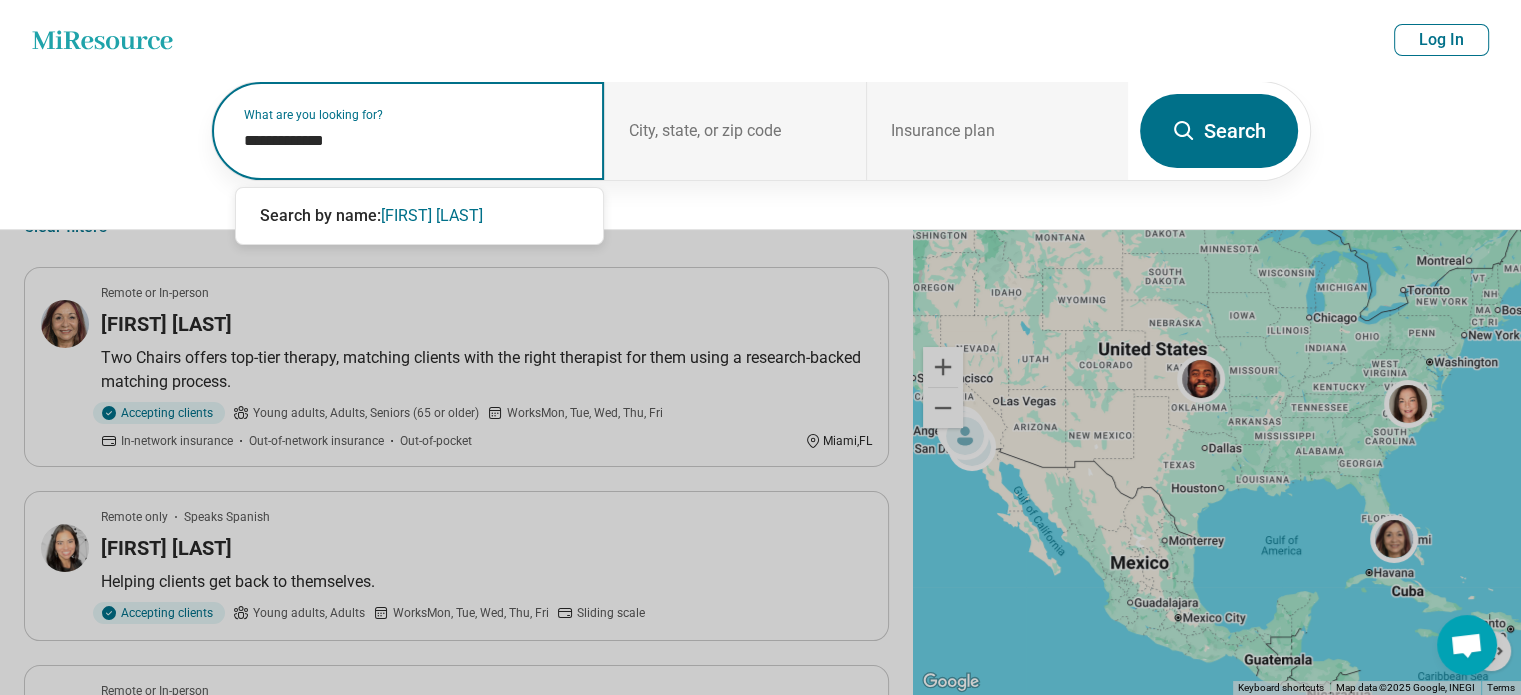 type on "**********" 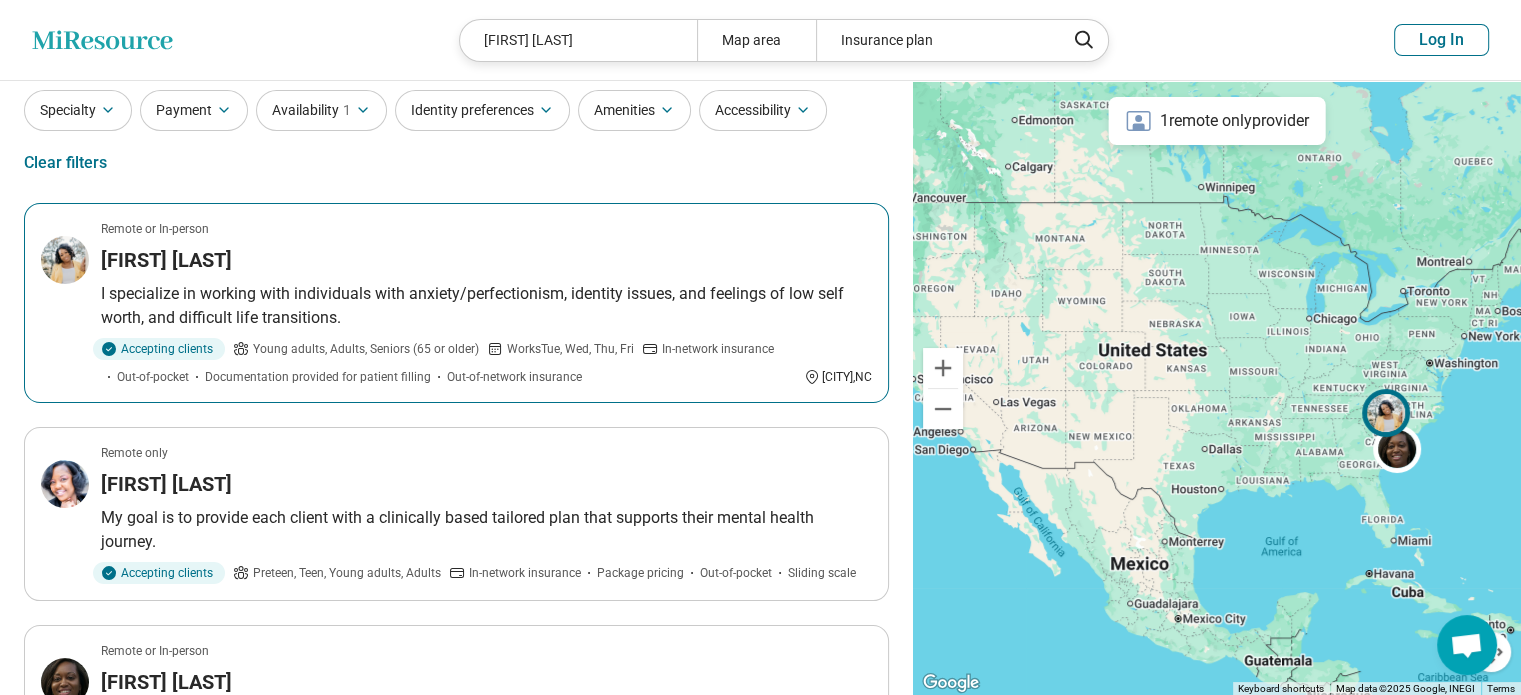 scroll, scrollTop: 100, scrollLeft: 0, axis: vertical 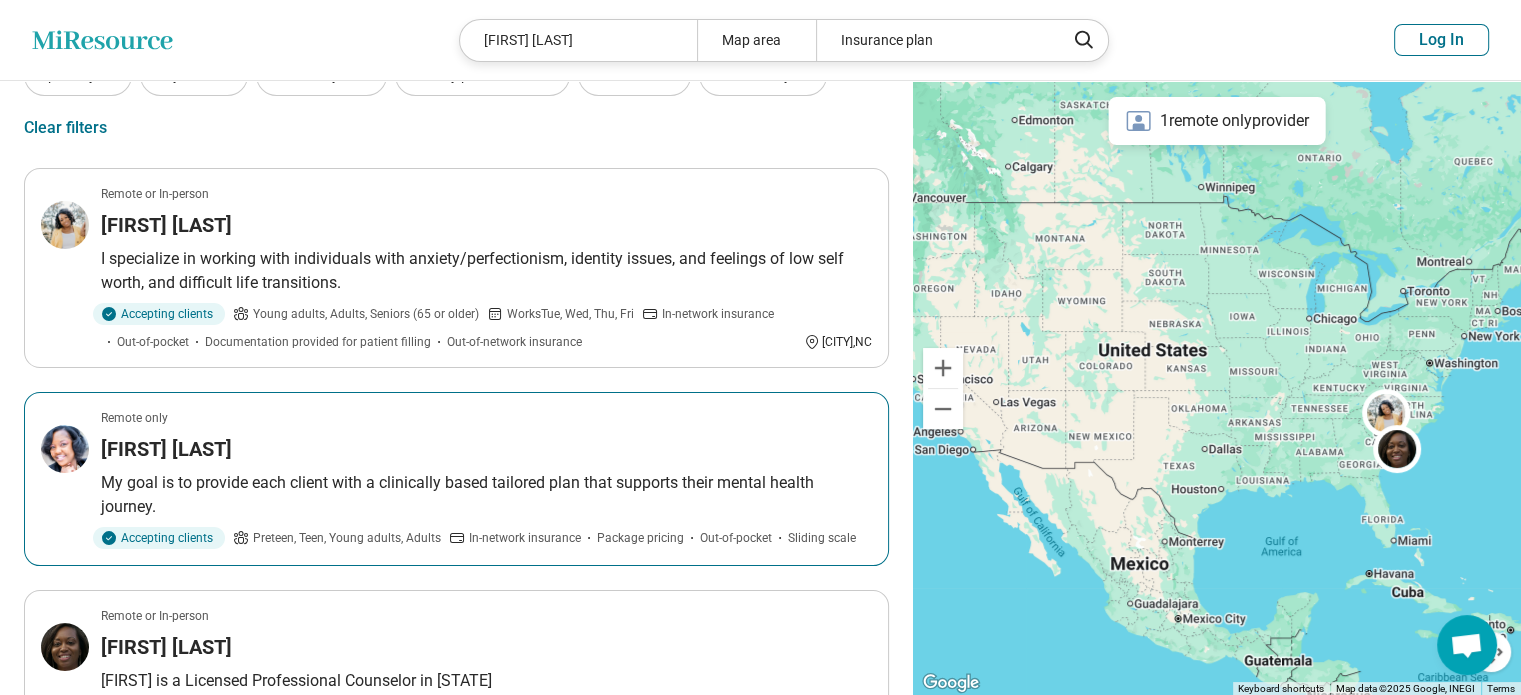 click on "Latasha Wright" at bounding box center (486, 449) 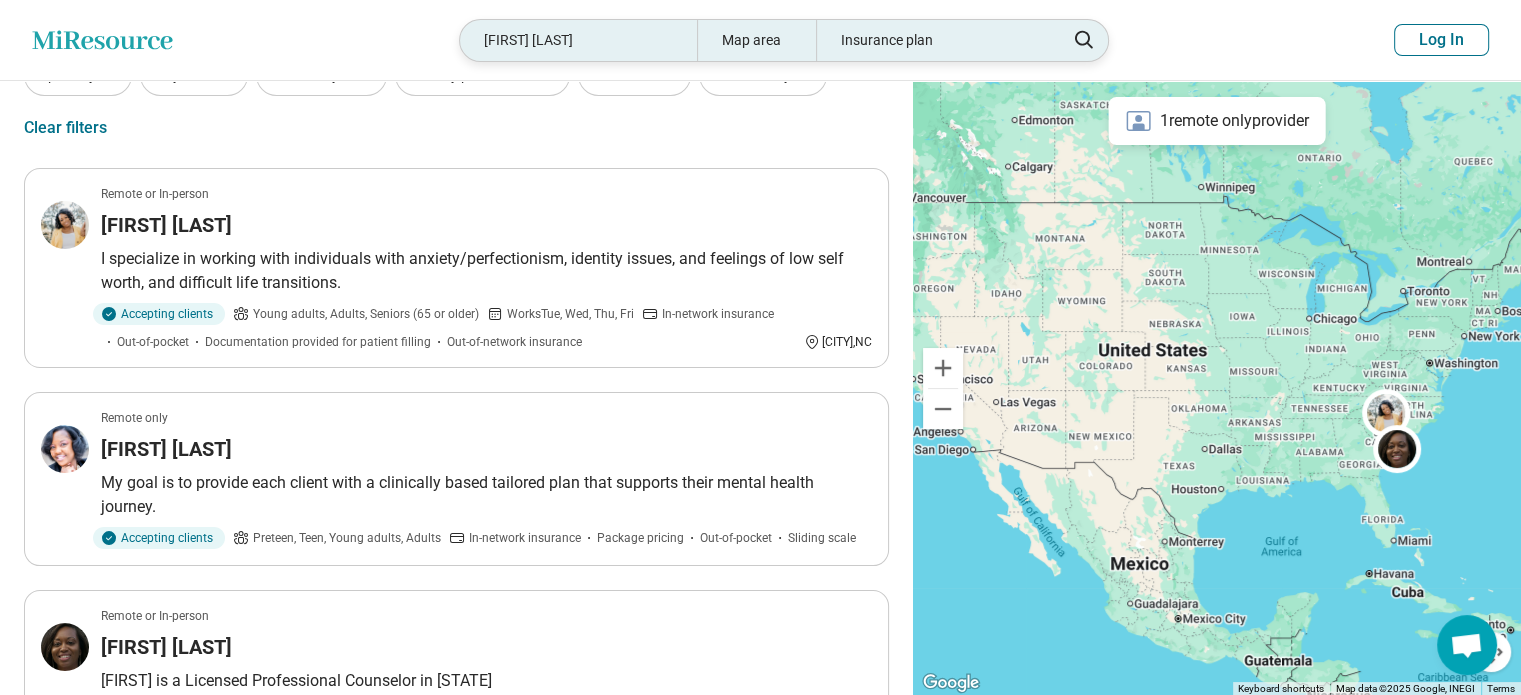 click on "[FIRST] [LAST]" at bounding box center [578, 40] 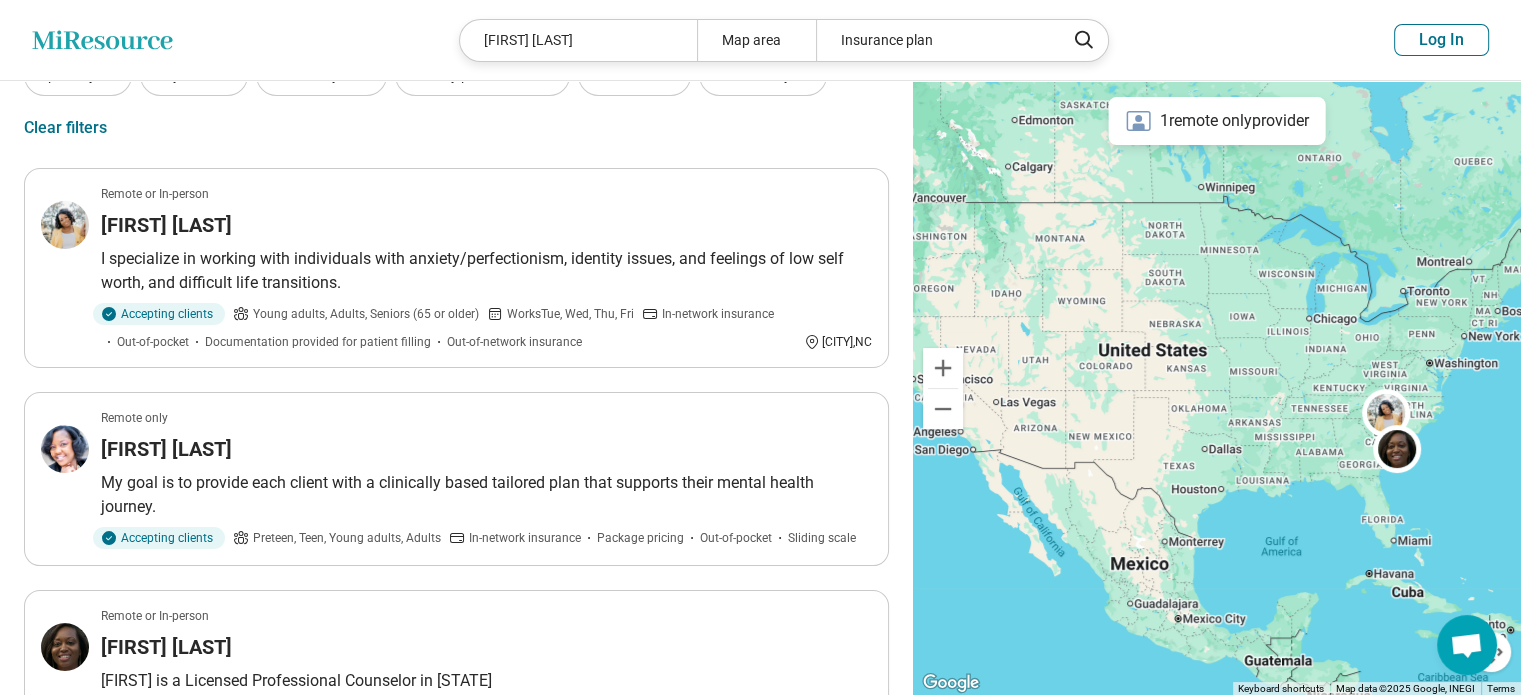 scroll, scrollTop: 99, scrollLeft: 0, axis: vertical 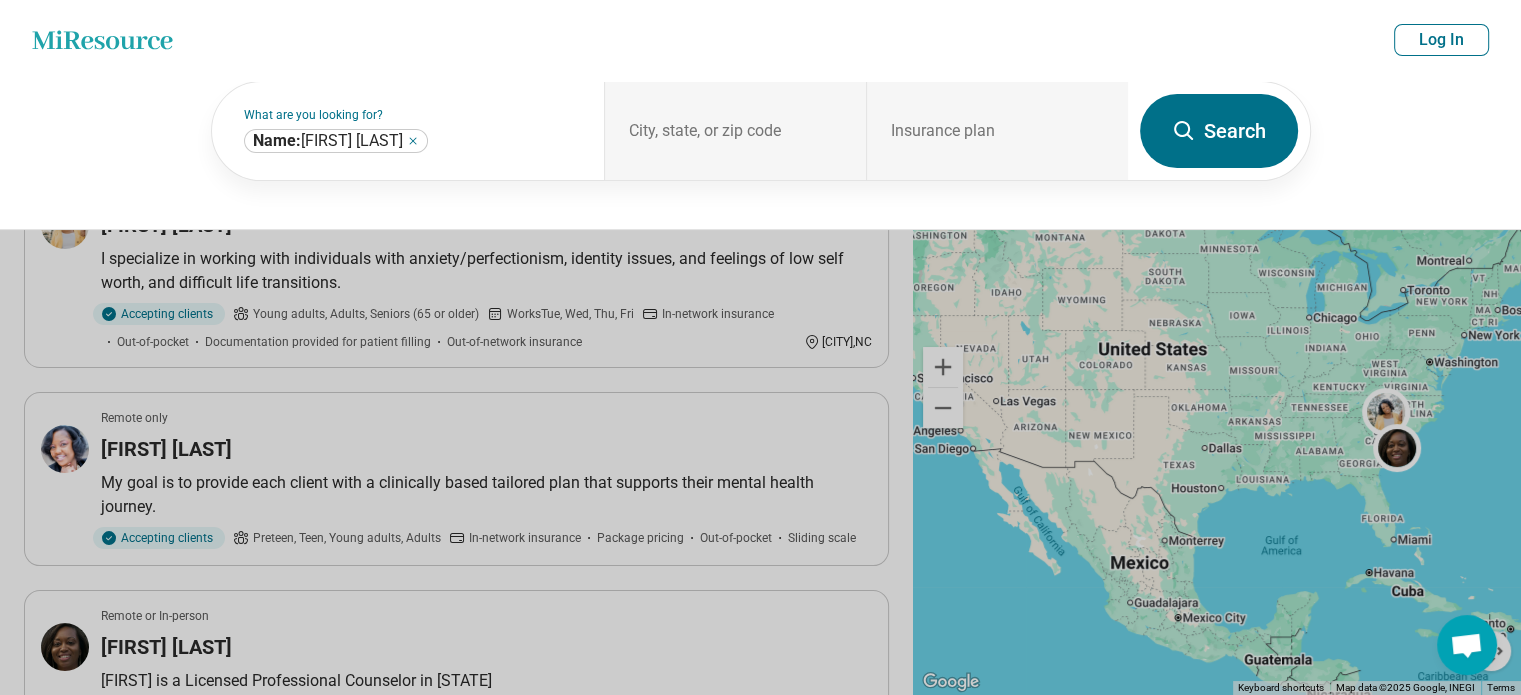 click on "Miresource logo Latasha Wright Map area Insurance plan Log In" at bounding box center [760, 40] 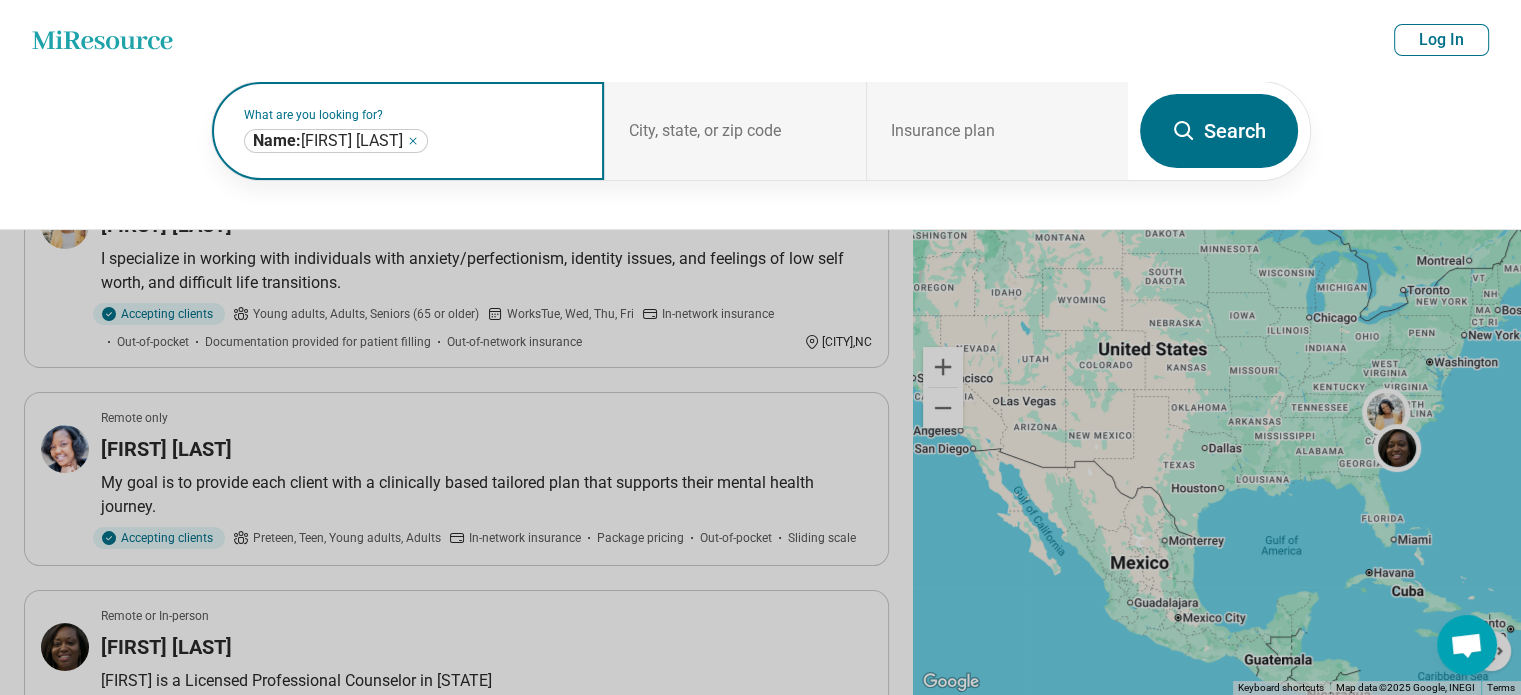 click 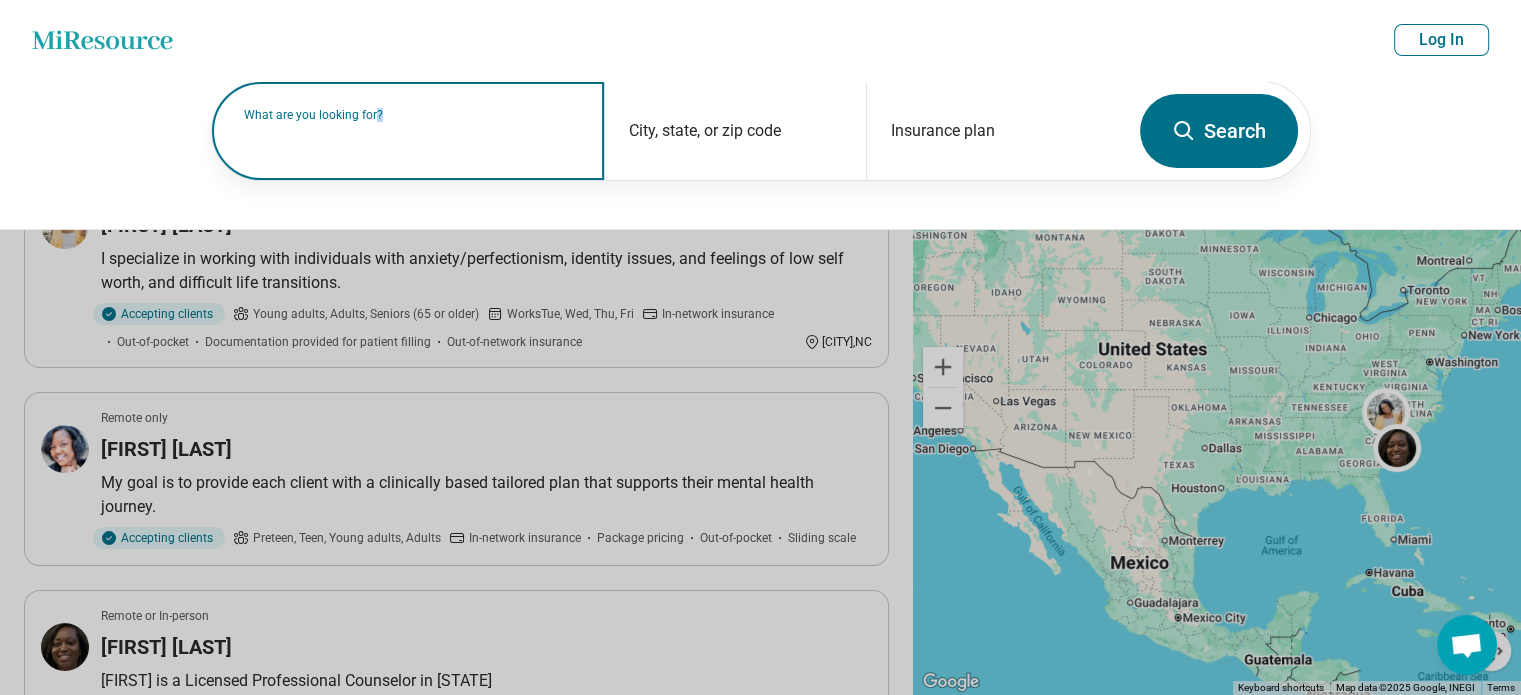 click on "What are you looking for?" at bounding box center (412, 115) 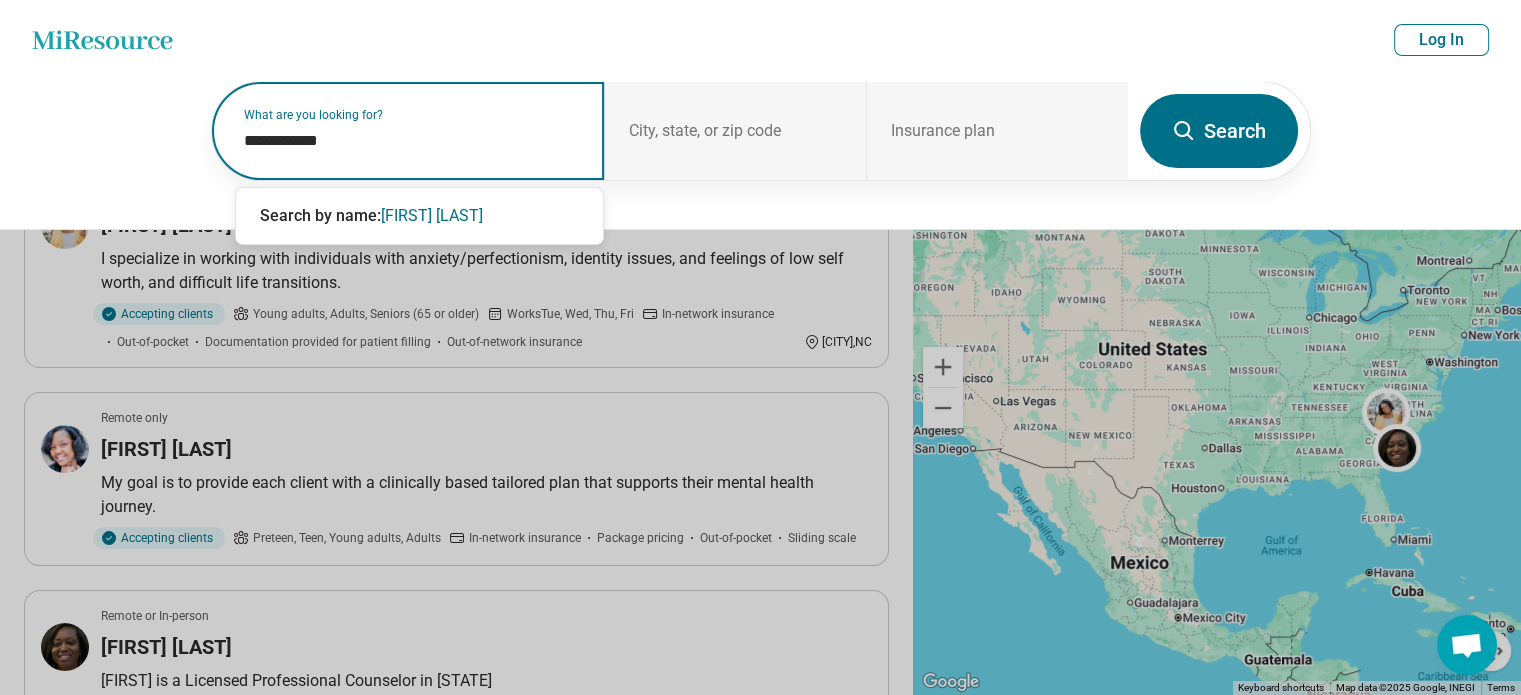 type on "**********" 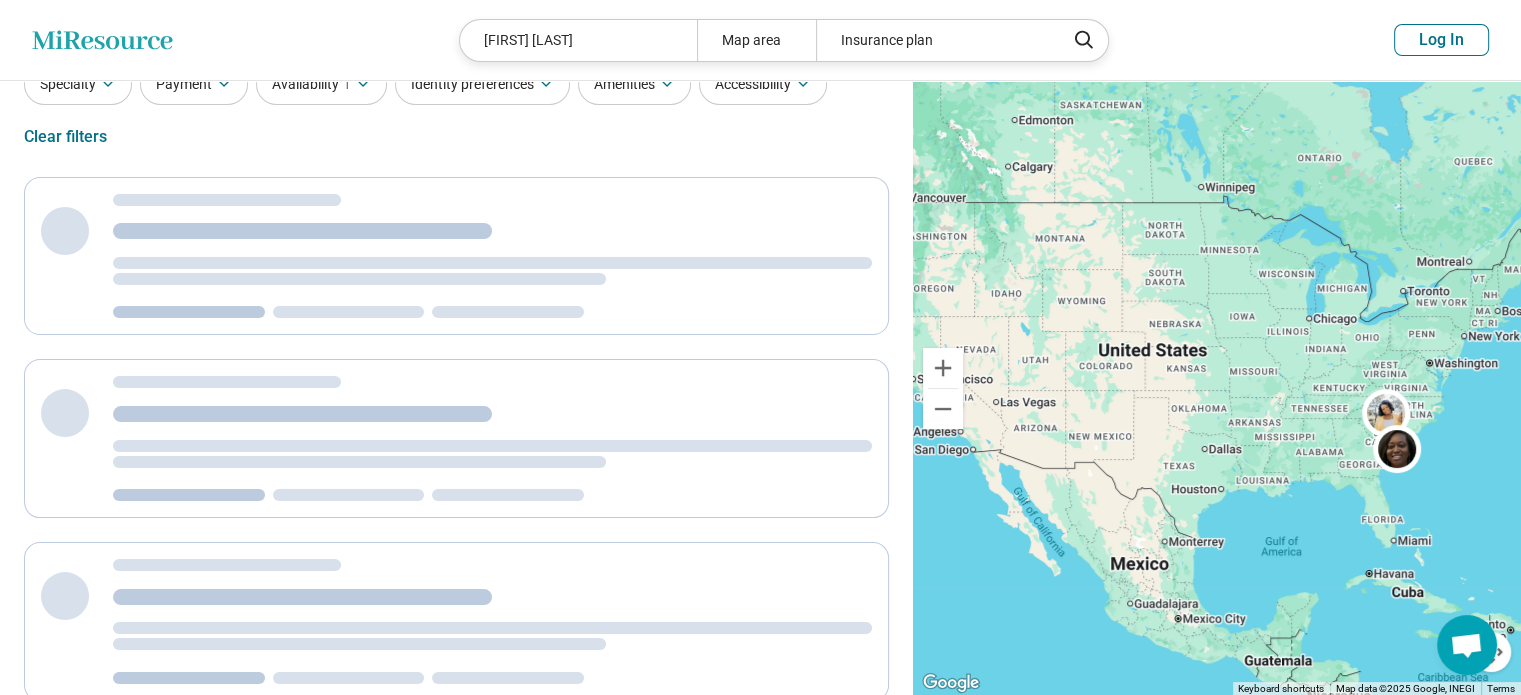 scroll, scrollTop: 4, scrollLeft: 0, axis: vertical 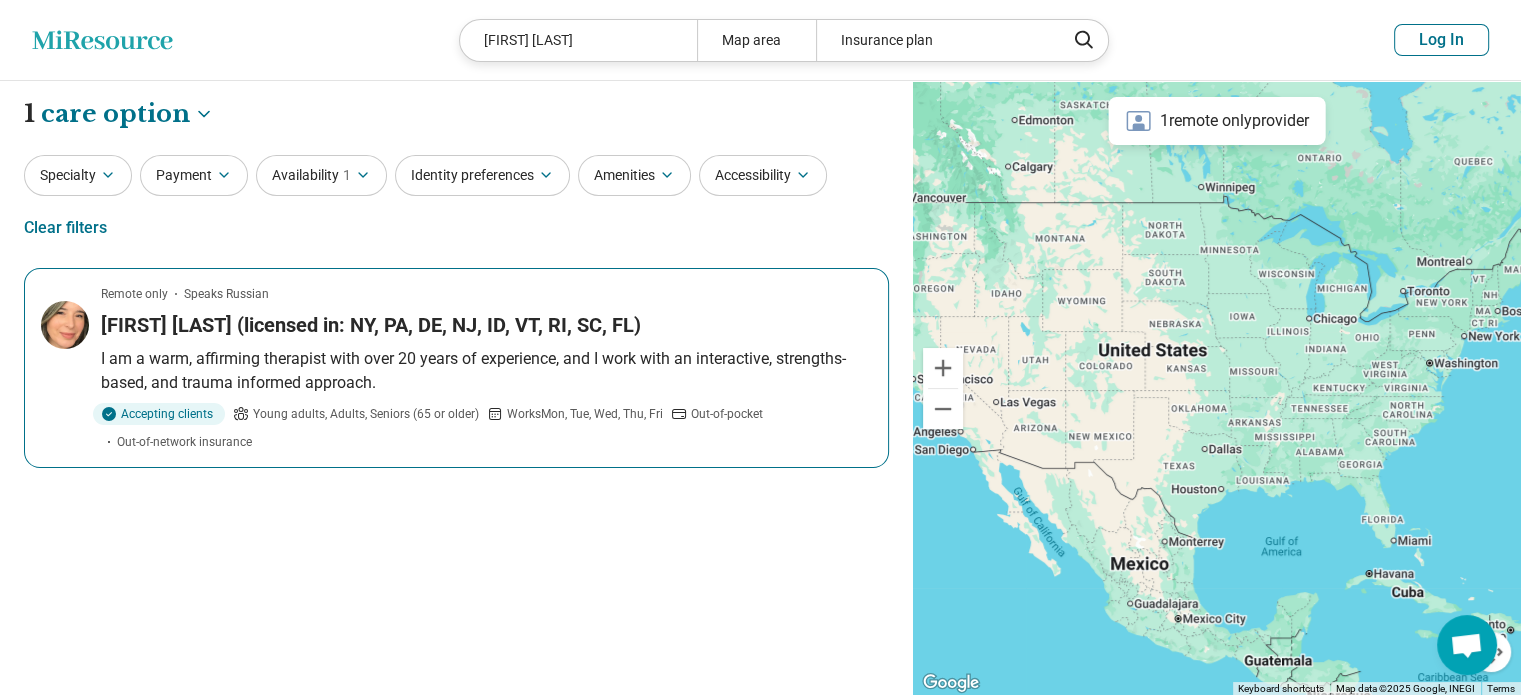 click on "Tanya Koifman  (licensed in: NY, PA, DE, NJ, ID, VT, RI, SC, FL)" at bounding box center (371, 325) 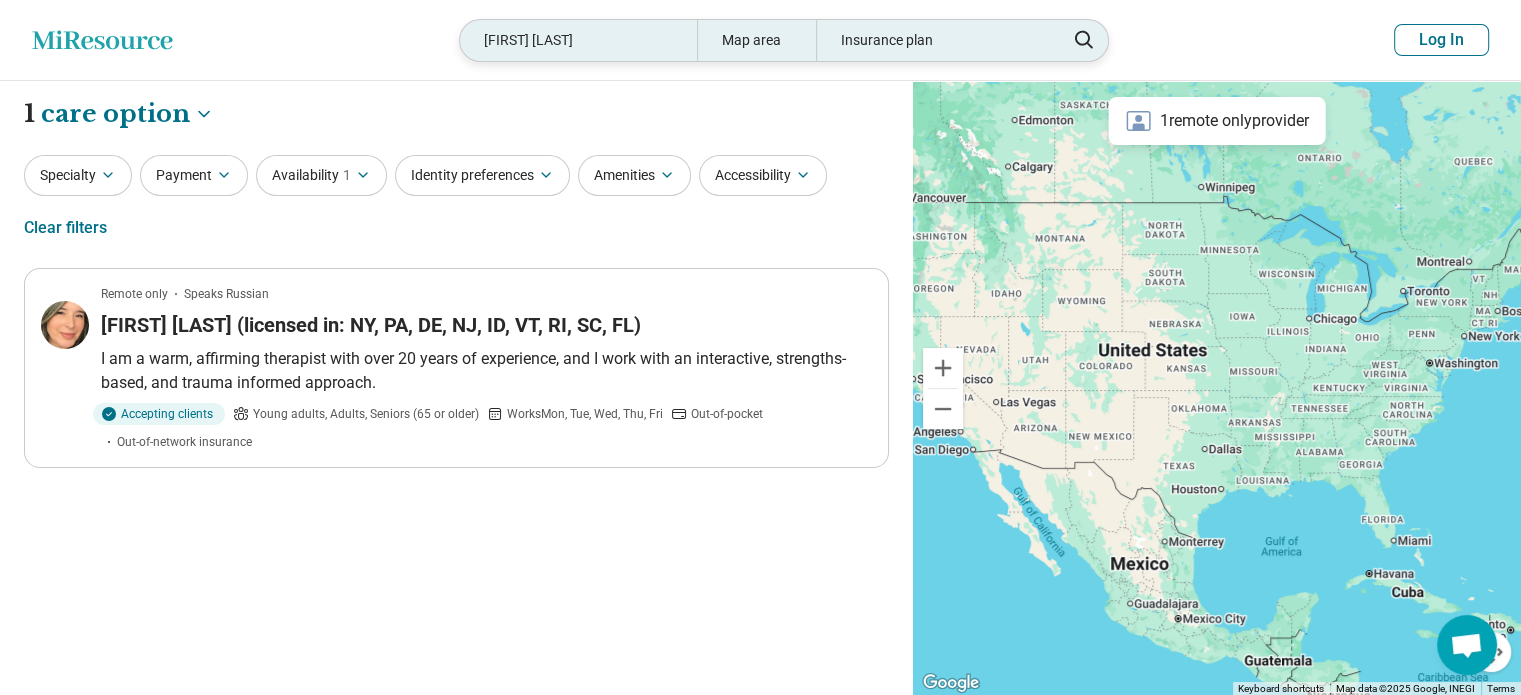 click on "Tanya Koifman" at bounding box center [578, 40] 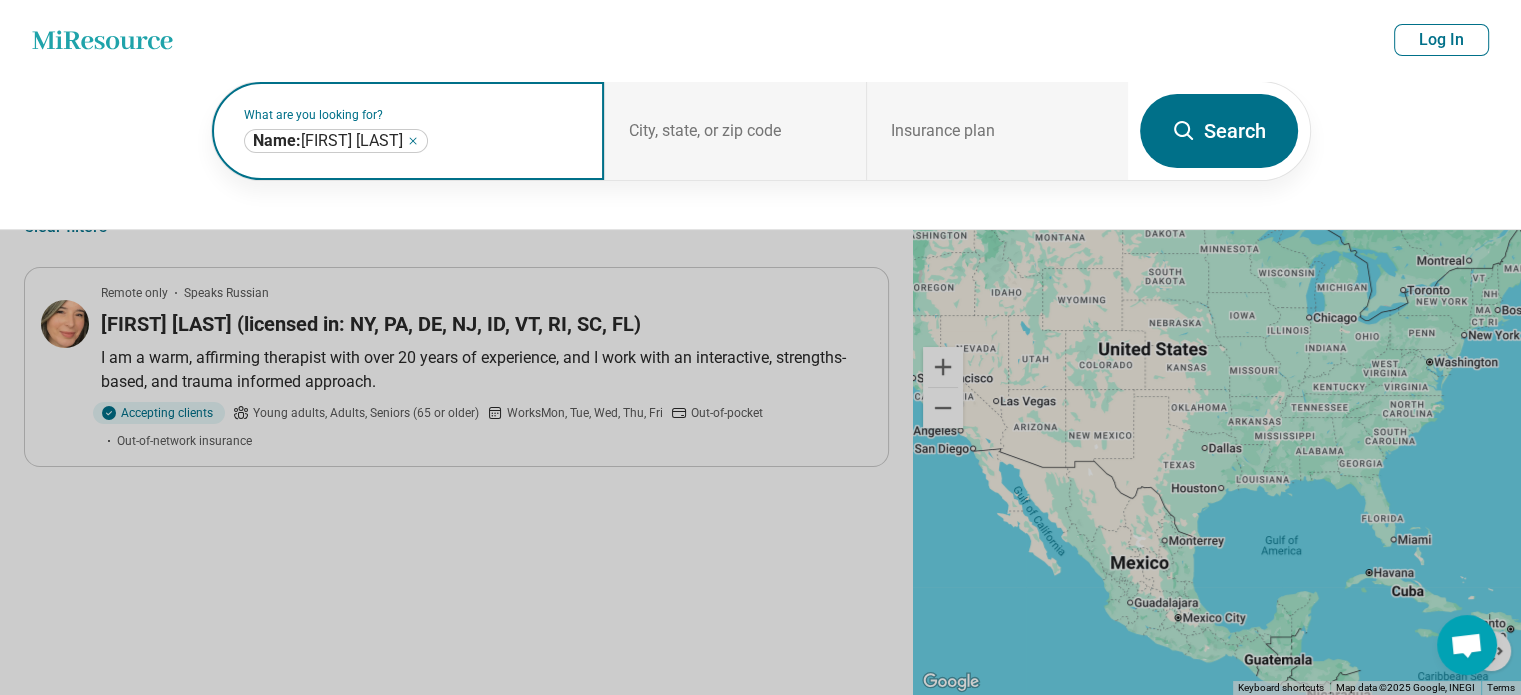 click 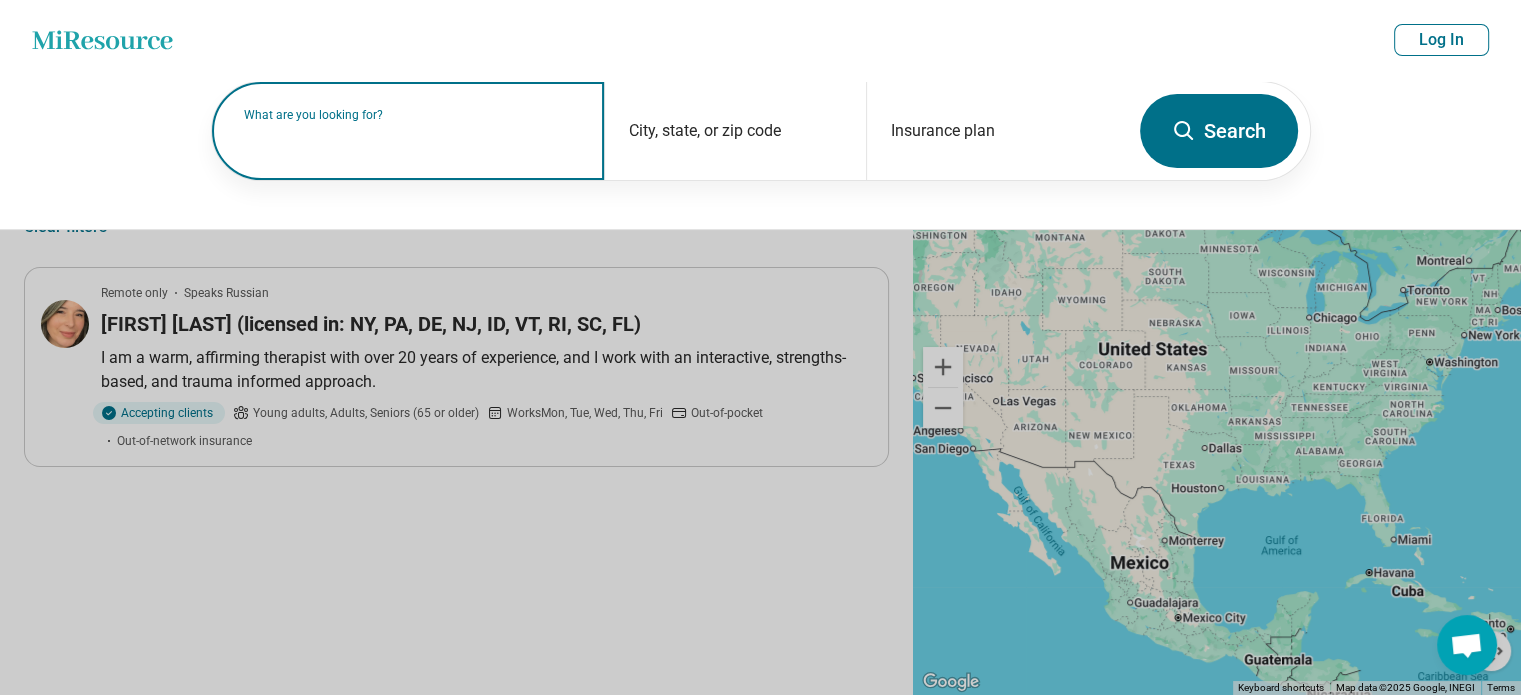 click on "What are you looking for?" at bounding box center [412, 115] 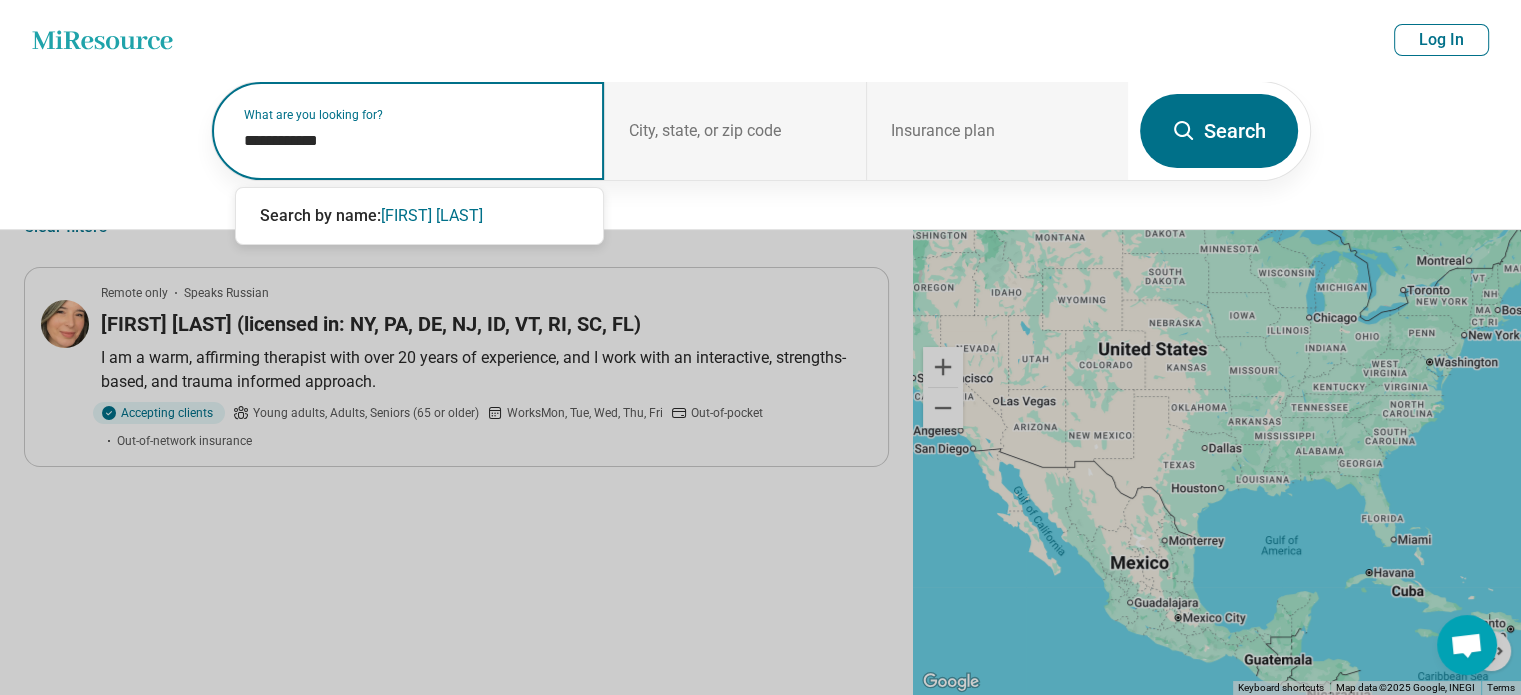 type on "**********" 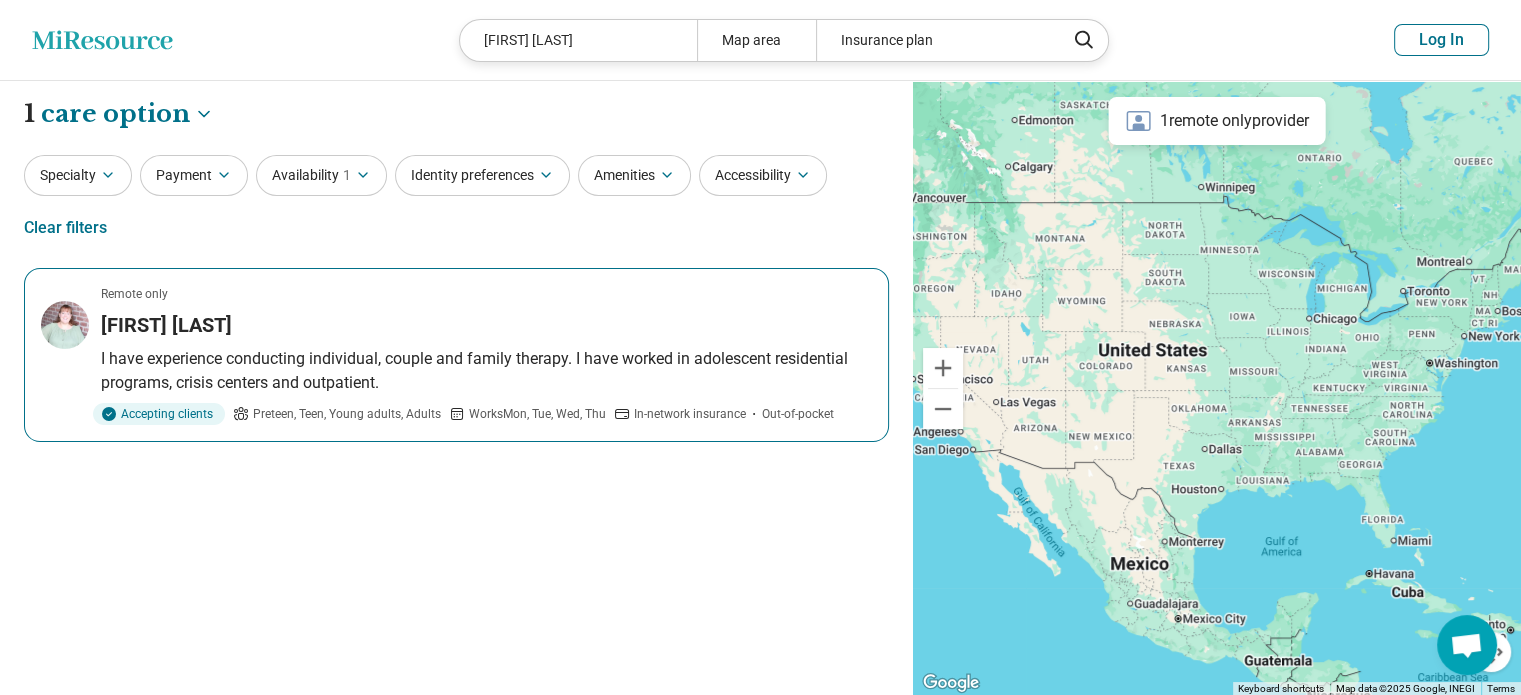click on "Remote only" at bounding box center [486, 294] 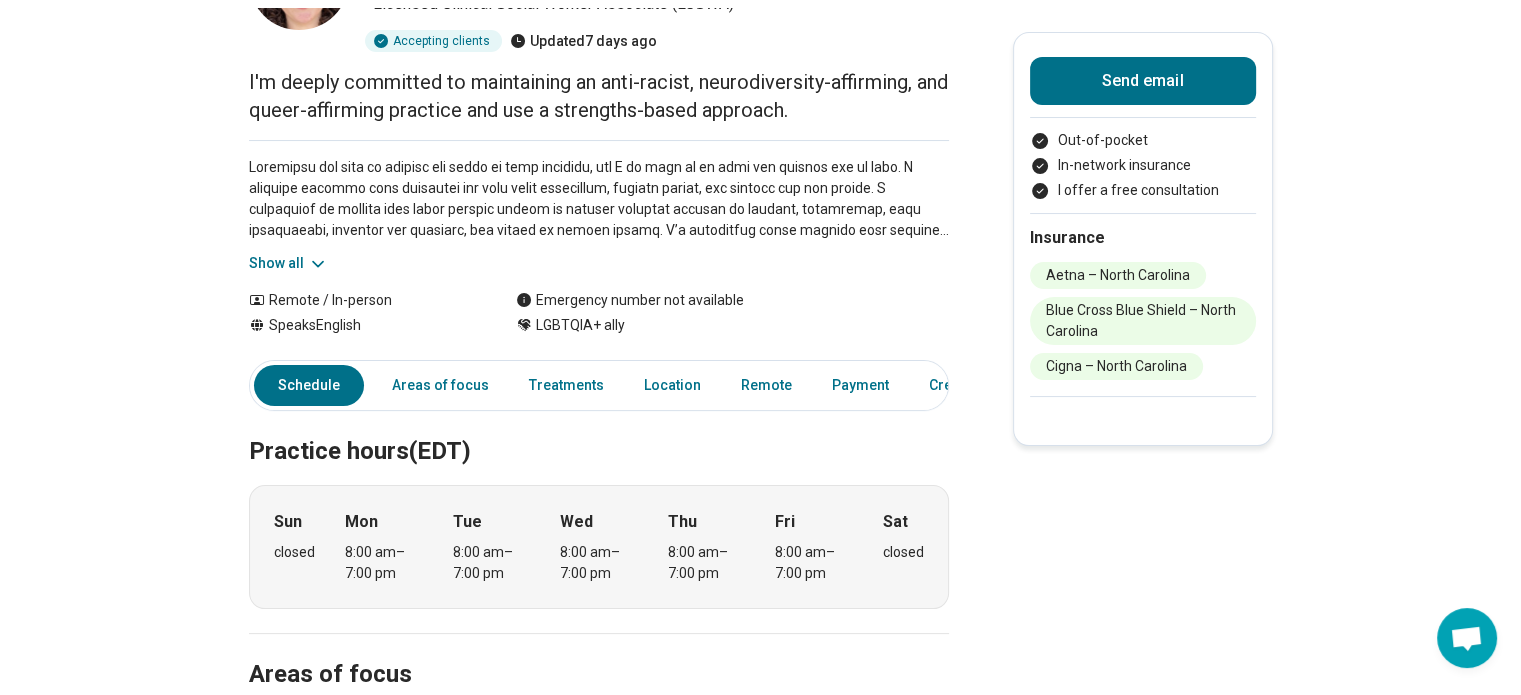 scroll, scrollTop: 0, scrollLeft: 0, axis: both 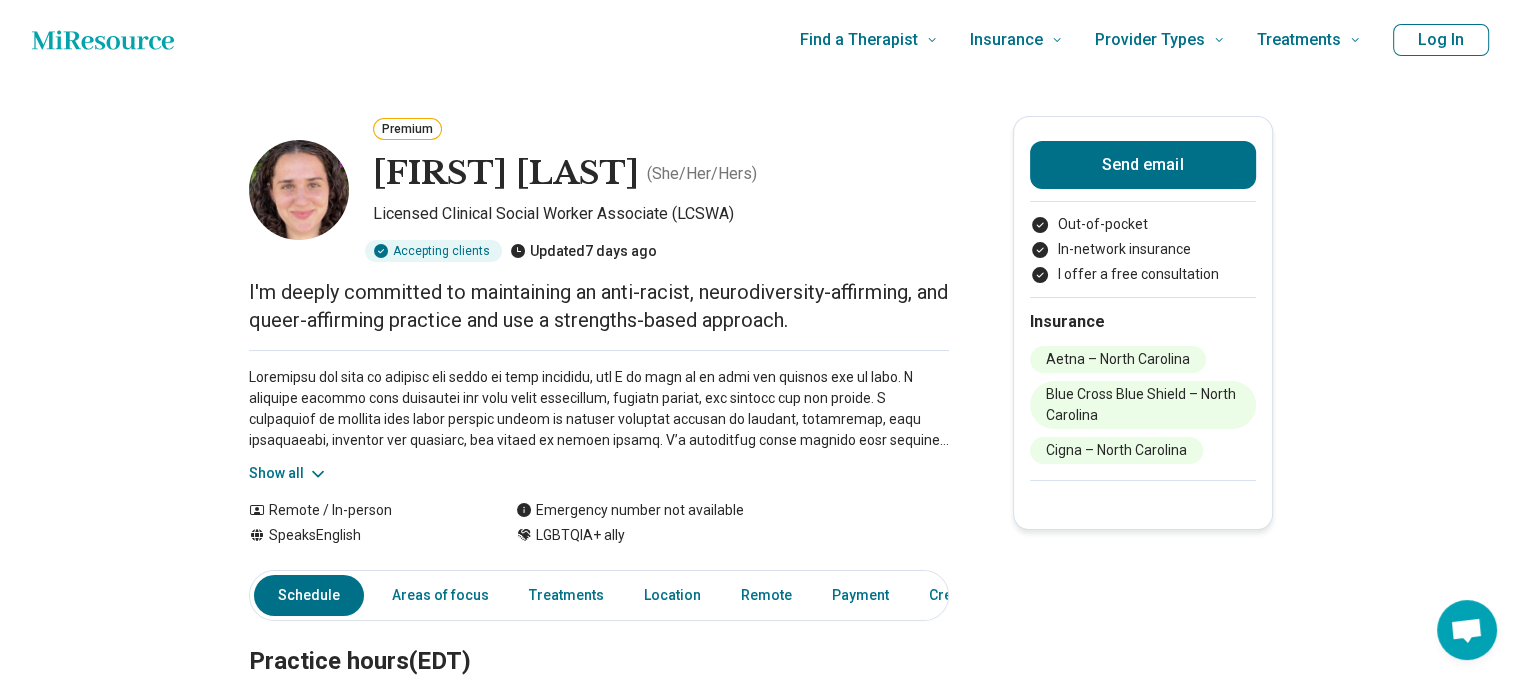 click 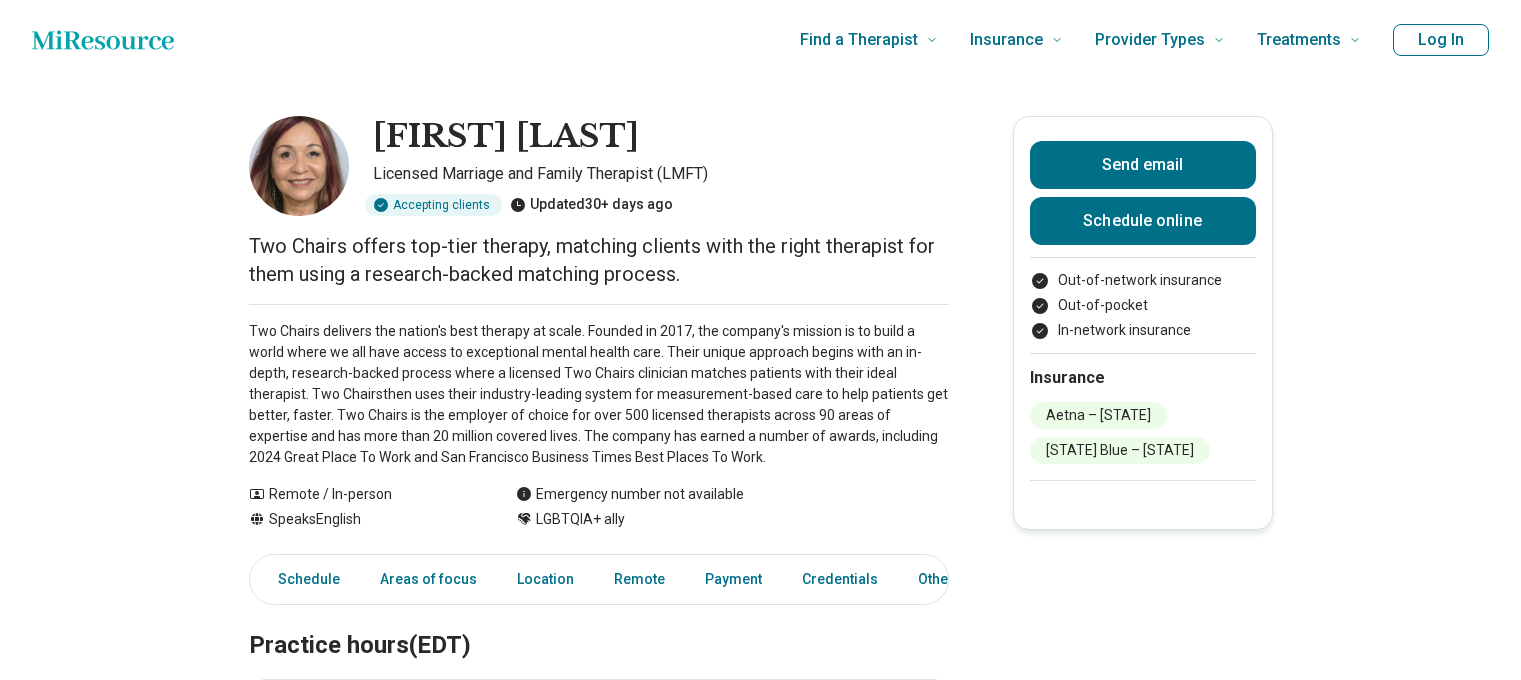 scroll, scrollTop: 0, scrollLeft: 0, axis: both 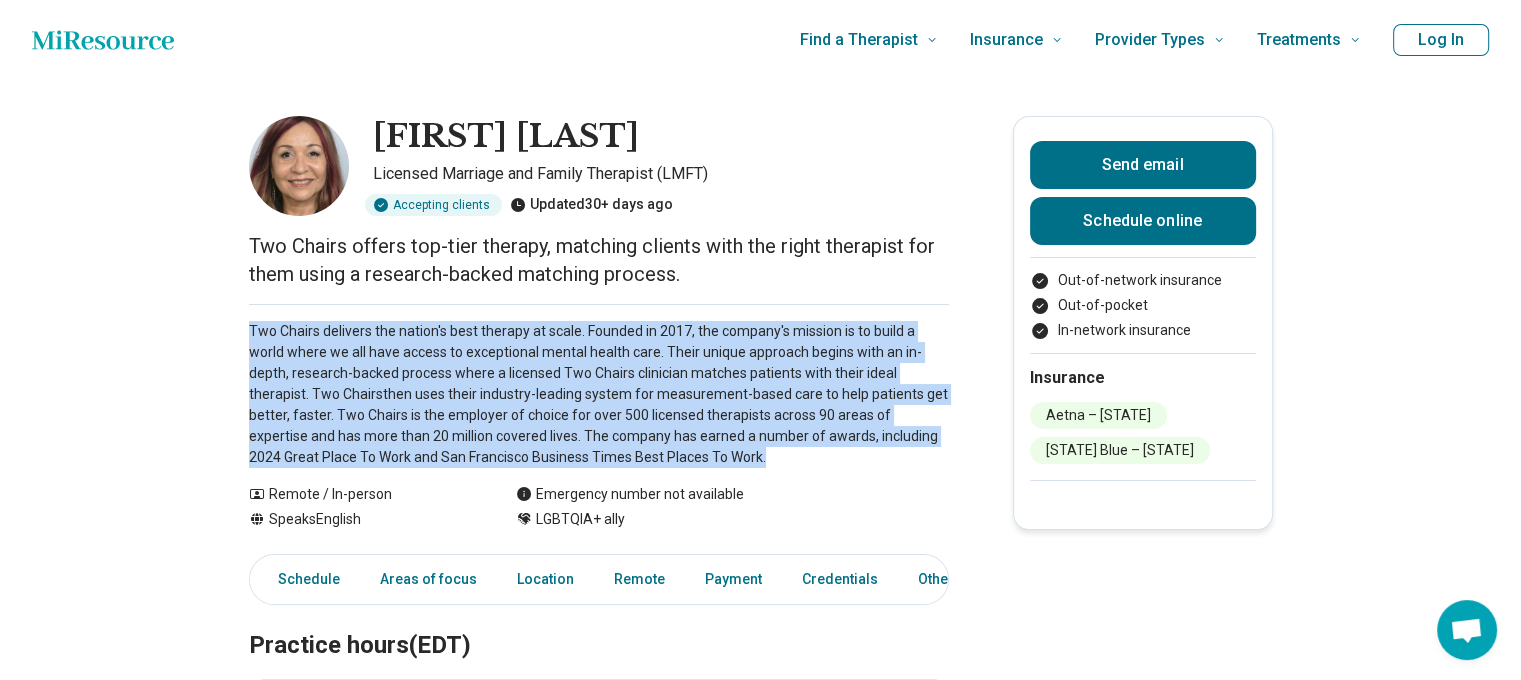 drag, startPoint x: 714, startPoint y: 460, endPoint x: 204, endPoint y: 328, distance: 526.8055 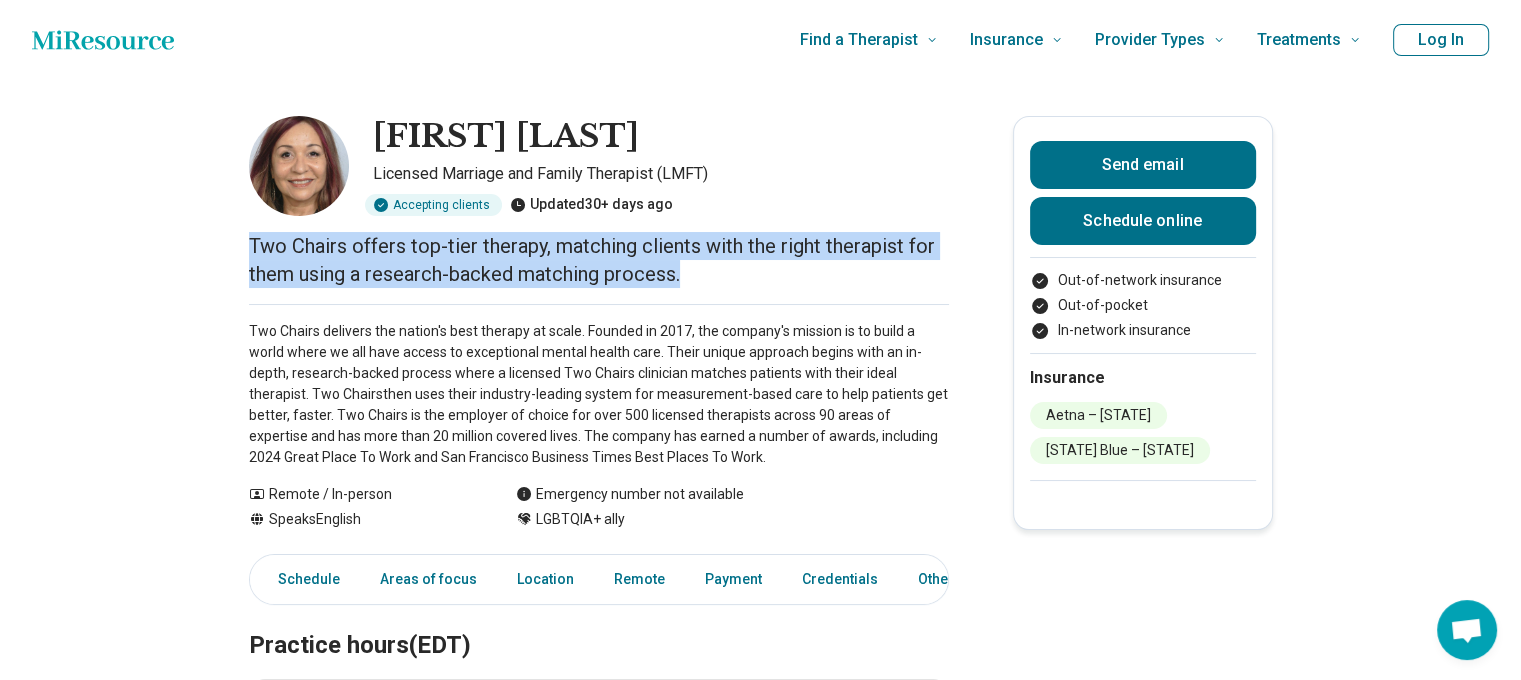 drag, startPoint x: 694, startPoint y: 275, endPoint x: 201, endPoint y: 245, distance: 493.91193 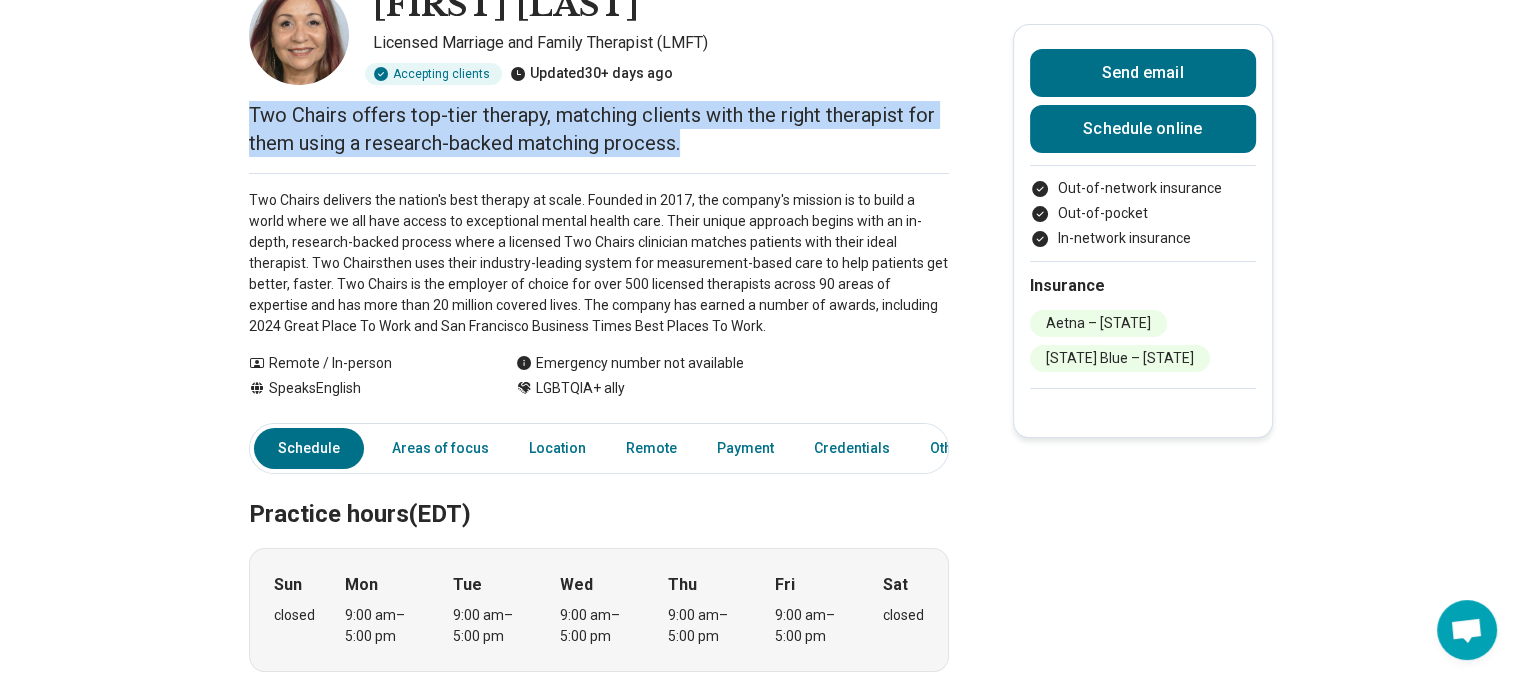 scroll, scrollTop: 0, scrollLeft: 0, axis: both 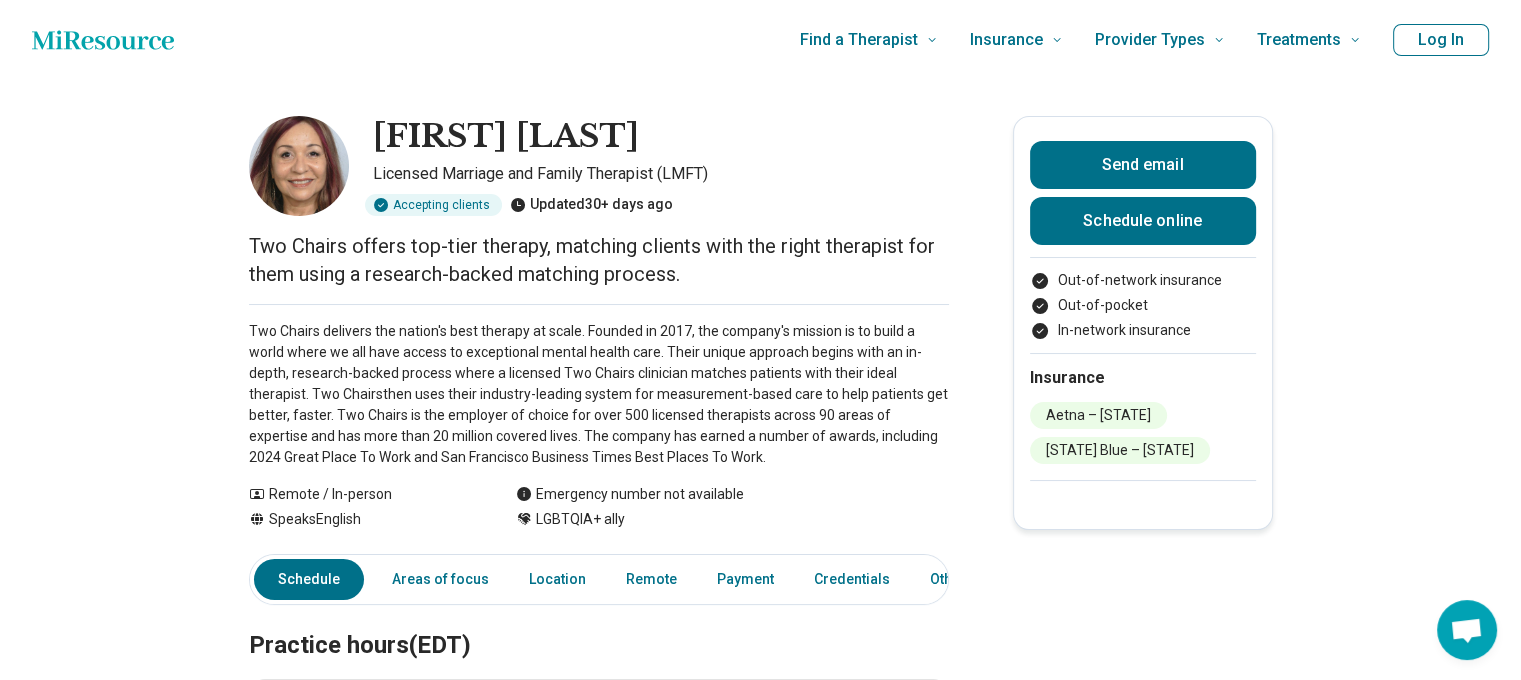 drag, startPoint x: 631, startPoint y: 293, endPoint x: 668, endPoint y: 302, distance: 38.078865 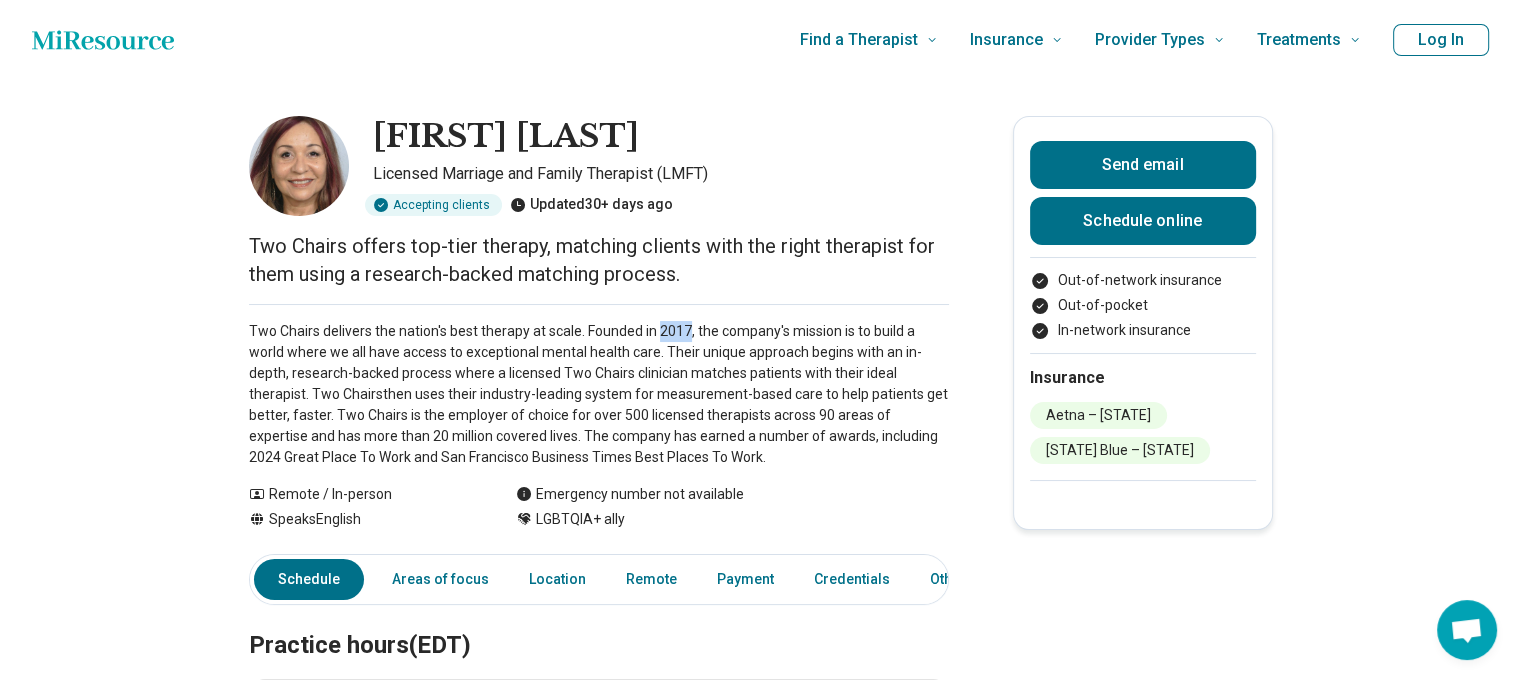 click on "[FIRST] [LAST] Licensed Marriage and Family Therapist (LMFT) Accepting clients Updated  30+ days ago Two Chairs offers top-tier therapy, matching clients with the right therapist for them using a research-backed matching process. Two Chairs delivers the nation's best therapy at scale. Founded in 2017, the company's mission is to build a world where we all have access to exceptional mental health care. Their unique approach begins with an in-depth, research-backed process where a licensed Two Chairs clinician matches patients with their ideal therapist. Two Chairsthen uses their industry-leading system for measurement-based care to help patients get better, faster. Two Chairs is the employer of choice for over 500 licensed therapists across 90 areas of expertise and has more than 20 million covered lives. The company has earned a number of awards, including 2024 Great Place To Work and San Francisco Business Times Best Places To Work. Show all Remote / In-person Speaks  English Emergency number not available" at bounding box center [760, 1114] 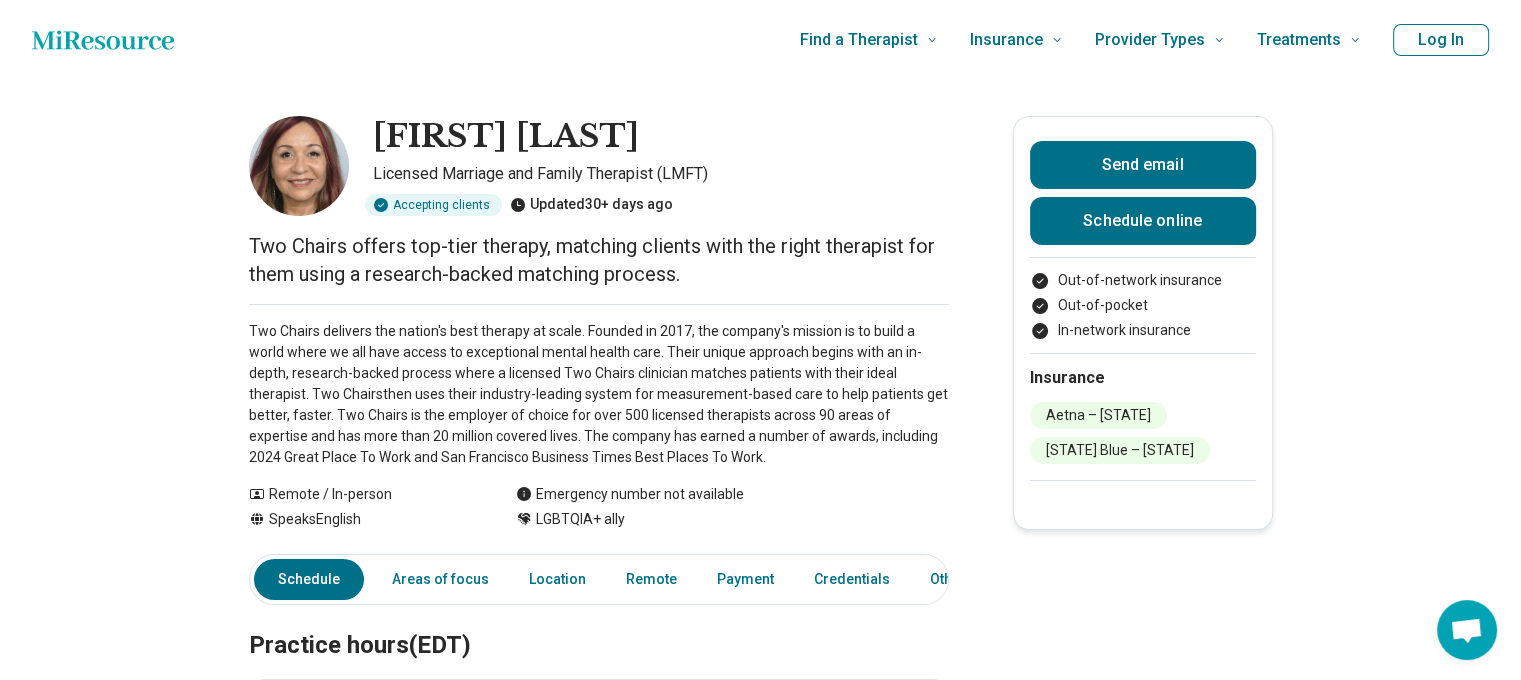 click on "Two Chairs offers top-tier therapy, matching clients with the right therapist for them using a research-backed matching process." at bounding box center [599, 260] 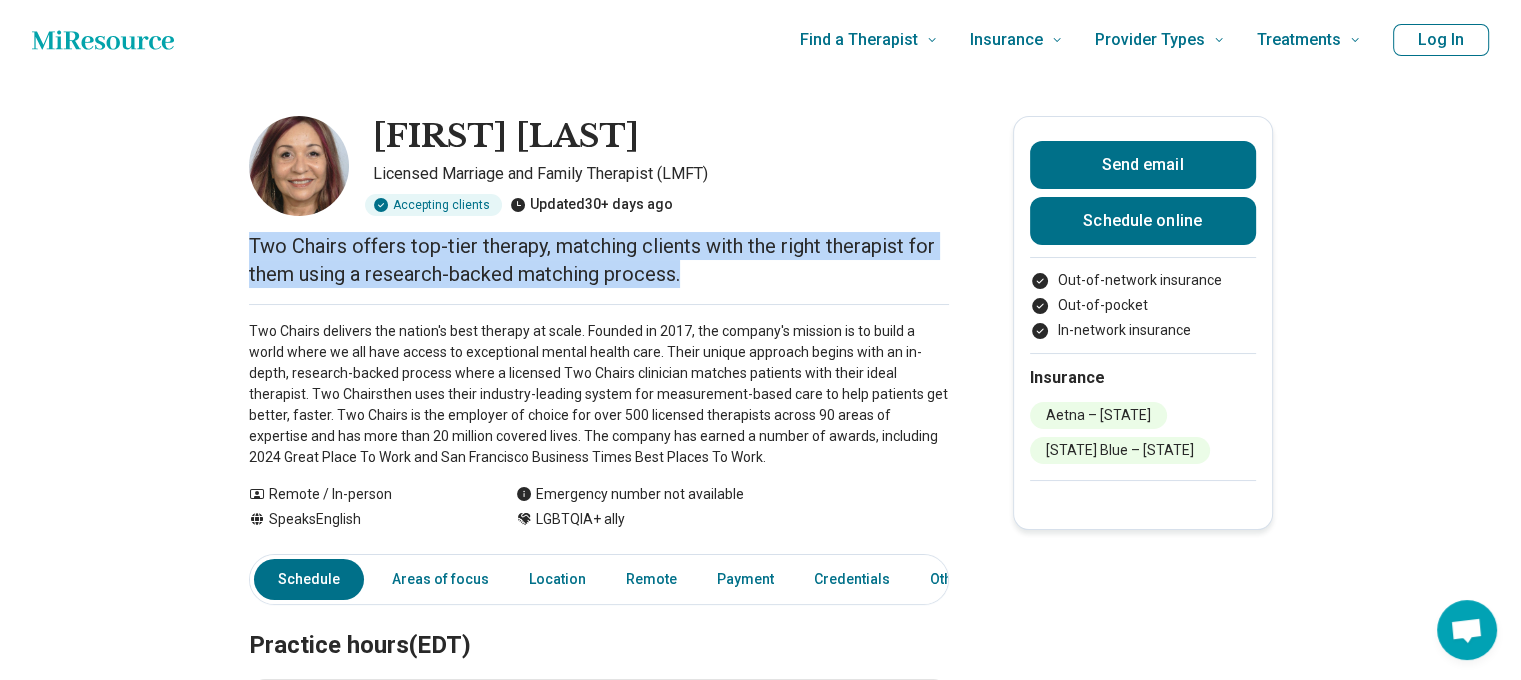 drag, startPoint x: 717, startPoint y: 291, endPoint x: 203, endPoint y: 253, distance: 515.4028 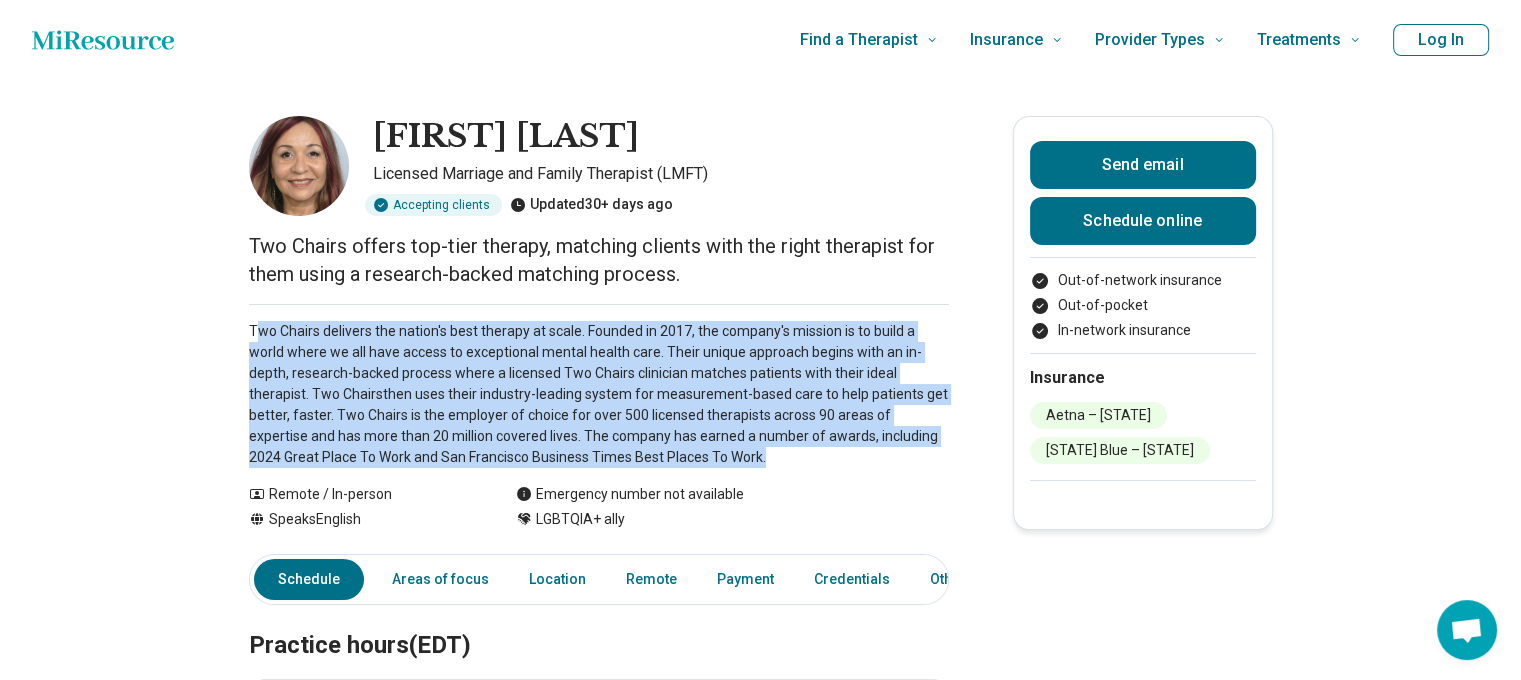 drag, startPoint x: 261, startPoint y: 336, endPoint x: 875, endPoint y: 451, distance: 624.6767 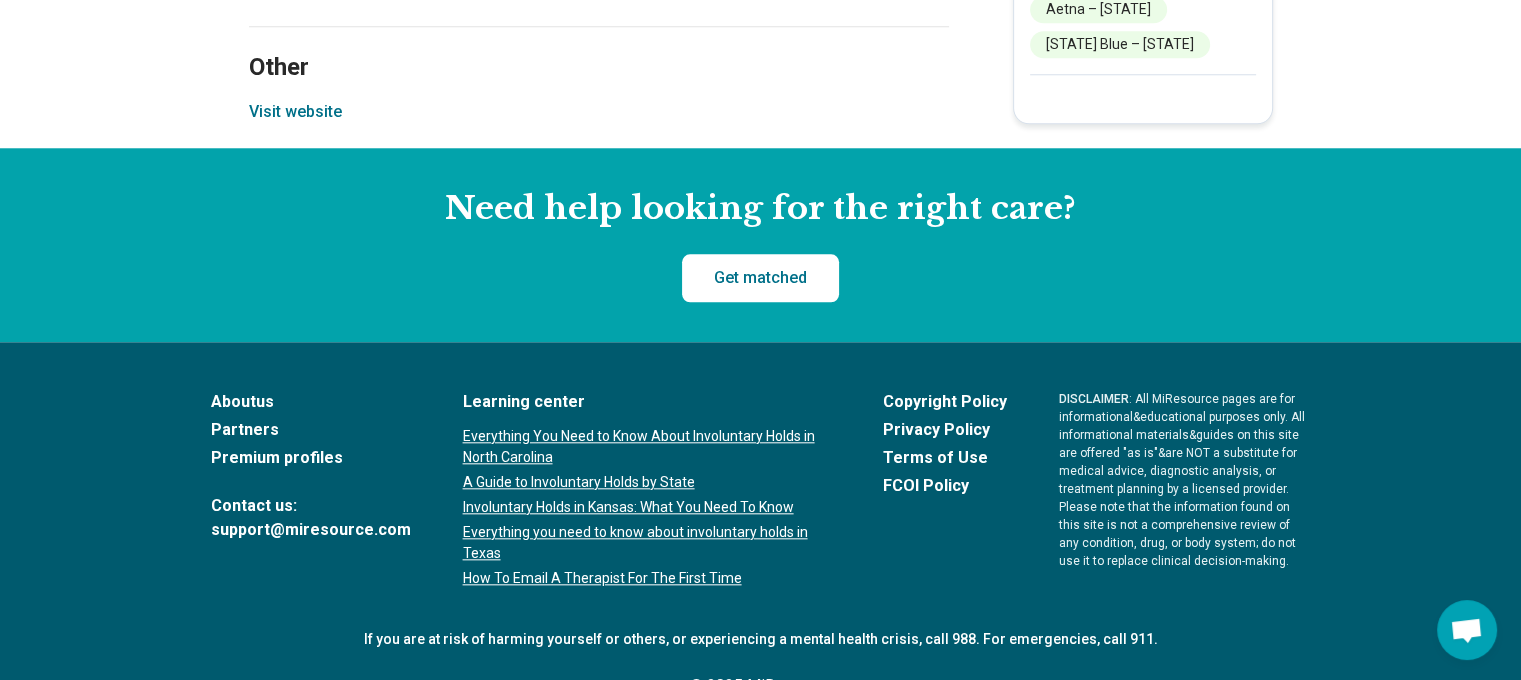 scroll, scrollTop: 1600, scrollLeft: 0, axis: vertical 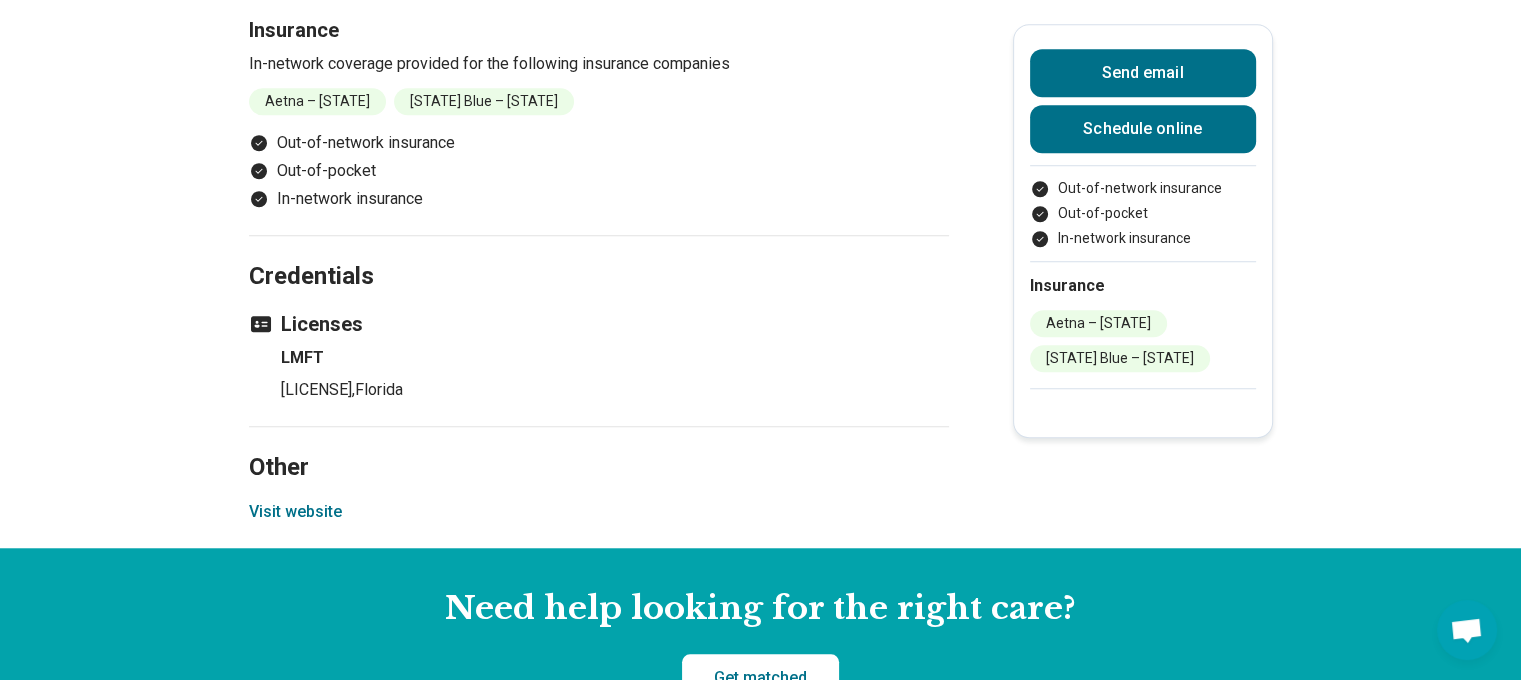 click on "Visit website" at bounding box center [295, 512] 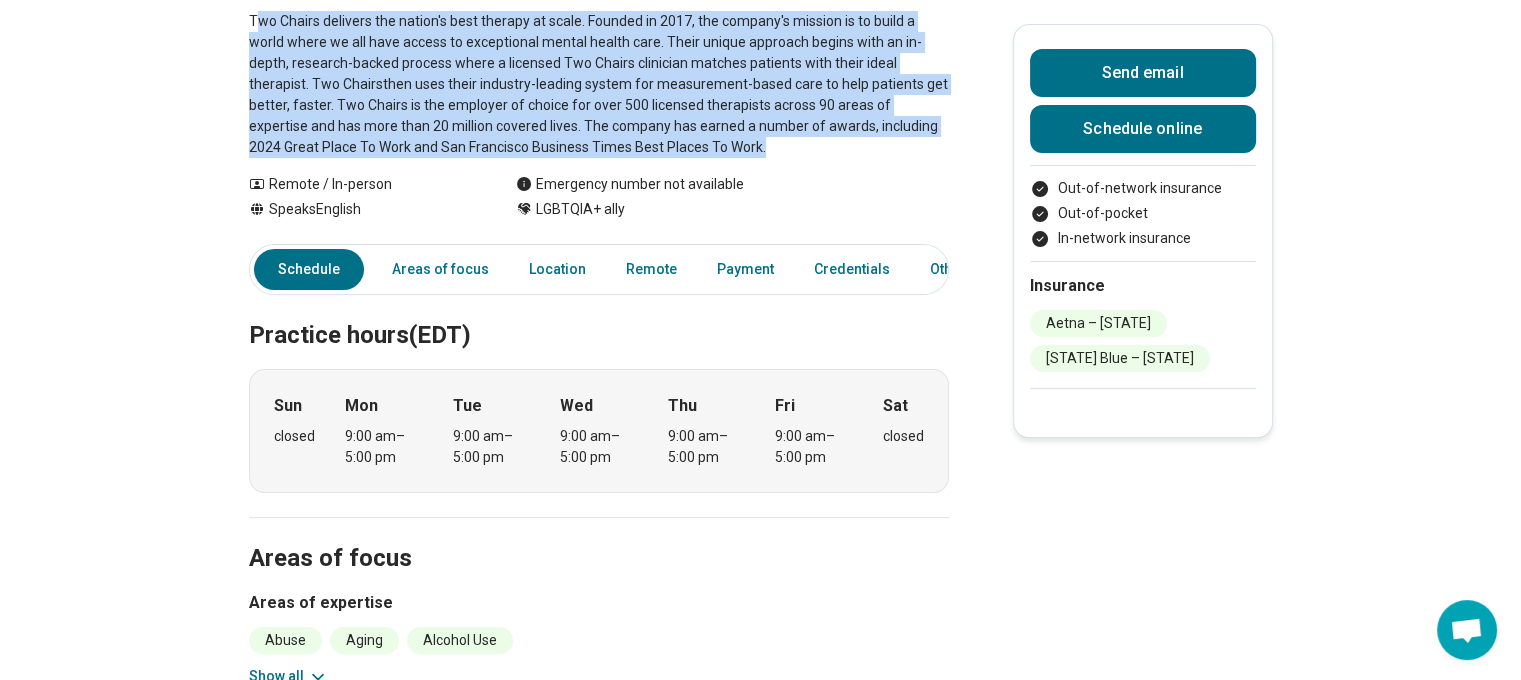 scroll, scrollTop: 0, scrollLeft: 0, axis: both 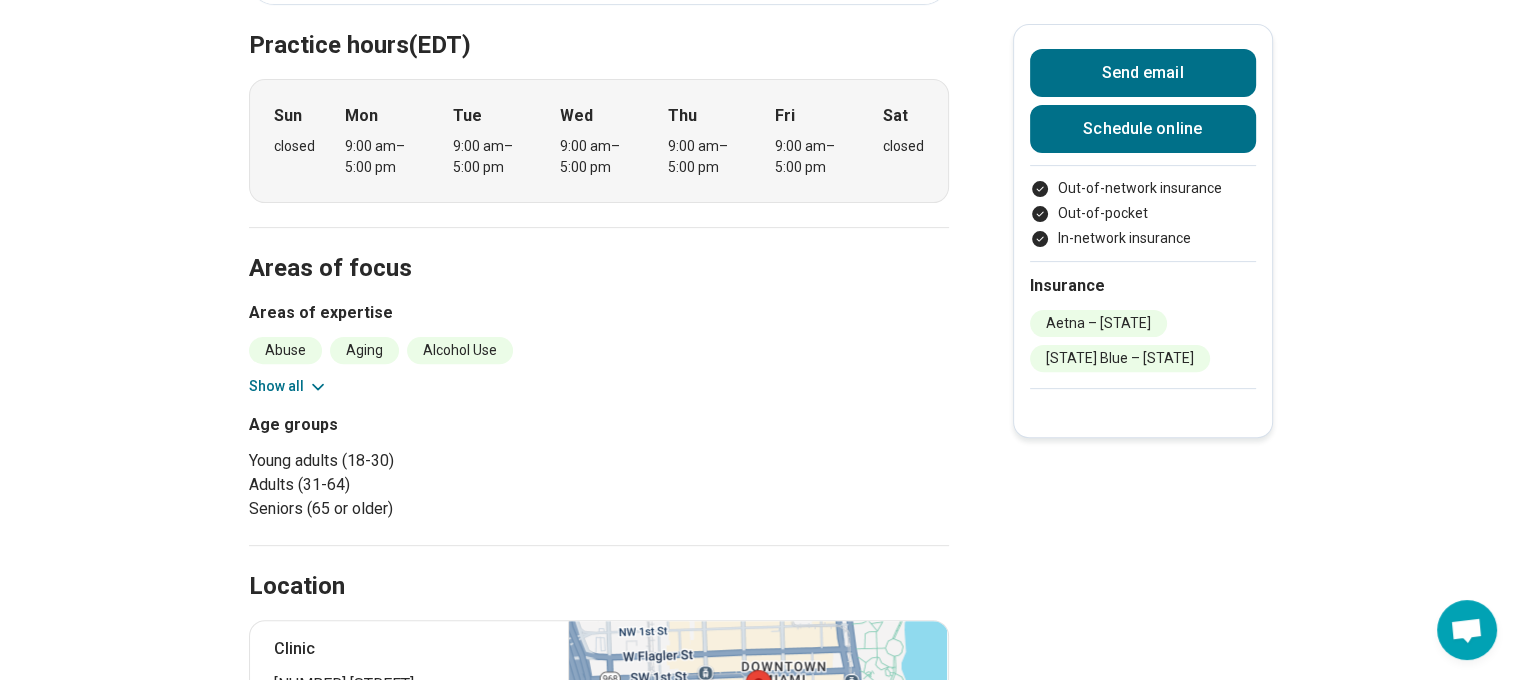 click on "Show all" at bounding box center (288, 386) 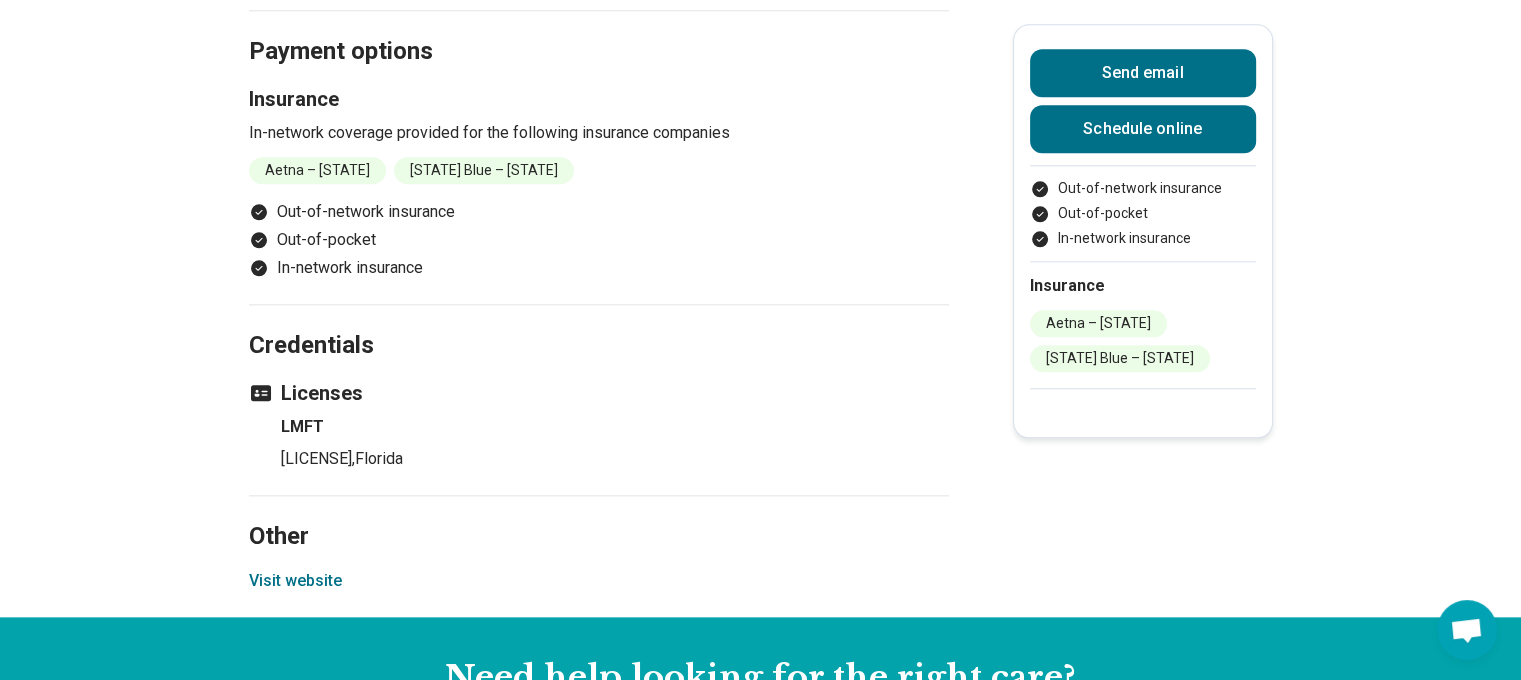 scroll, scrollTop: 2200, scrollLeft: 0, axis: vertical 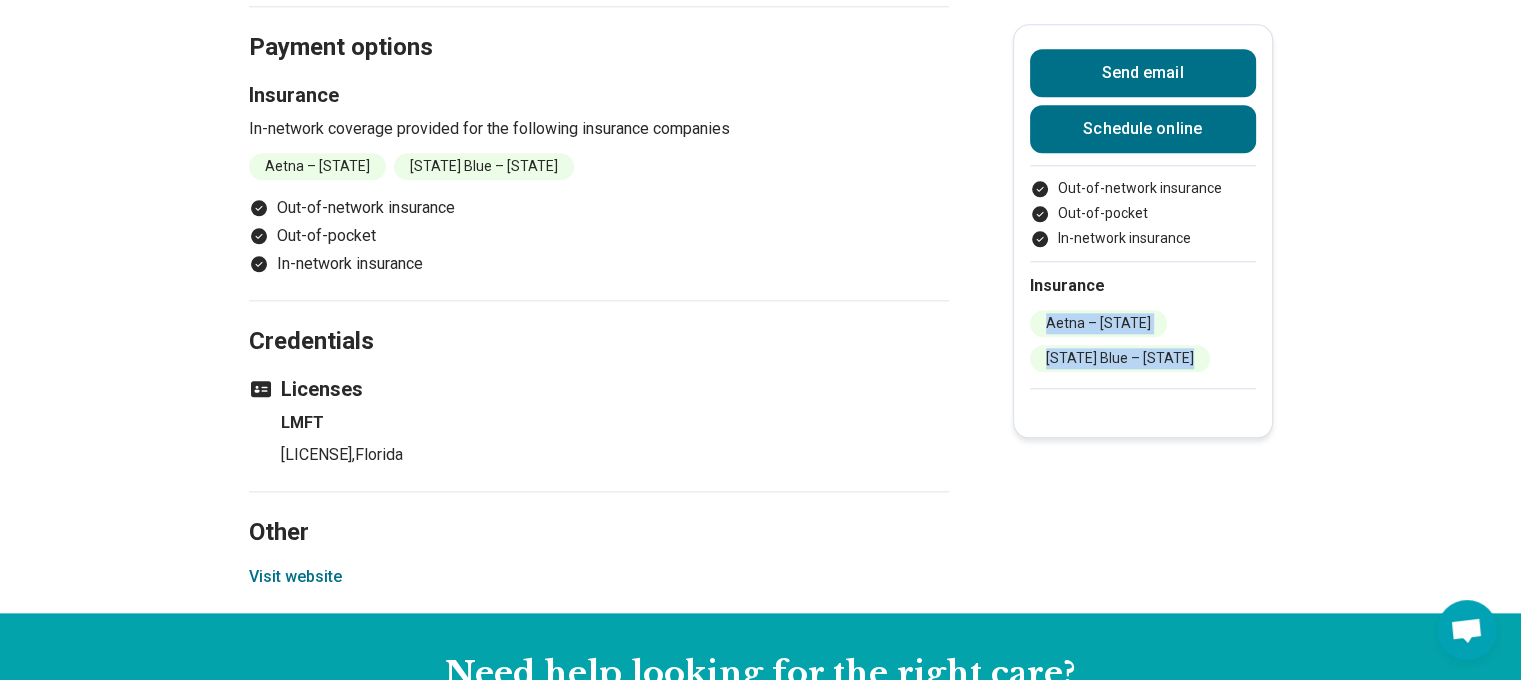 drag, startPoint x: 1193, startPoint y: 364, endPoint x: 1055, endPoint y: 331, distance: 141.89081 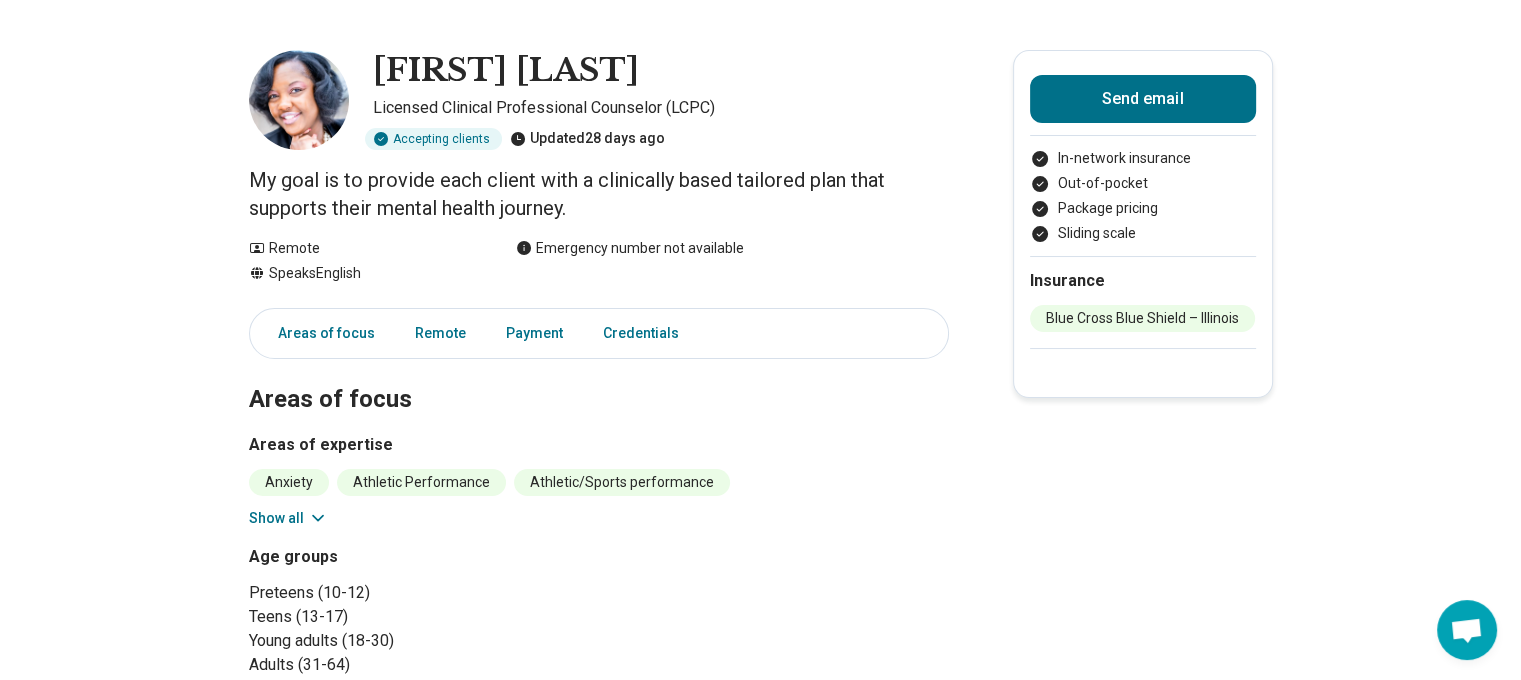 scroll, scrollTop: 100, scrollLeft: 0, axis: vertical 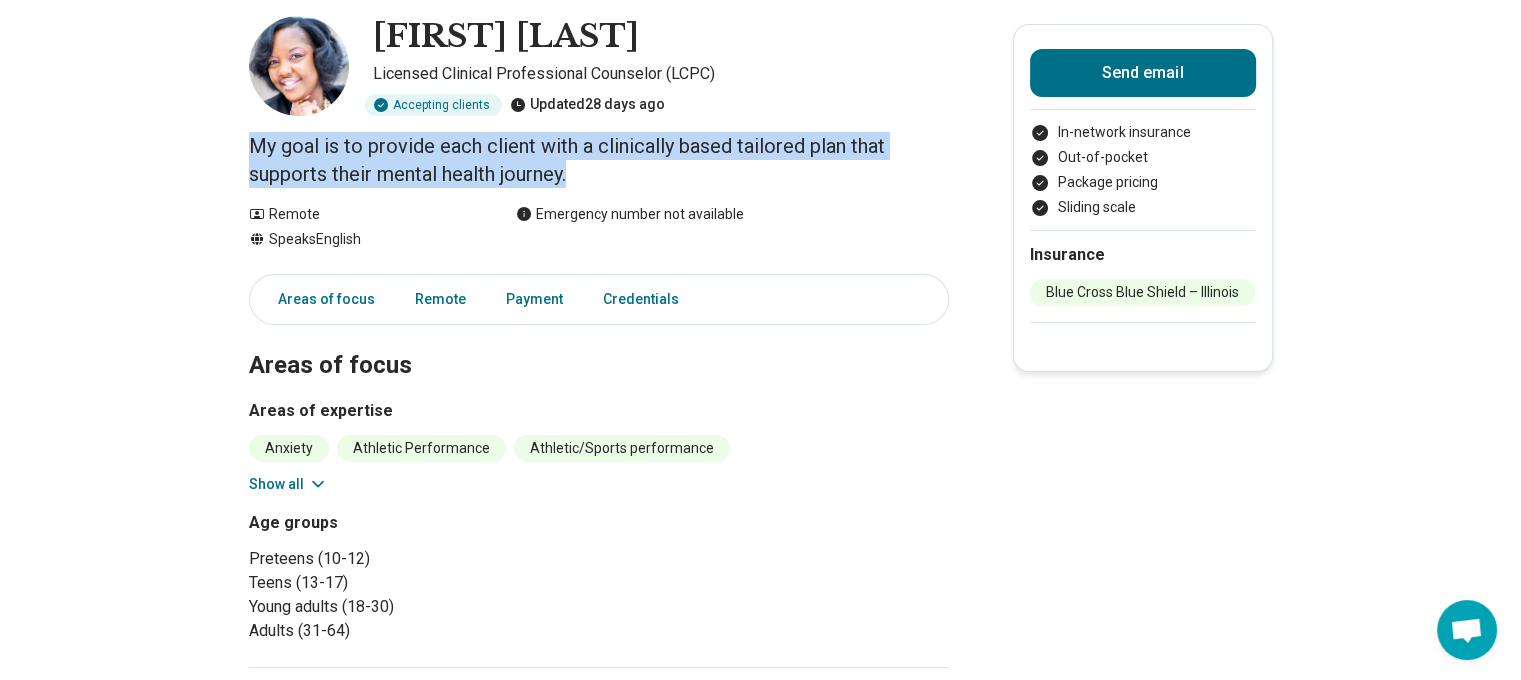 drag, startPoint x: 614, startPoint y: 195, endPoint x: 229, endPoint y: 152, distance: 387.39386 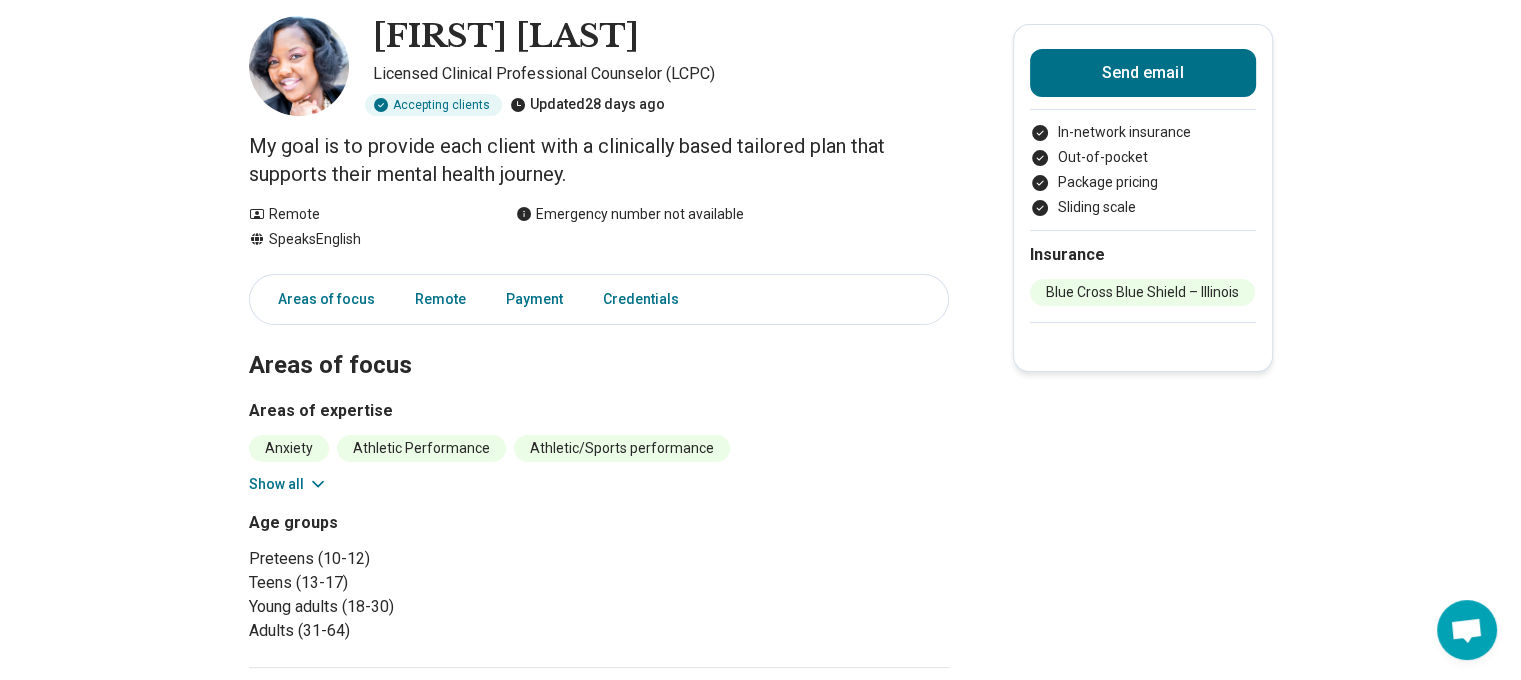 drag, startPoint x: 348, startPoint y: 196, endPoint x: 635, endPoint y: 183, distance: 287.29428 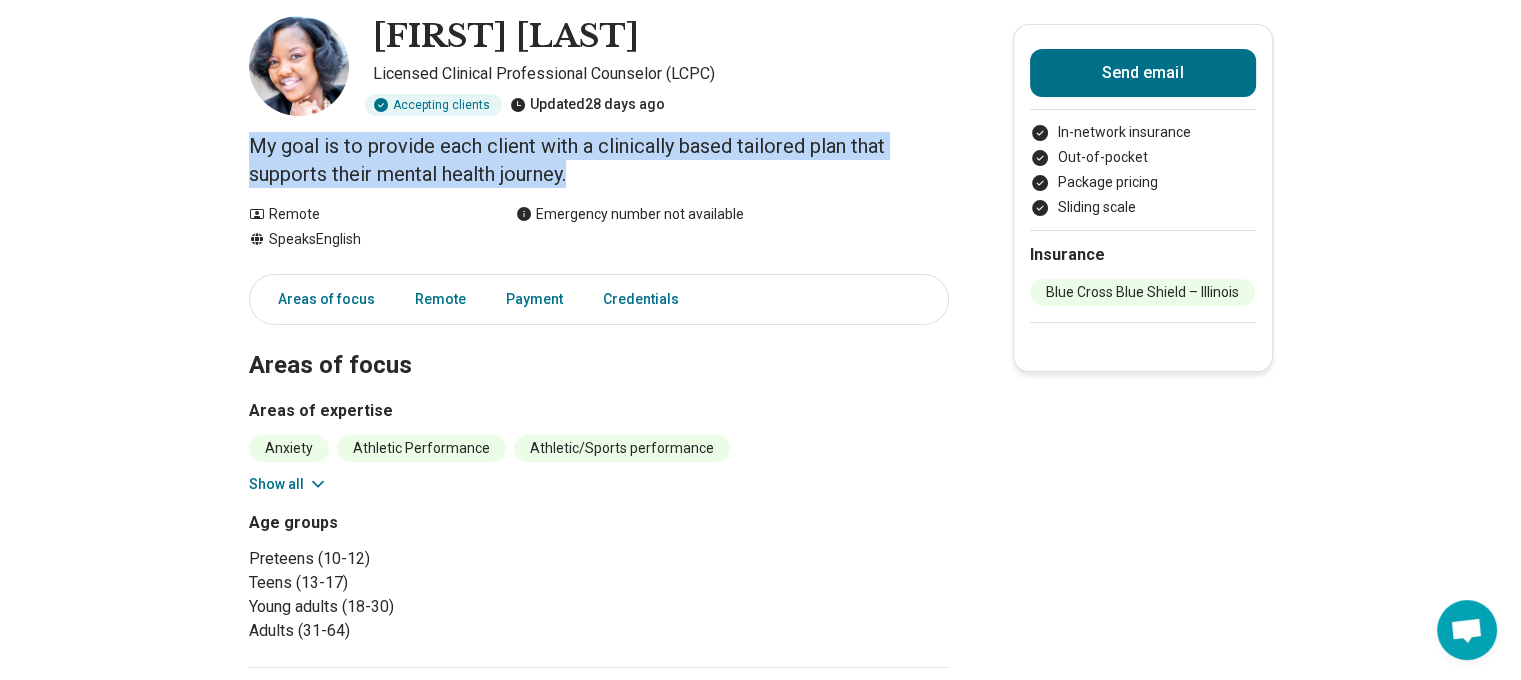 drag, startPoint x: 628, startPoint y: 182, endPoint x: 245, endPoint y: 137, distance: 385.63455 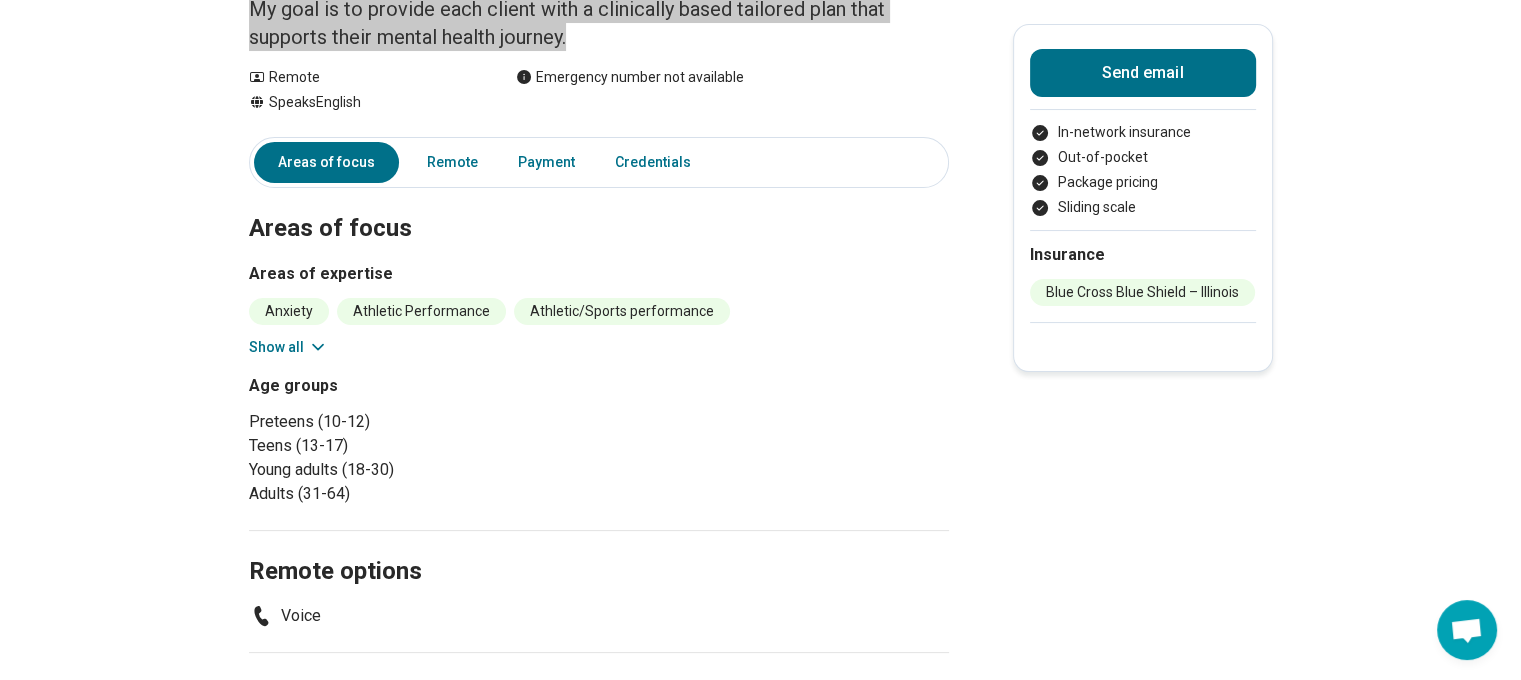 scroll, scrollTop: 200, scrollLeft: 0, axis: vertical 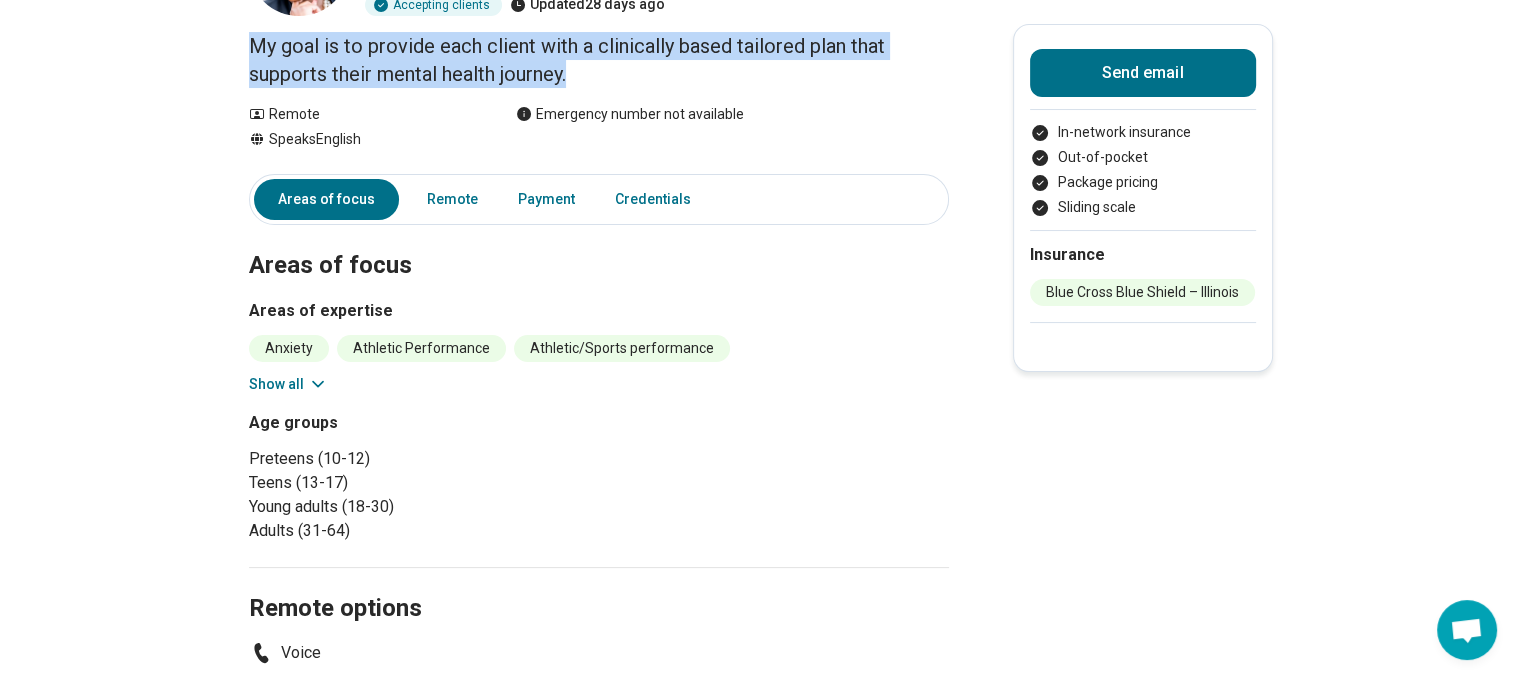 click on "Show all" at bounding box center (288, 384) 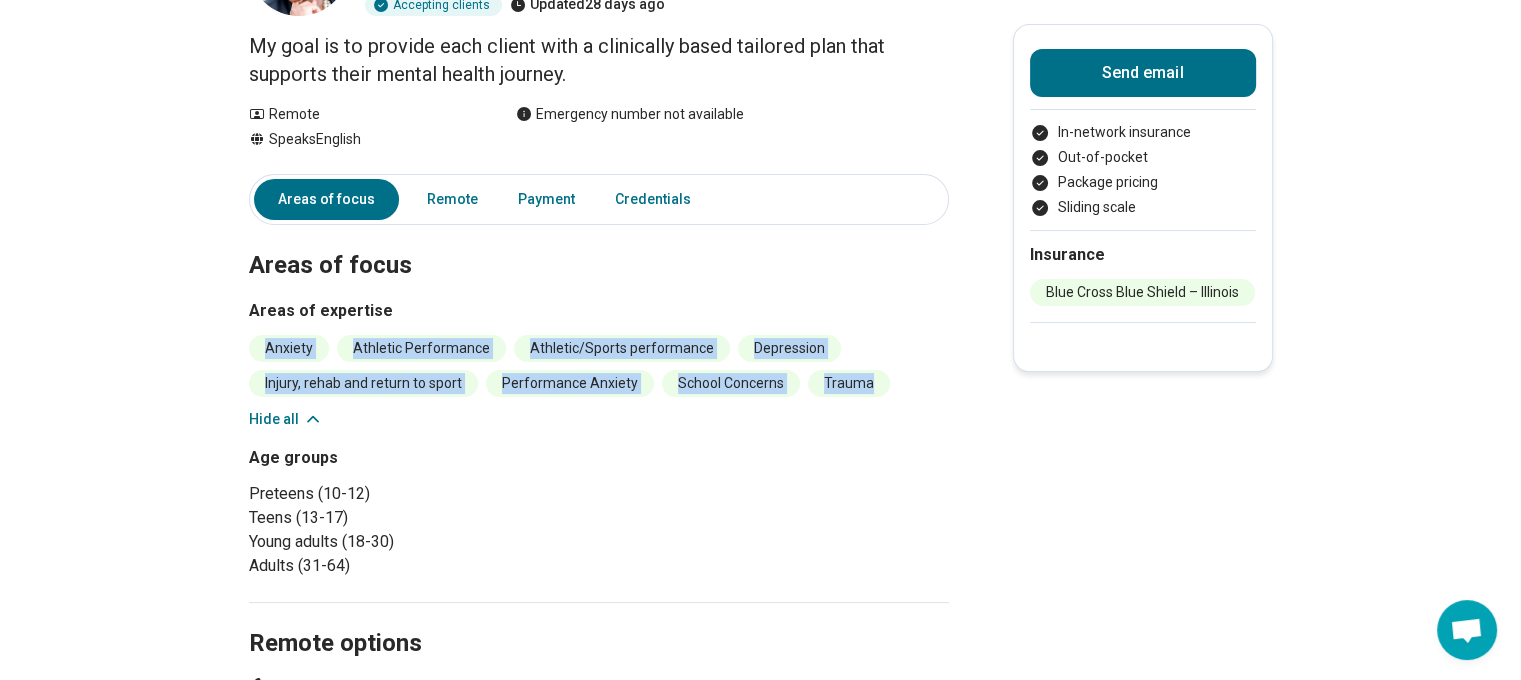 drag, startPoint x: 272, startPoint y: 351, endPoint x: 920, endPoint y: 376, distance: 648.48206 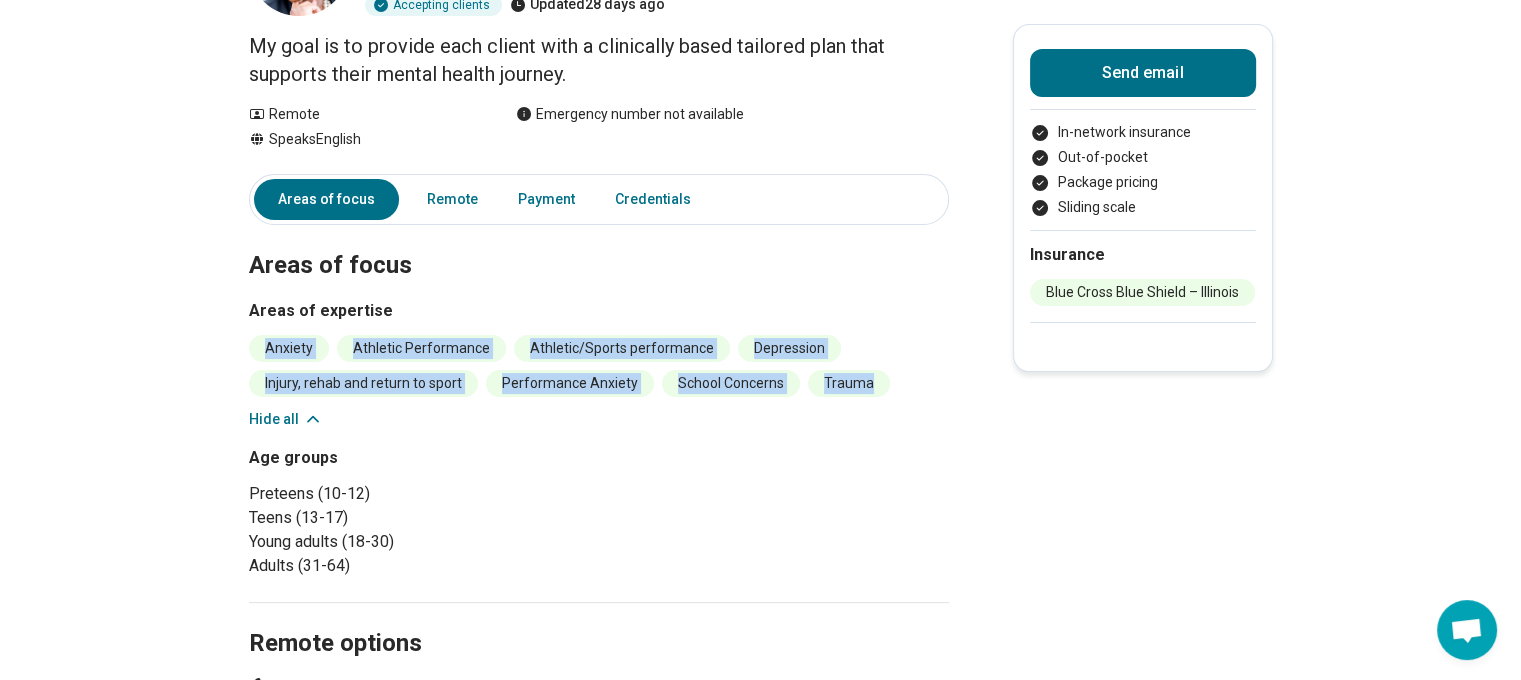 copy on "Anxiety Athletic Performance Athletic/Sports performance Depression Injury, rehab and return to sport Performance Anxiety School Concerns Trauma" 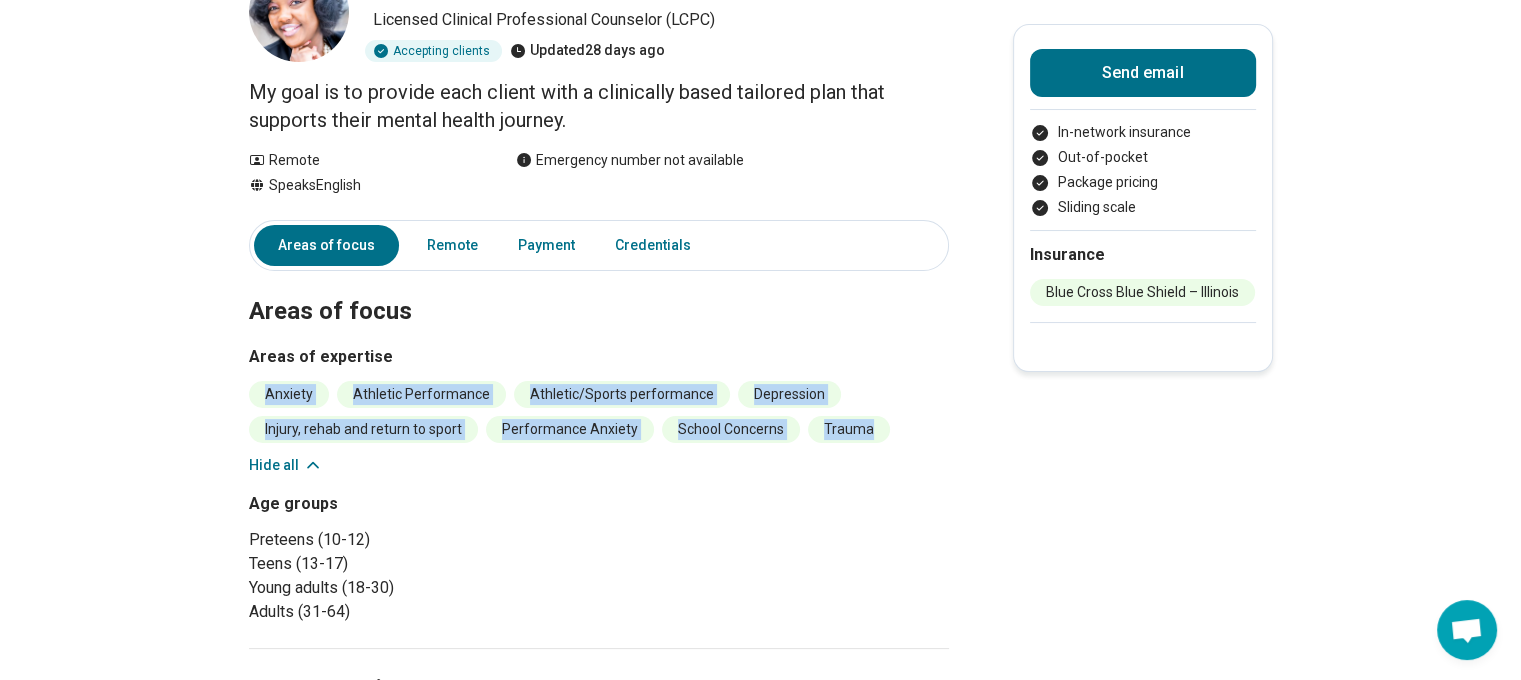 scroll, scrollTop: 0, scrollLeft: 0, axis: both 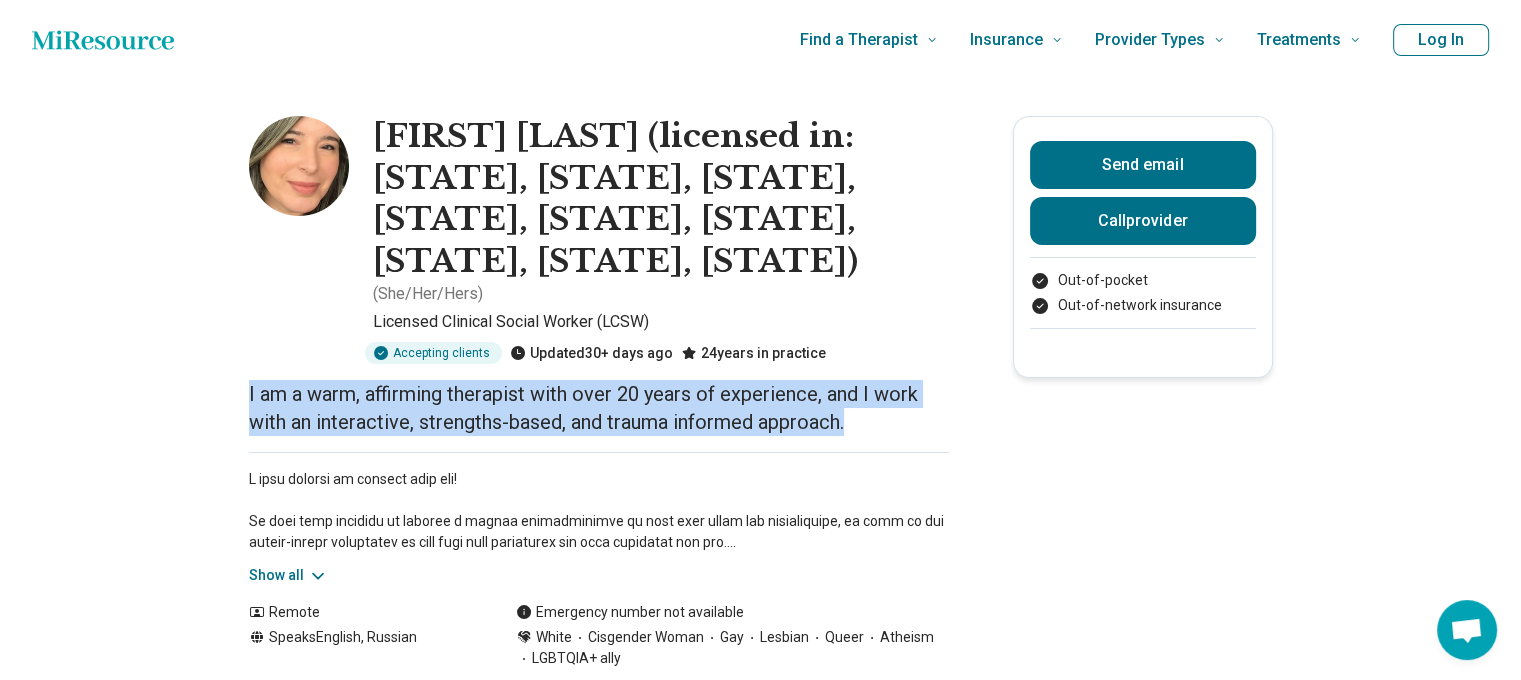 drag, startPoint x: 900, startPoint y: 350, endPoint x: 151, endPoint y: 290, distance: 751.39935 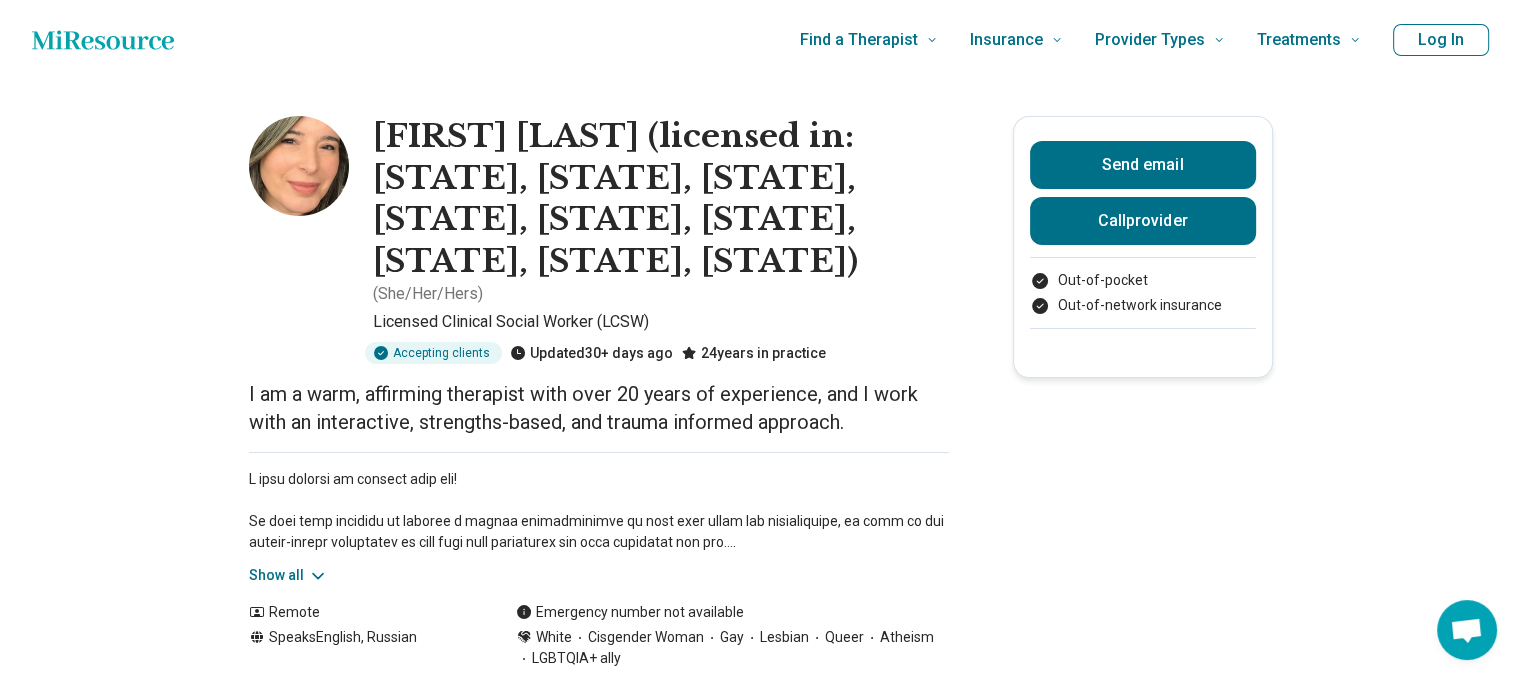 drag, startPoint x: 476, startPoint y: 362, endPoint x: 204, endPoint y: 317, distance: 275.6973 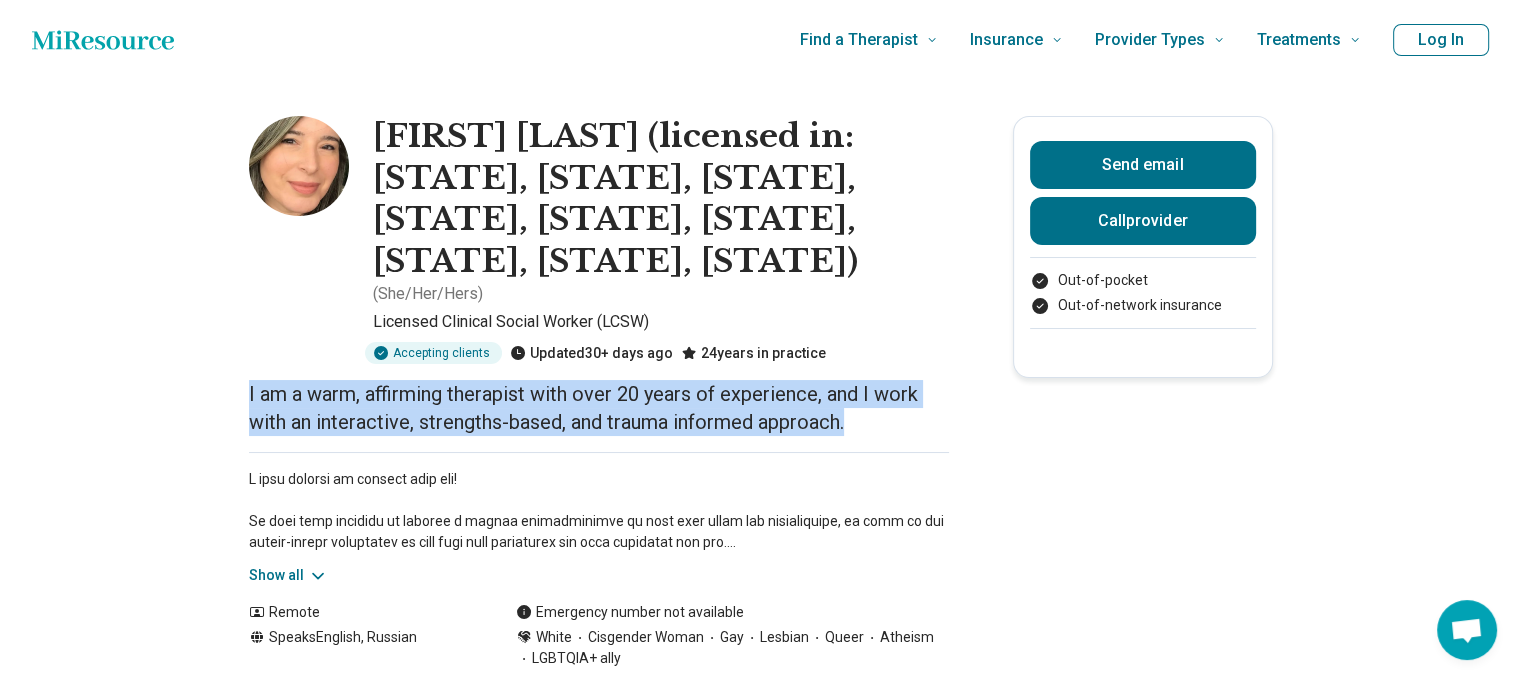 drag, startPoint x: 249, startPoint y: 311, endPoint x: 937, endPoint y: 351, distance: 689.1618 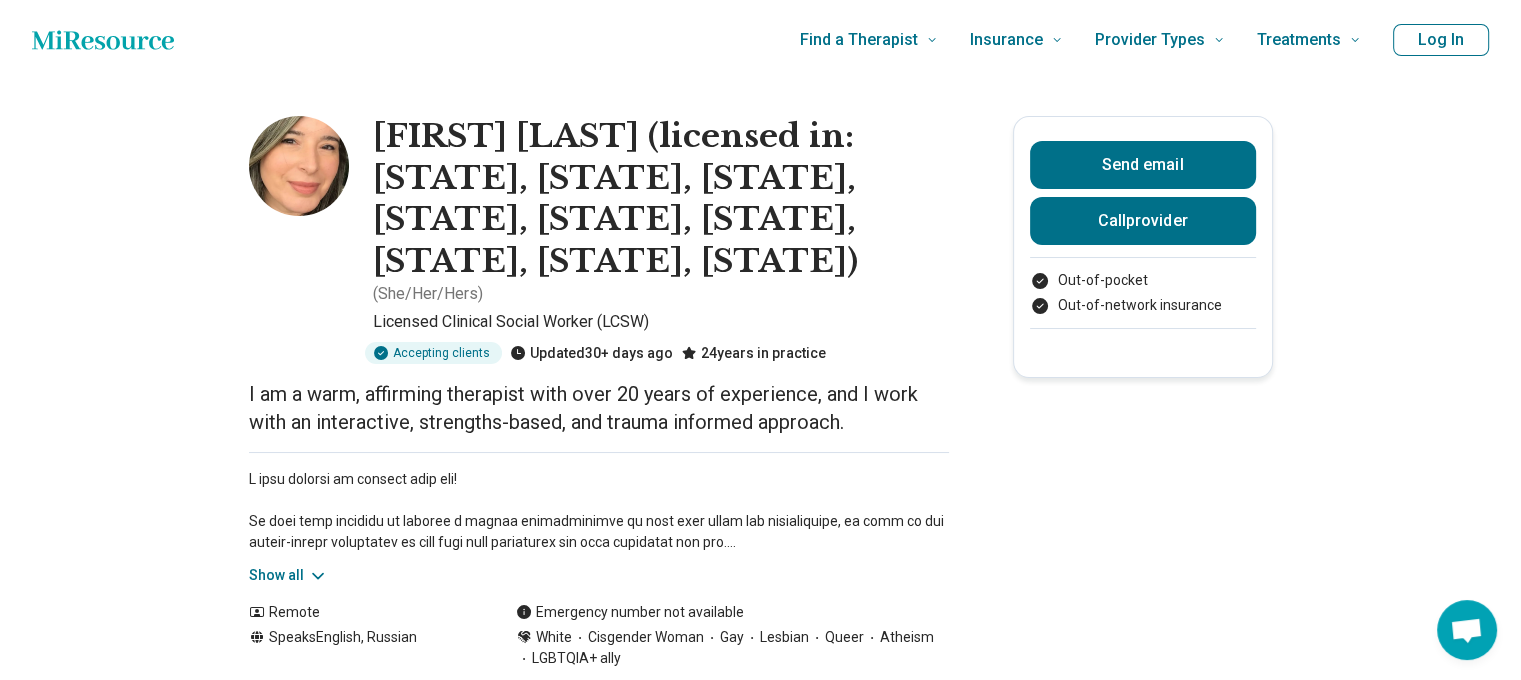 drag, startPoint x: 338, startPoint y: 498, endPoint x: 325, endPoint y: 499, distance: 13.038404 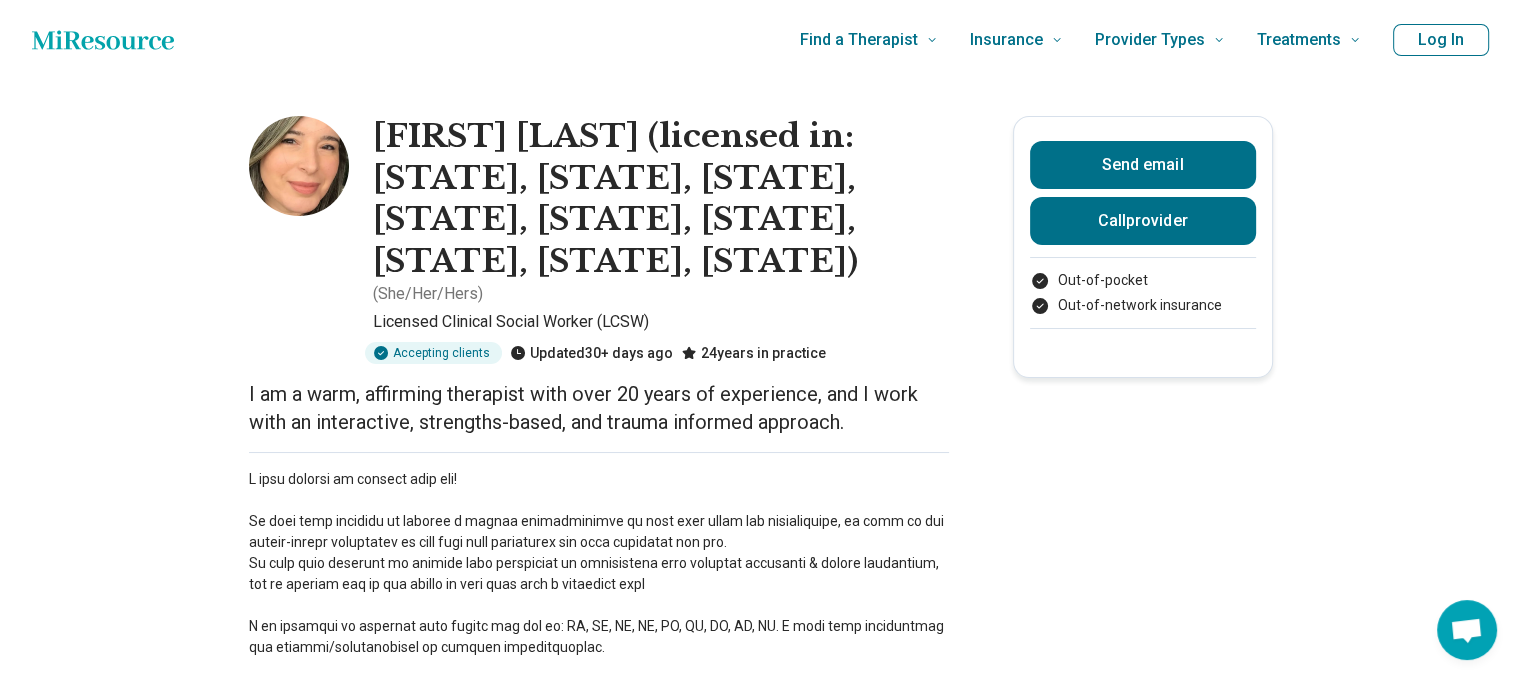 scroll, scrollTop: 200, scrollLeft: 0, axis: vertical 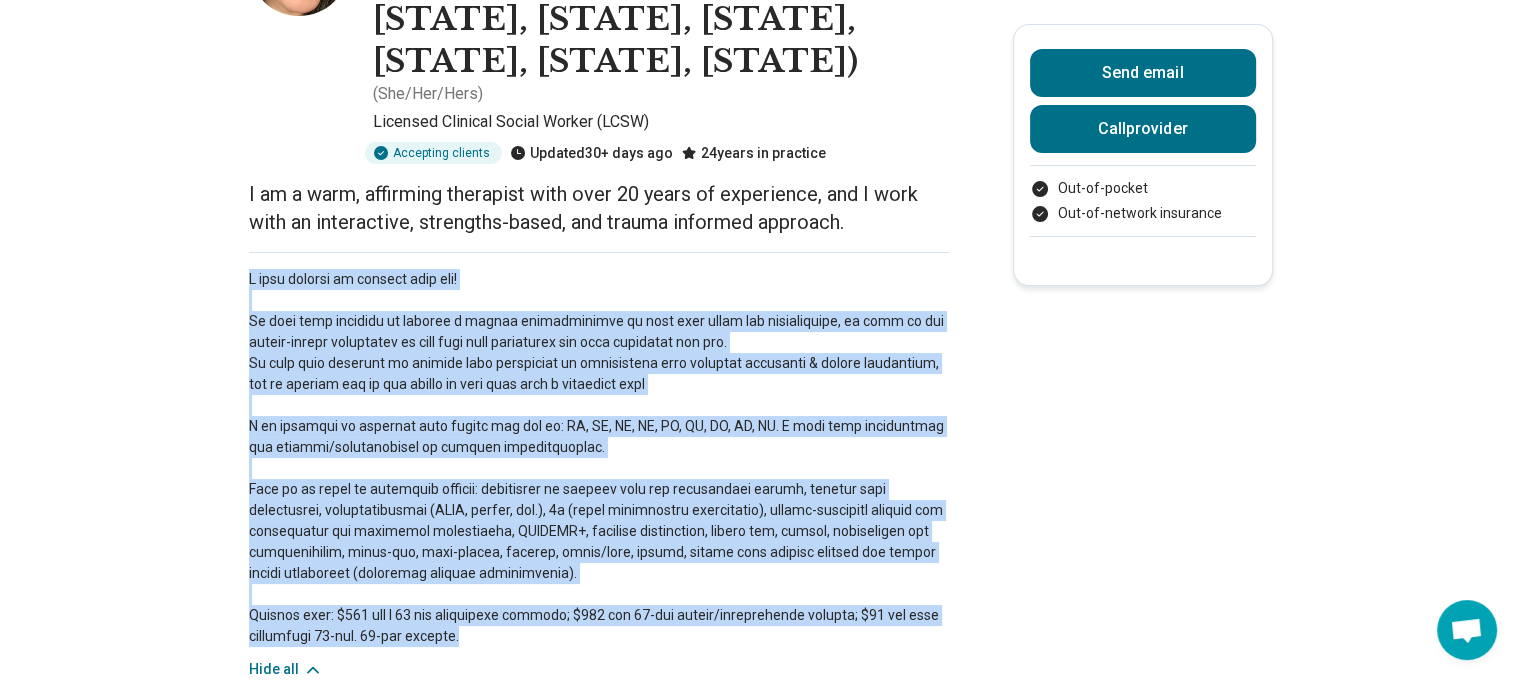 drag, startPoint x: 543, startPoint y: 550, endPoint x: 251, endPoint y: 192, distance: 461.9827 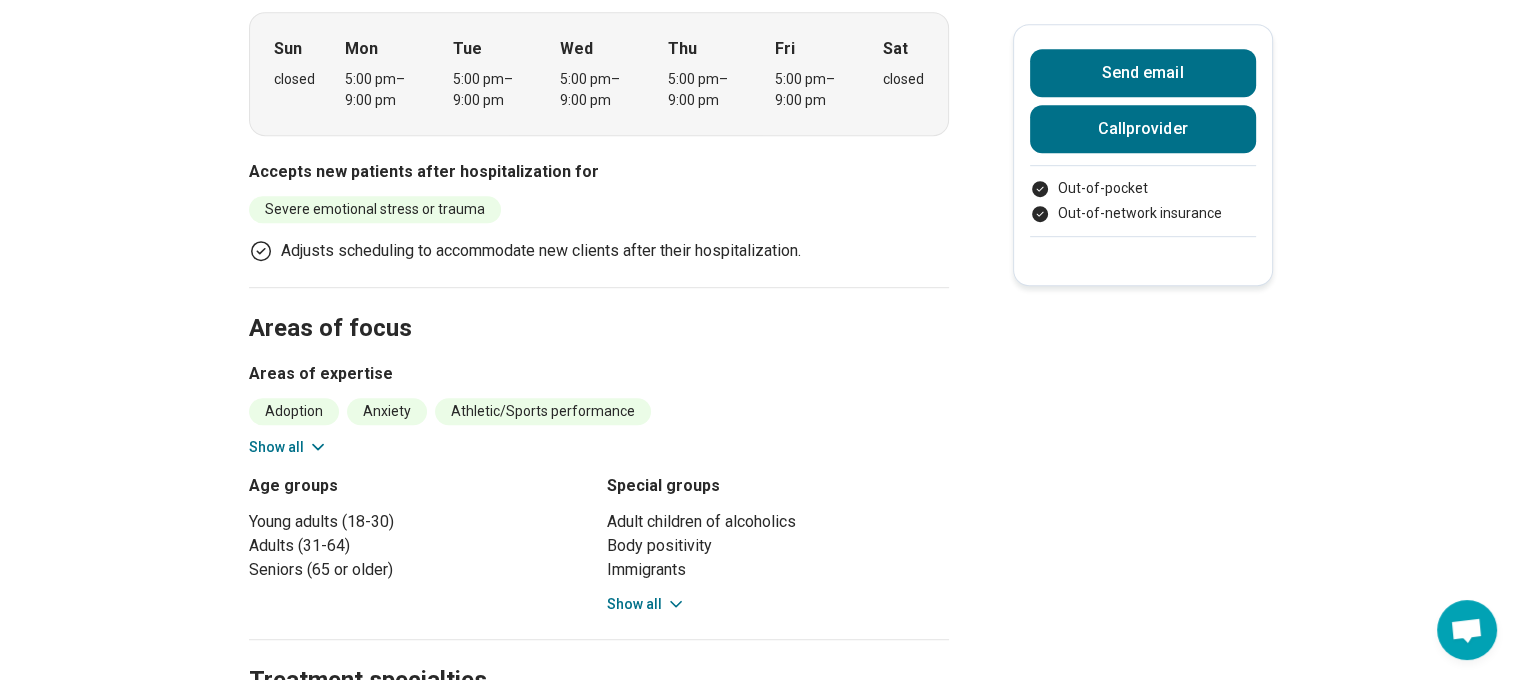 scroll, scrollTop: 1300, scrollLeft: 0, axis: vertical 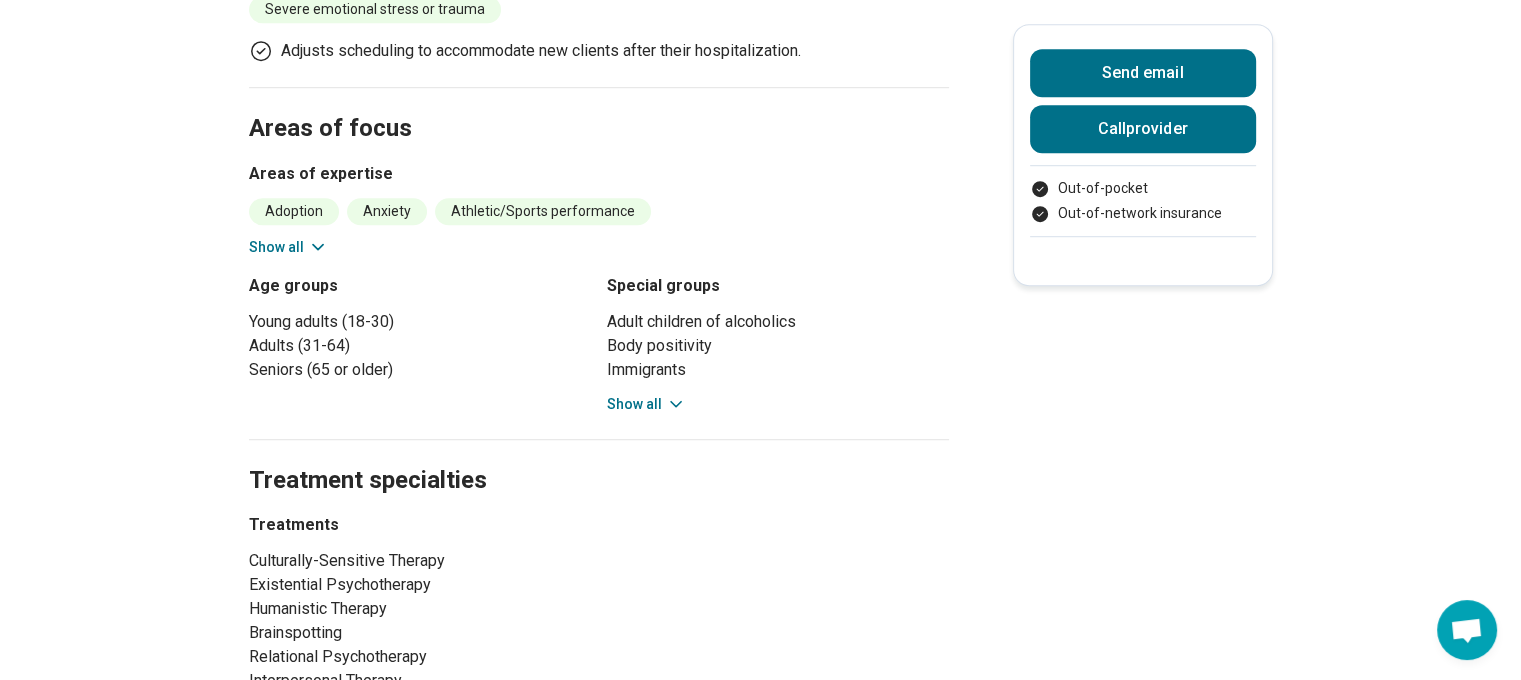 click on "Show all" at bounding box center [288, 247] 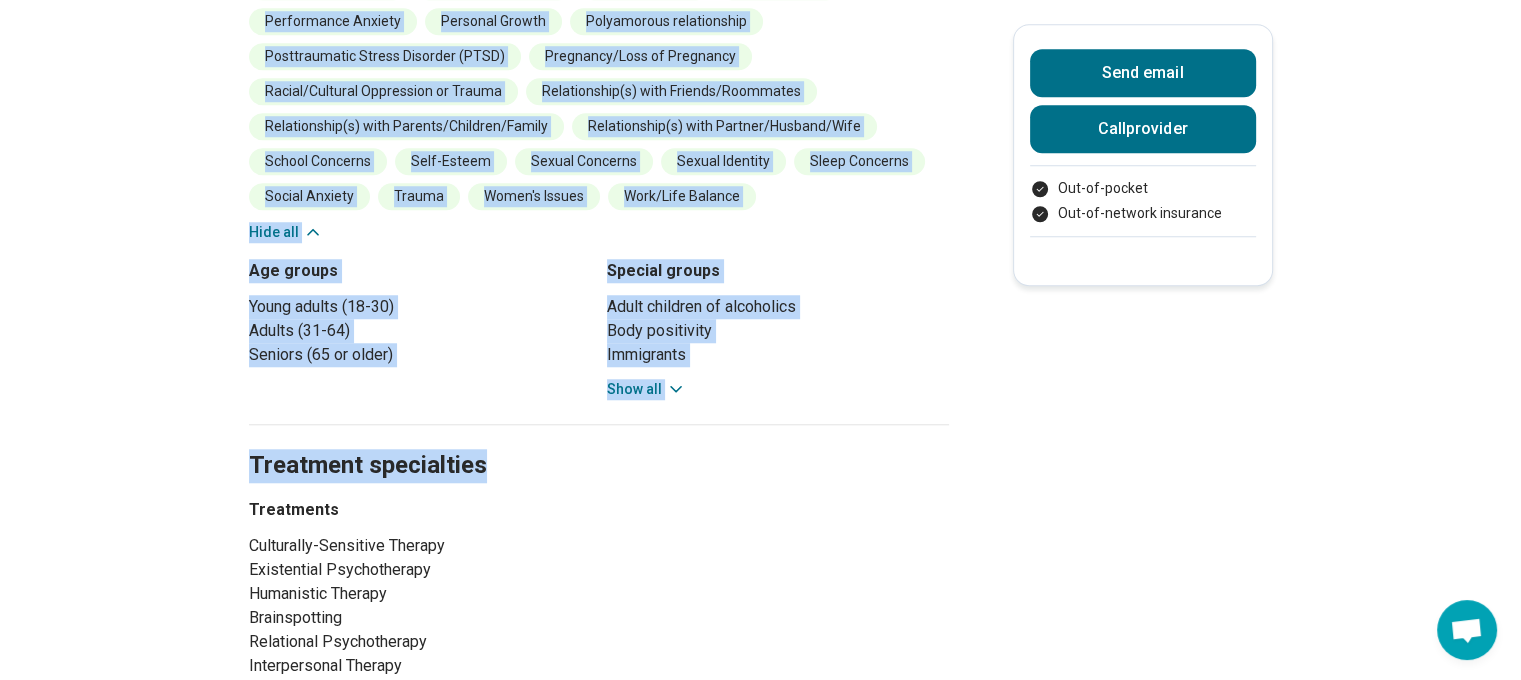 scroll, scrollTop: 1900, scrollLeft: 0, axis: vertical 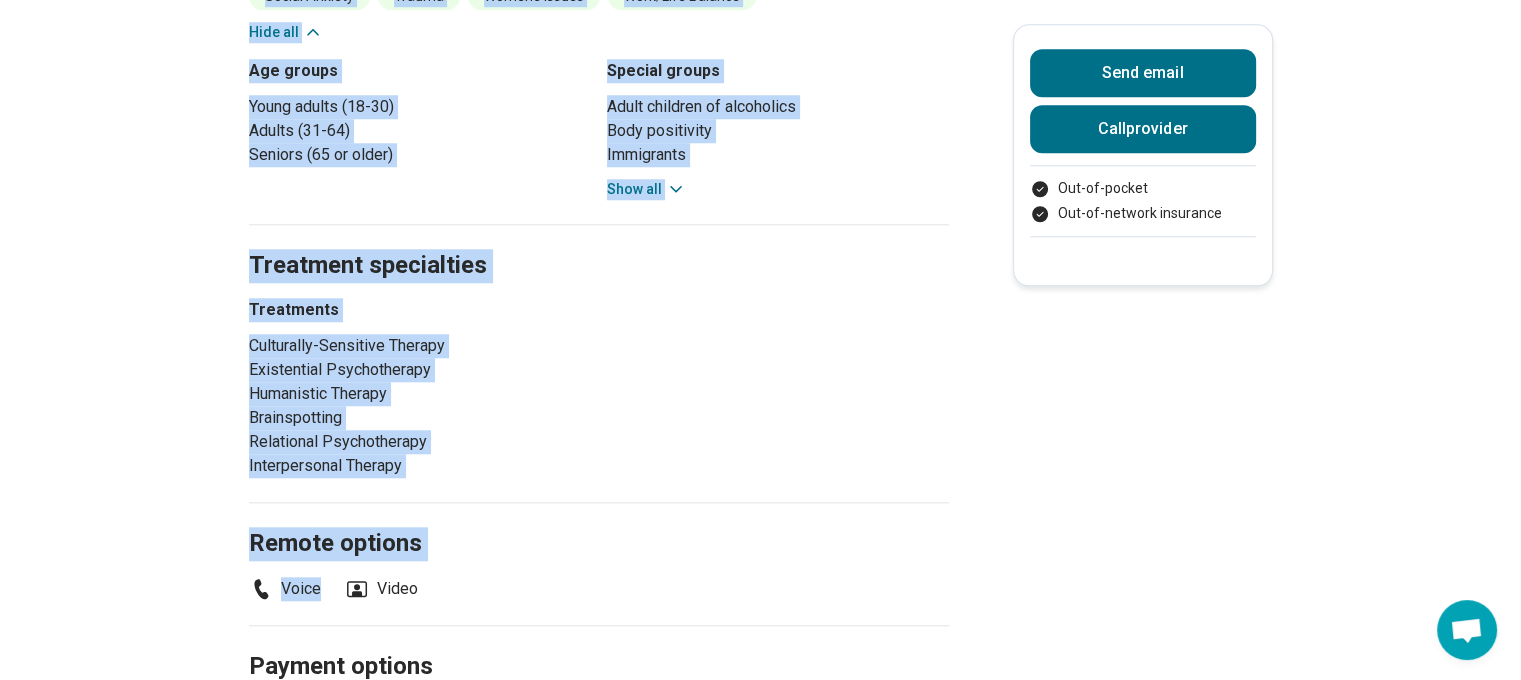 drag, startPoint x: 275, startPoint y: 135, endPoint x: 620, endPoint y: 460, distance: 473.97256 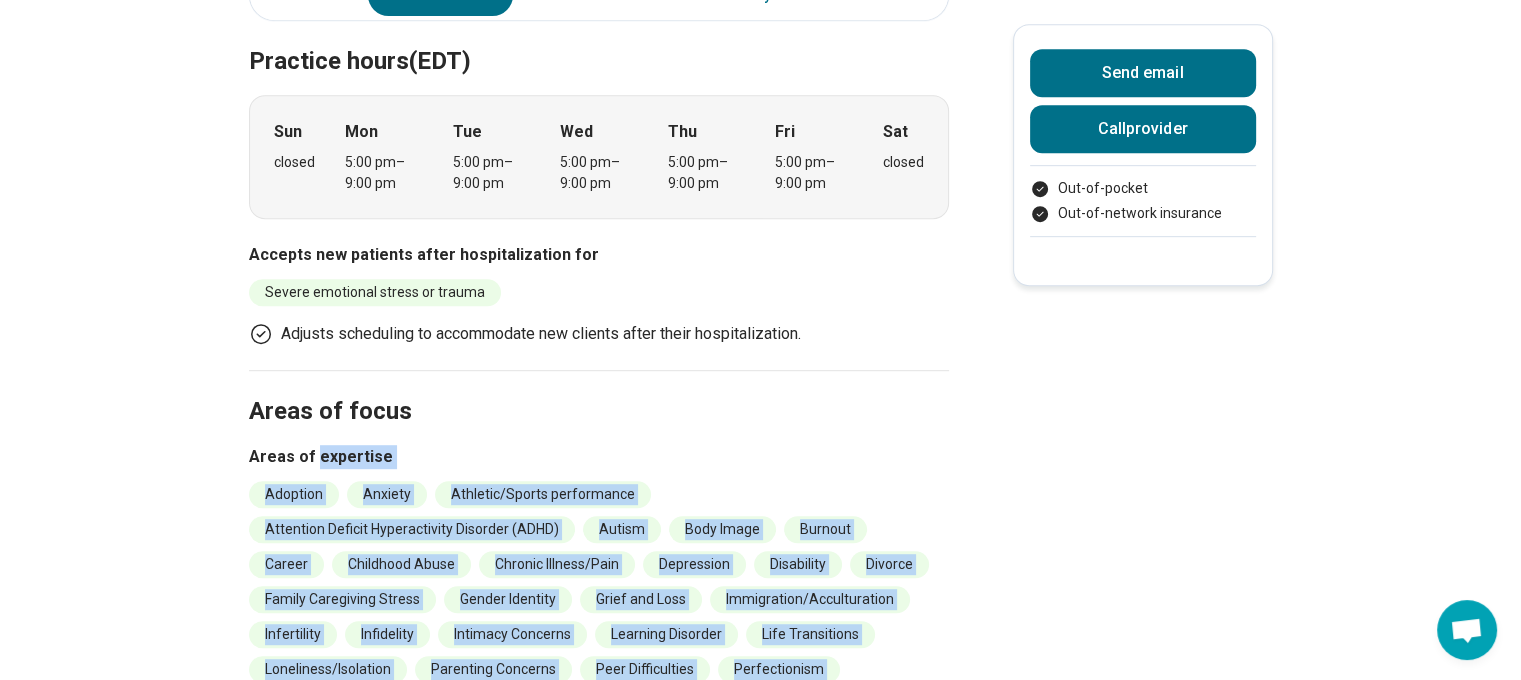 scroll, scrollTop: 1000, scrollLeft: 0, axis: vertical 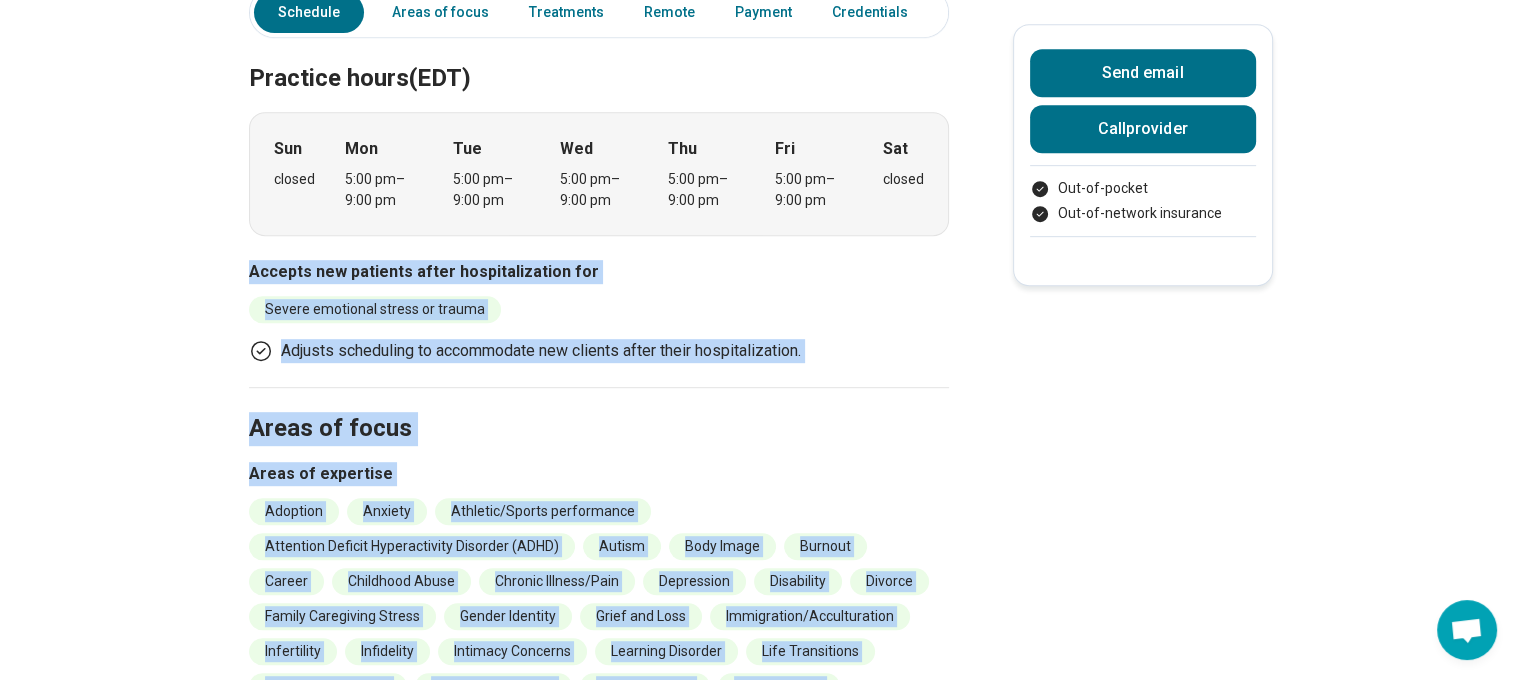 drag, startPoint x: 428, startPoint y: 509, endPoint x: 270, endPoint y: 188, distance: 357.77786 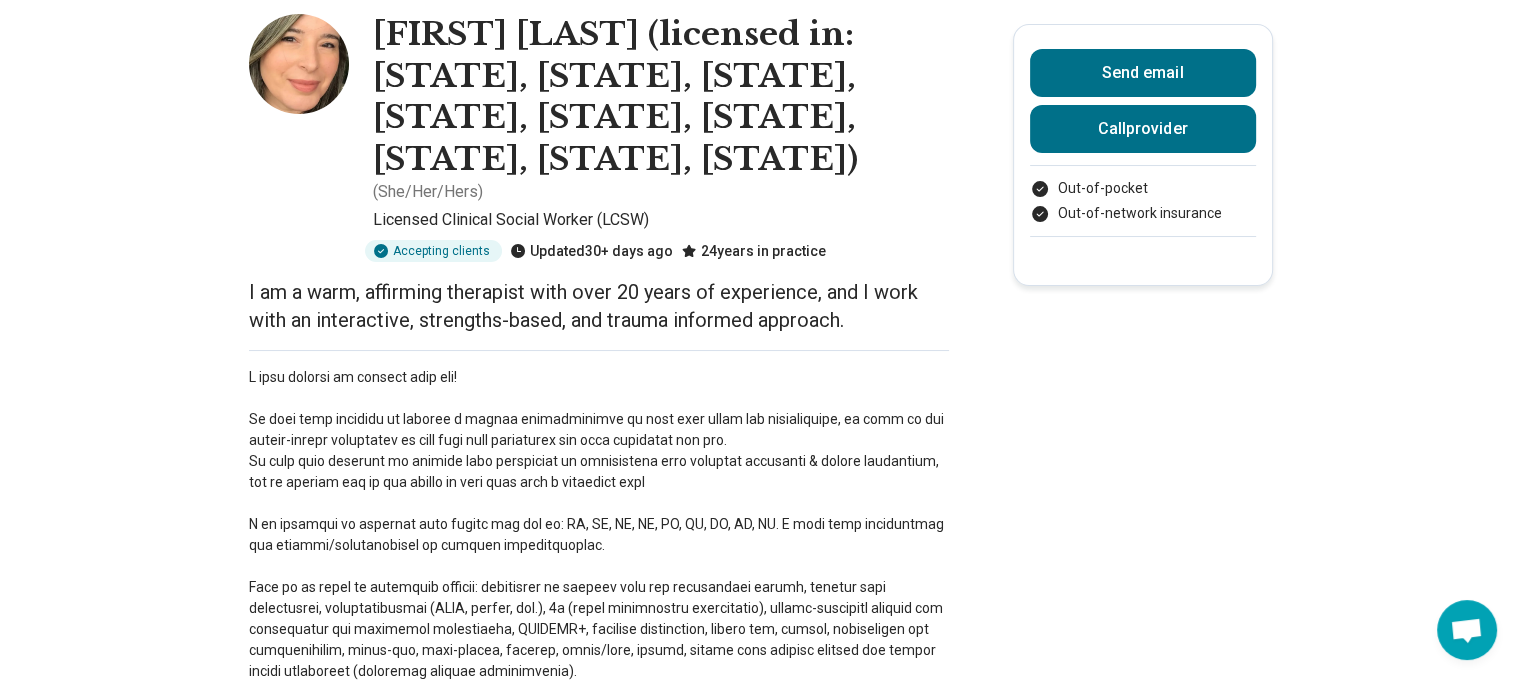 scroll, scrollTop: 100, scrollLeft: 0, axis: vertical 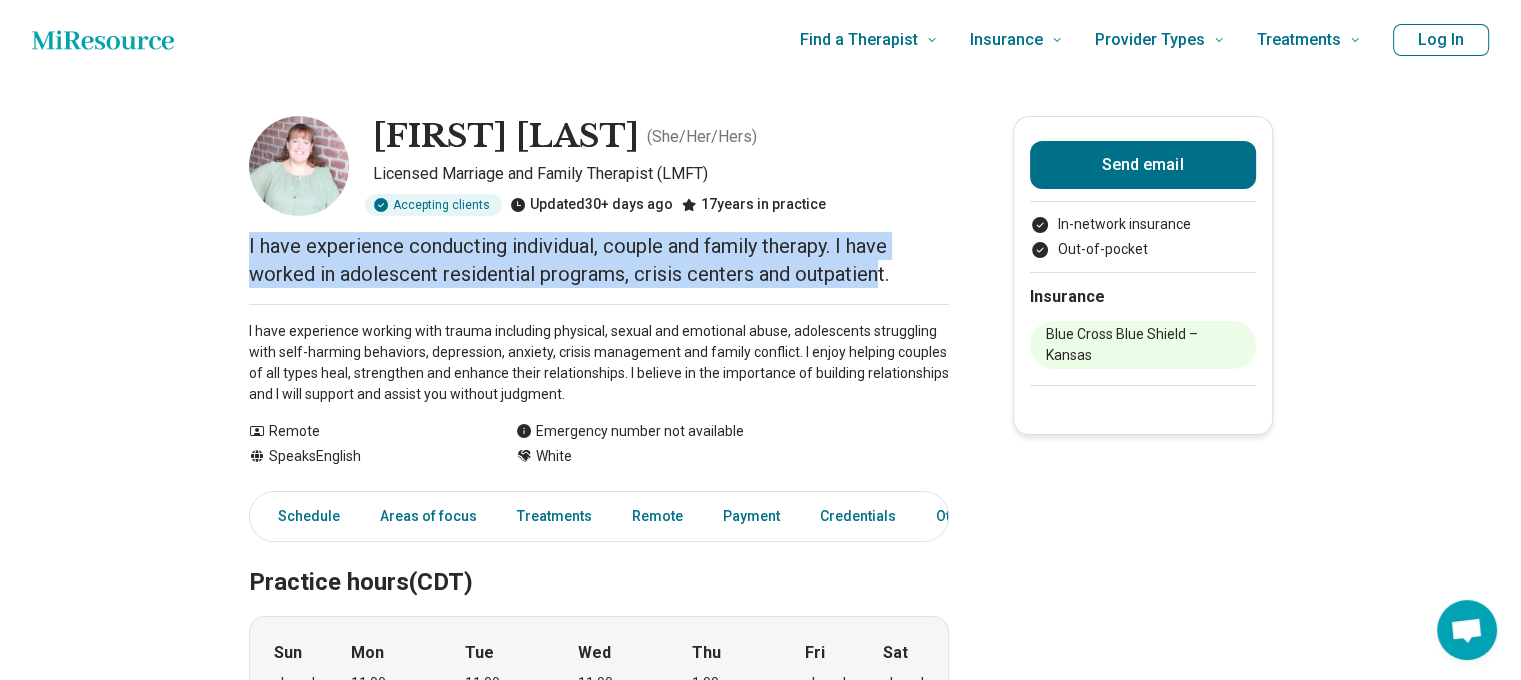 drag, startPoint x: 890, startPoint y: 274, endPoint x: 244, endPoint y: 243, distance: 646.7434 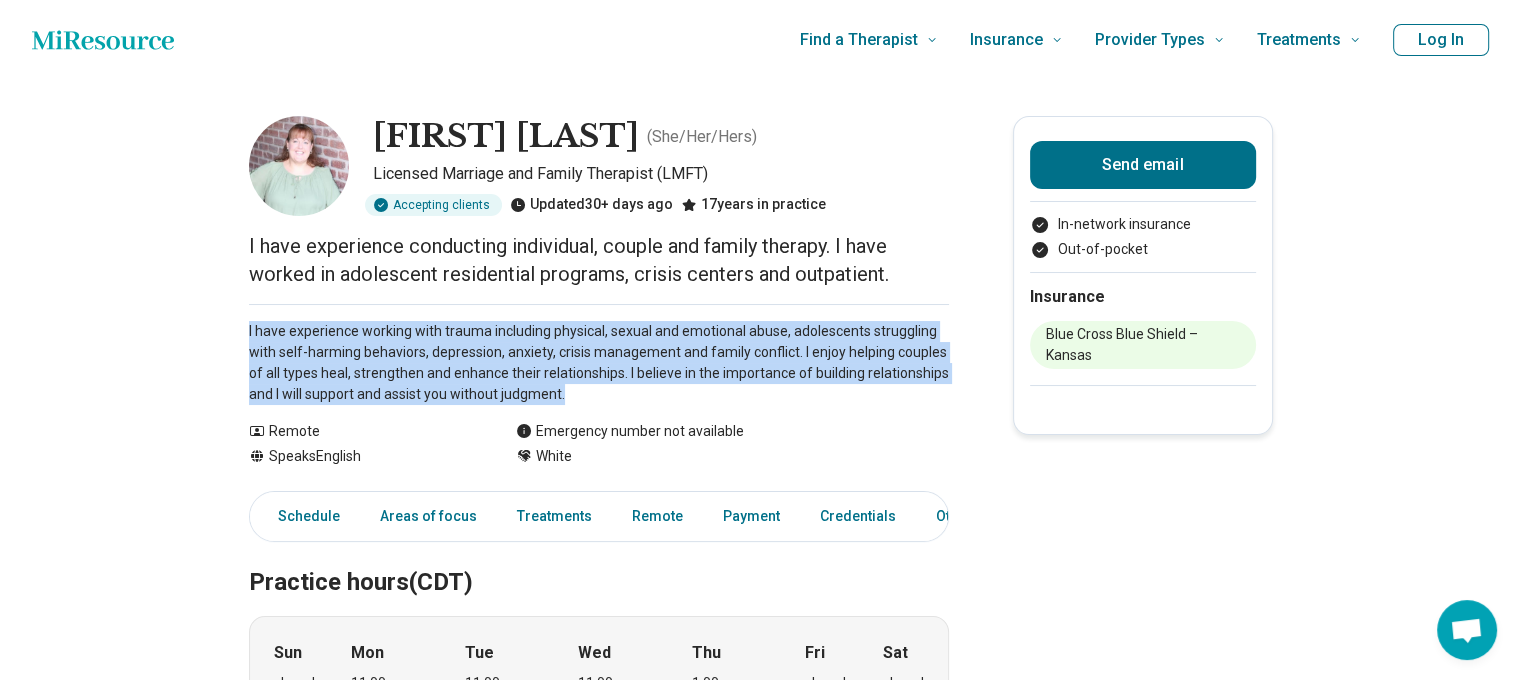 drag, startPoint x: 574, startPoint y: 403, endPoint x: 200, endPoint y: 335, distance: 380.13156 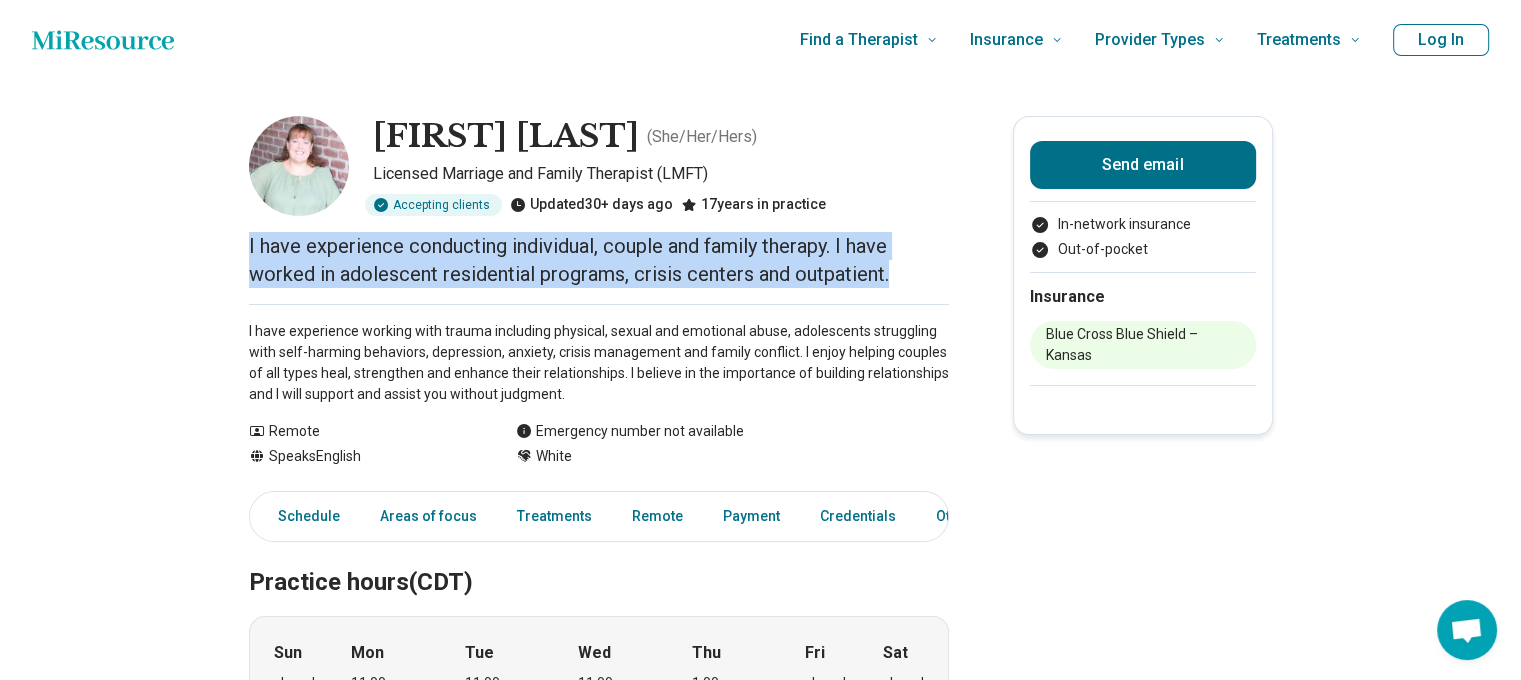 drag, startPoint x: 908, startPoint y: 265, endPoint x: 243, endPoint y: 229, distance: 665.9737 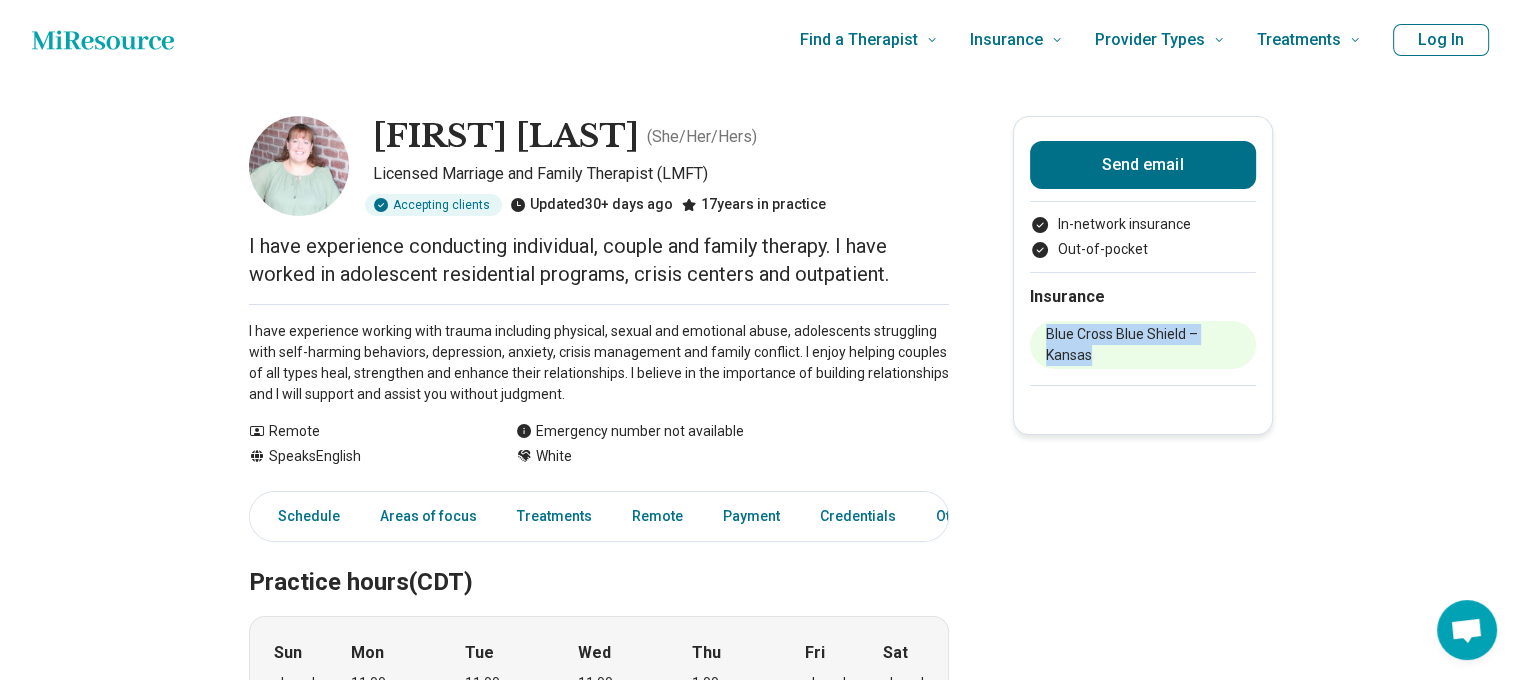 drag, startPoint x: 1118, startPoint y: 347, endPoint x: 1032, endPoint y: 325, distance: 88.76936 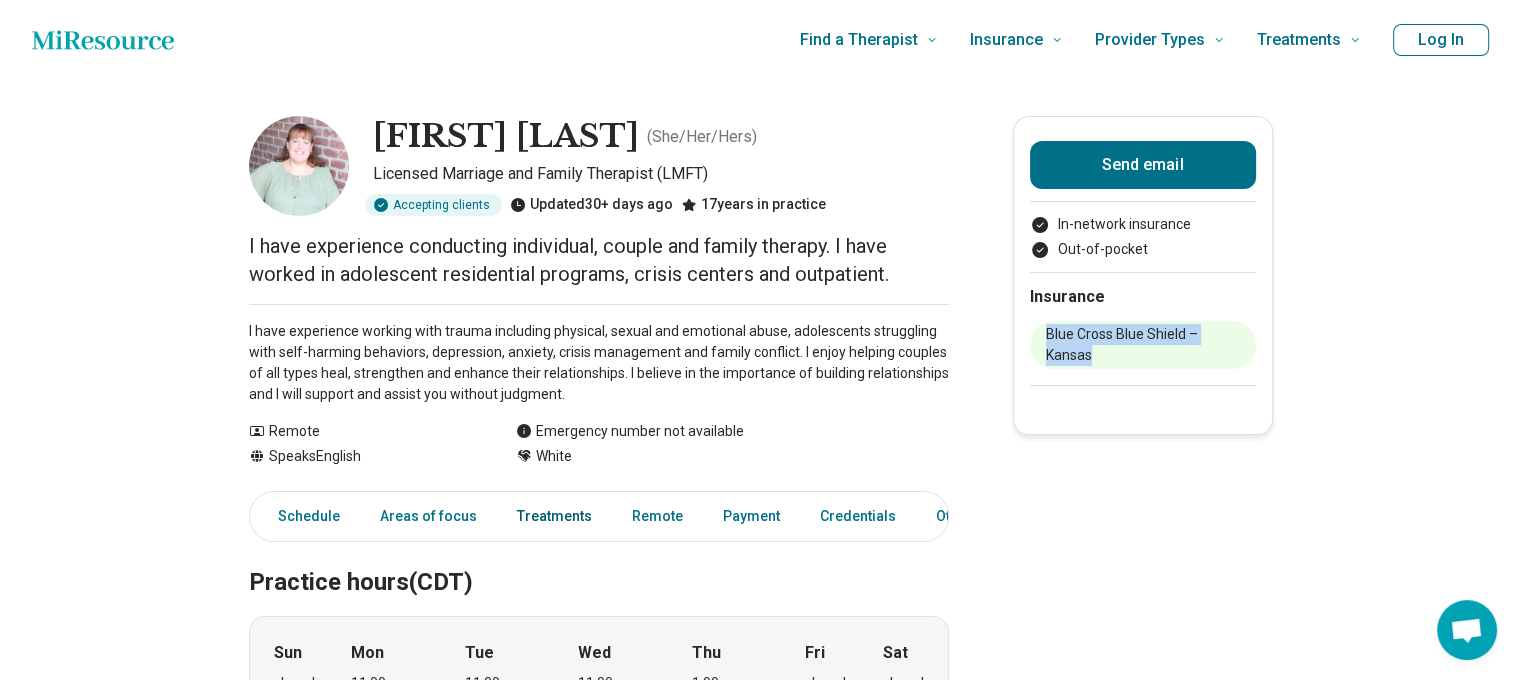 click on "Treatments" at bounding box center (554, 516) 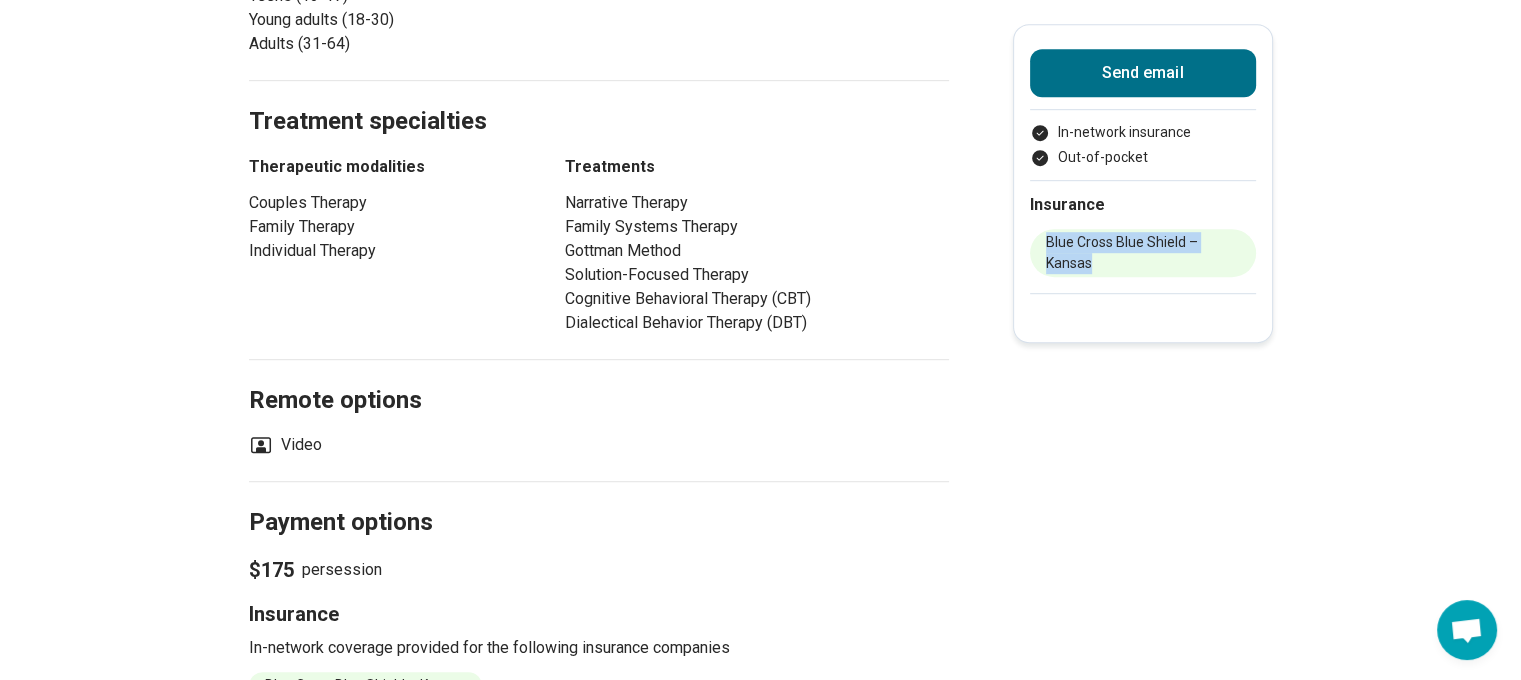 scroll, scrollTop: 1208, scrollLeft: 0, axis: vertical 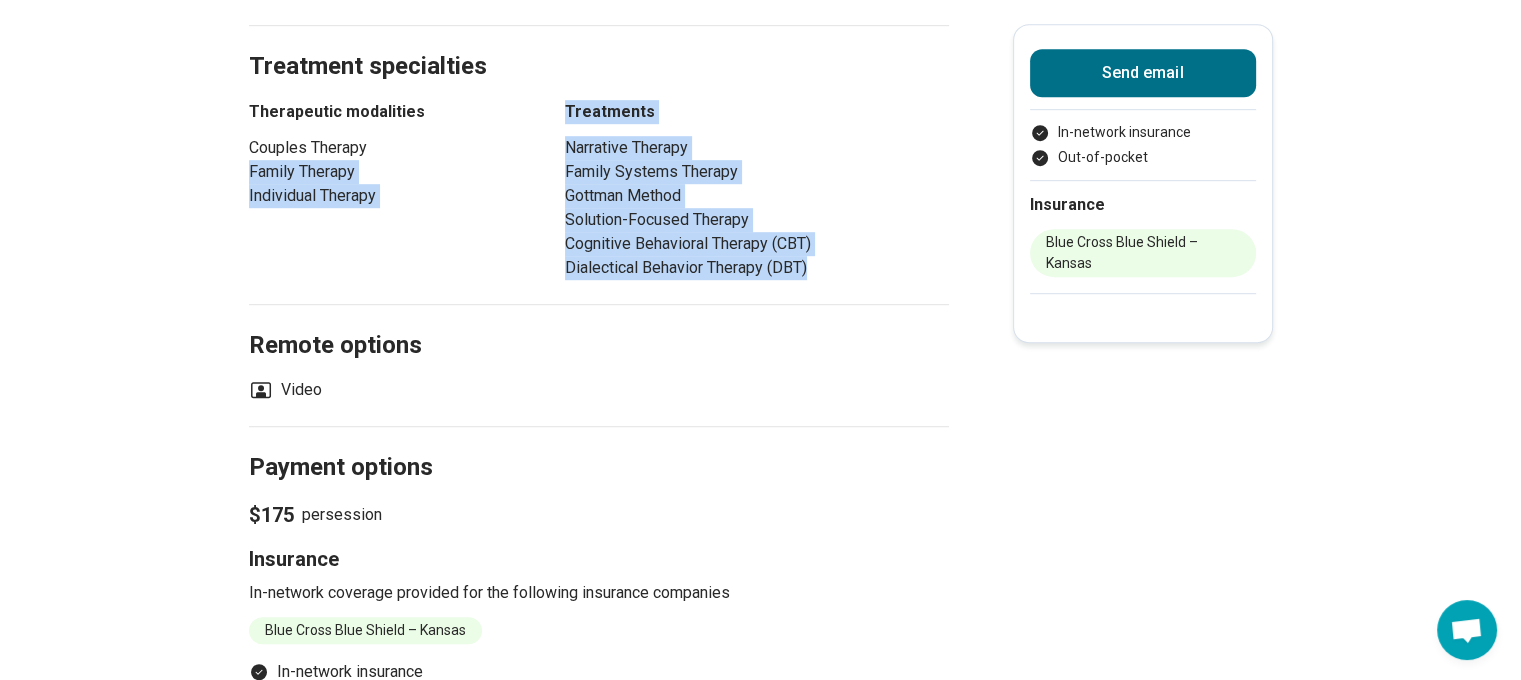 drag, startPoint x: 545, startPoint y: 152, endPoint x: 906, endPoint y: 276, distance: 381.70276 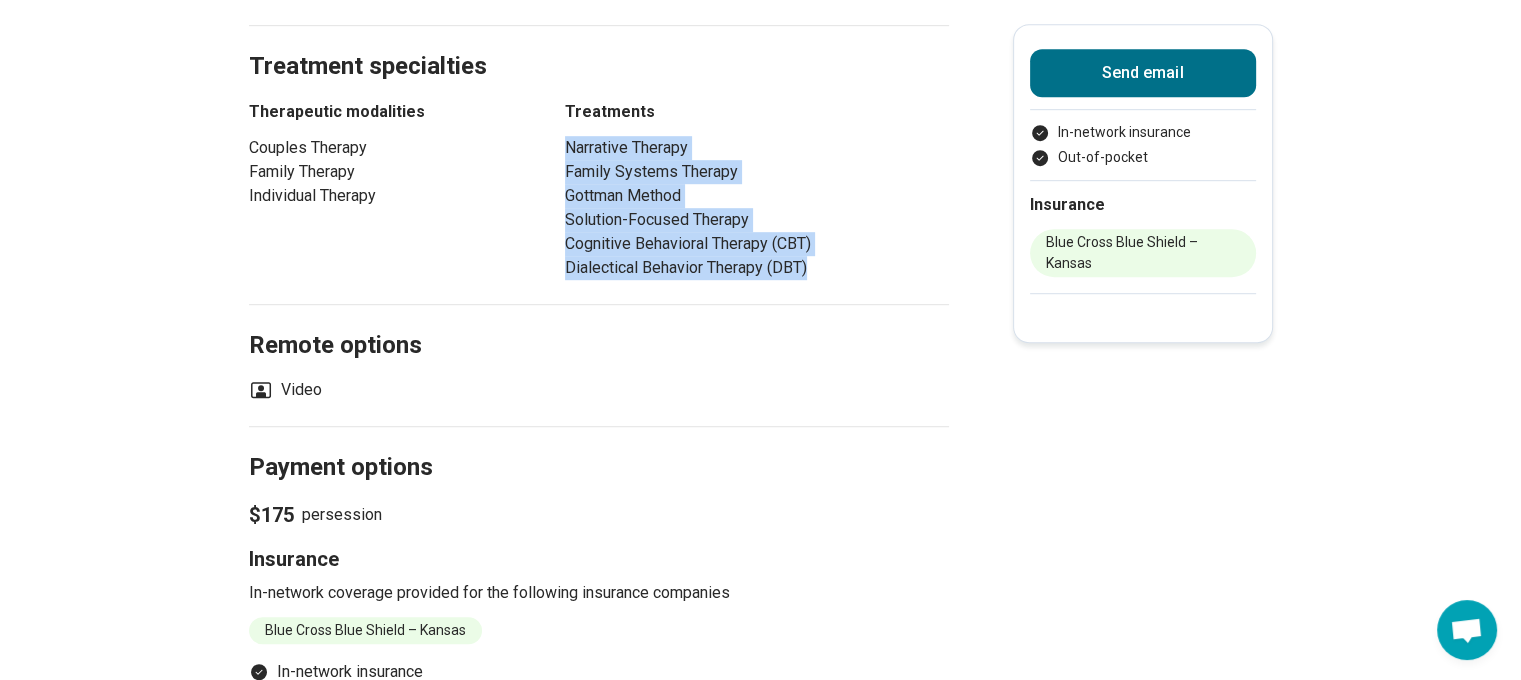 drag, startPoint x: 849, startPoint y: 271, endPoint x: 568, endPoint y: 151, distance: 305.55032 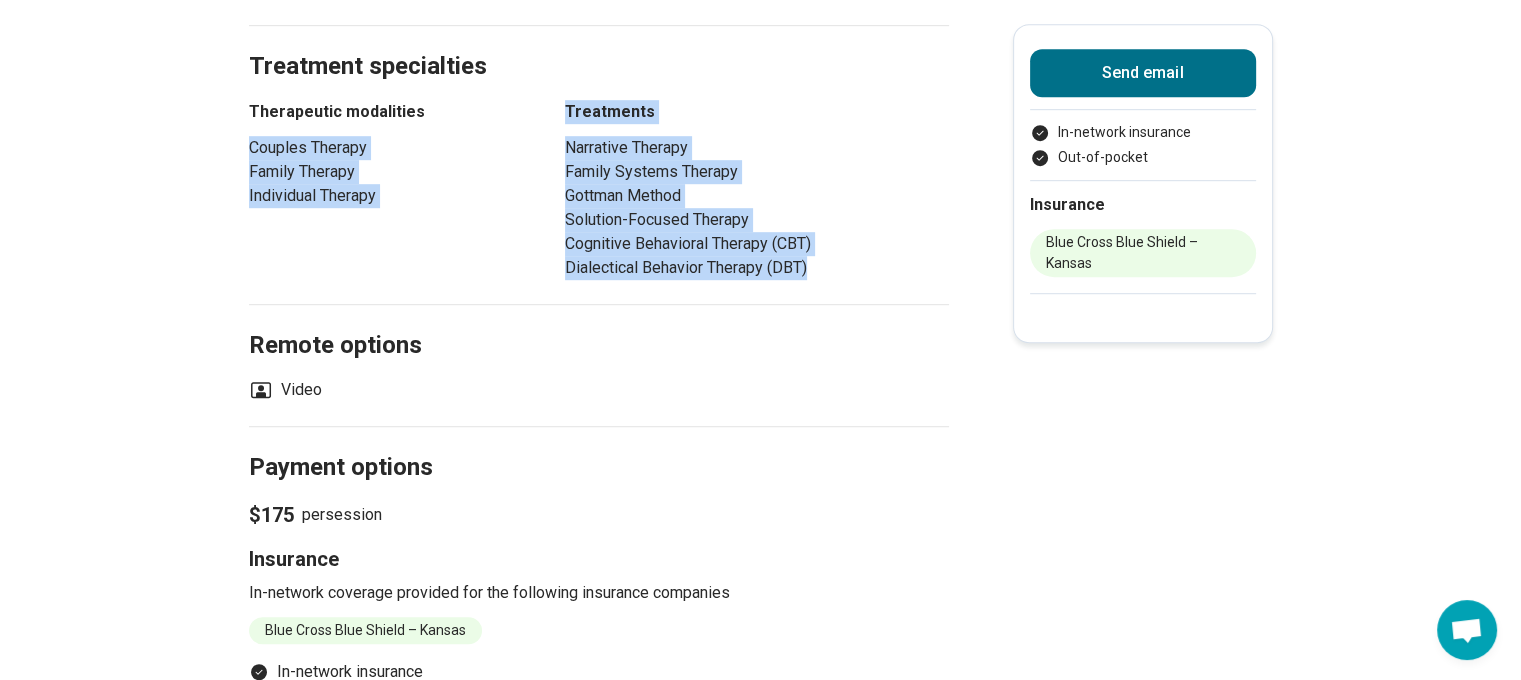 drag, startPoint x: 782, startPoint y: 275, endPoint x: 253, endPoint y: 144, distance: 544.9789 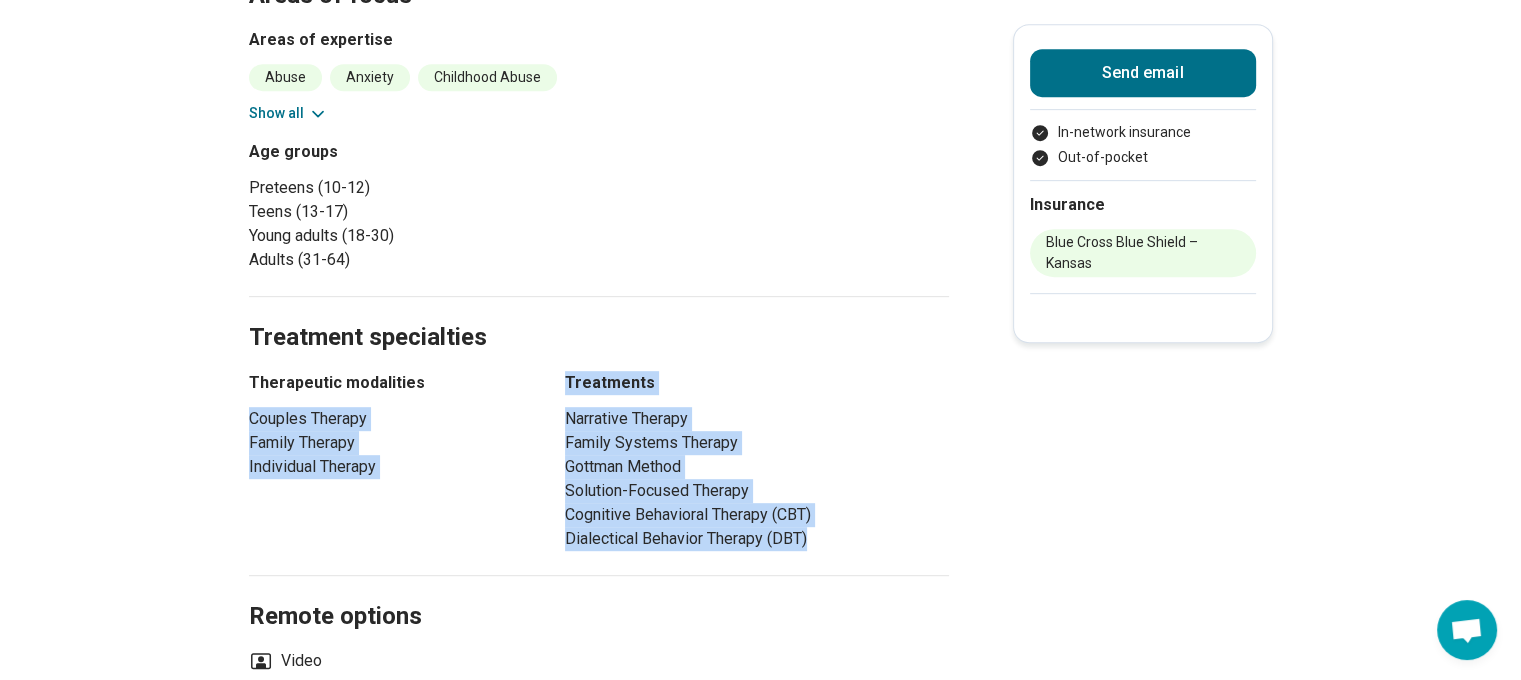 scroll, scrollTop: 1008, scrollLeft: 0, axis: vertical 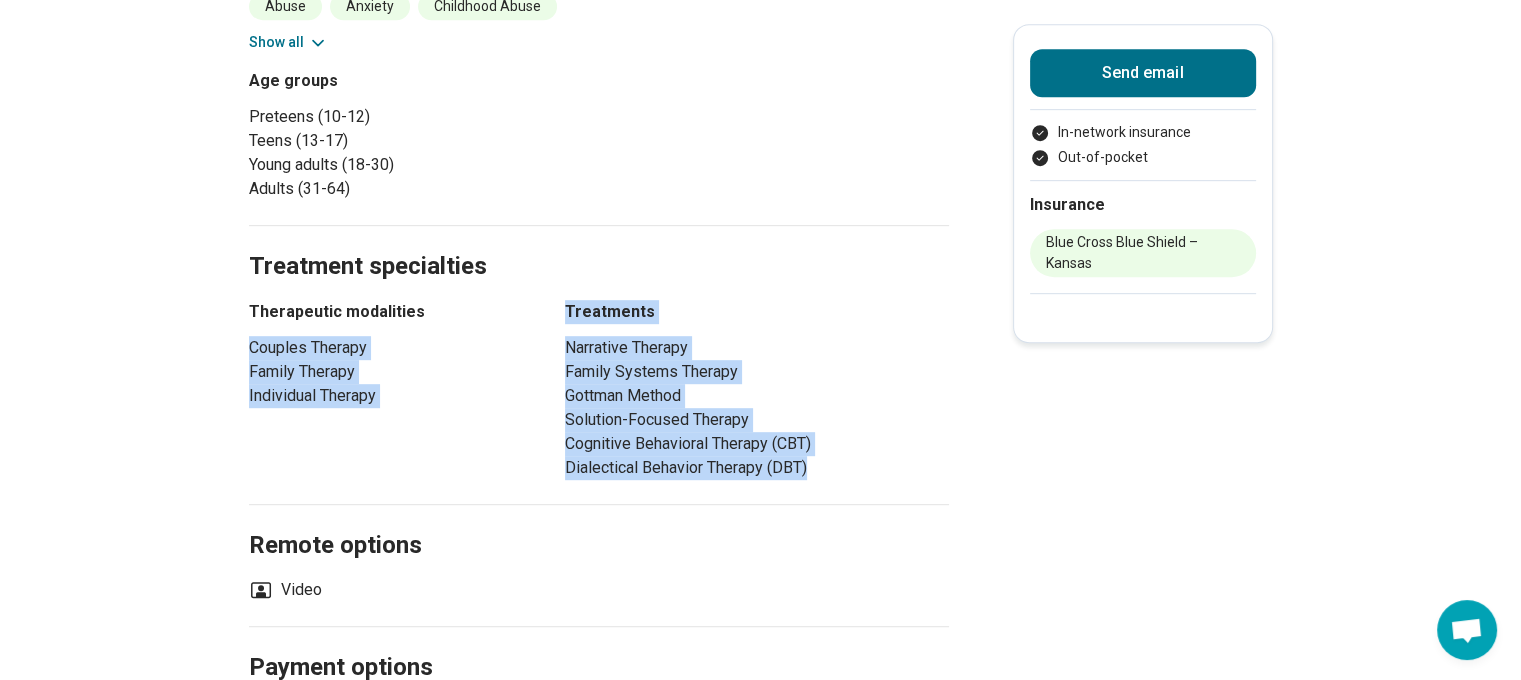 click on "Treatments Narrative Therapy Family Systems Therapy Gottman Method Solution-Focused Therapy Cognitive Behavioral Therapy (CBT) Dialectical Behavior Therapy (DBT)" at bounding box center (757, 390) 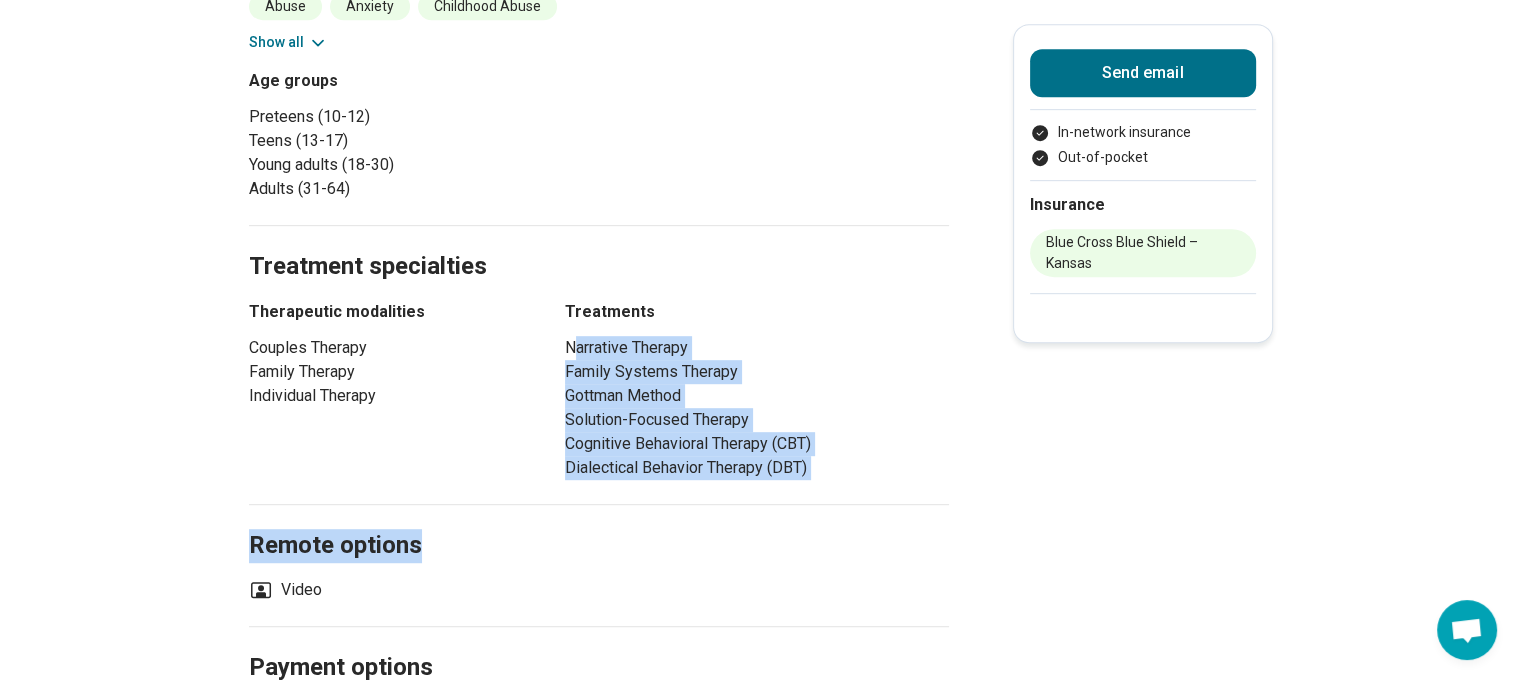 drag, startPoint x: 848, startPoint y: 483, endPoint x: 576, endPoint y: 351, distance: 302.33755 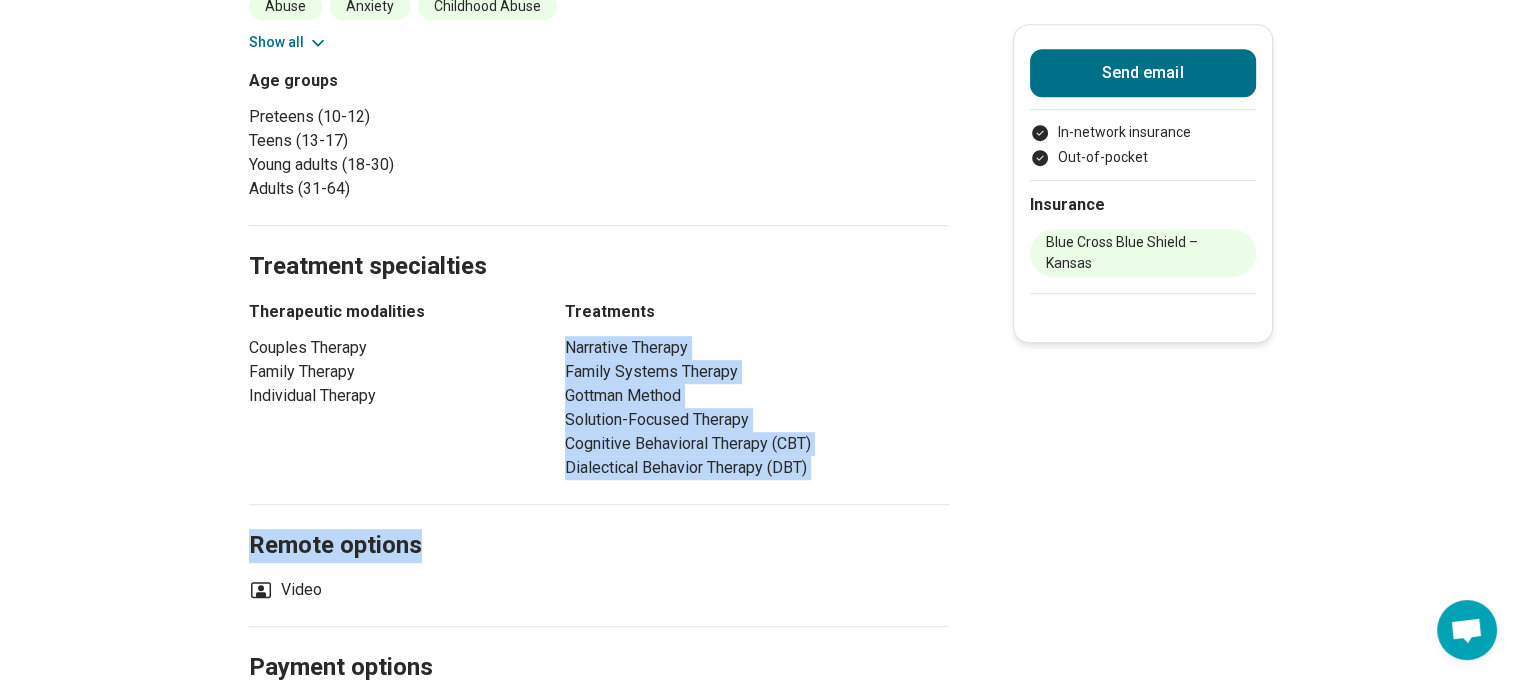 click on "Narrative Therapy" at bounding box center (757, 348) 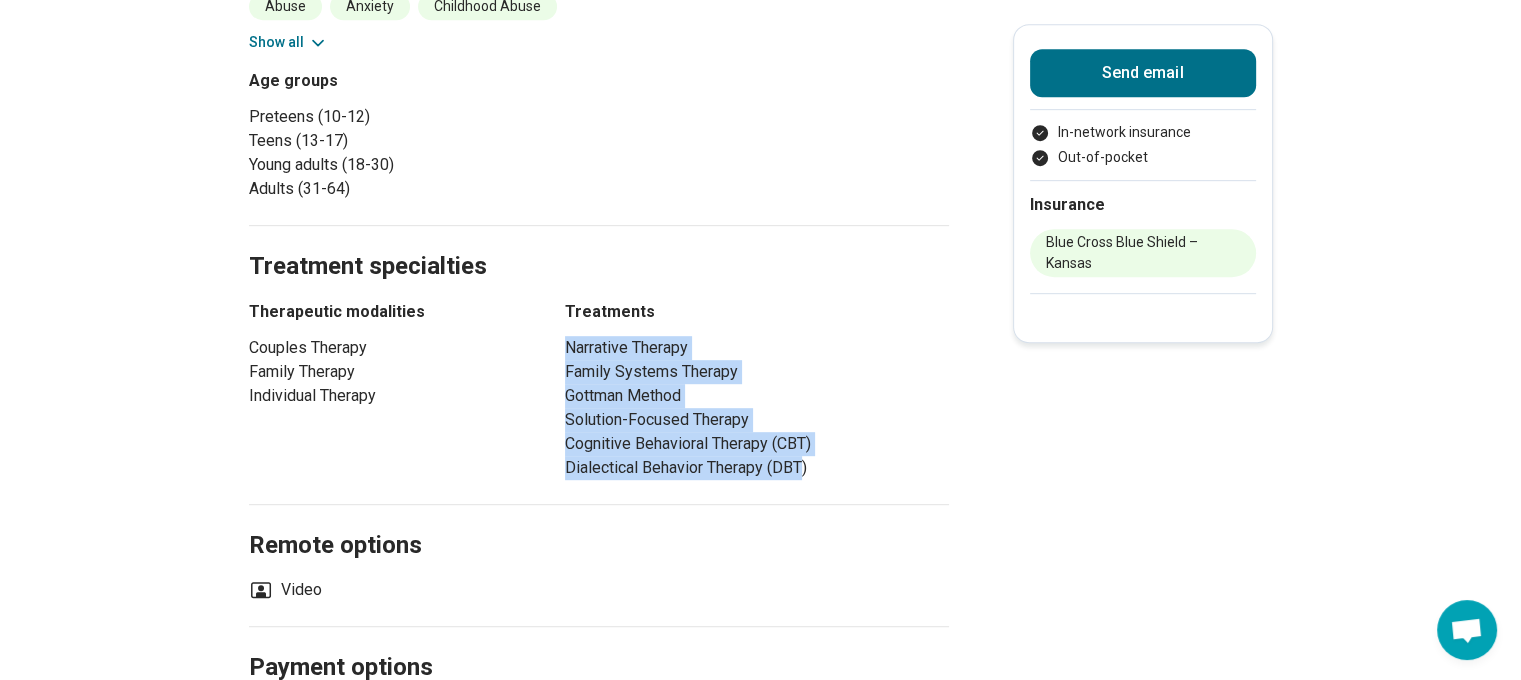 drag, startPoint x: 575, startPoint y: 350, endPoint x: 804, endPoint y: 457, distance: 252.76471 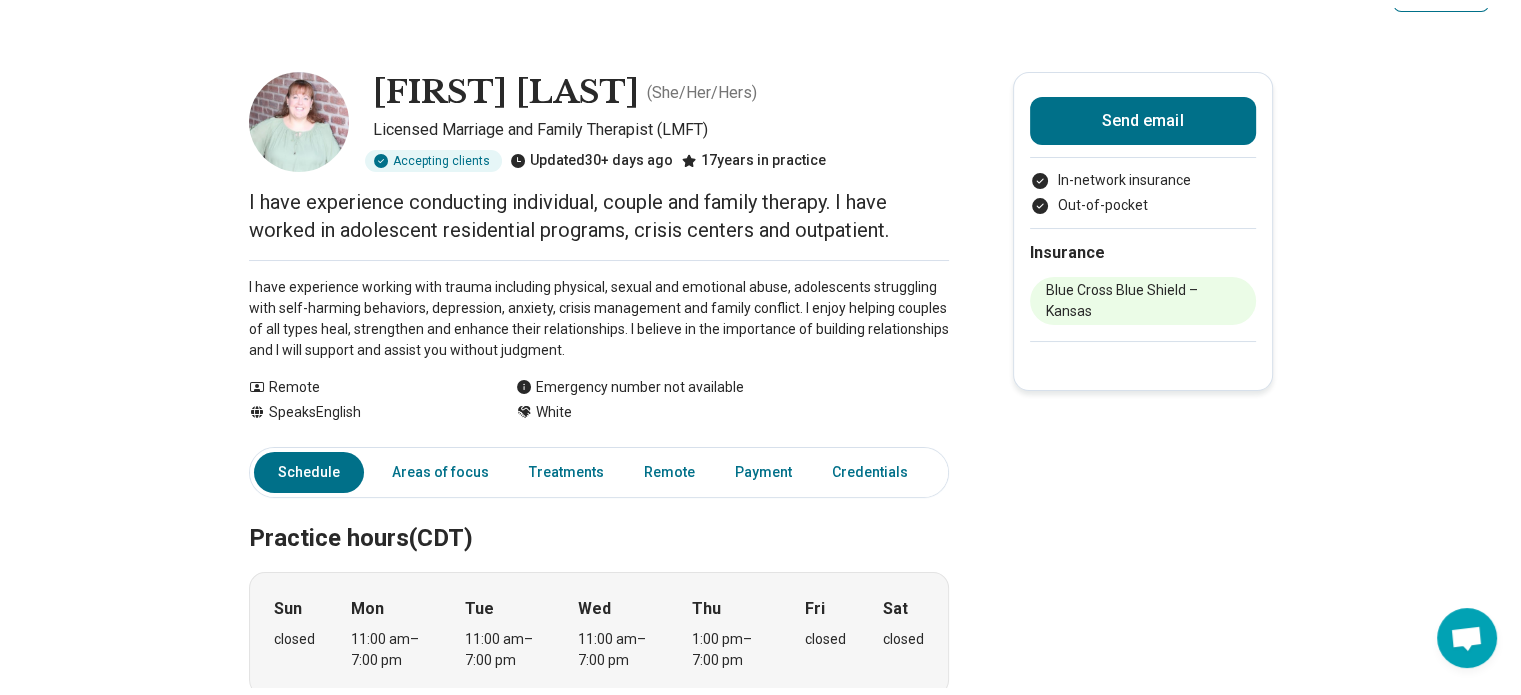 scroll, scrollTop: 0, scrollLeft: 0, axis: both 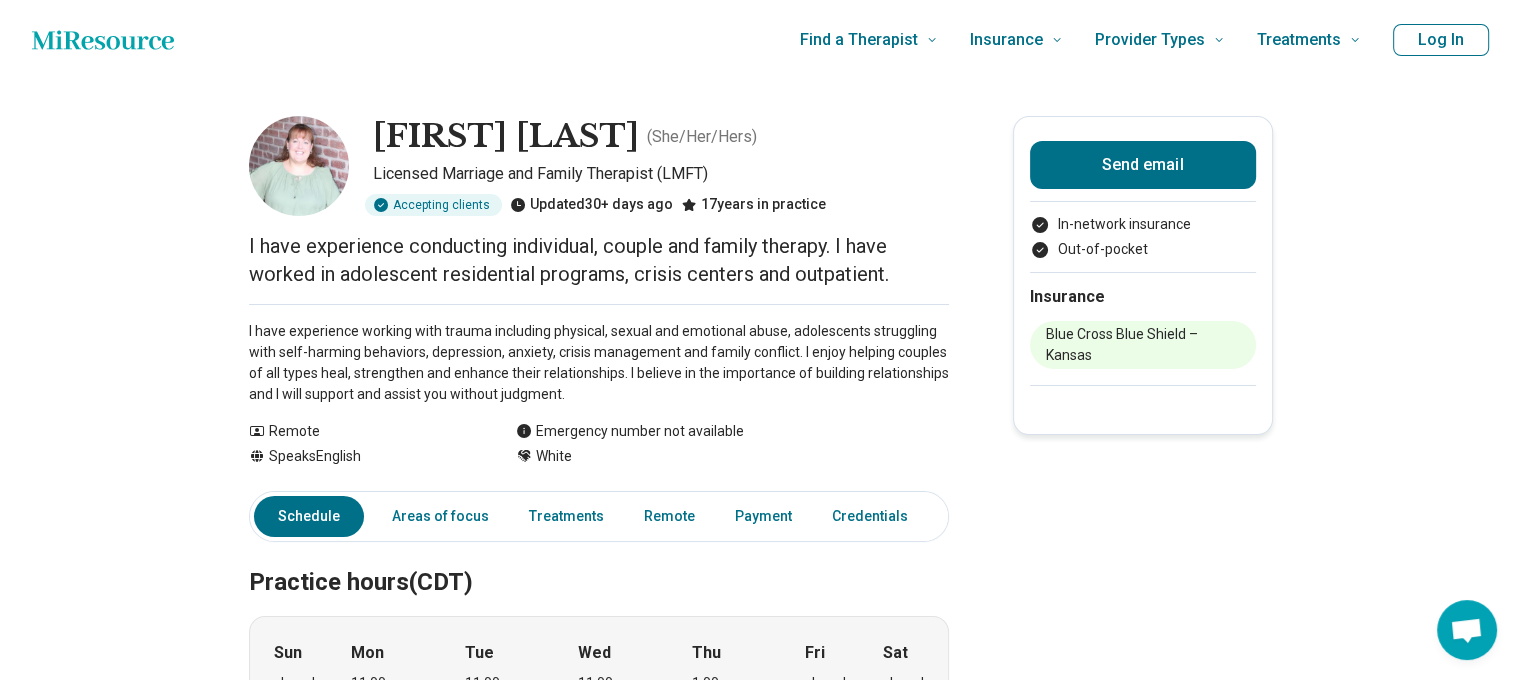 click 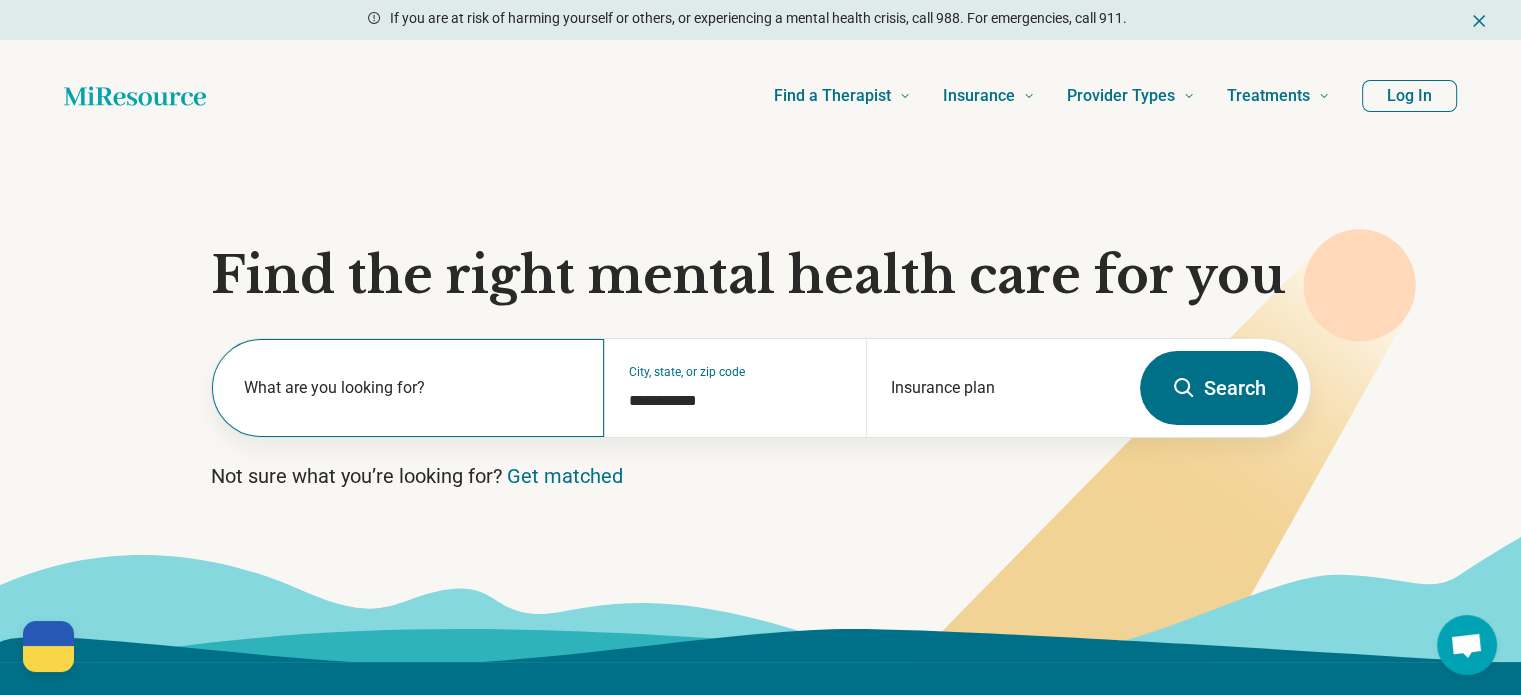 click on "What are you looking for?" at bounding box center [412, 388] 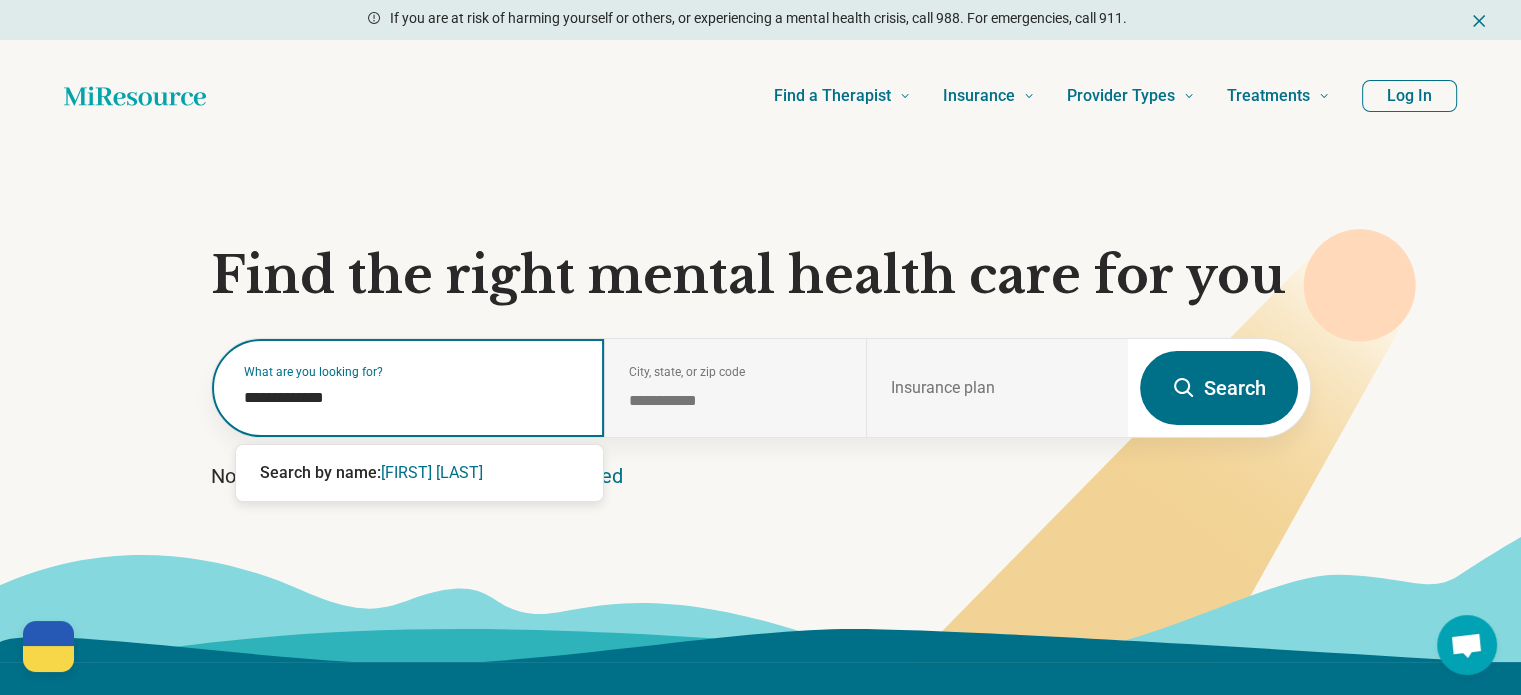 type on "**********" 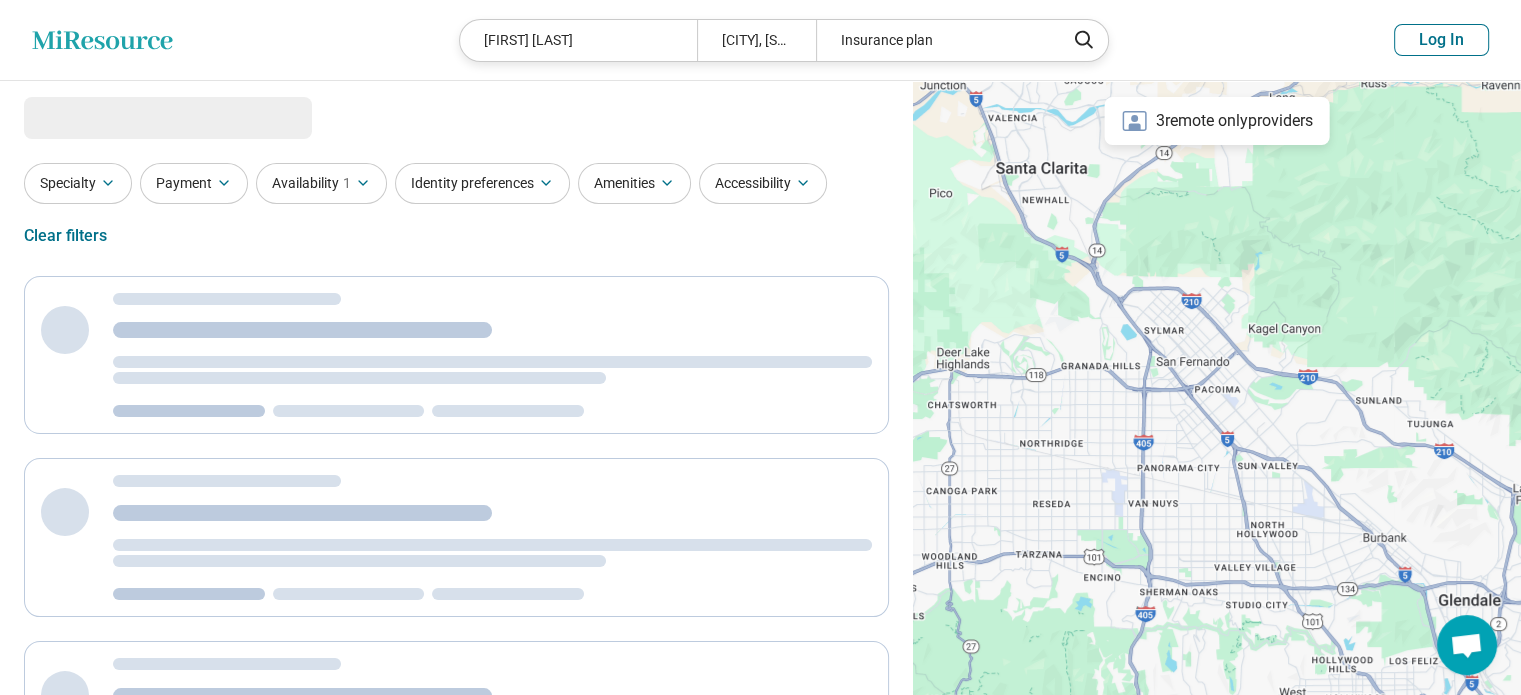 select on "***" 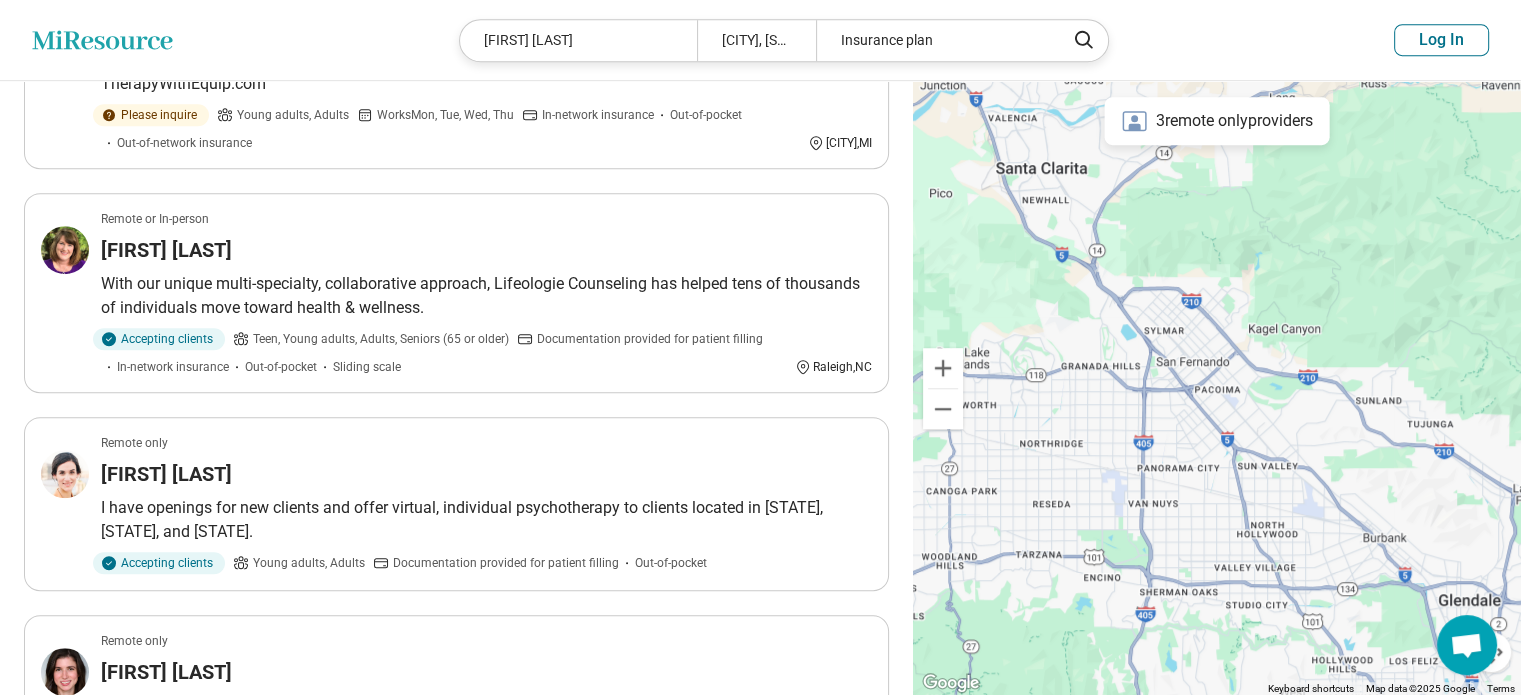 scroll, scrollTop: 1400, scrollLeft: 0, axis: vertical 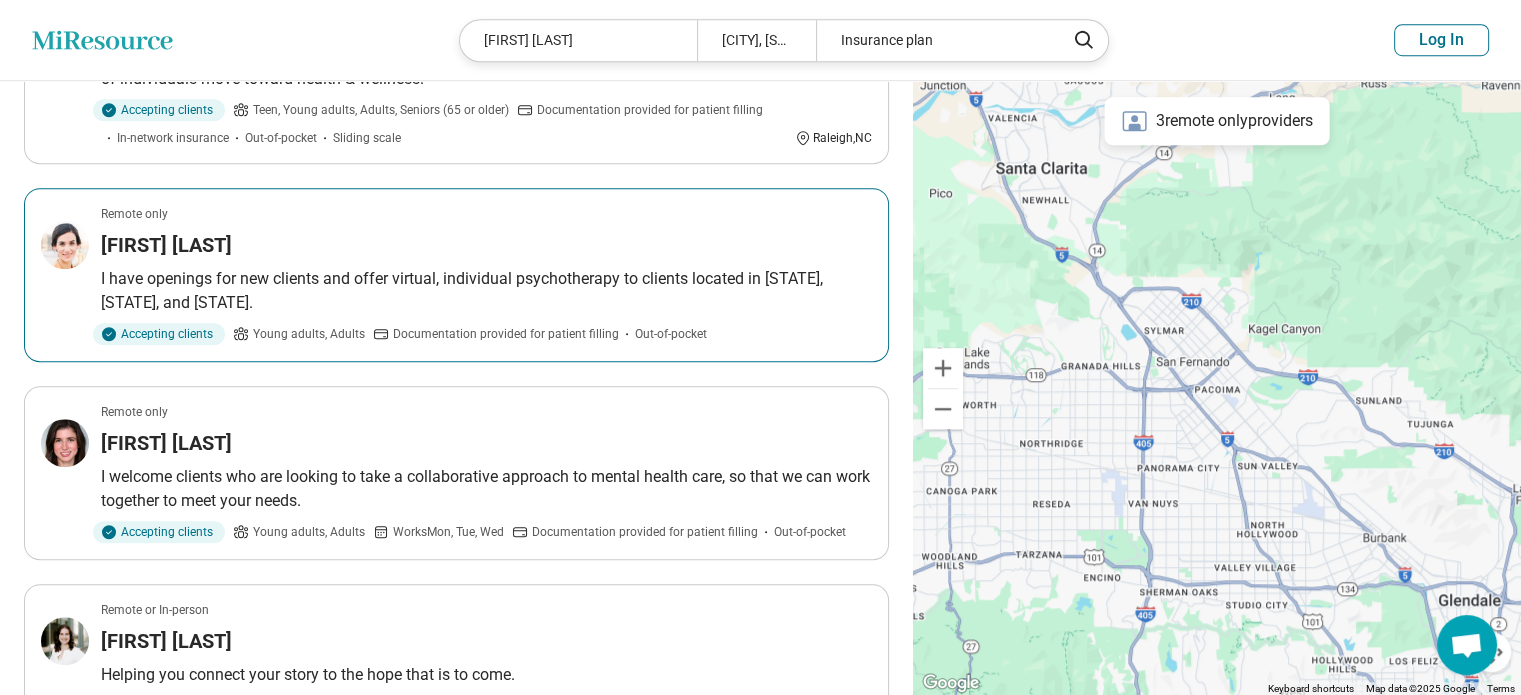 click on "Remote only Elizabeth Mass I have openings for new clients and offer virtual, individual psychotherapy to clients located in Virginia, Washington DC, and Florida. Accepting clients Young adults, Adults Documentation provided for patient filling Out-of-pocket" at bounding box center [456, 275] 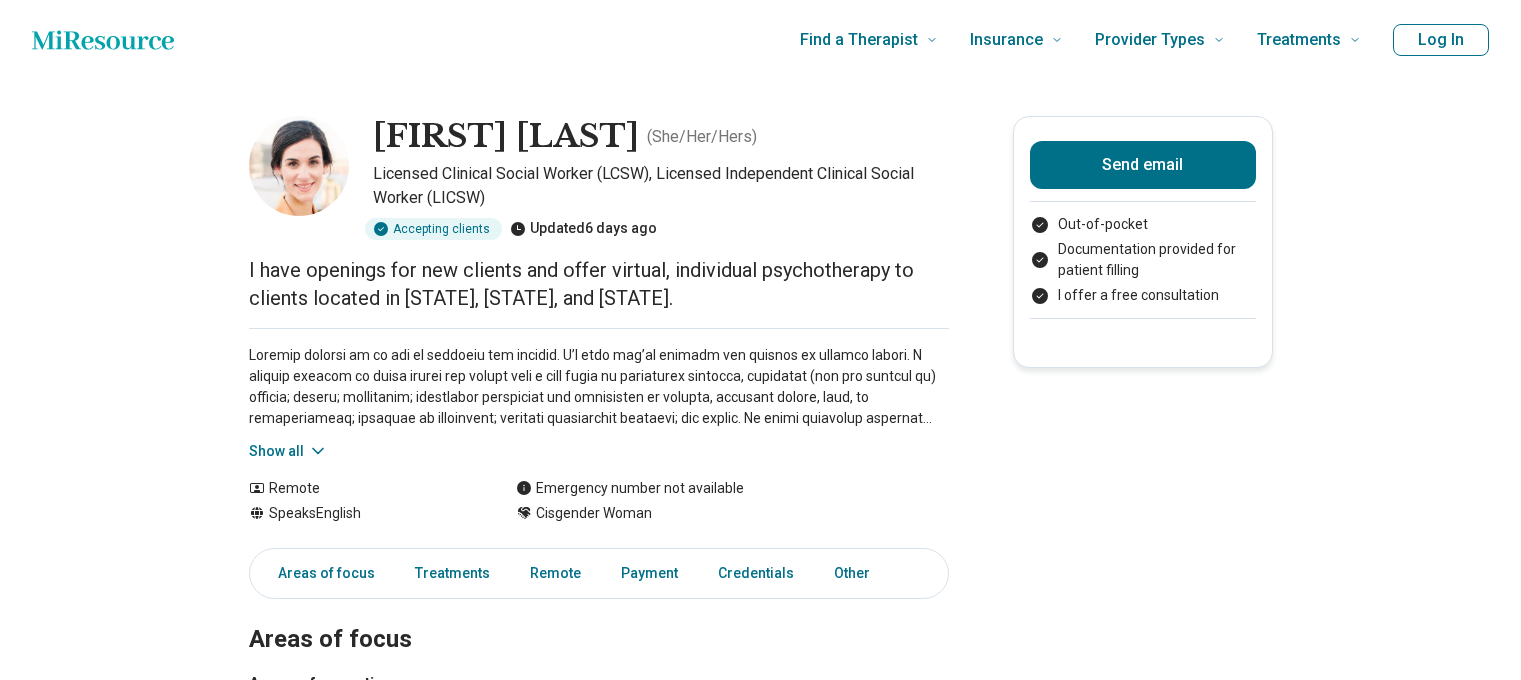 scroll, scrollTop: 0, scrollLeft: 0, axis: both 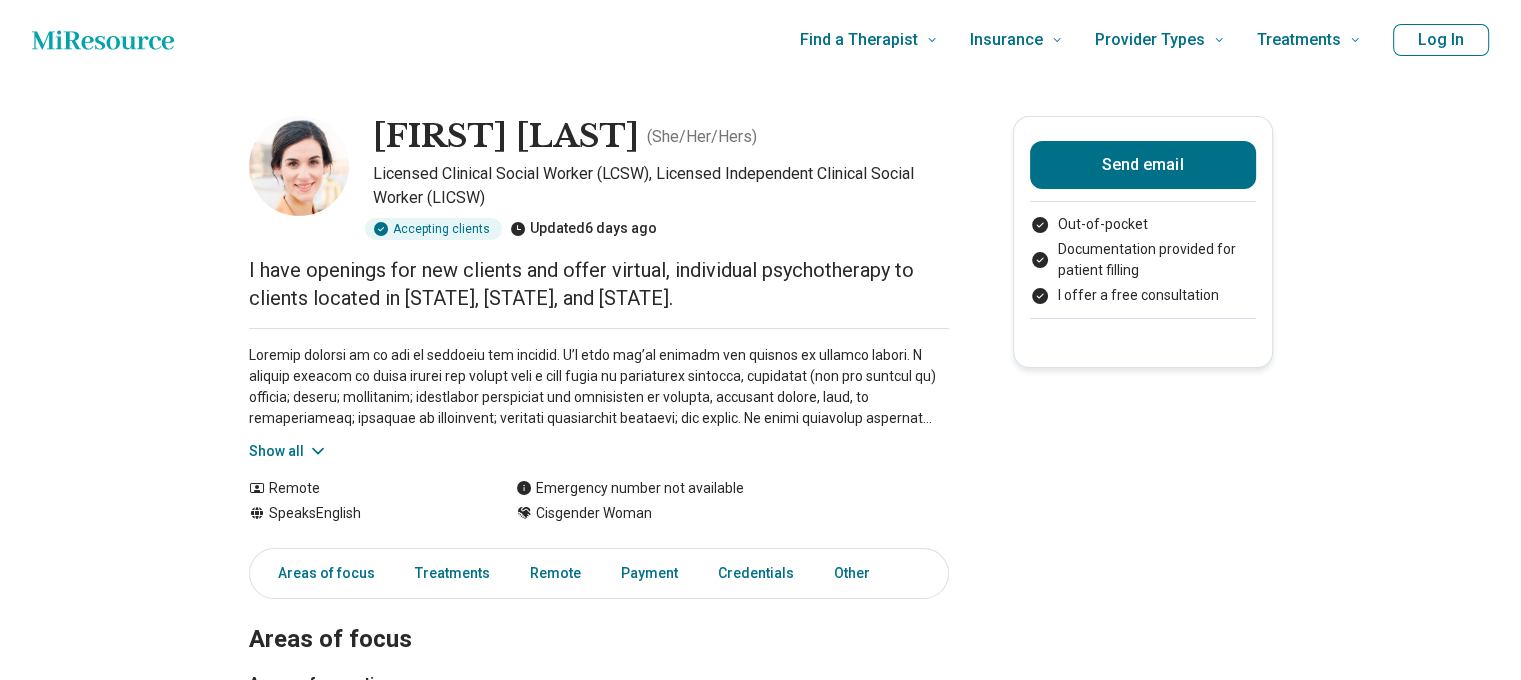 click on "Show all" at bounding box center (288, 451) 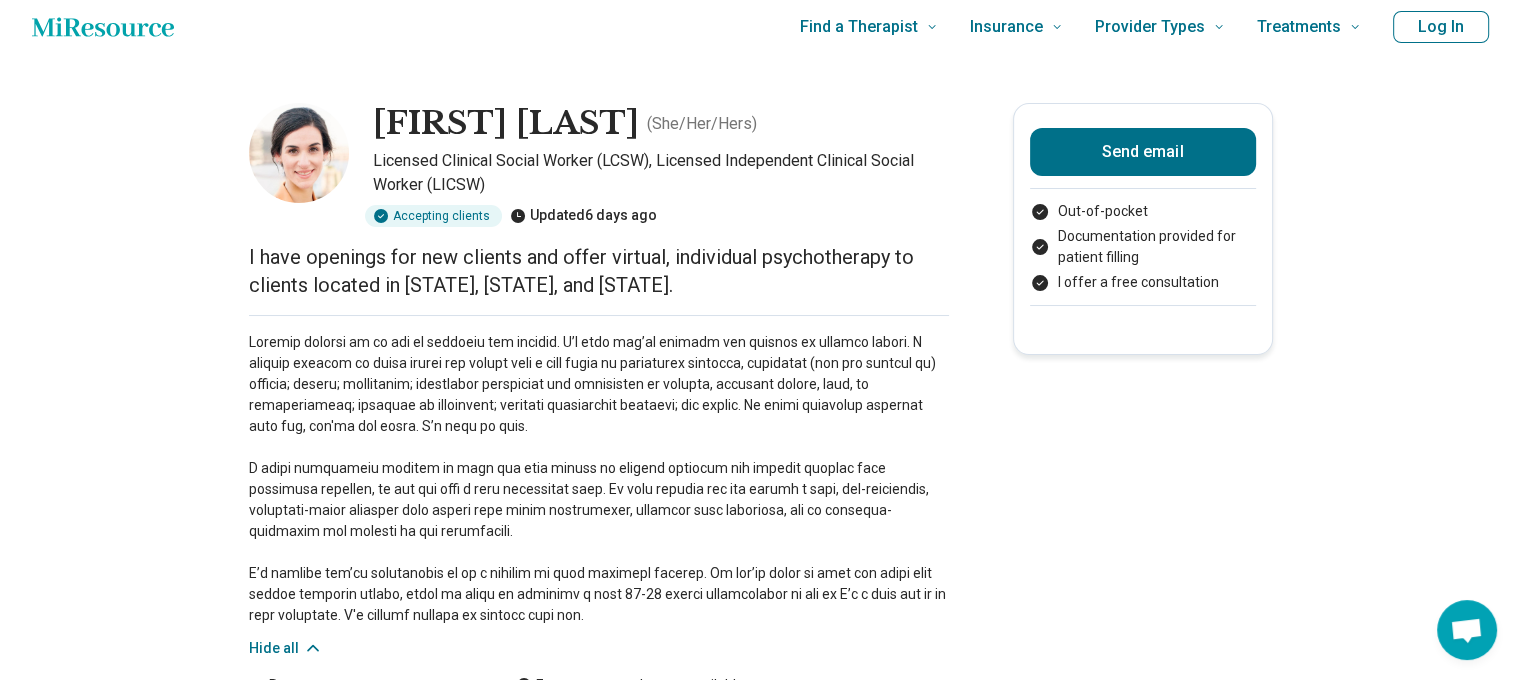 scroll, scrollTop: 200, scrollLeft: 0, axis: vertical 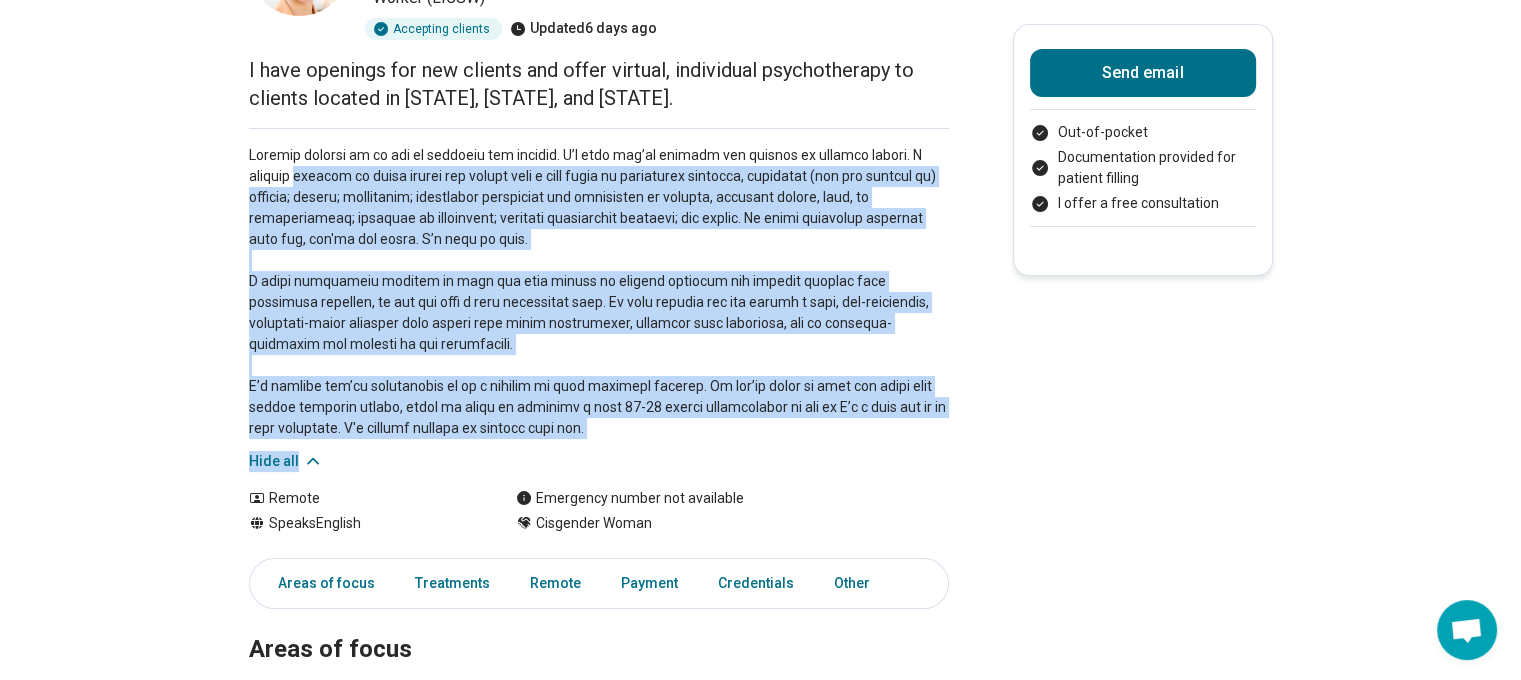 drag, startPoint x: 611, startPoint y: 433, endPoint x: 244, endPoint y: 170, distance: 451.50638 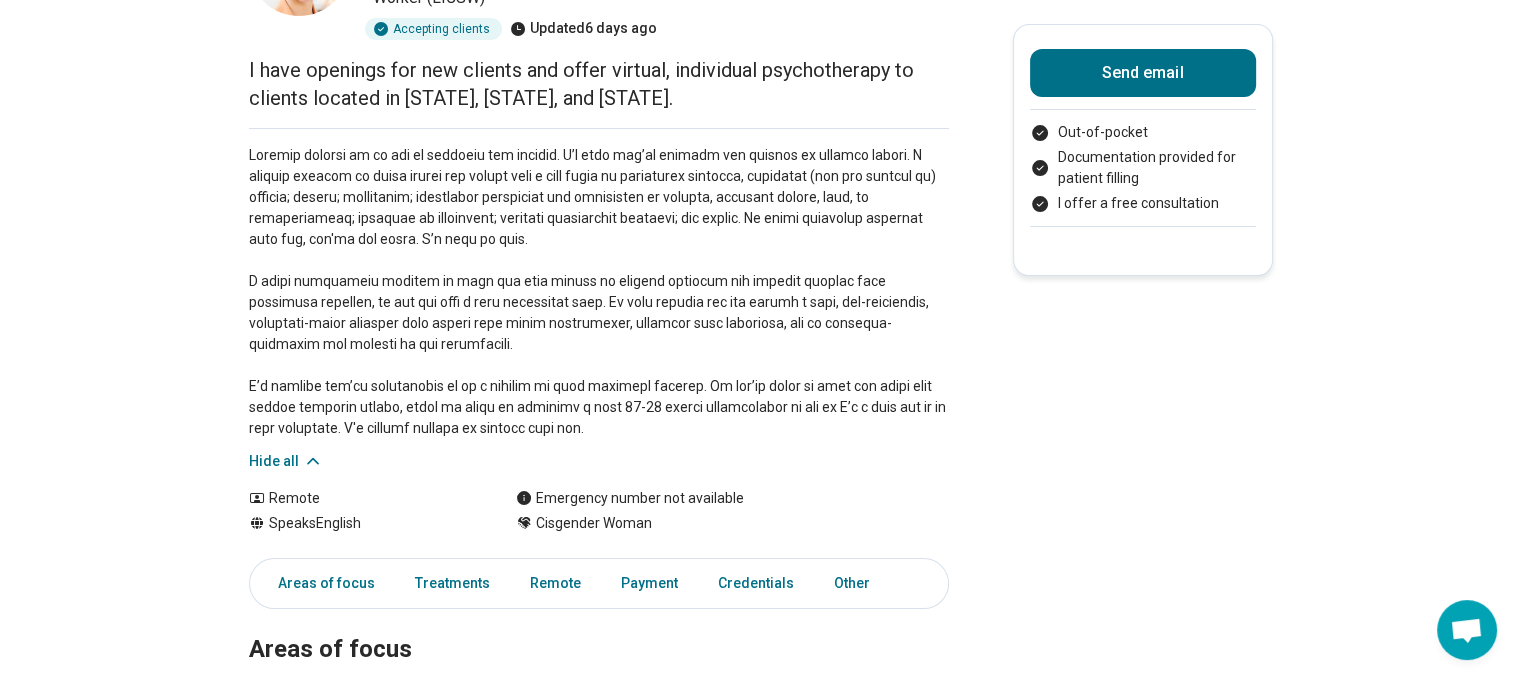 click on "[FIRST] (Lizzy) [LAST] (She/Her/Hers) Licensed Clinical Social Worker (LCSW), Licensed Independent Clinical Social Worker (LICSW) Accepting clients Updated 6 days ago I have openings for new clients and offer virtual, individual psychotherapy to clients located in [STATE], [STATE], and [STATE]. Hide all Remote Speaks English Emergency number not available Cisgender Woman Send email Out-of-pocket Documentation provided for patient filling I offer a free consultation Areas of focus Treatments Remote Payment Credentials Other Areas of focus Areas of expertise Anxiety Burnout Depression Gender Identity Immigration/Acculturation Intimacy Concerns Life Transitions Loneliness/Isolation Men's Issues Panic Peer Difficulties Perfectionism Performance Anxiety Personal Growth Physical Stress Posttraumatic Stress Disorder (PTSD) Racial Identity Racial/Cultural Oppression or Trauma Relationship(s) with Friends/Roommates Relationship(s) with Parents/Children/Family Relationship(s) with Partner/Husband/Wife Trauma" at bounding box center (760, 1062) 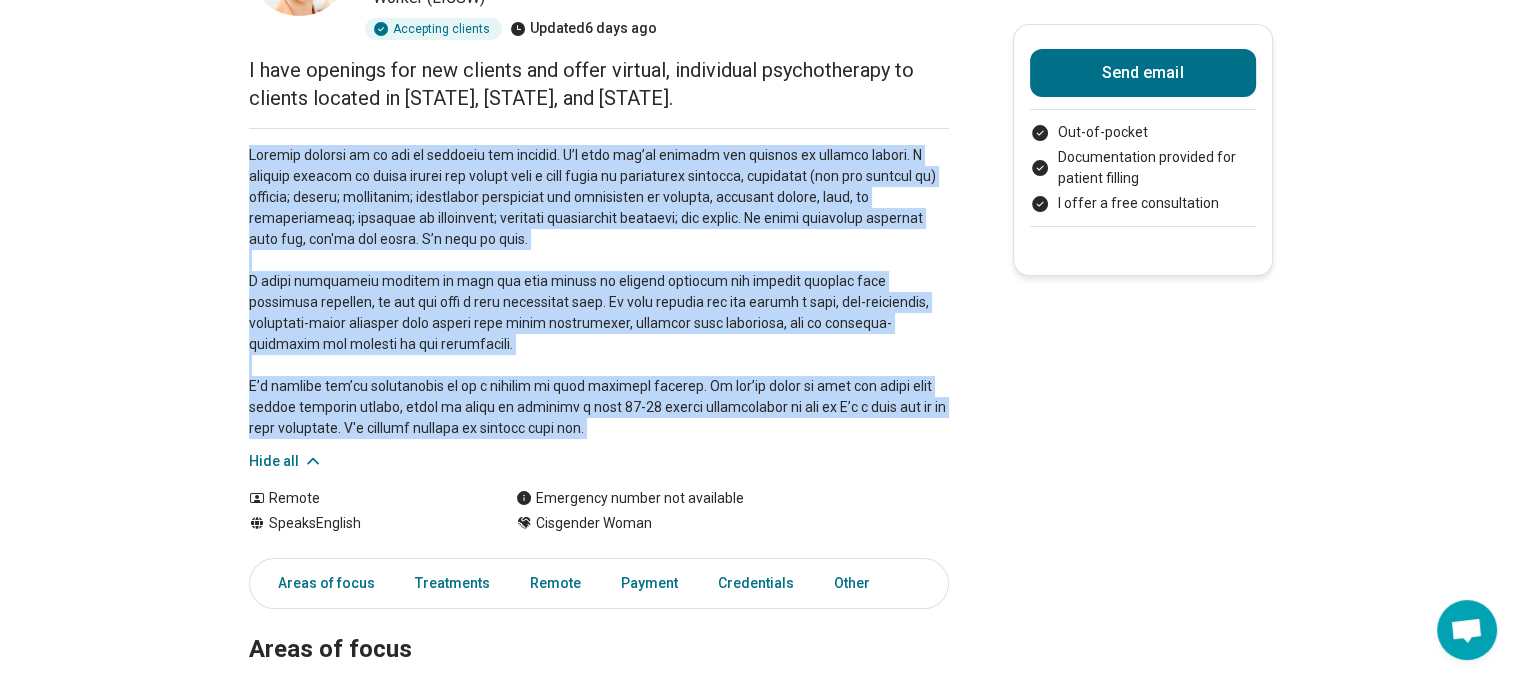 drag, startPoint x: 271, startPoint y: 151, endPoint x: 746, endPoint y: 421, distance: 546.3744 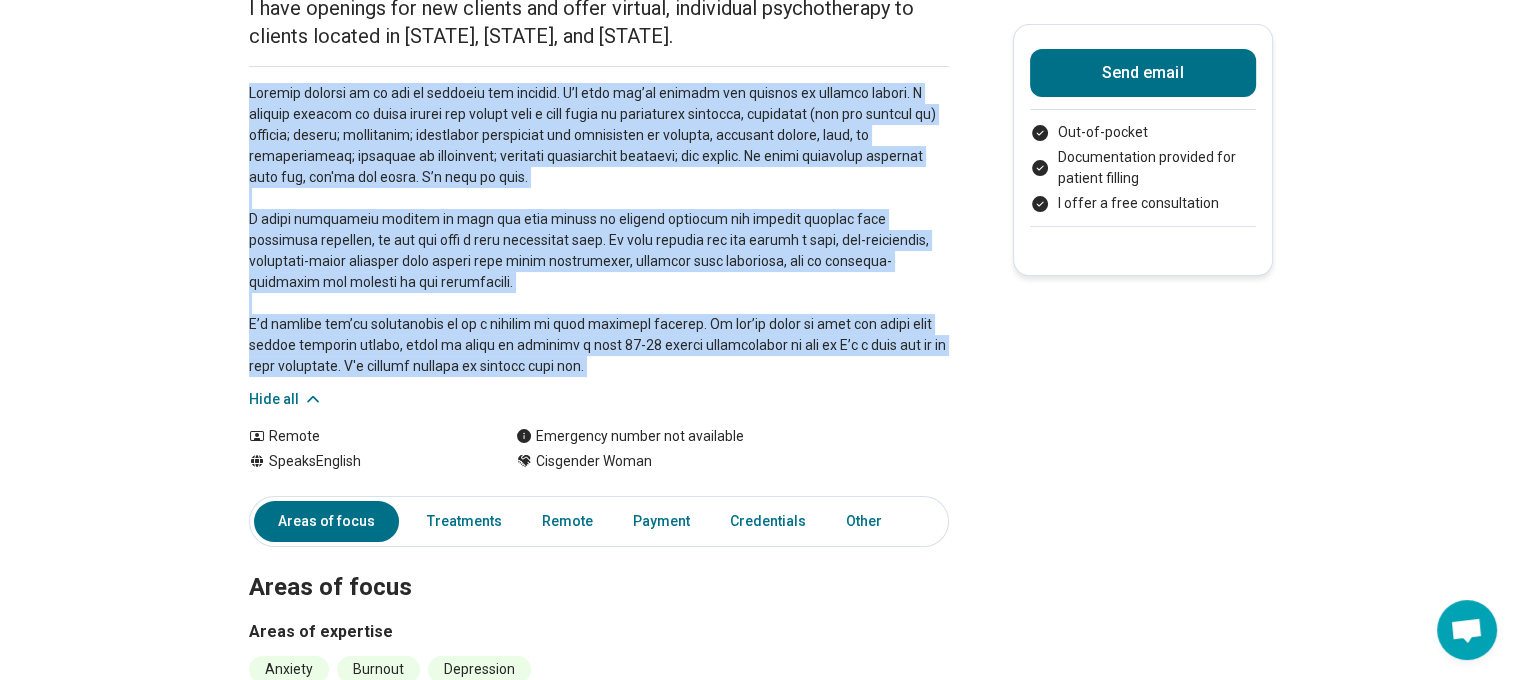 scroll, scrollTop: 0, scrollLeft: 0, axis: both 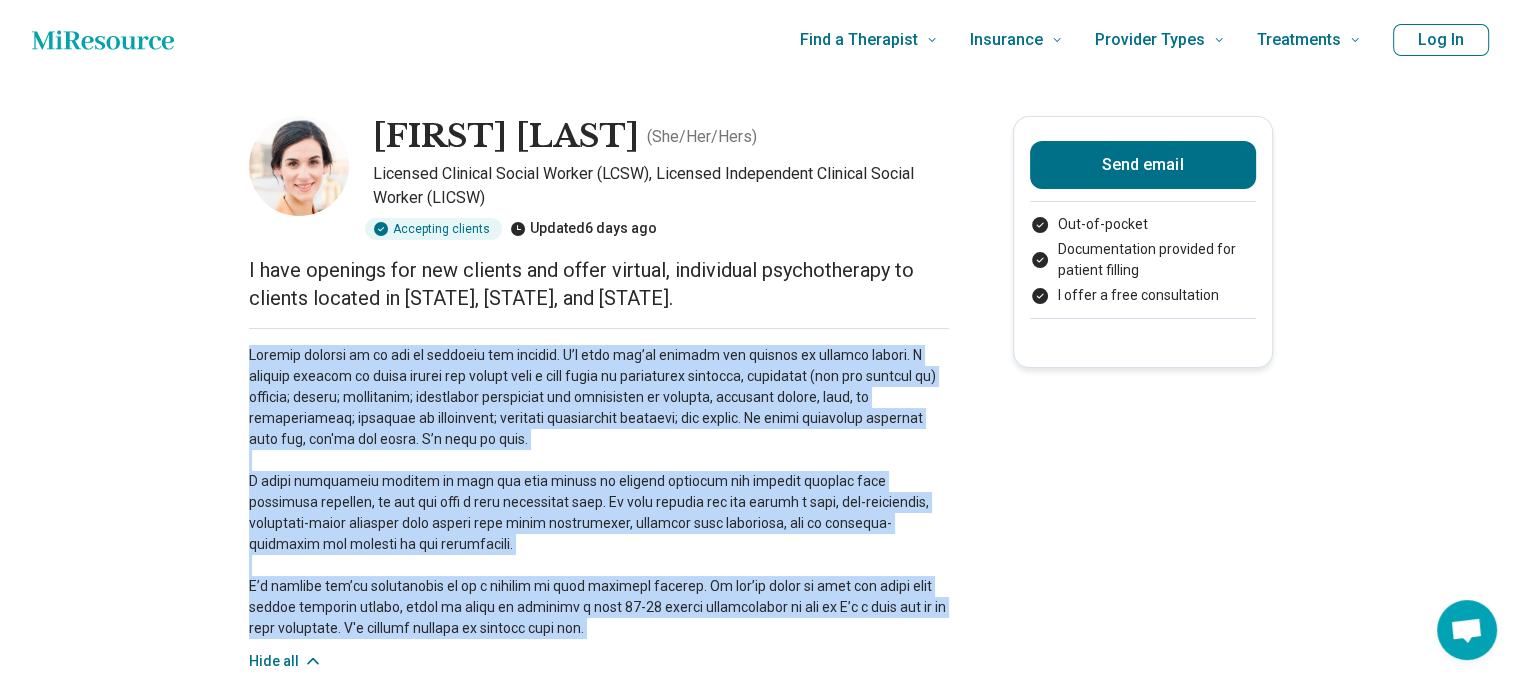 copy on "I have openings for new clients and offer virtual, individual psychotherapy to clients located in [STATE], [STATE], and [STATE]." 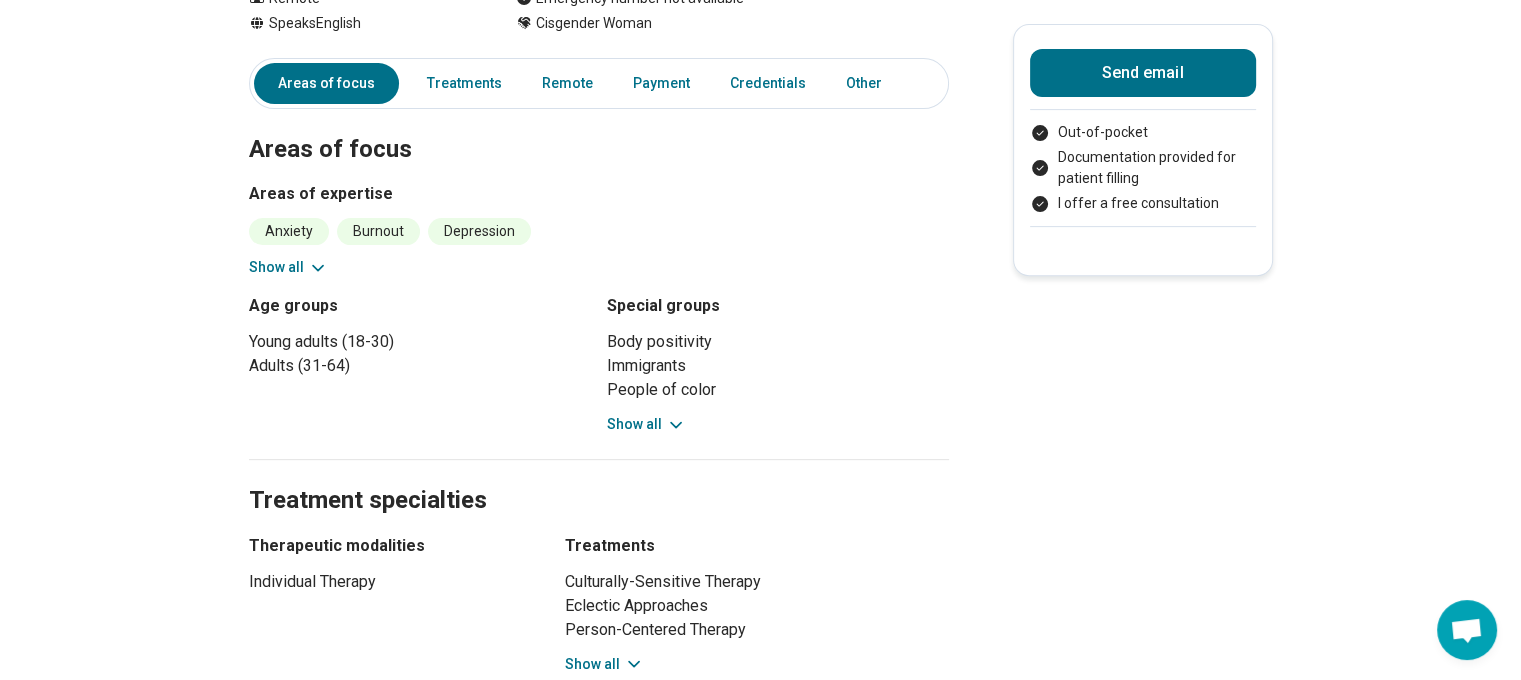 click on "Show all" at bounding box center [646, 424] 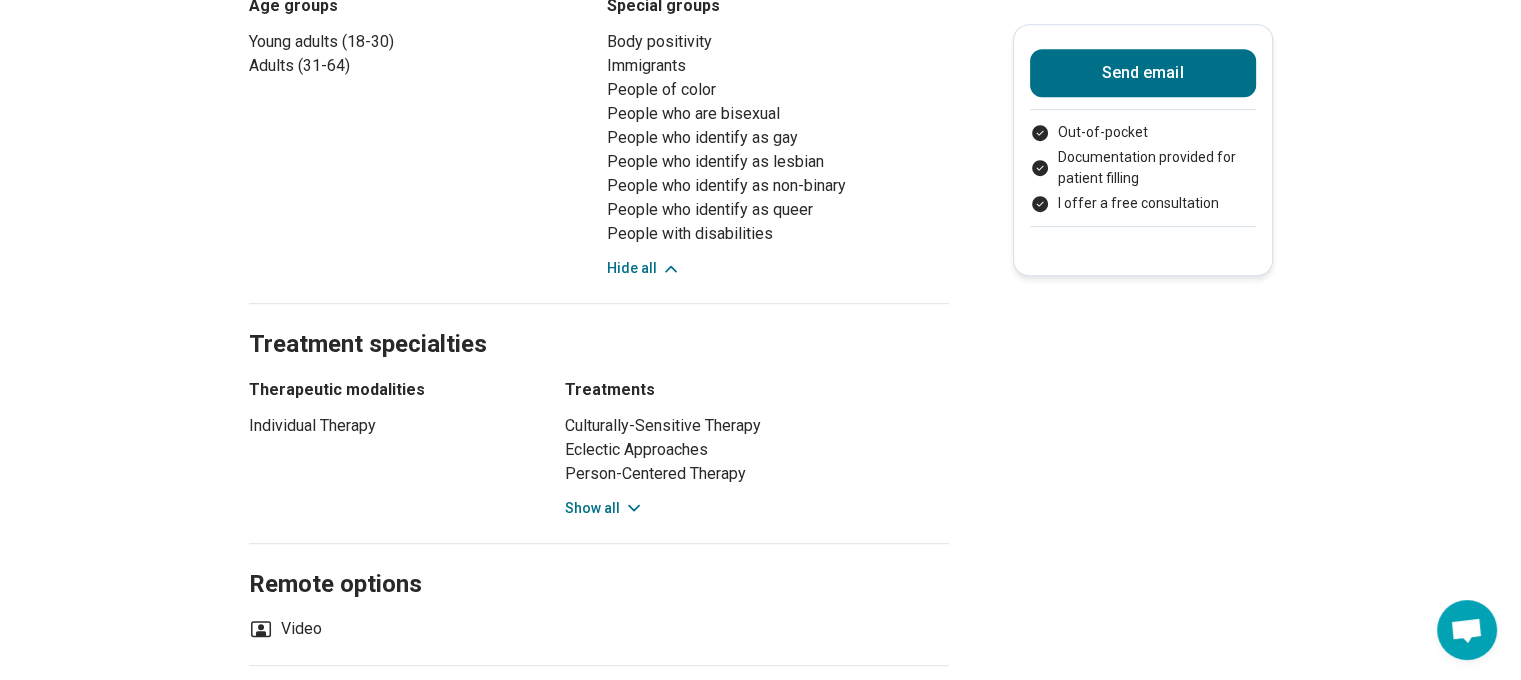 click on "Show all" at bounding box center (604, 508) 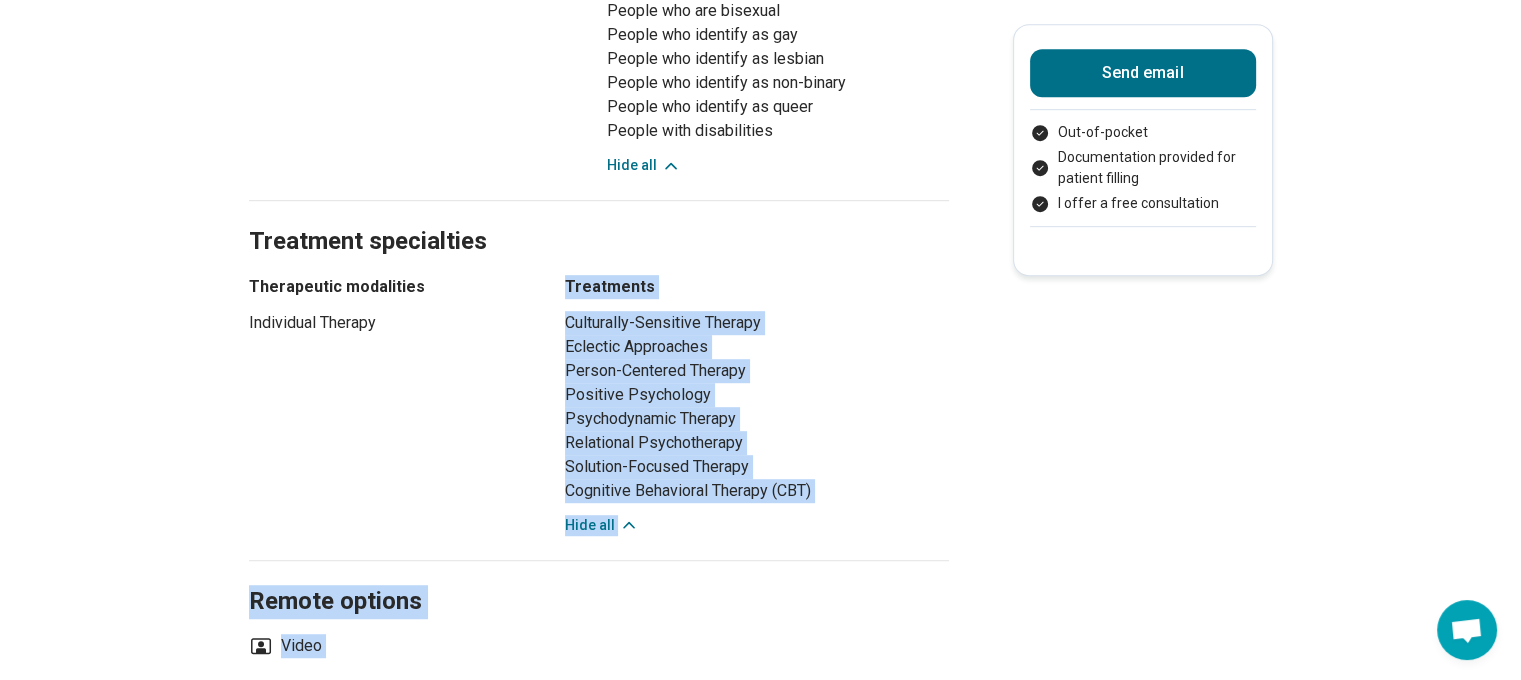 drag, startPoint x: 585, startPoint y: 465, endPoint x: 408, endPoint y: 318, distance: 230.0826 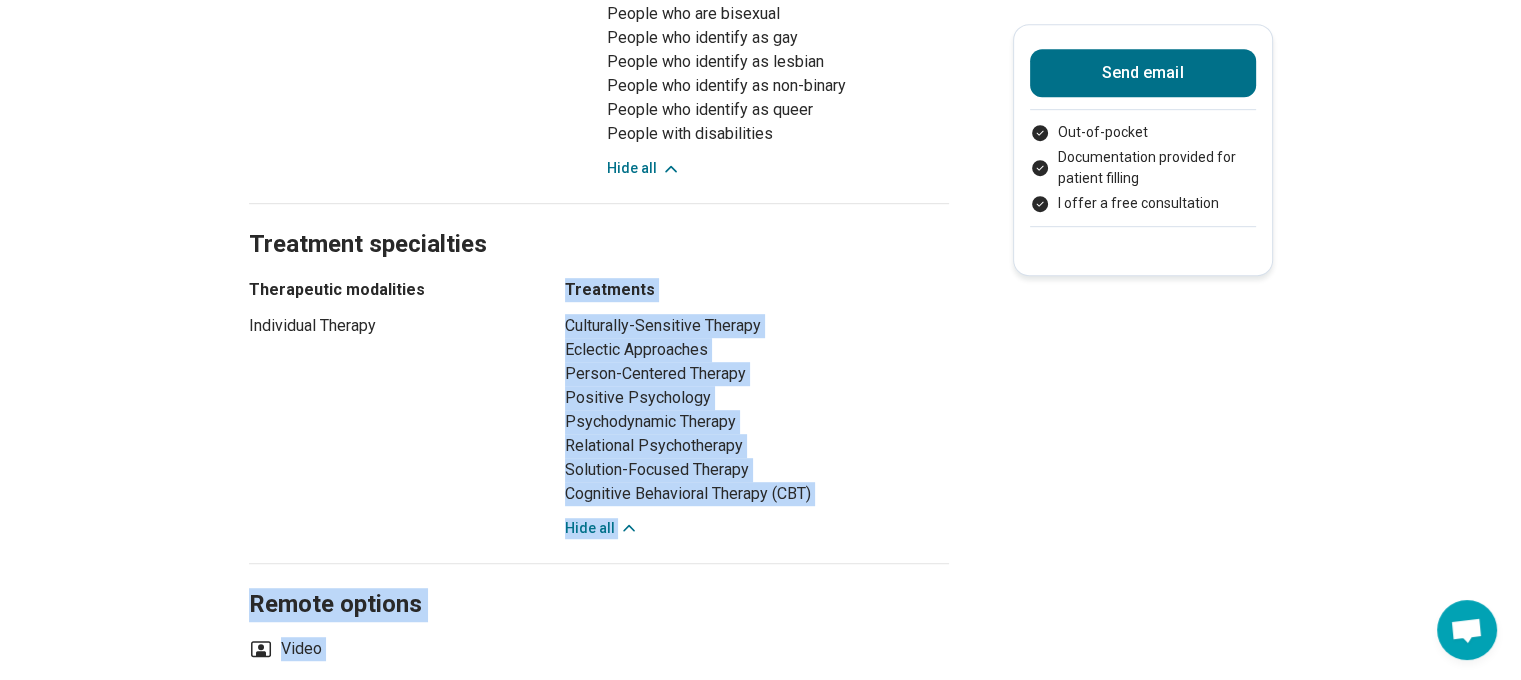 click on "Individual Therapy" at bounding box center (389, 326) 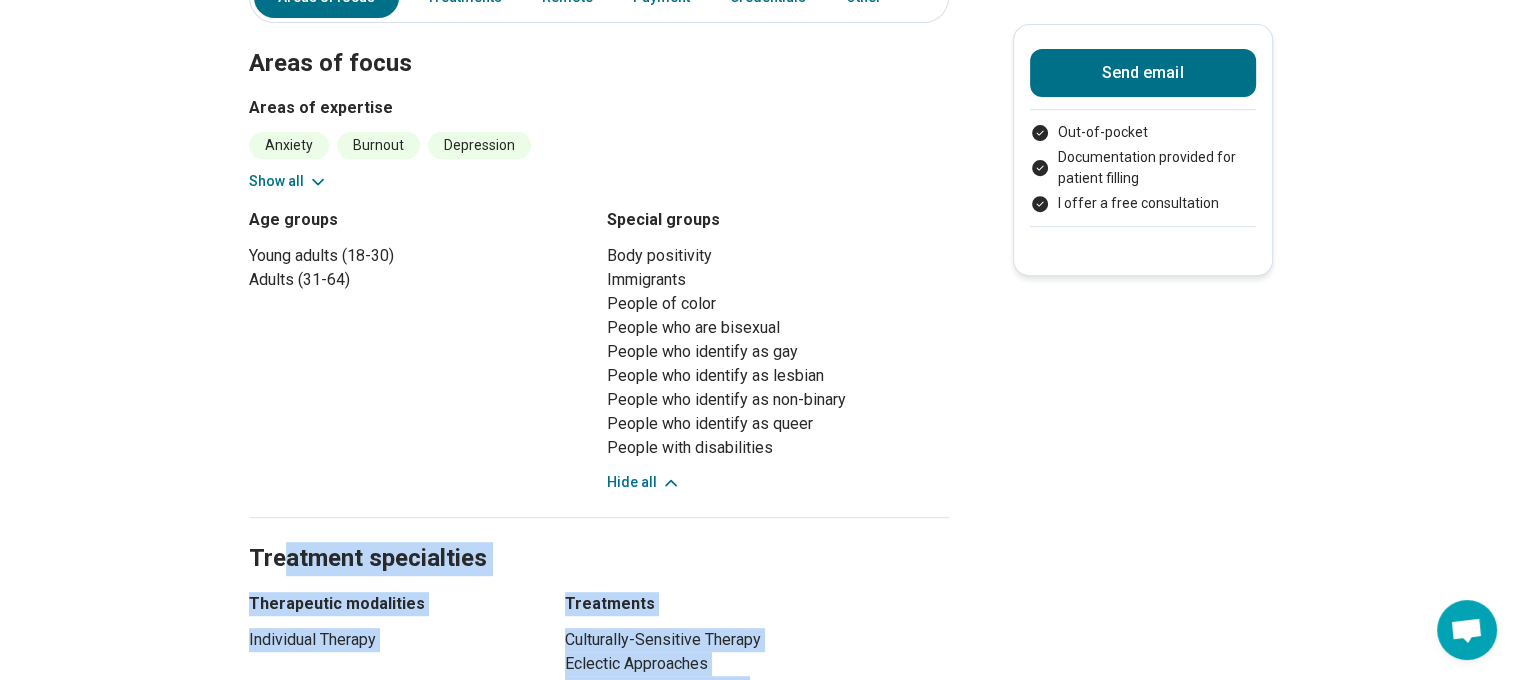 scroll, scrollTop: 700, scrollLeft: 0, axis: vertical 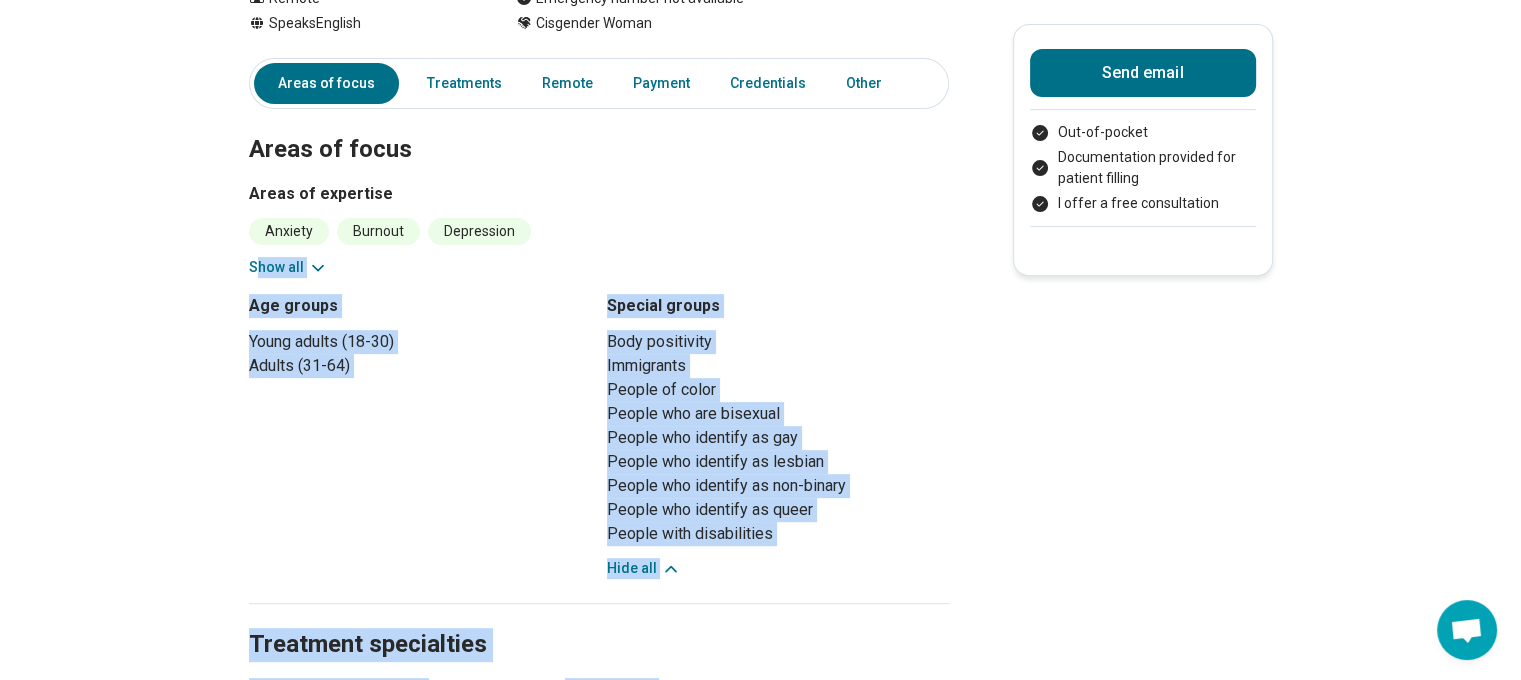 drag, startPoint x: 336, startPoint y: 639, endPoint x: 261, endPoint y: 271, distance: 375.5649 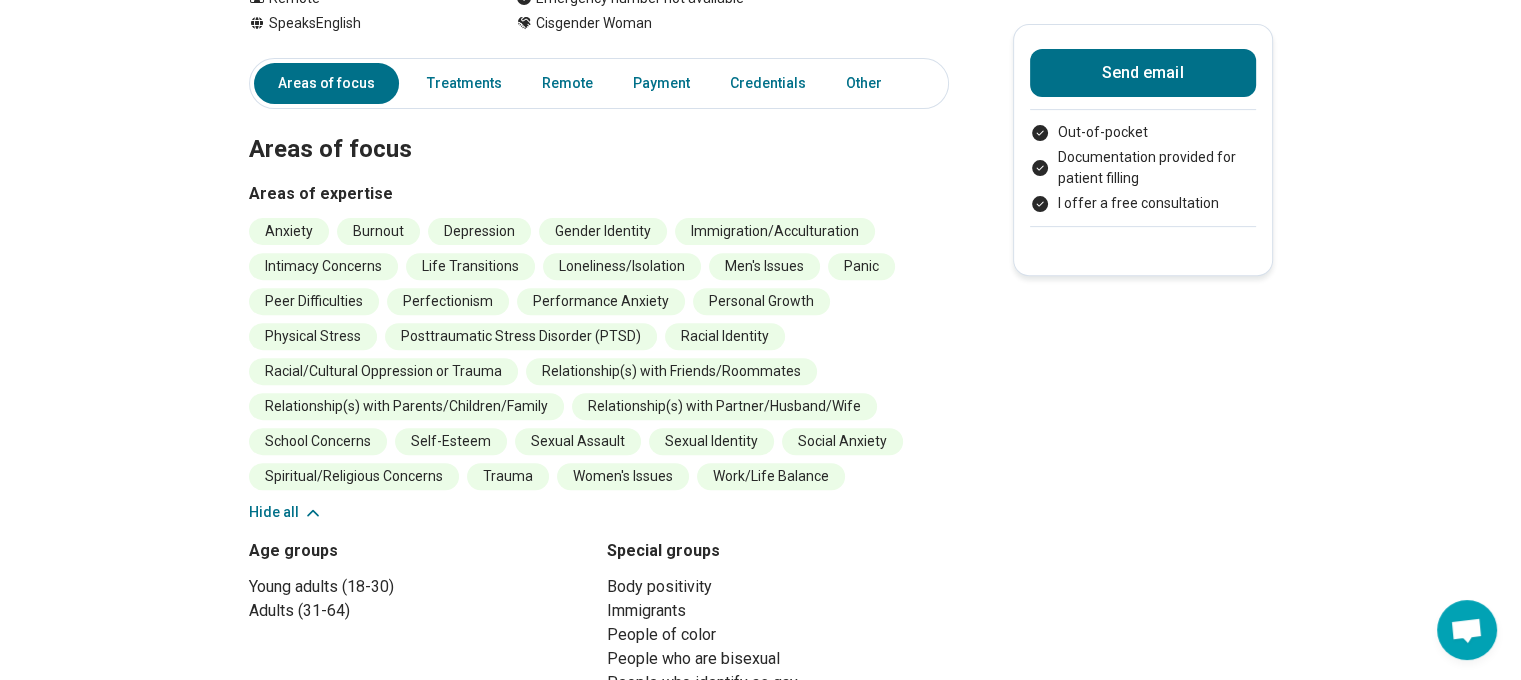 click on "[FIRST] (Lizzy) [LAST] (She/Her/Hers) Licensed Clinical Social Worker (LCSW), Licensed Independent Clinical Social Worker (LICSW) Accepting clients Updated 6 days ago I have openings for new clients and offer virtual, individual psychotherapy to clients located in [STATE], [STATE], and [STATE]. Hide all Remote Speaks English Emergency number not available Cisgender Woman Send email Out-of-pocket Documentation provided for patient filling I offer a free consultation Areas of focus Treatments Remote Payment Credentials Other Areas of focus Areas of expertise Anxiety Burnout Depression Gender Identity Immigration/Acculturation Intimacy Concerns Life Transitions Loneliness/Isolation Men's Issues Panic Peer Difficulties Perfectionism Performance Anxiety Personal Growth Physical Stress Posttraumatic Stress Disorder (PTSD) Racial Identity Racial/Cultural Oppression or Trauma Relationship(s) with Friends/Roommates Relationship(s) with Parents/Children/Family Relationship(s) with Partner/Husband/Wife Trauma" at bounding box center [760, 816] 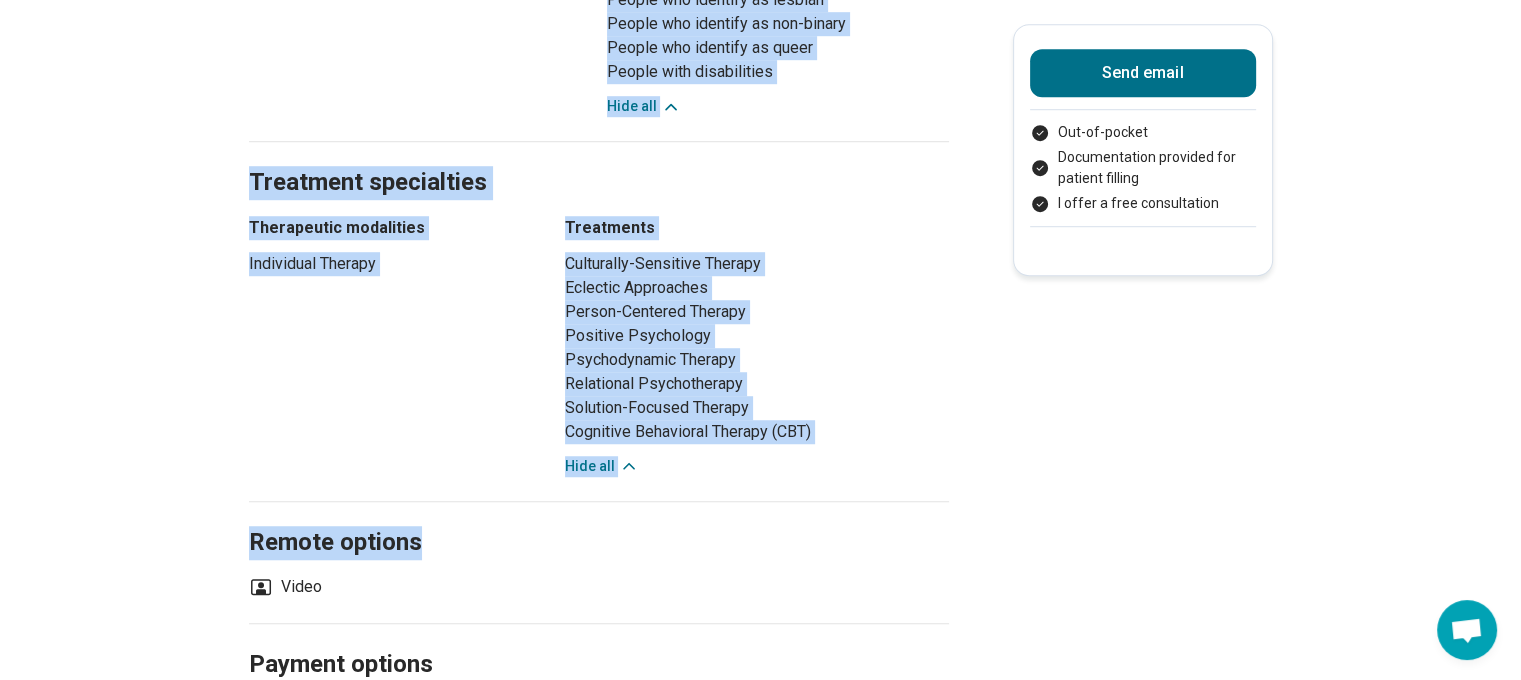 scroll, scrollTop: 1500, scrollLeft: 0, axis: vertical 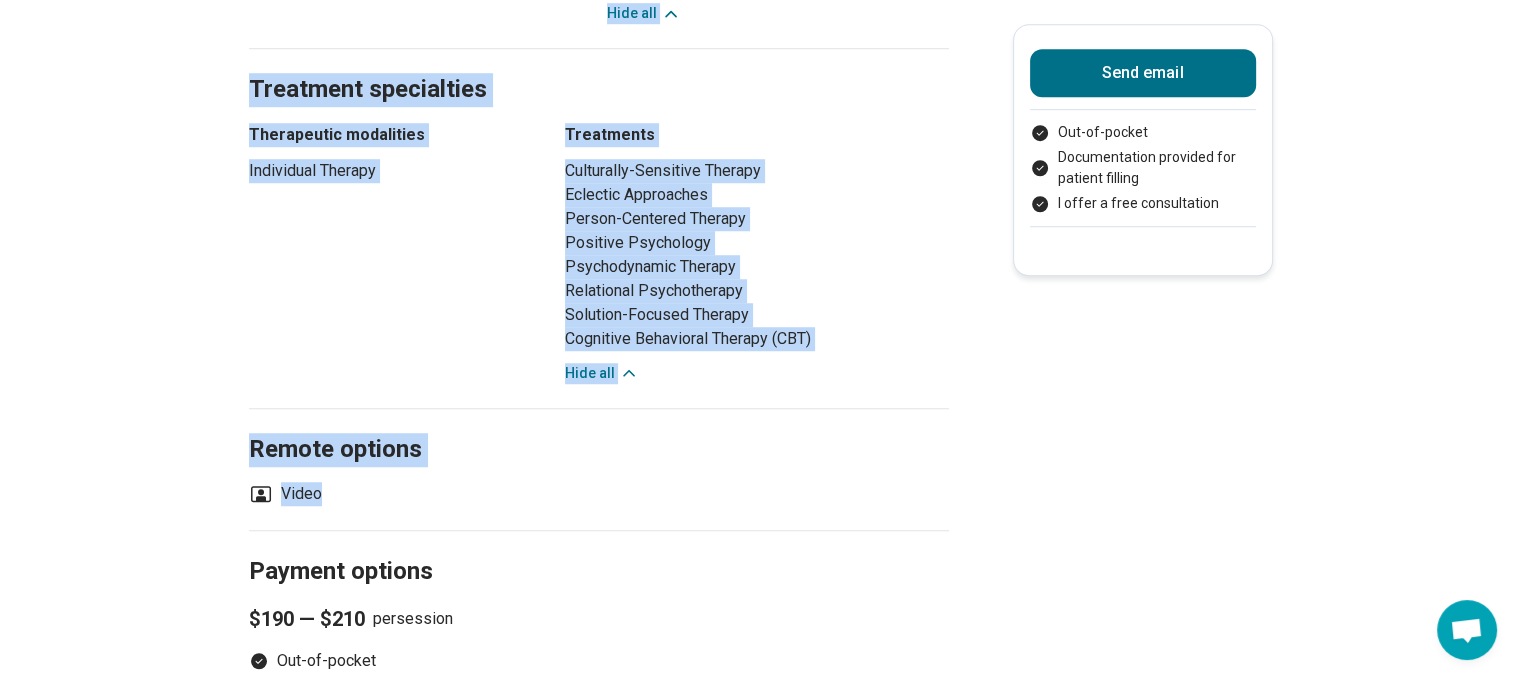 drag, startPoint x: 258, startPoint y: 223, endPoint x: 328, endPoint y: 501, distance: 286.67752 